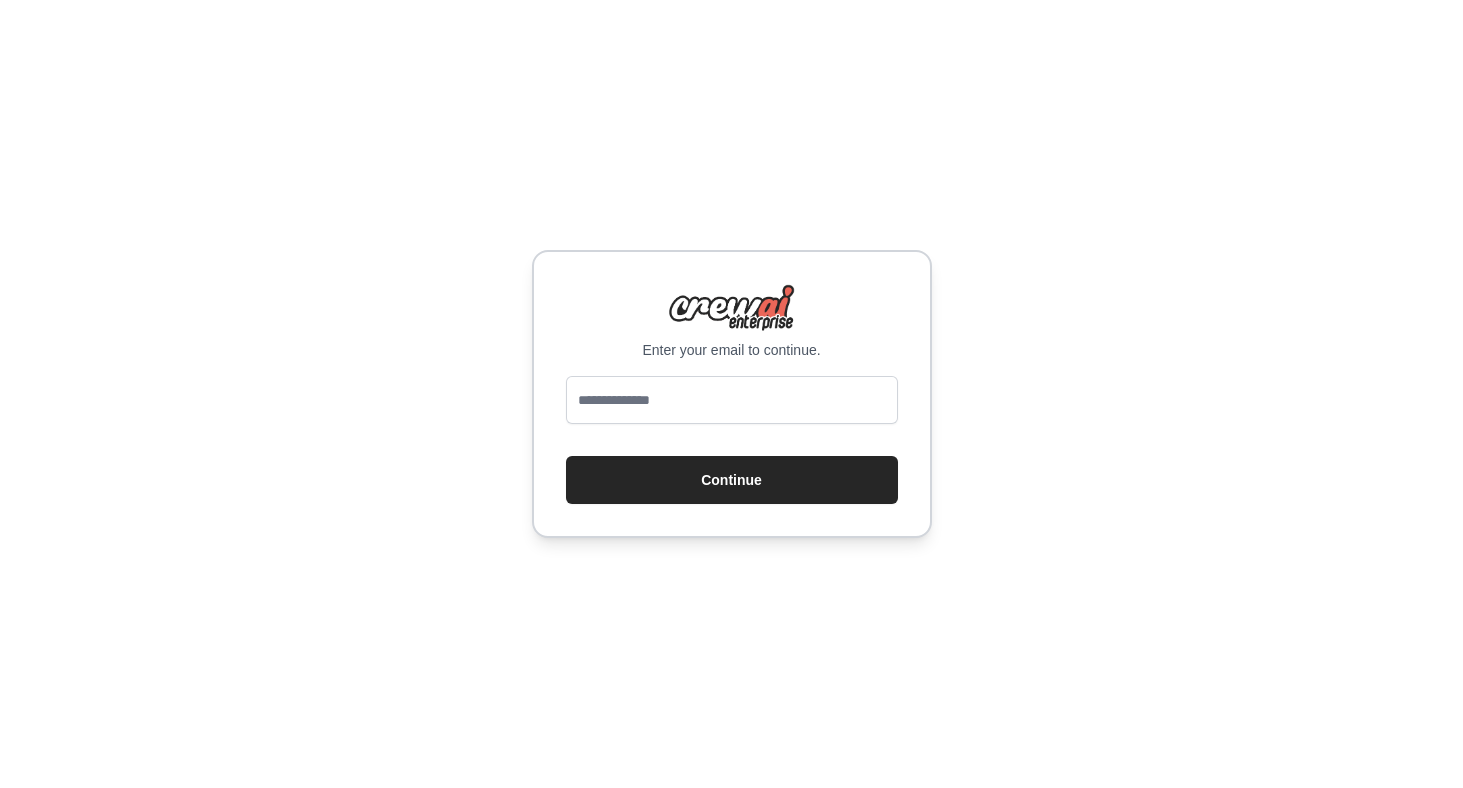 scroll, scrollTop: 0, scrollLeft: 0, axis: both 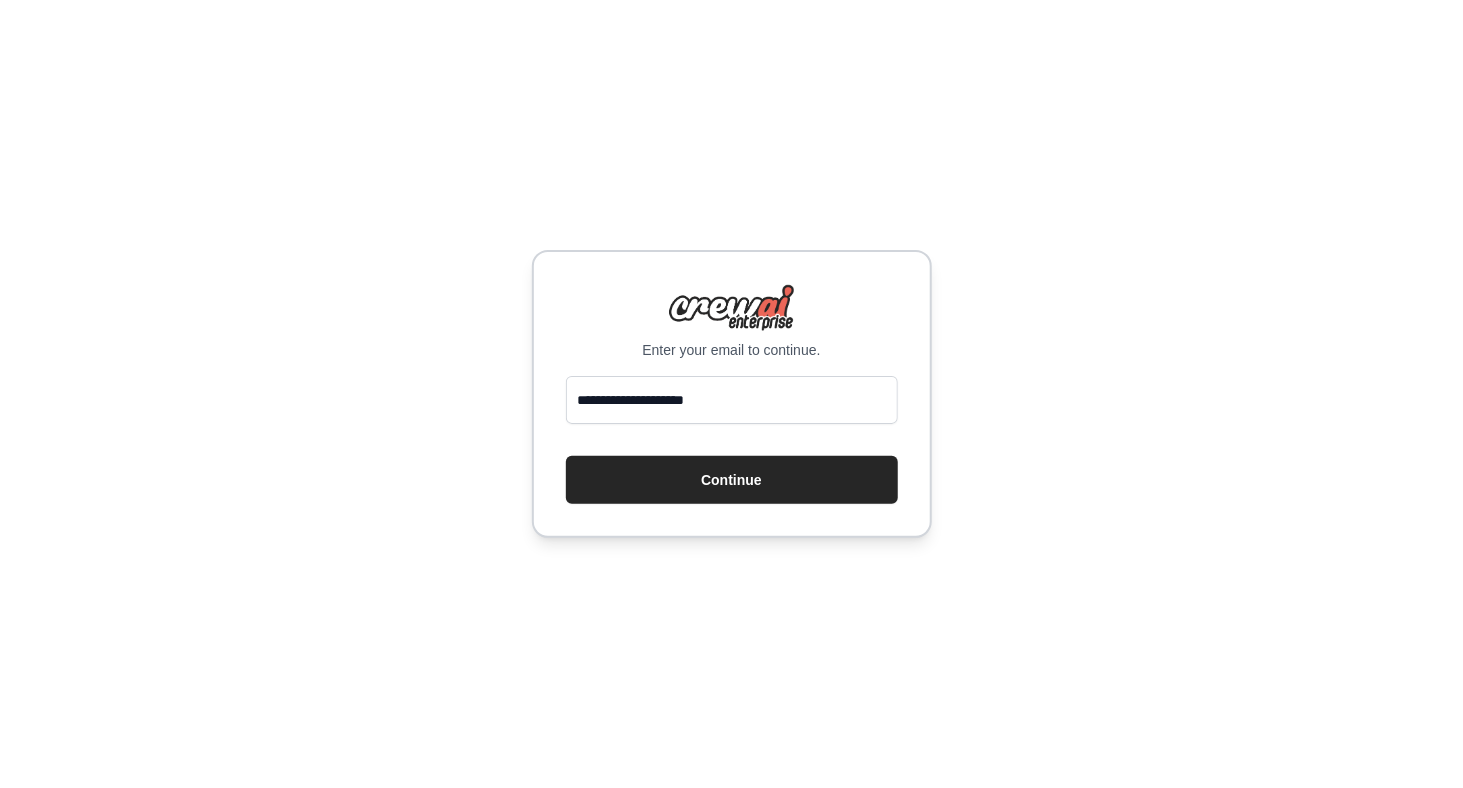 drag, startPoint x: 772, startPoint y: 409, endPoint x: 577, endPoint y: 399, distance: 195.25624 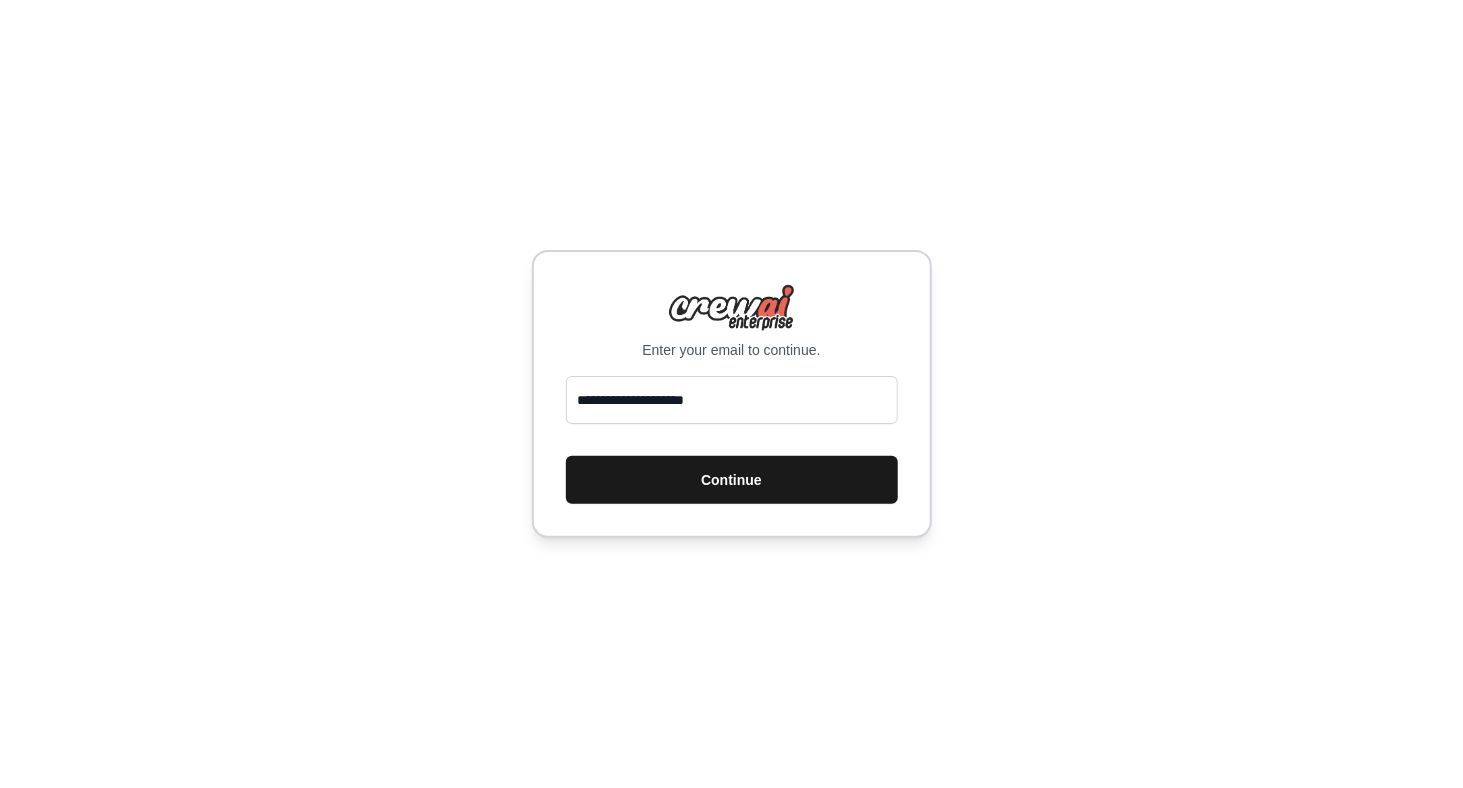 type on "**********" 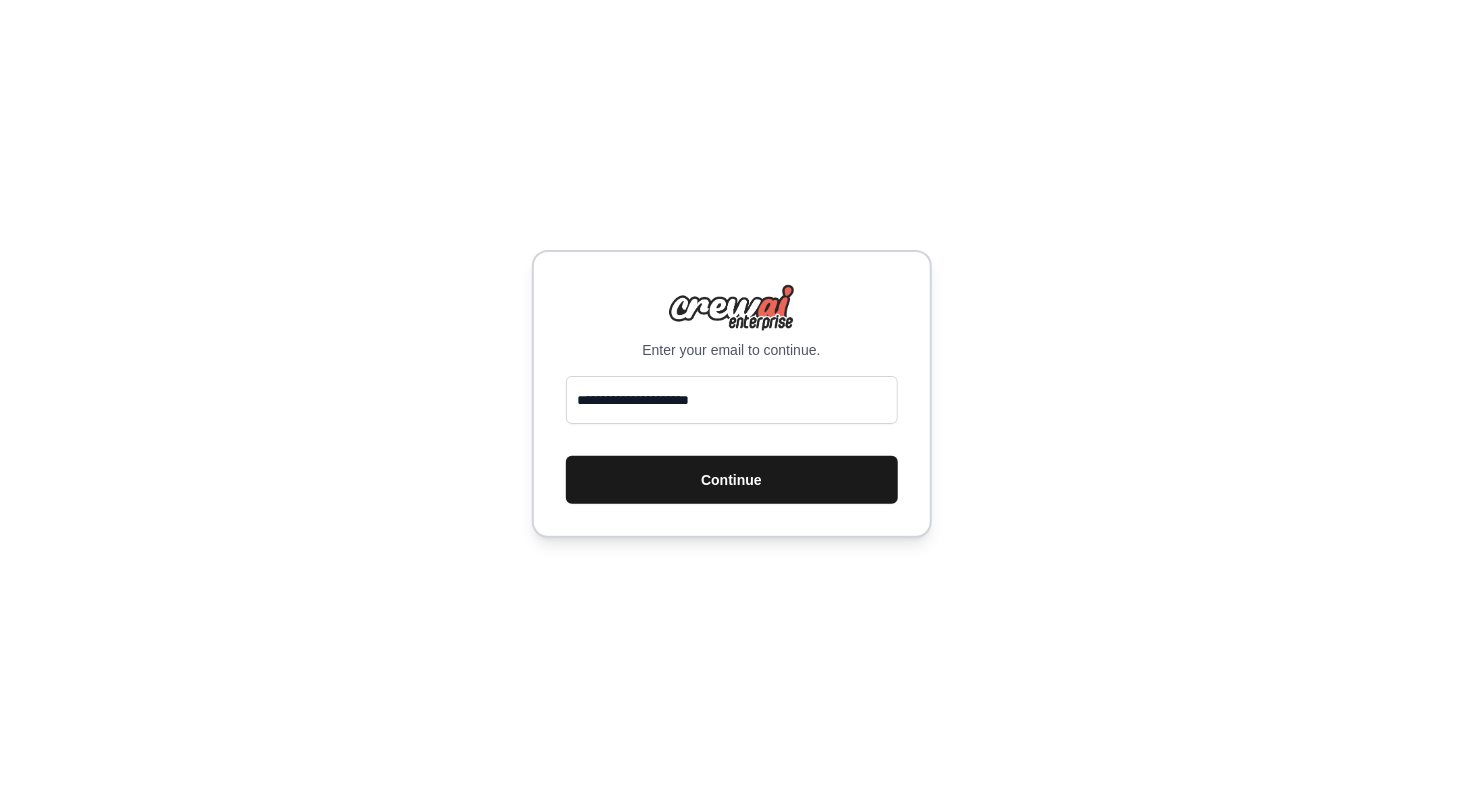 click on "Continue" at bounding box center (732, 480) 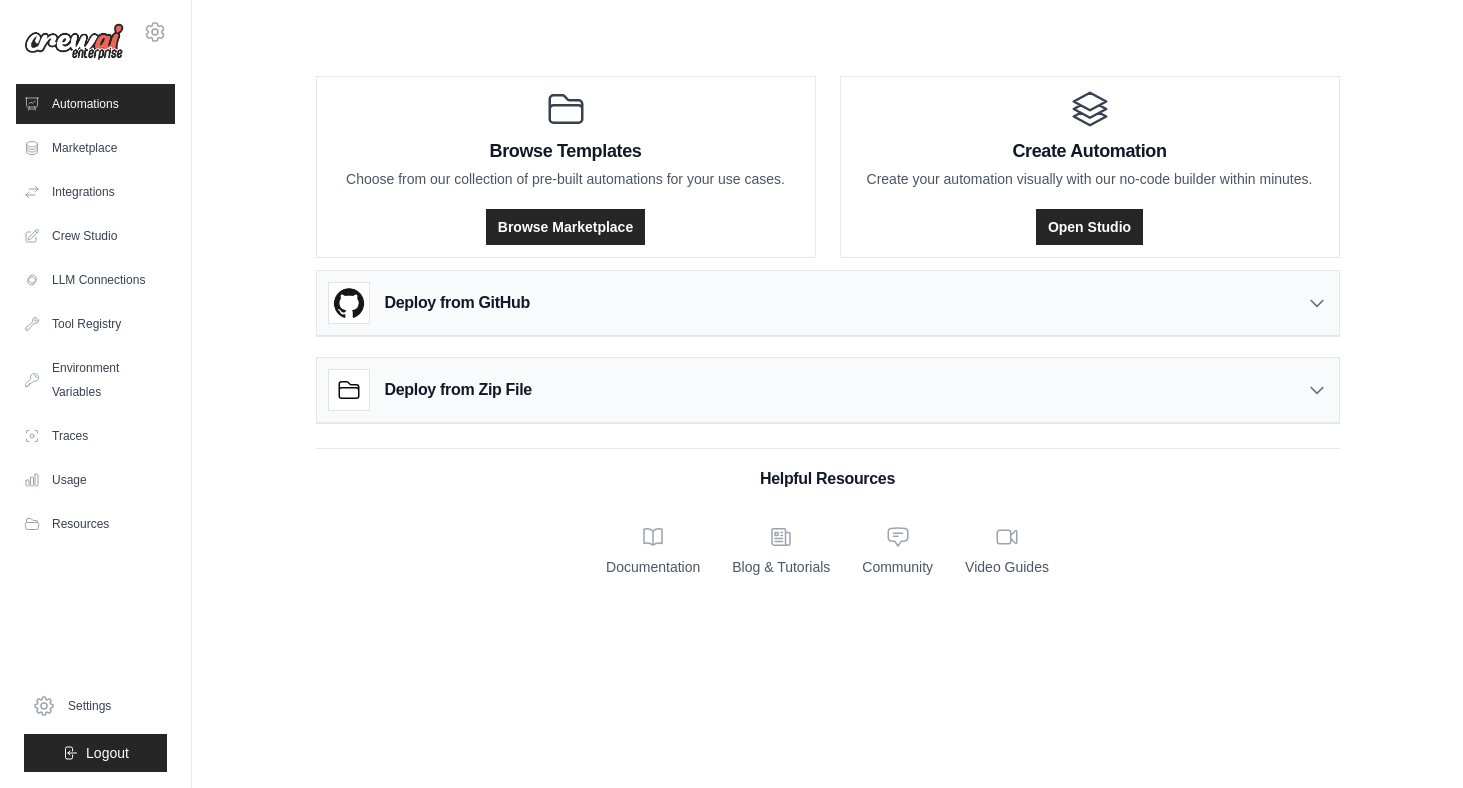 scroll, scrollTop: 0, scrollLeft: 0, axis: both 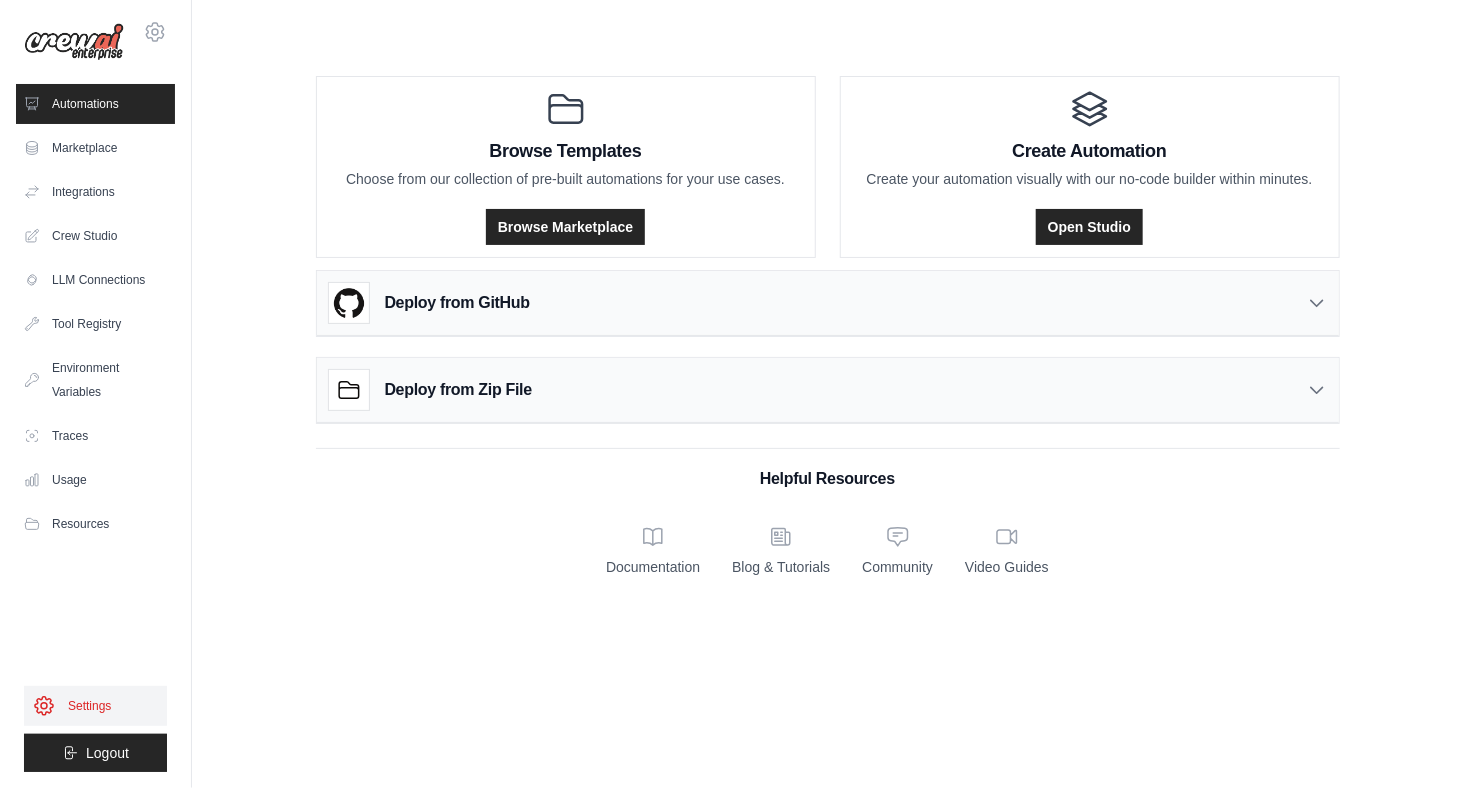 click on "Settings" at bounding box center [95, 706] 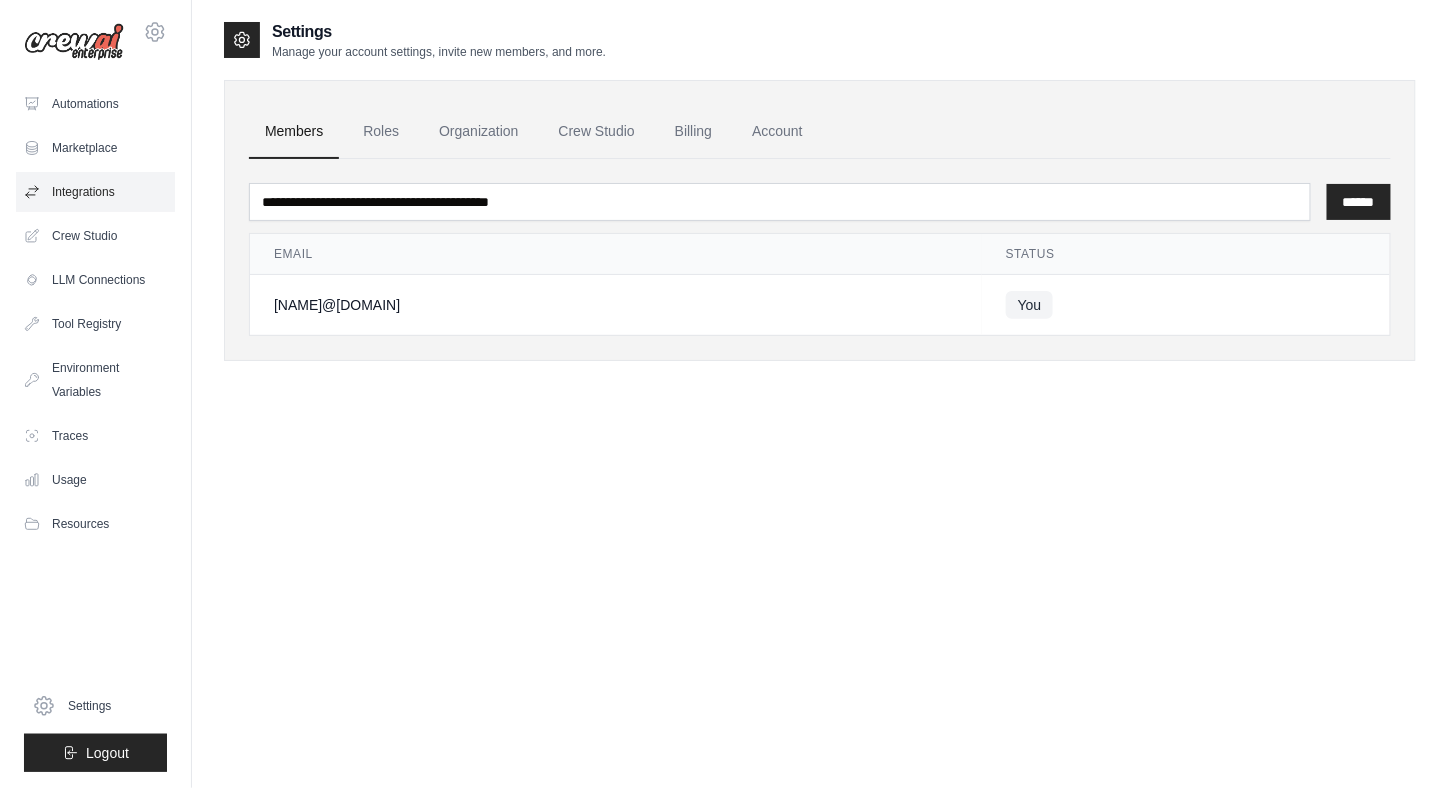click on "Integrations" at bounding box center [95, 192] 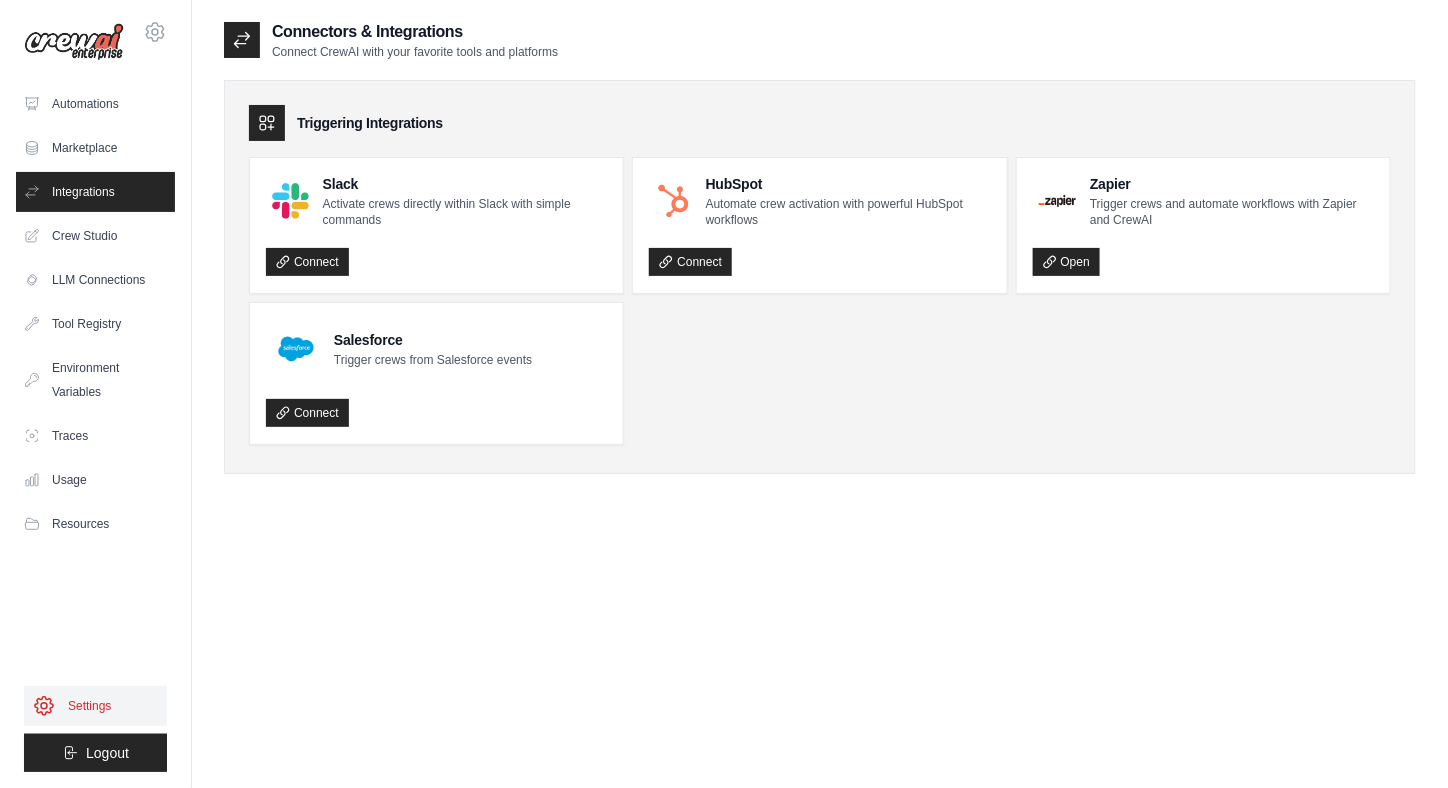 click on "Settings" at bounding box center (95, 706) 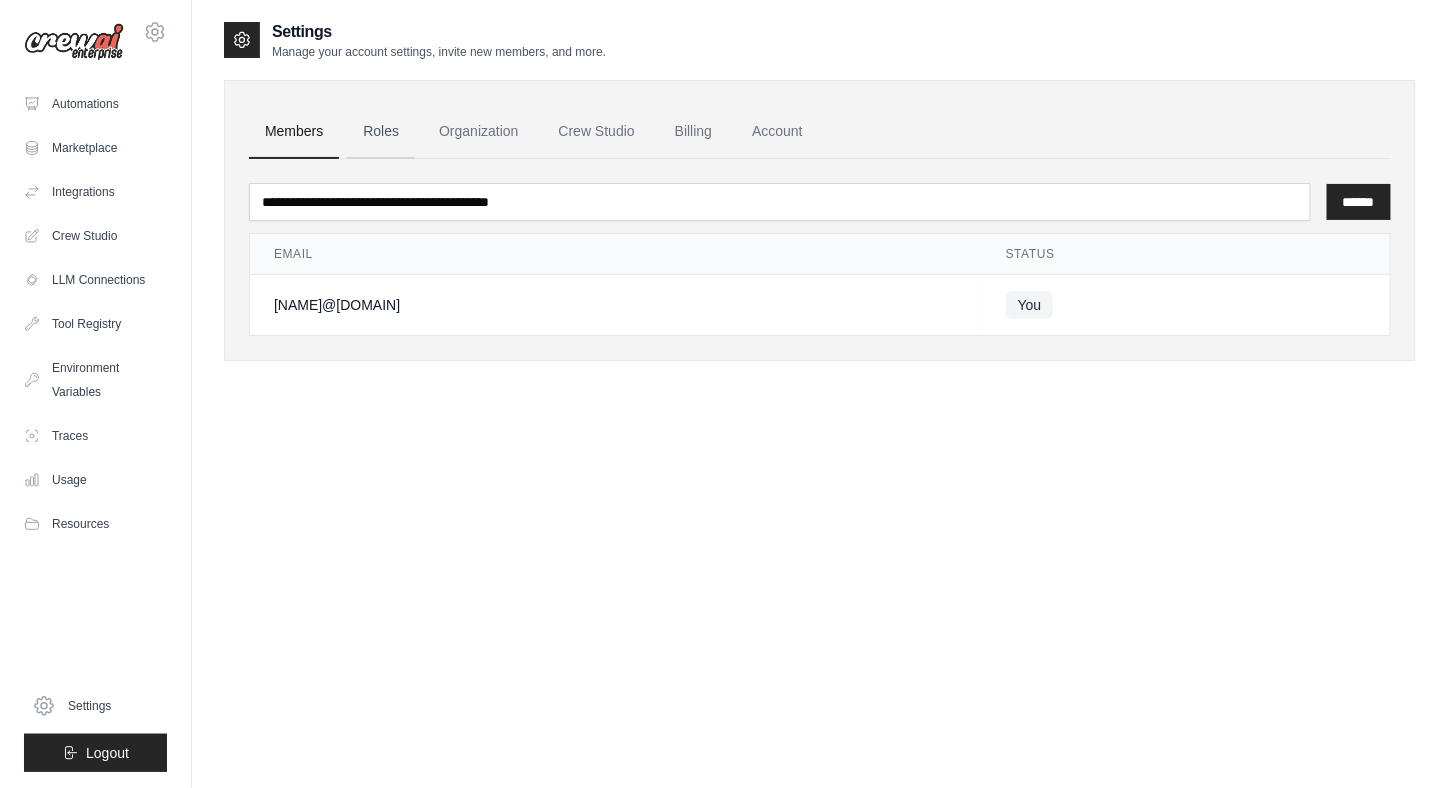 click on "Roles" at bounding box center (381, 132) 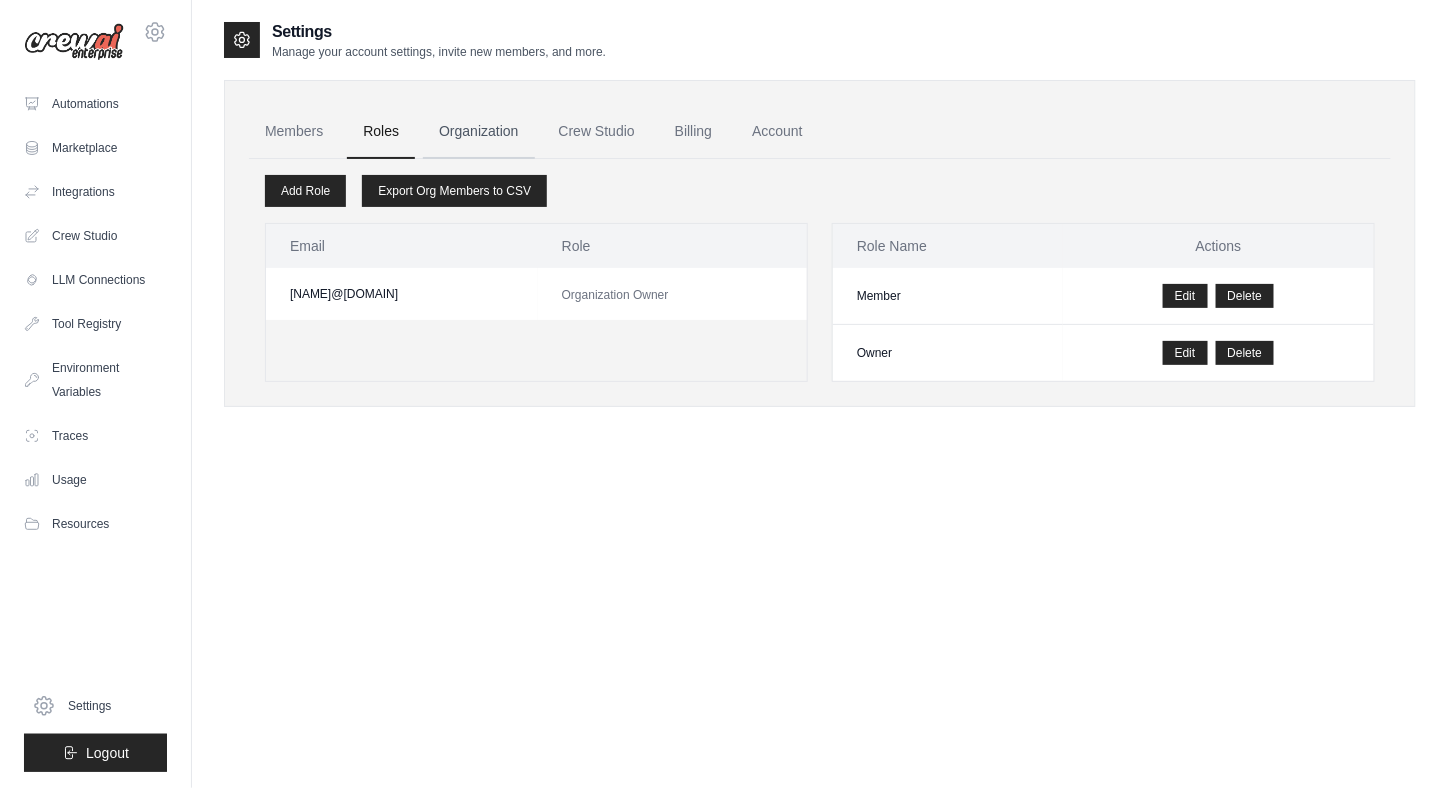 click on "Organization" at bounding box center [478, 132] 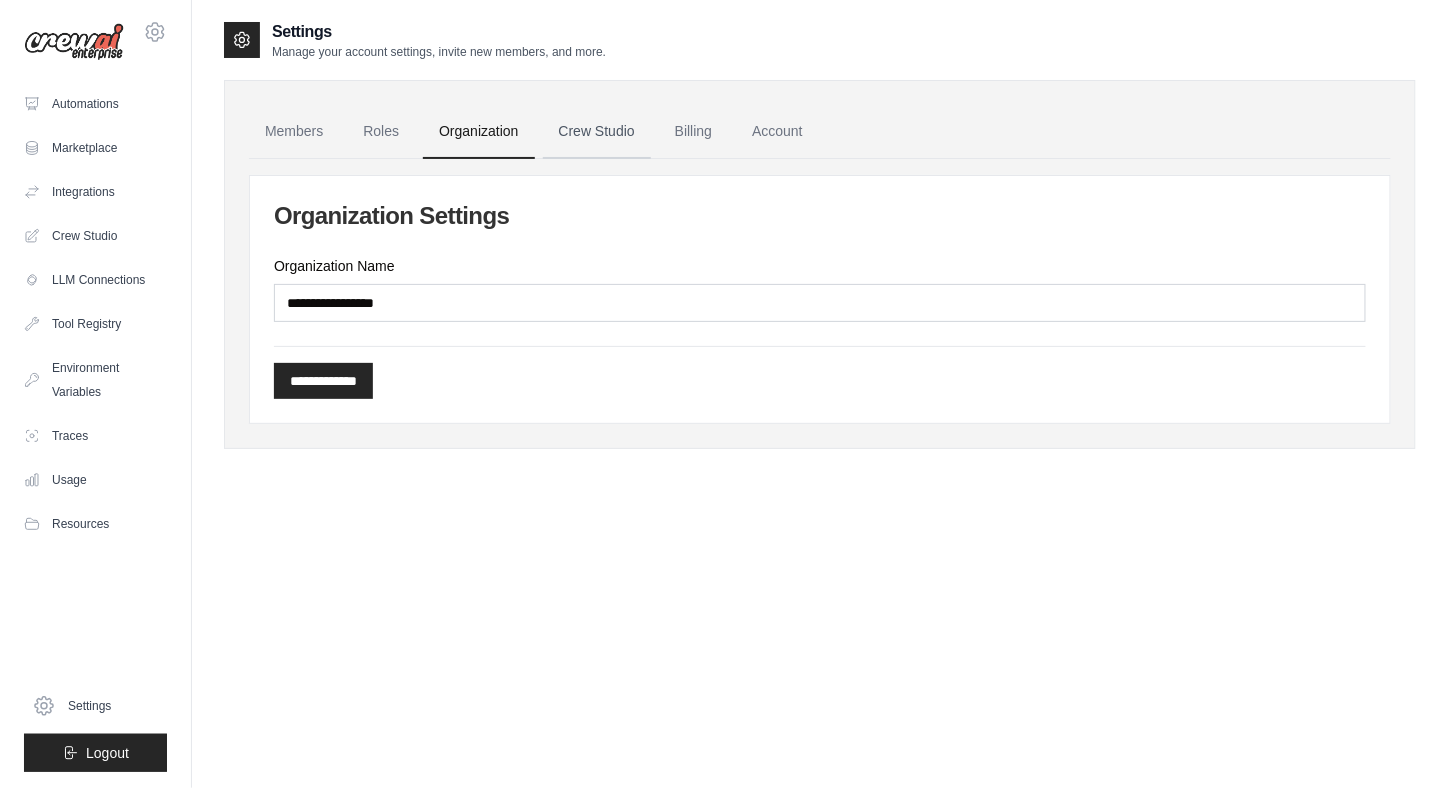 click on "Crew Studio" at bounding box center [597, 132] 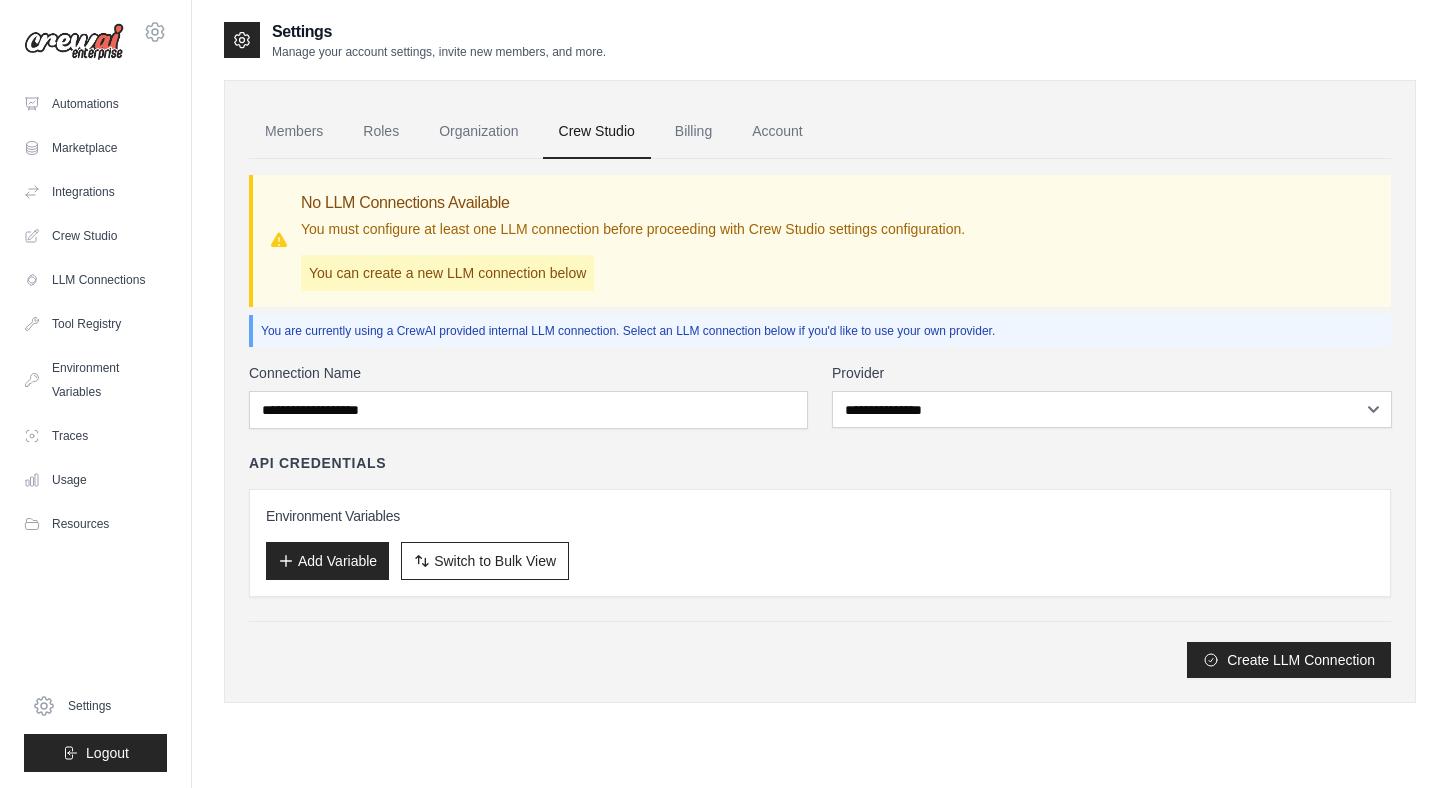 scroll, scrollTop: 0, scrollLeft: 0, axis: both 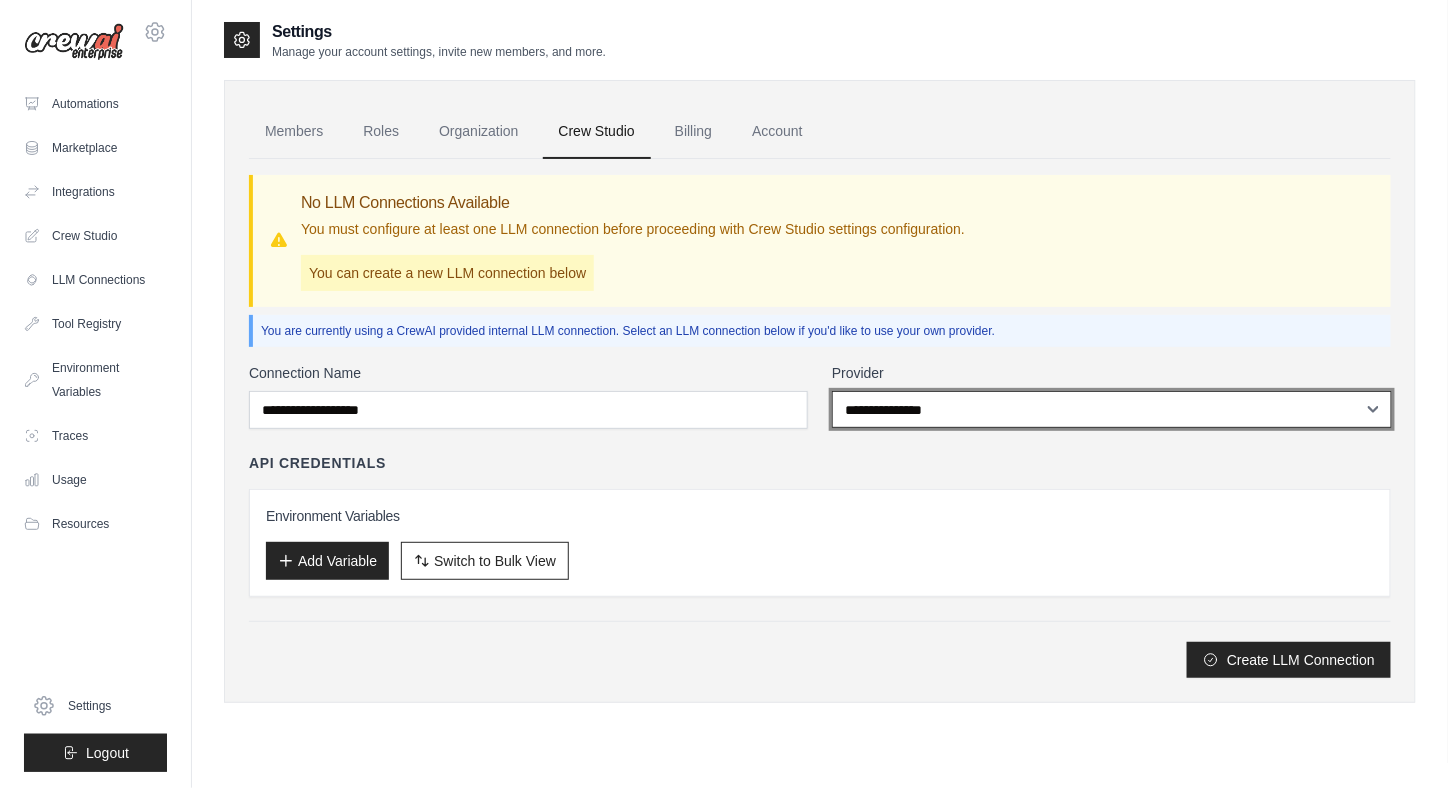 click on "**********" at bounding box center [1112, 409] 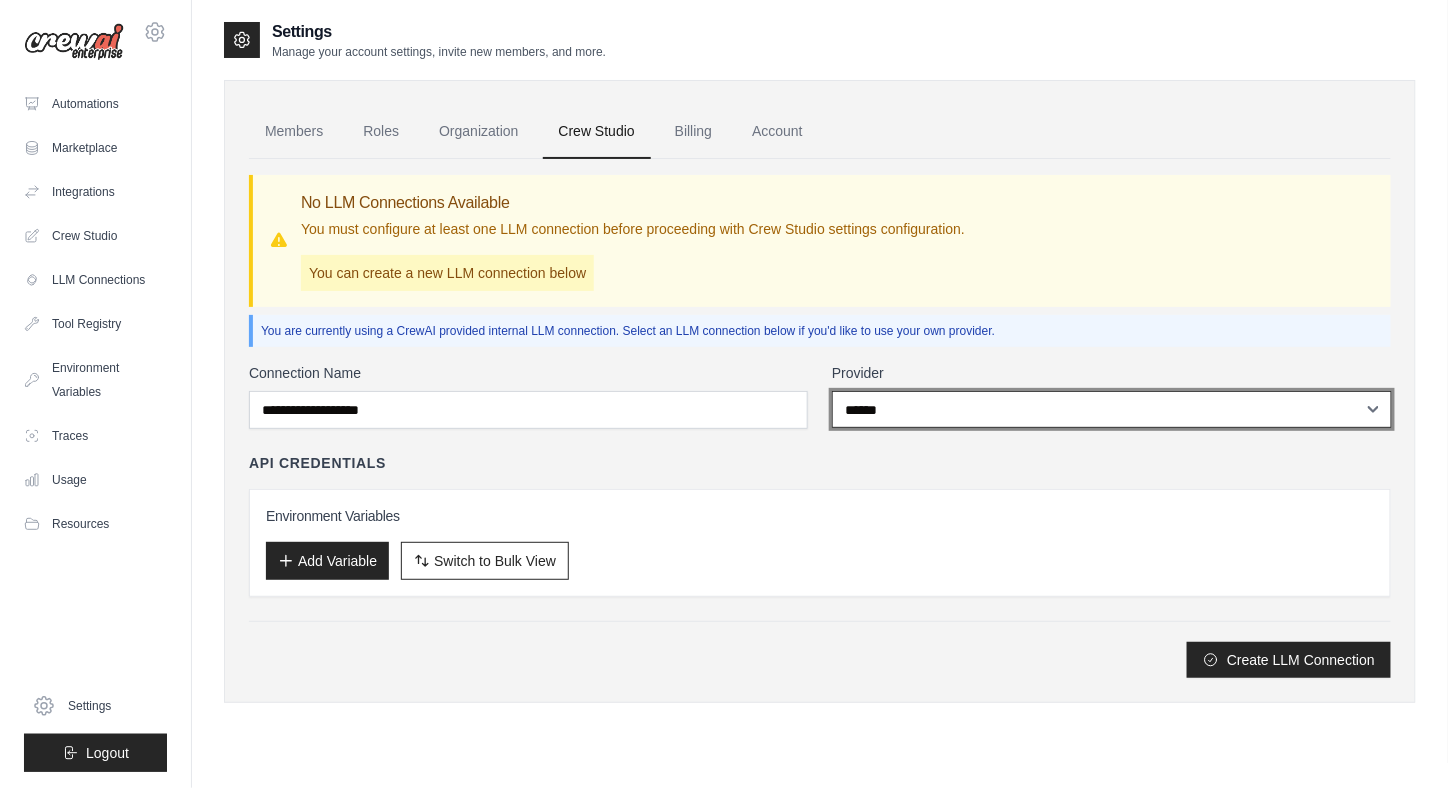 click on "**********" at bounding box center (1112, 409) 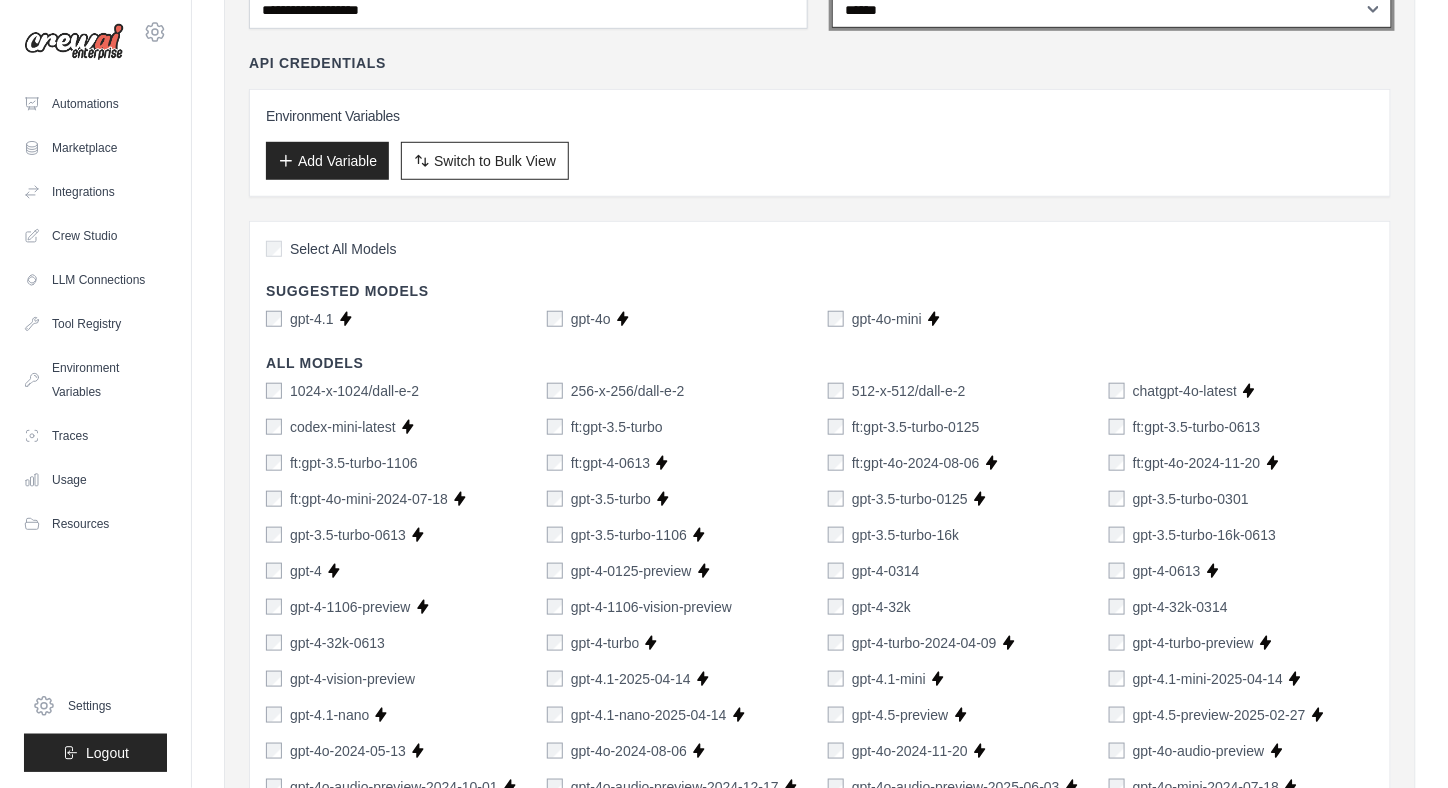scroll, scrollTop: 200, scrollLeft: 0, axis: vertical 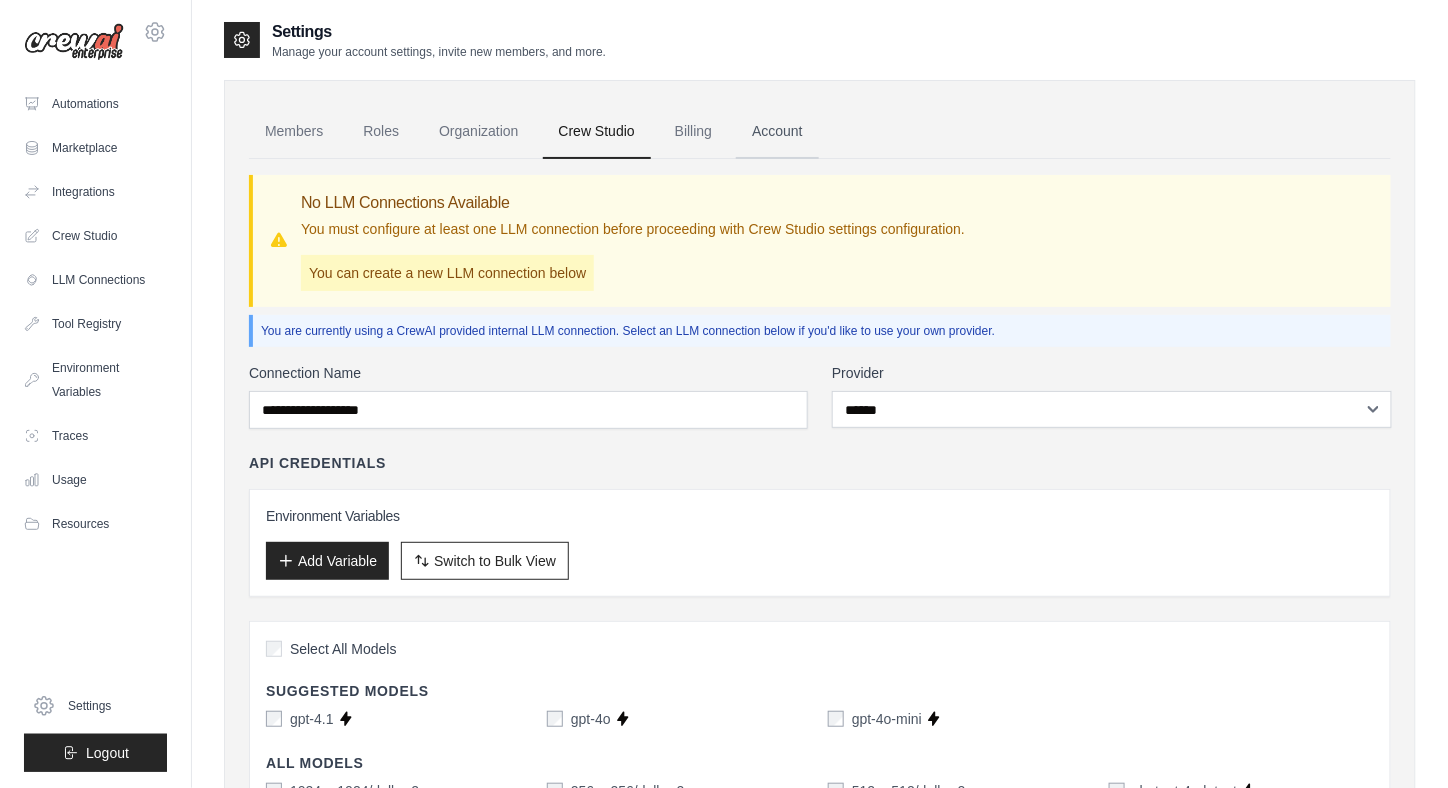 click on "Account" at bounding box center (777, 132) 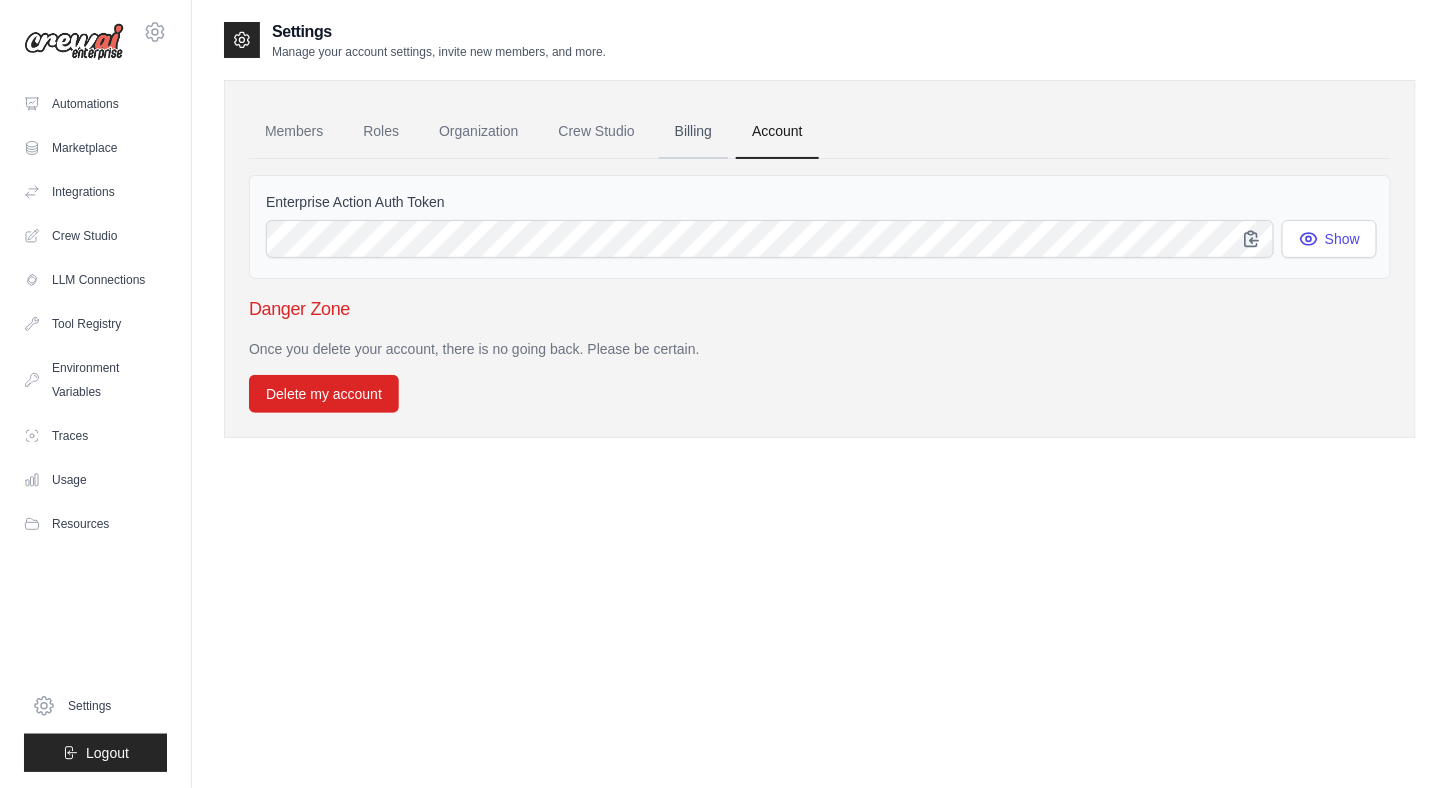 click on "Billing" at bounding box center [693, 132] 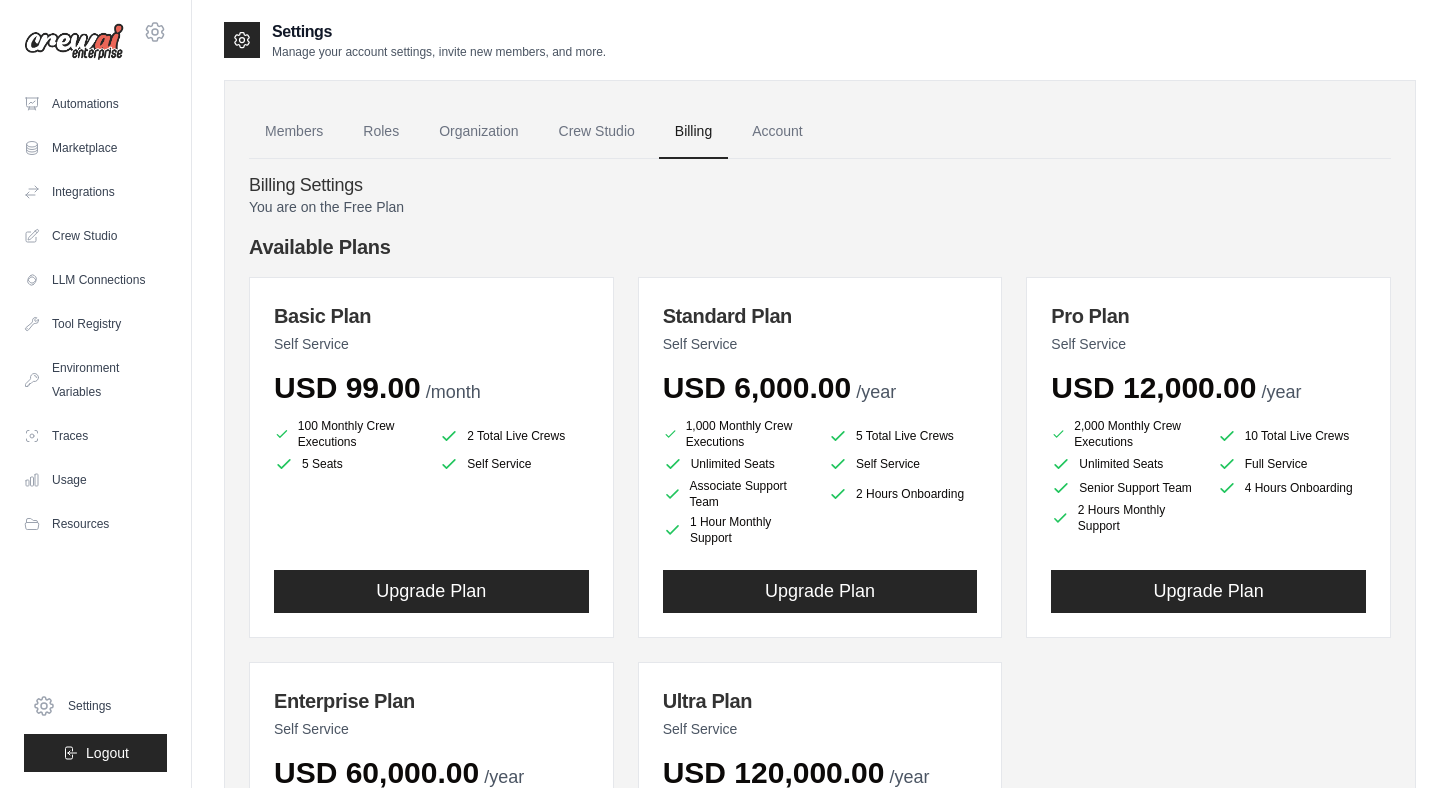 scroll, scrollTop: 0, scrollLeft: 0, axis: both 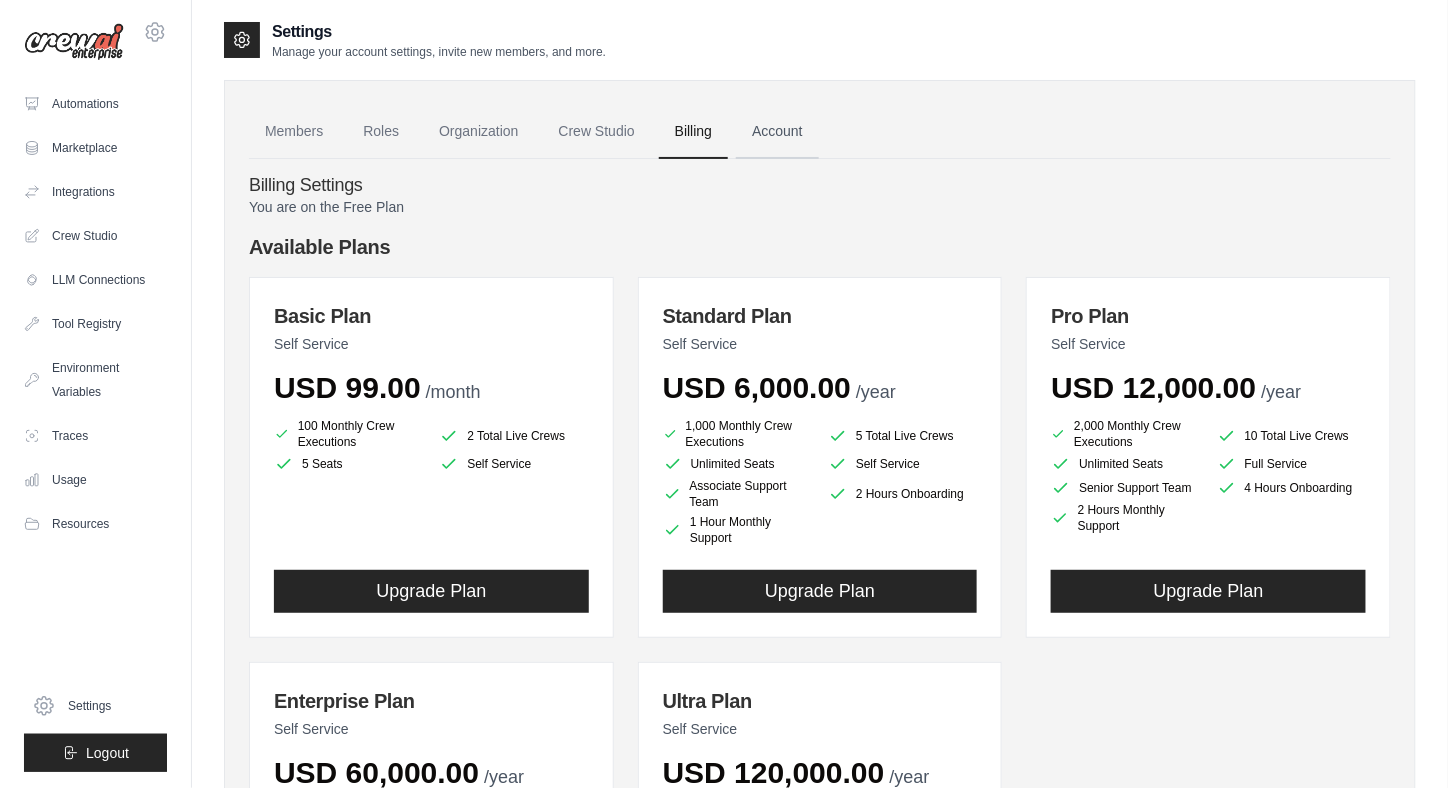 click on "Account" at bounding box center [777, 132] 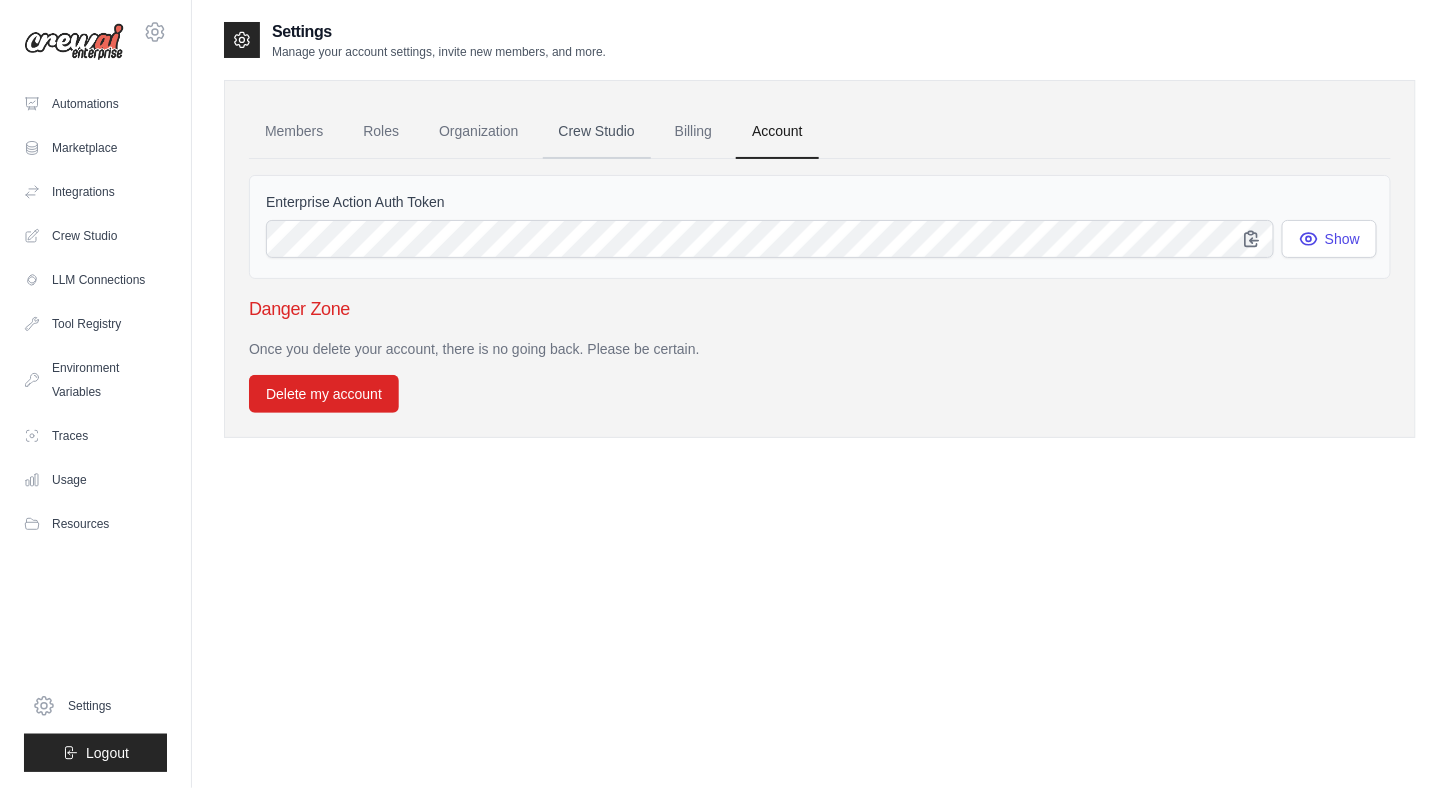 click on "Crew Studio" at bounding box center [597, 132] 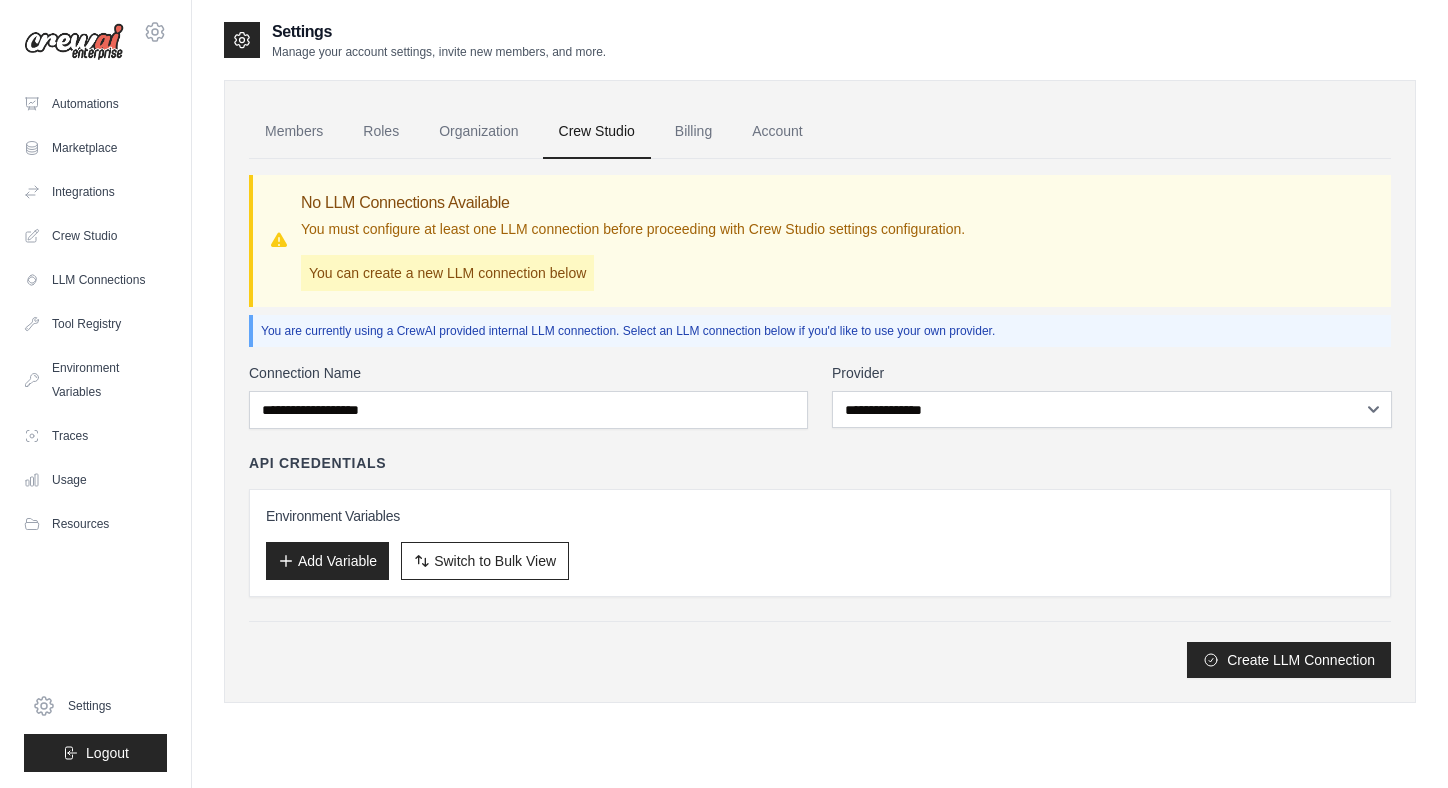 scroll, scrollTop: 0, scrollLeft: 0, axis: both 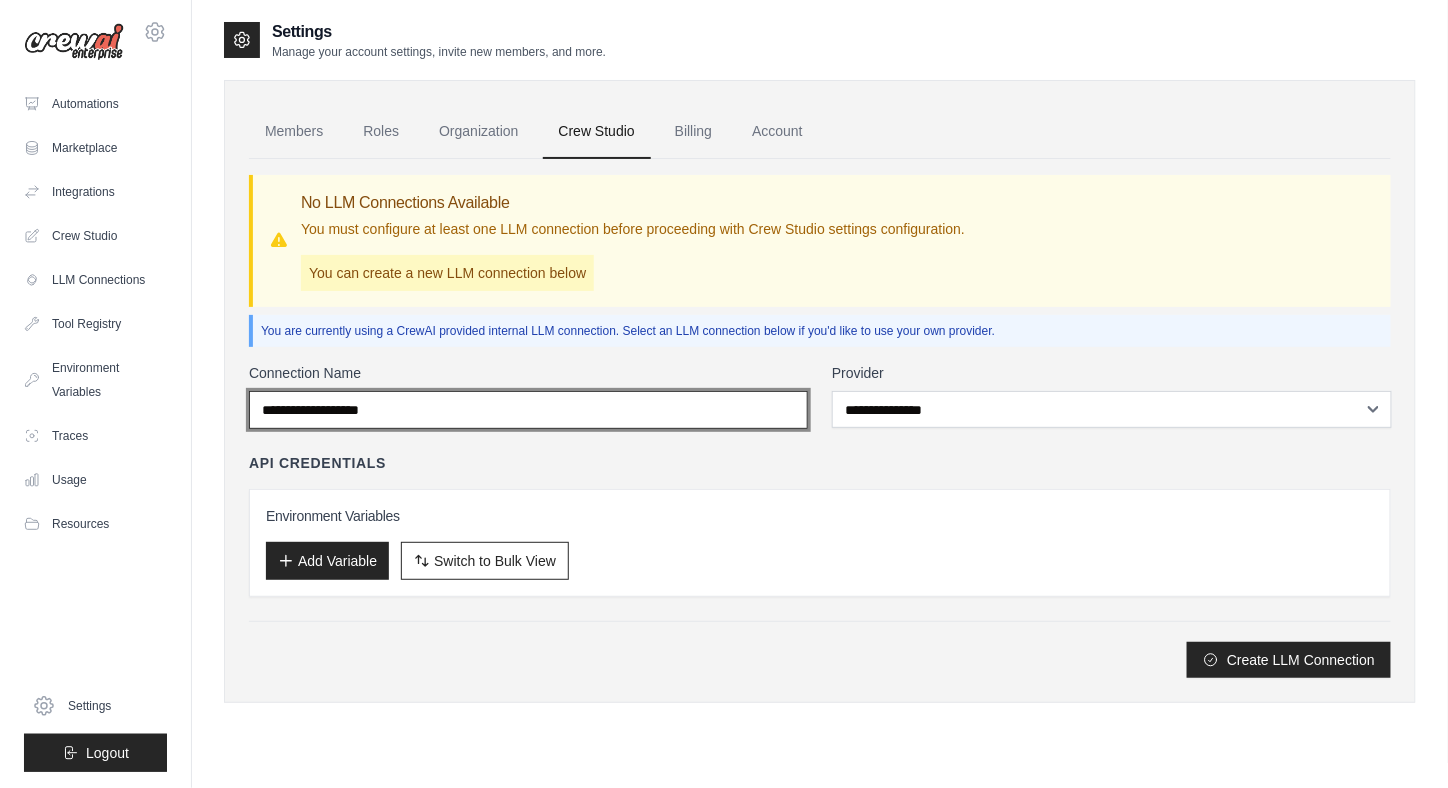 click on "Connection Name" at bounding box center [528, 410] 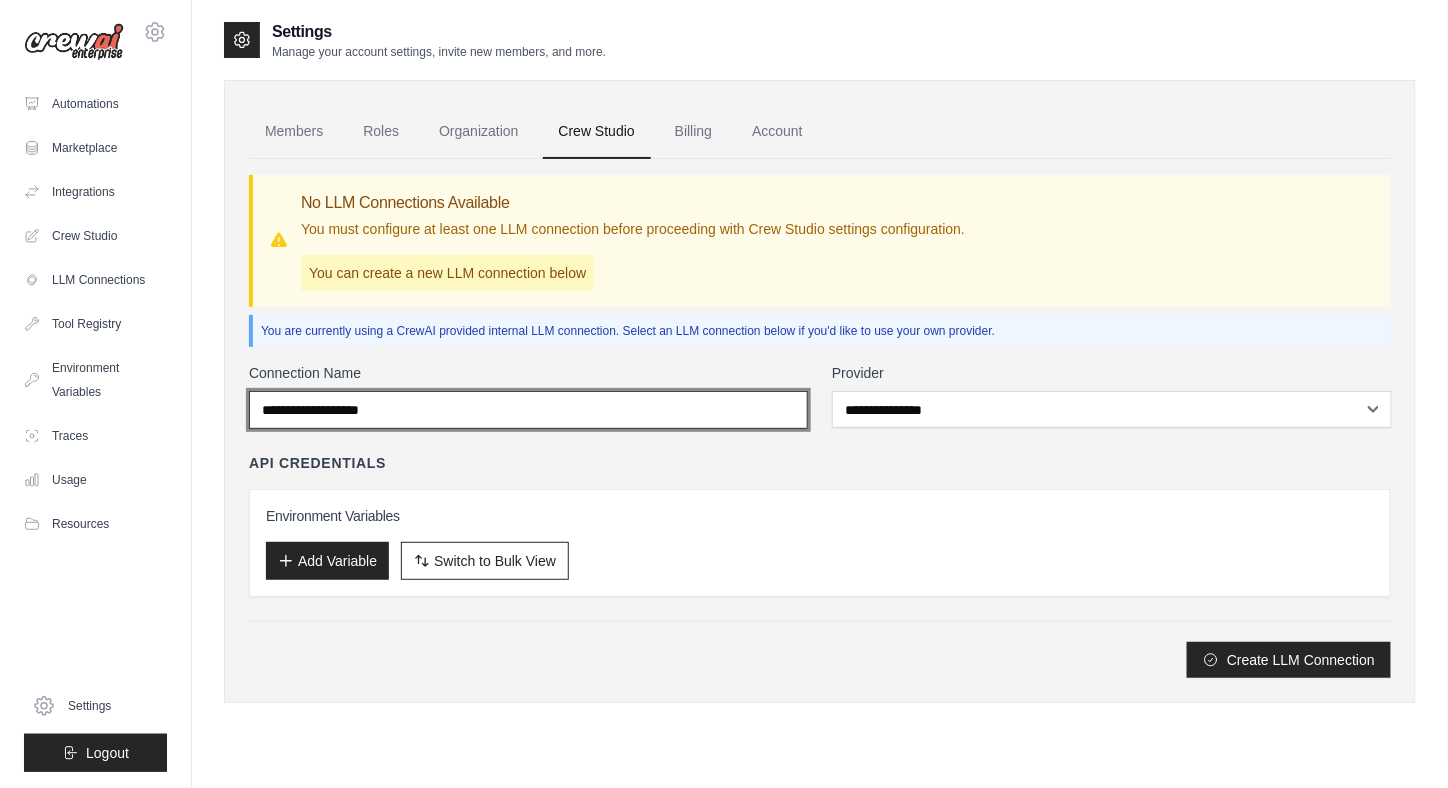 click on "Connection Name" at bounding box center (528, 410) 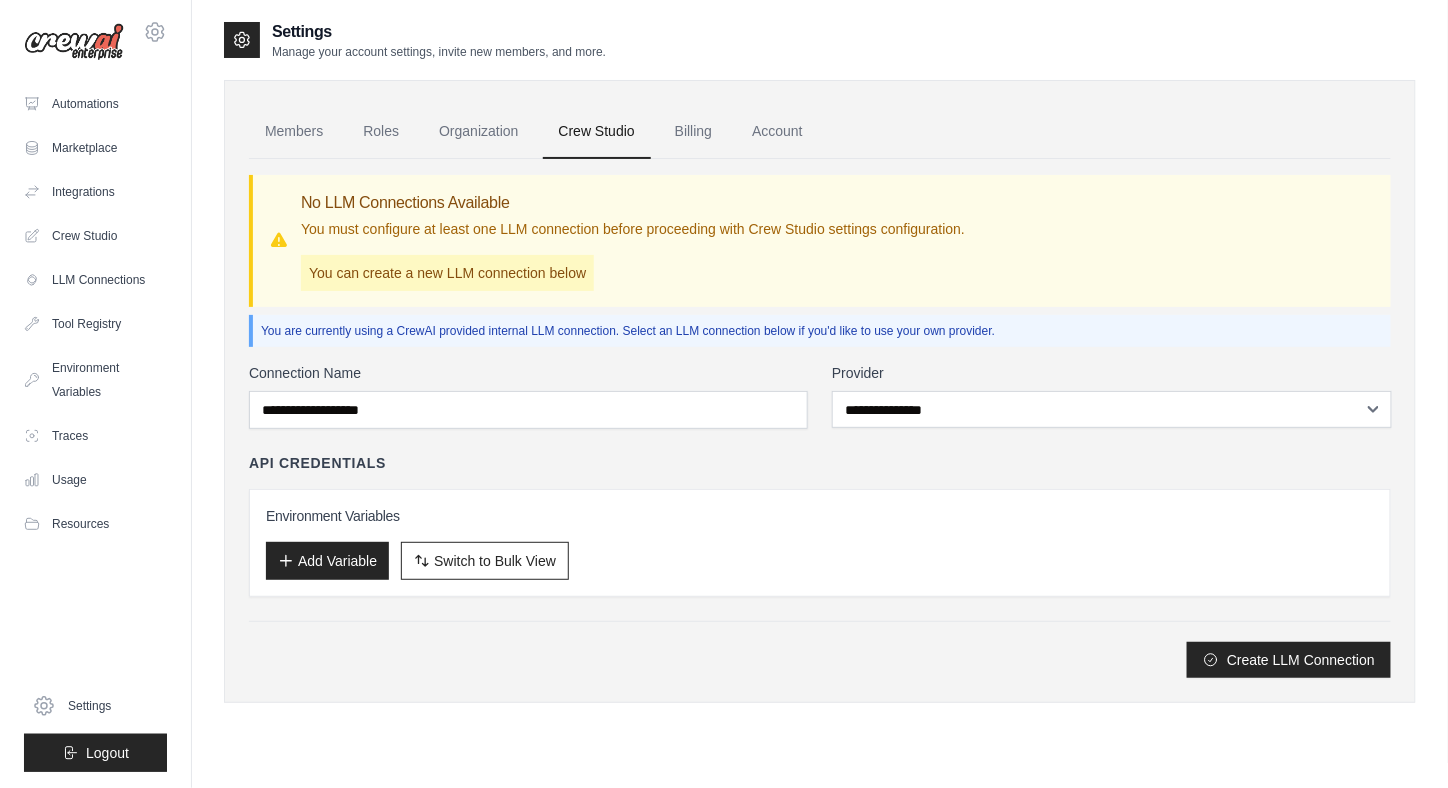 click on "Connection Name" at bounding box center (528, 373) 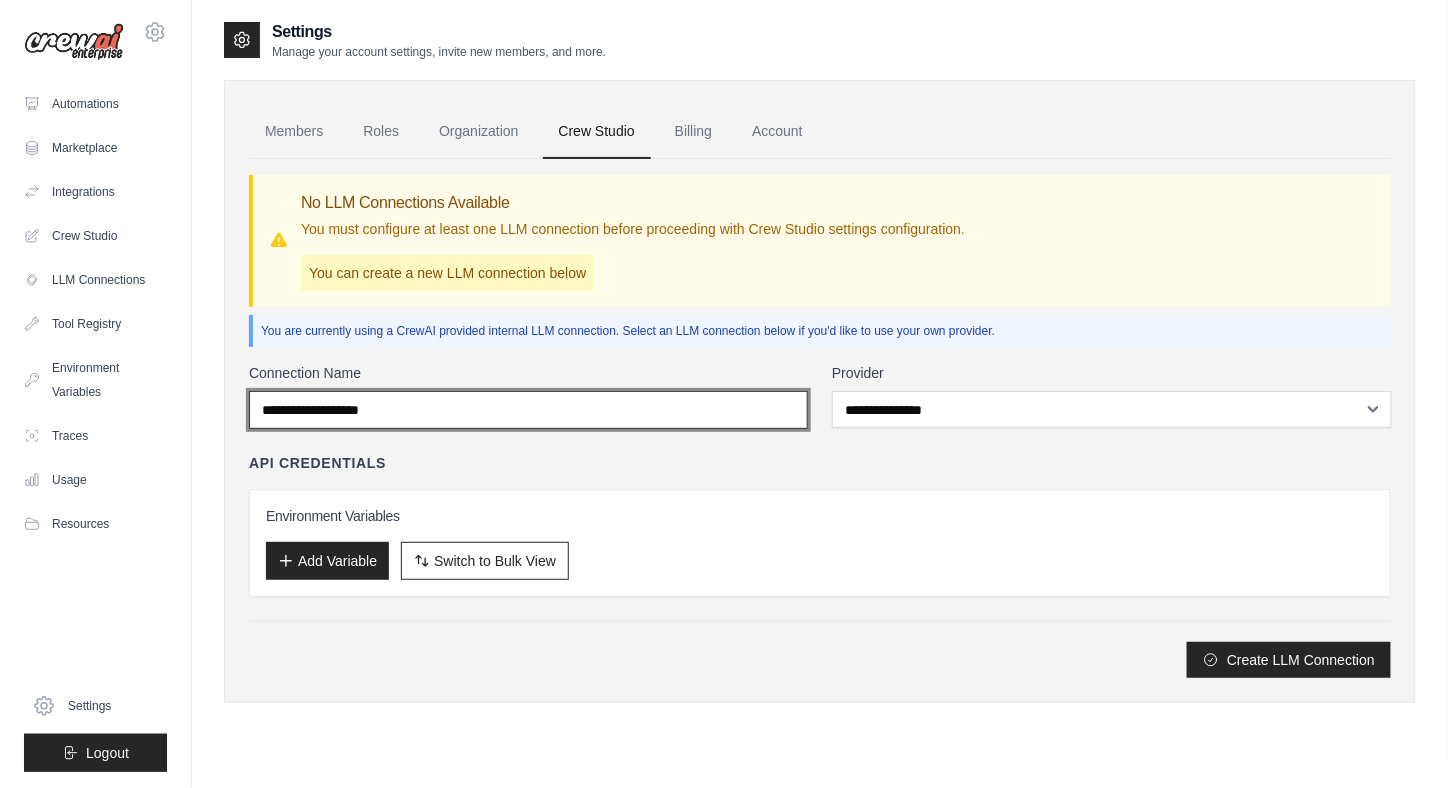 click on "Connection Name" at bounding box center [528, 410] 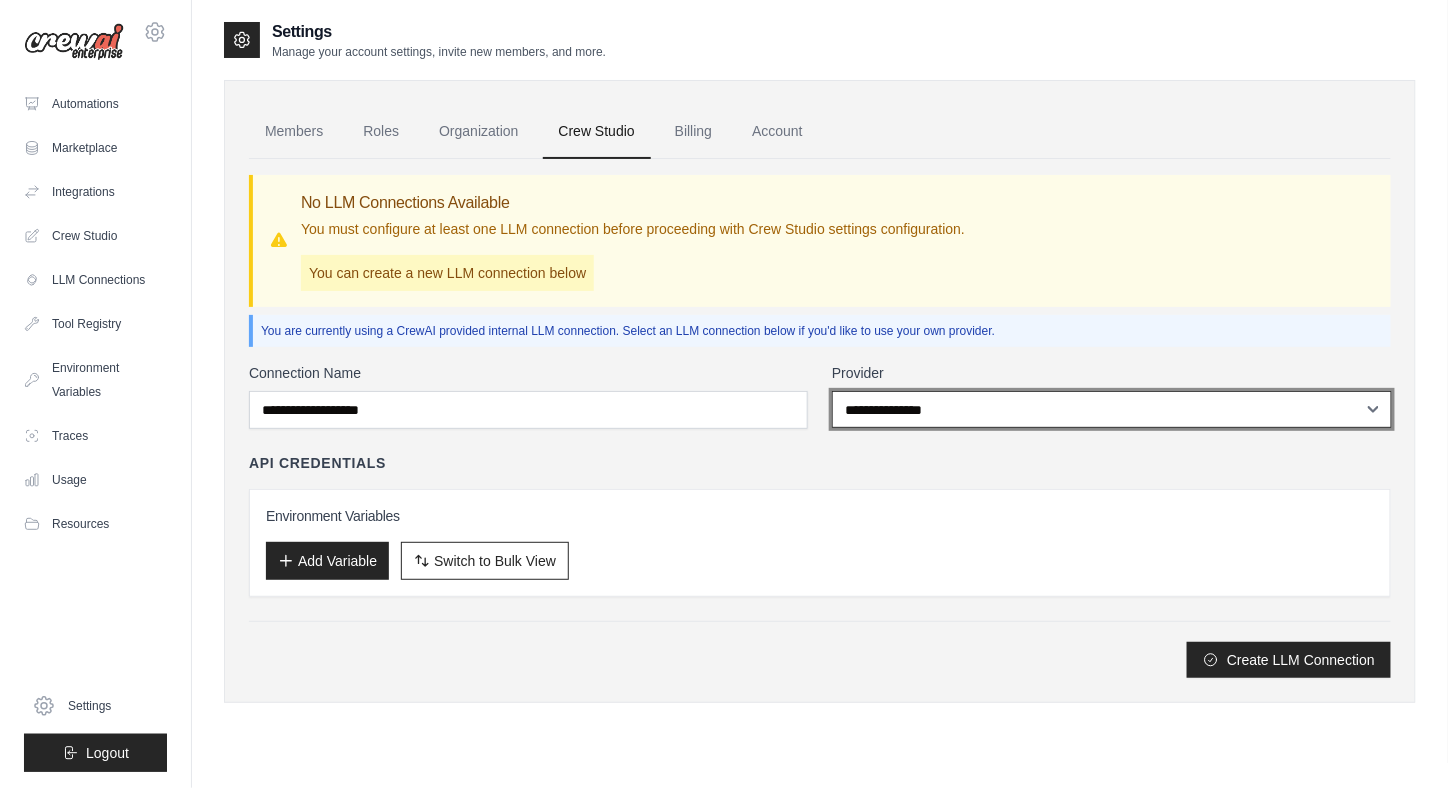 click on "**********" at bounding box center [1112, 409] 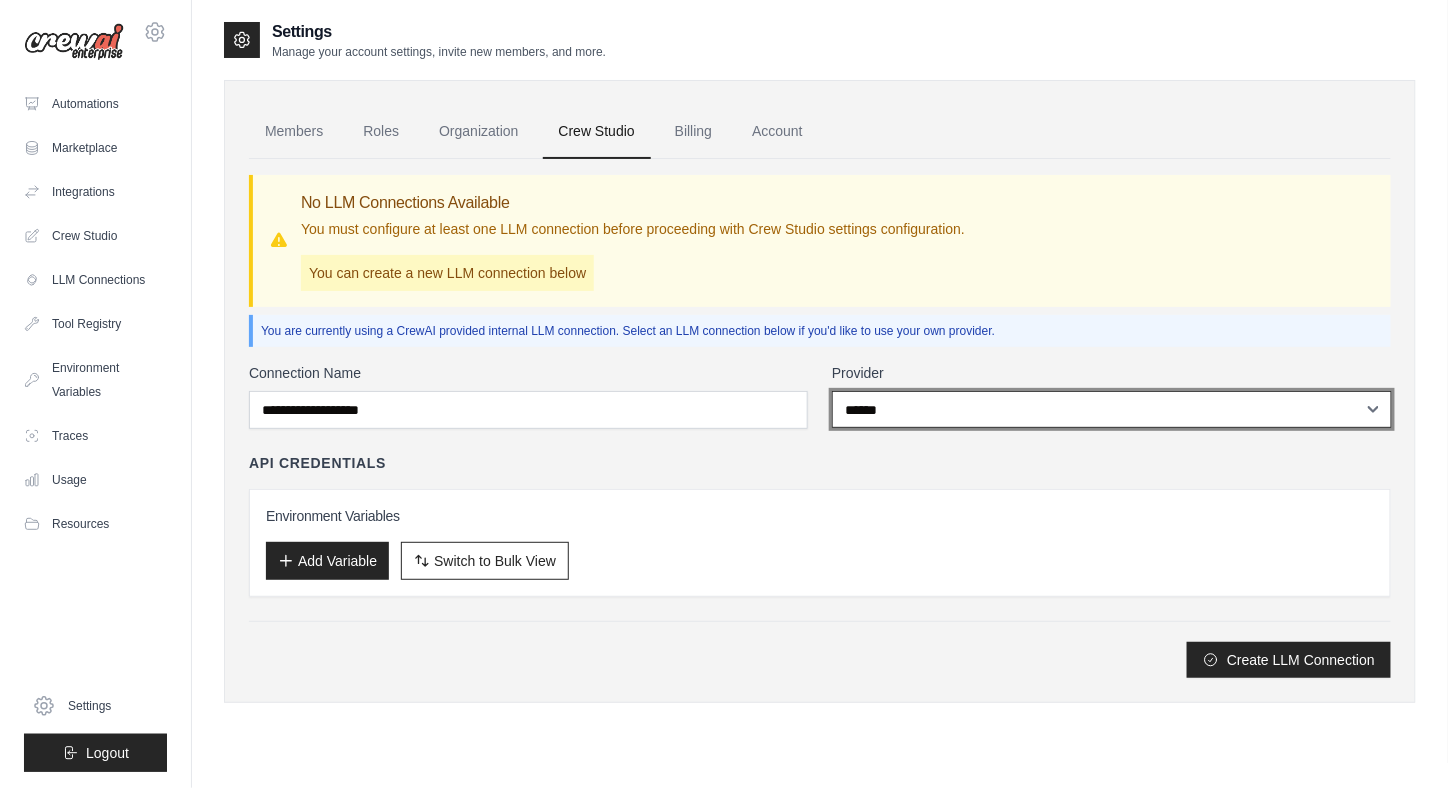 click on "**********" at bounding box center [1112, 409] 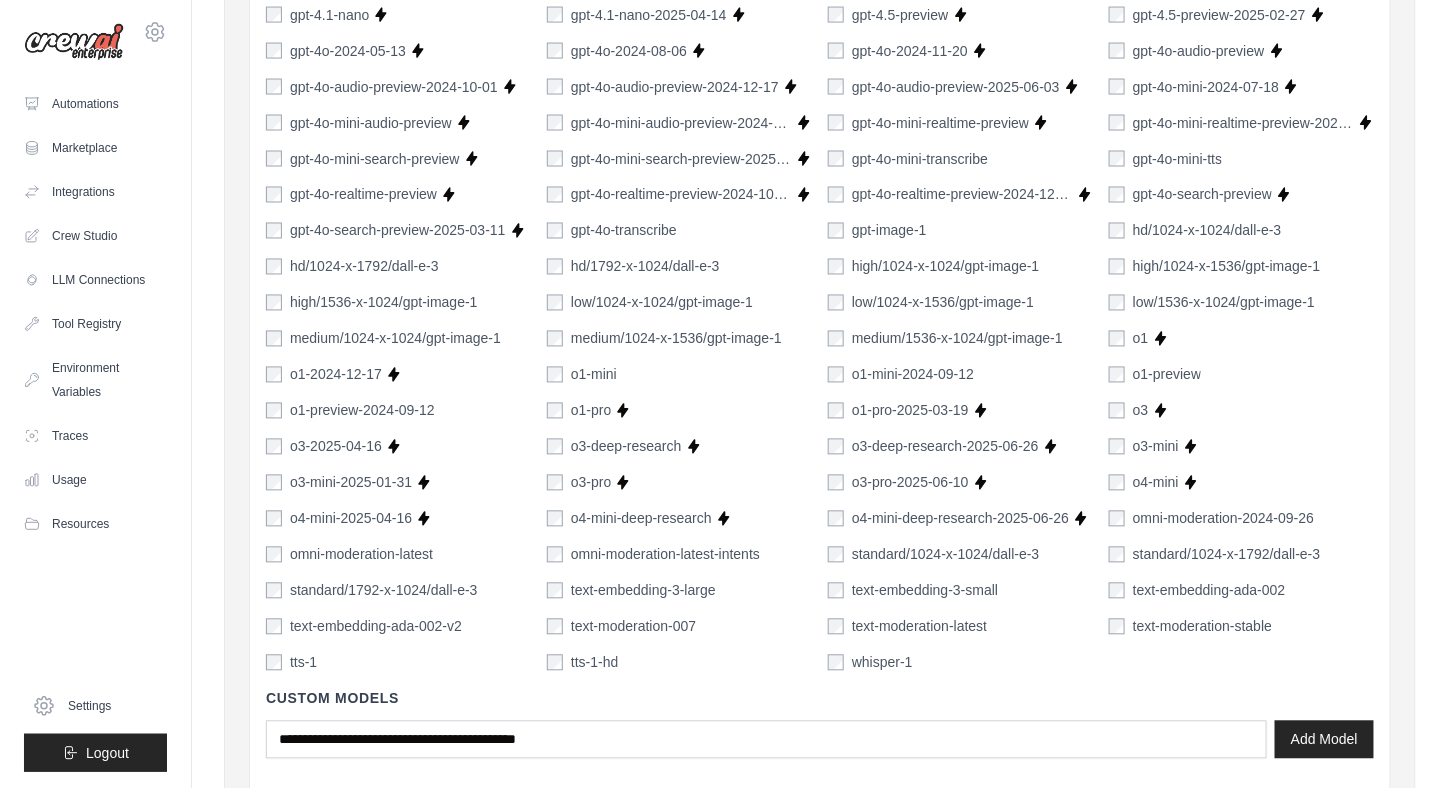 scroll, scrollTop: 1256, scrollLeft: 0, axis: vertical 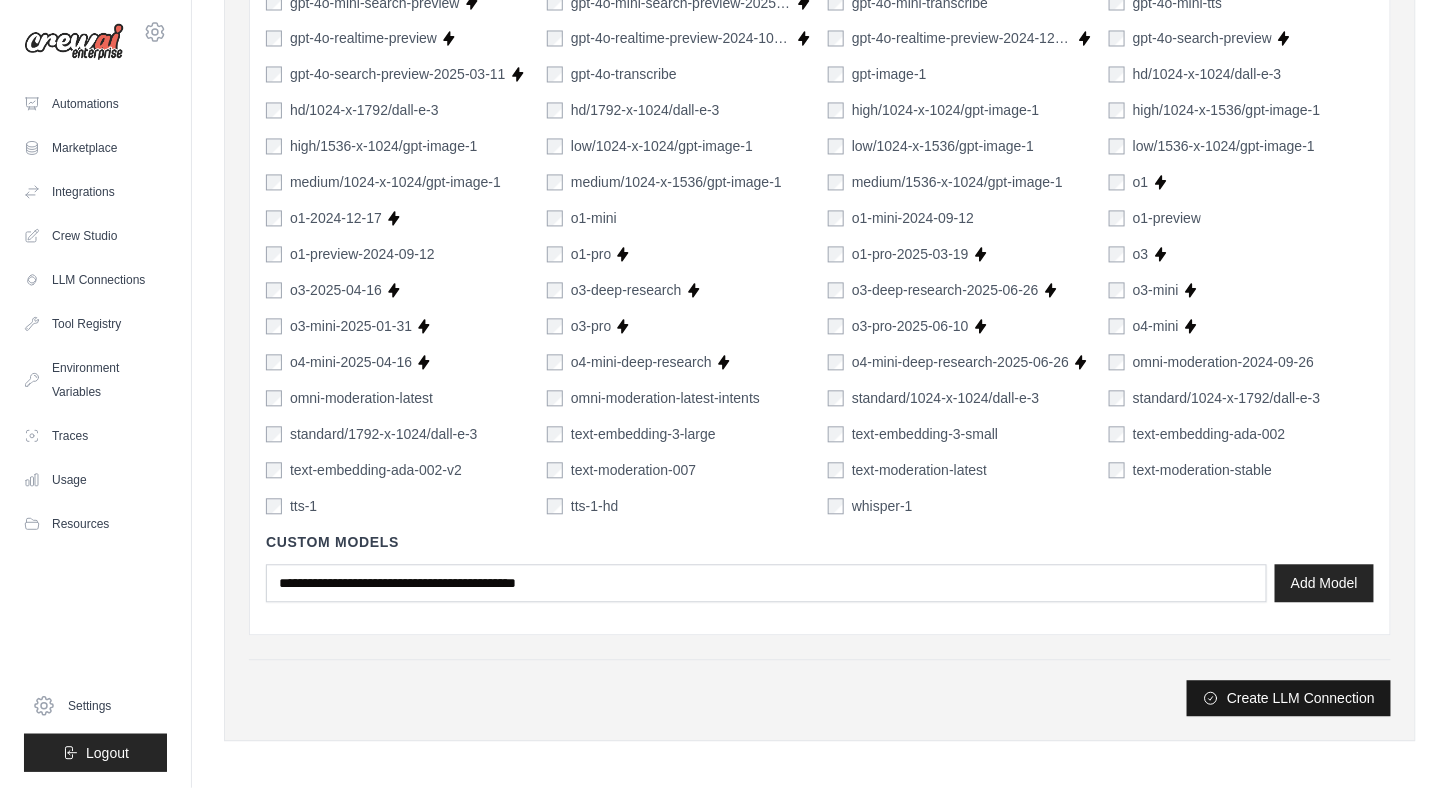 click on "Create LLM Connection" at bounding box center [1289, 699] 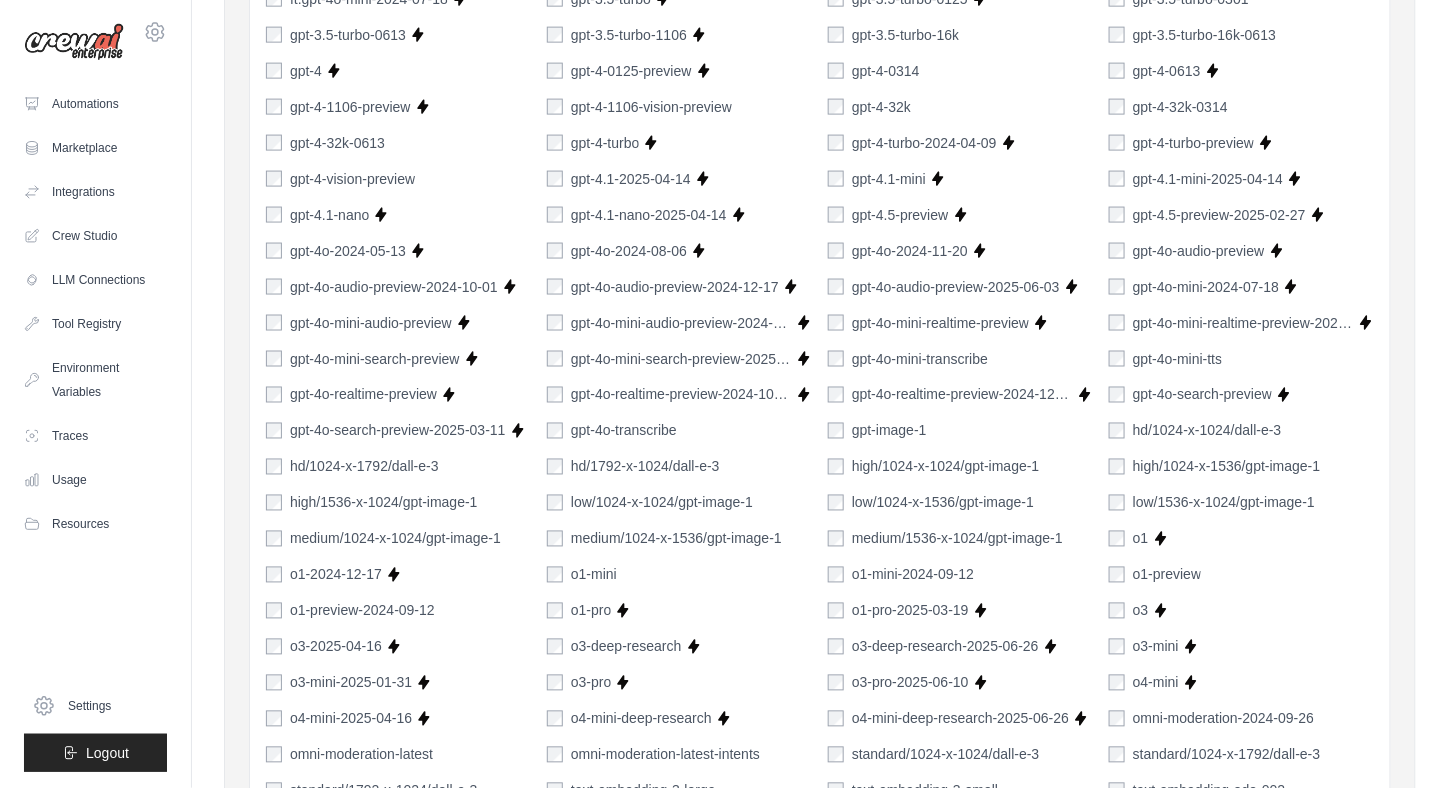 scroll, scrollTop: 1256, scrollLeft: 0, axis: vertical 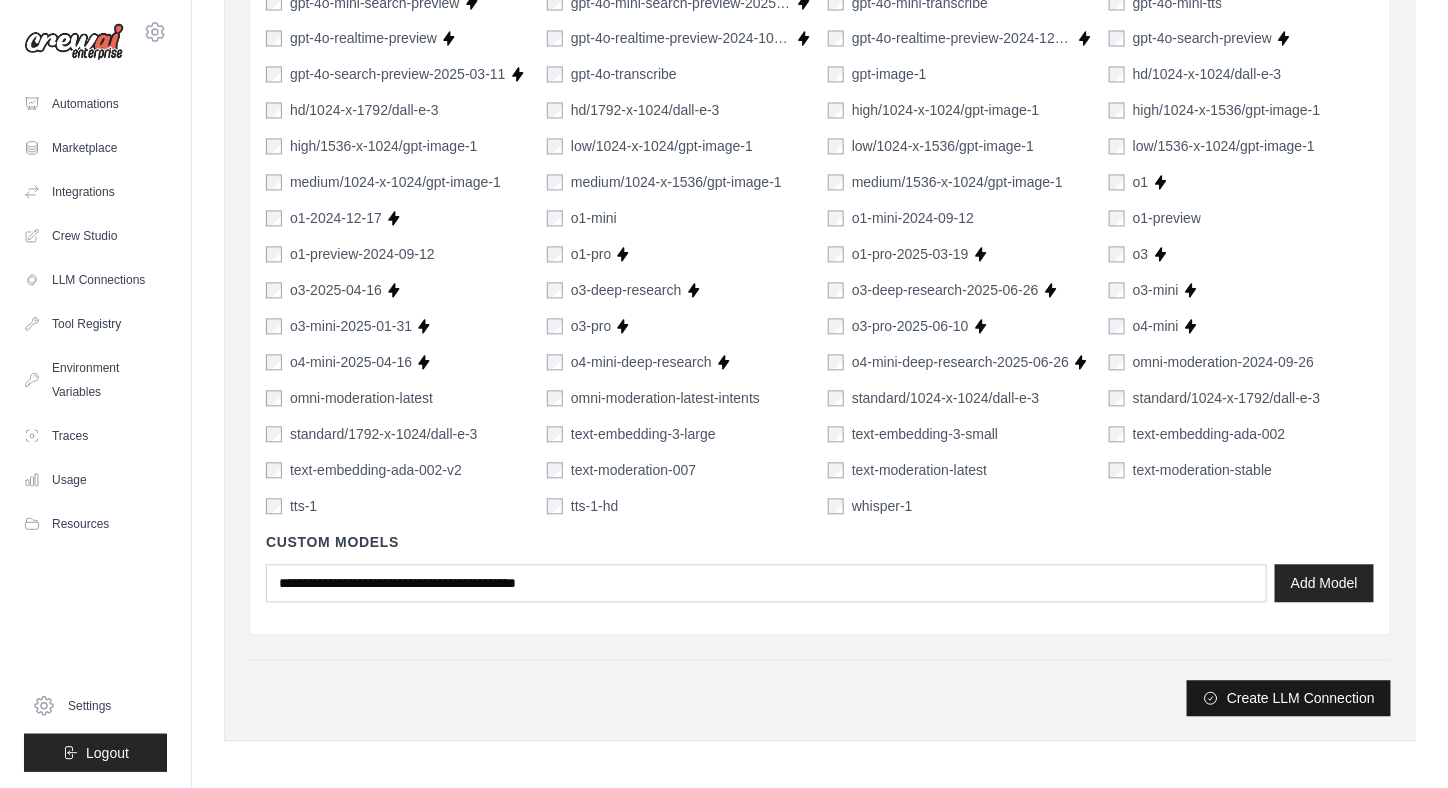type on "**********" 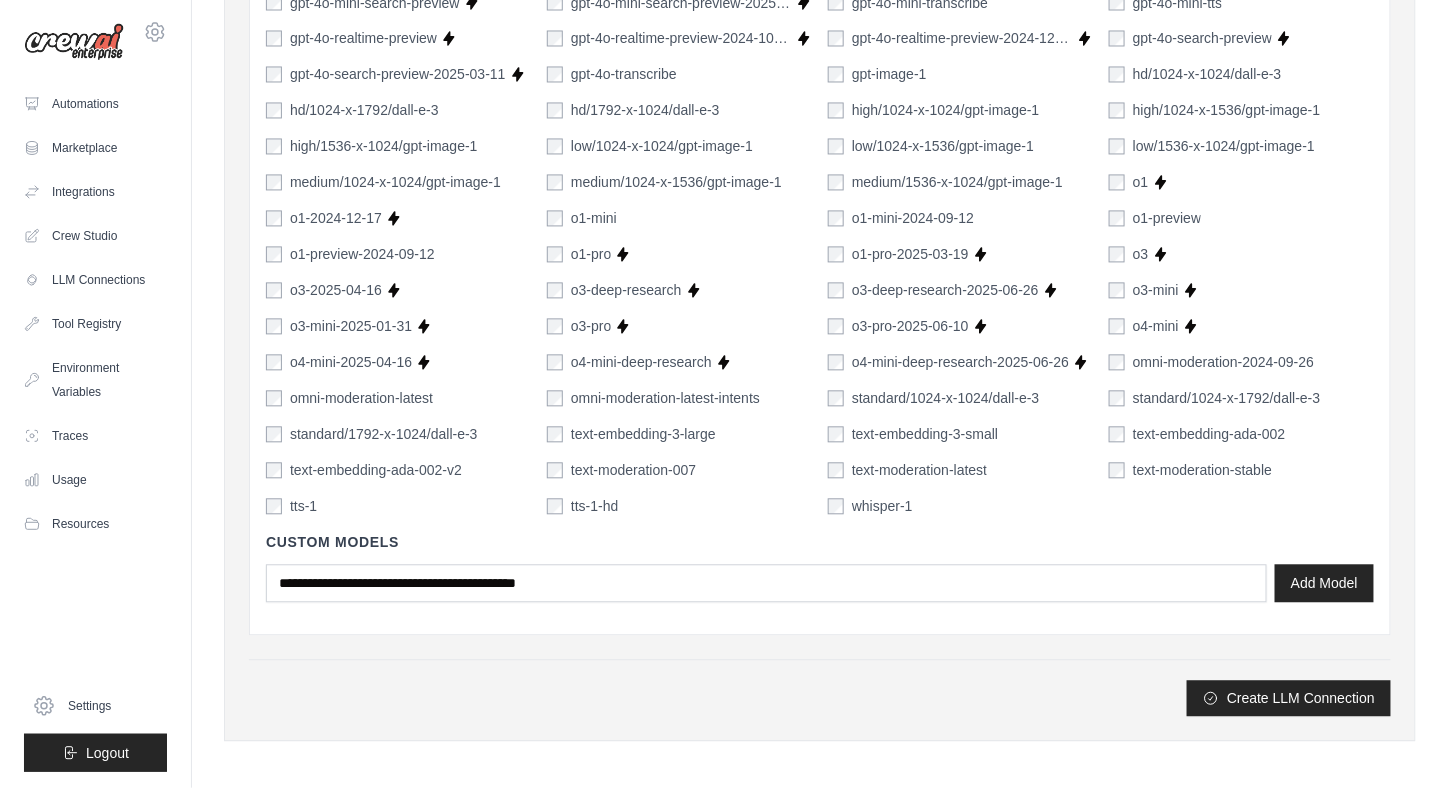 scroll, scrollTop: 0, scrollLeft: 0, axis: both 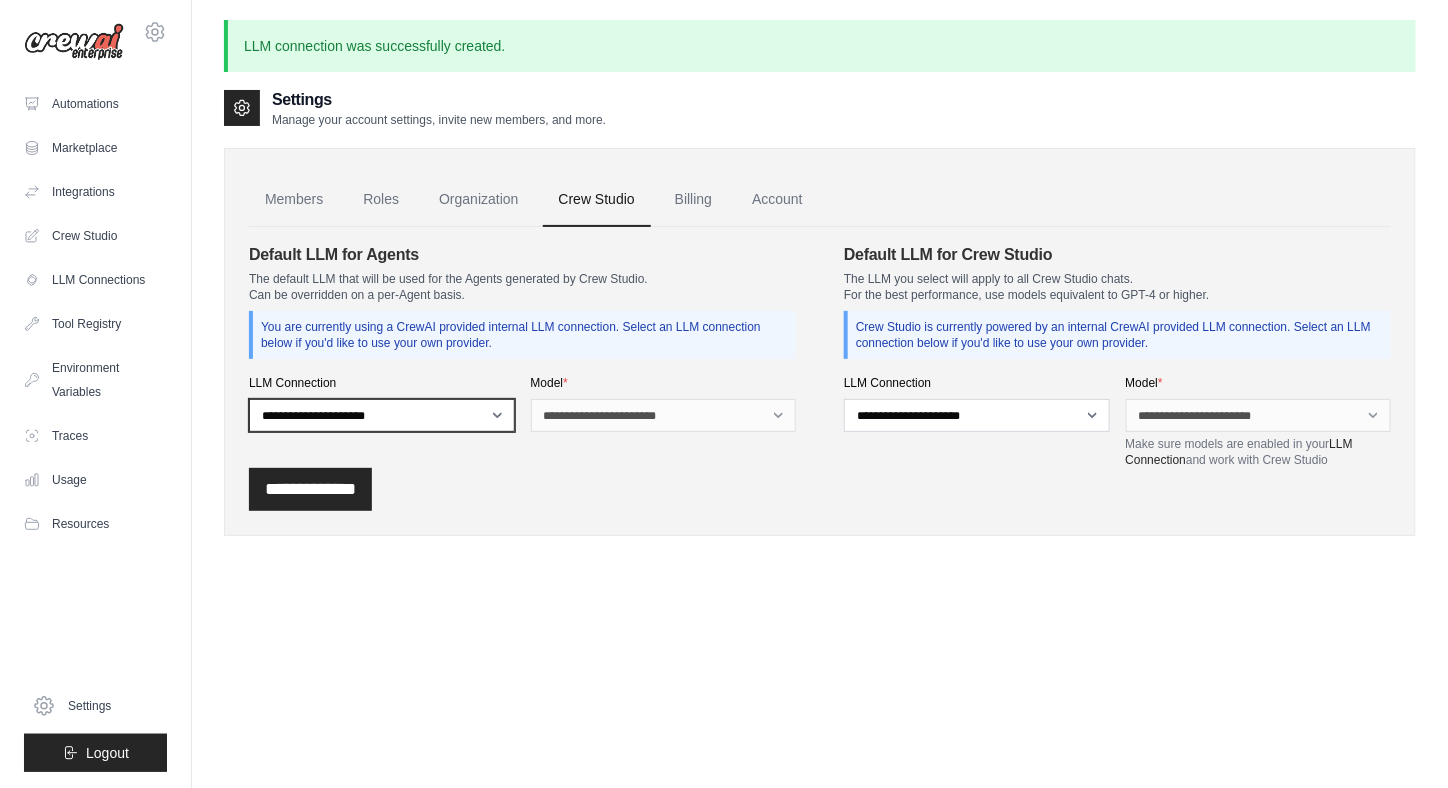 click on "**********" at bounding box center (382, 415) 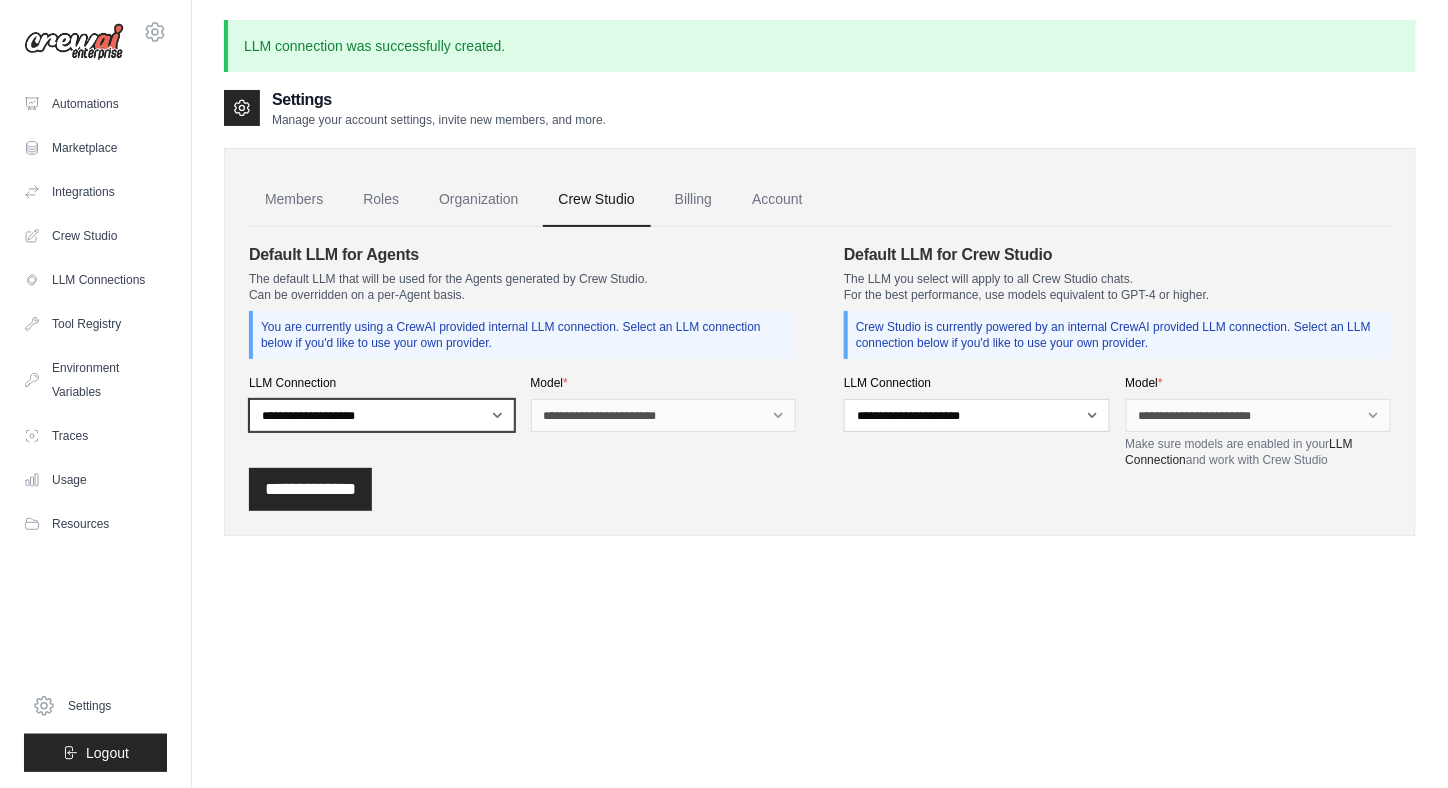 click on "**********" at bounding box center (382, 415) 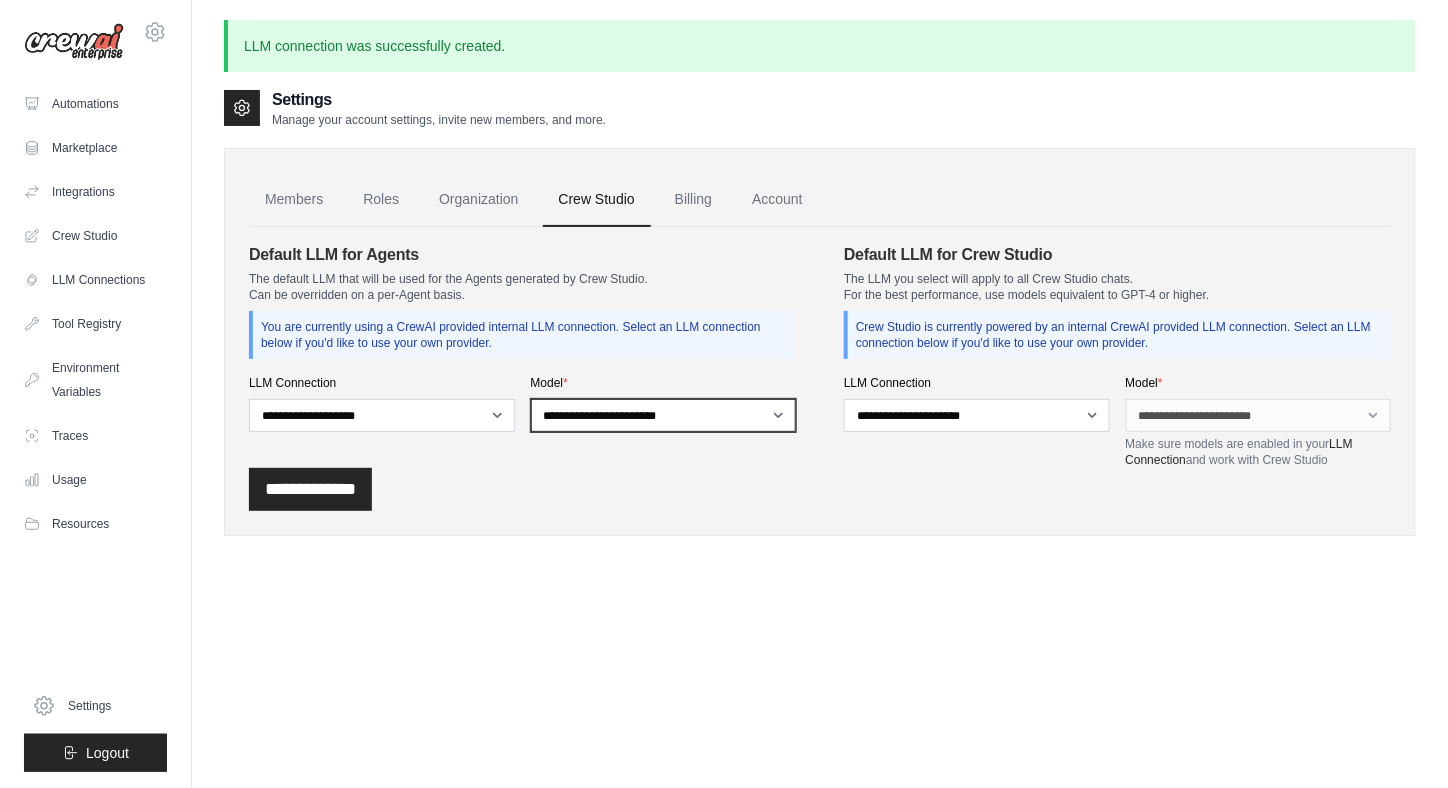 click on "**********" at bounding box center (664, 415) 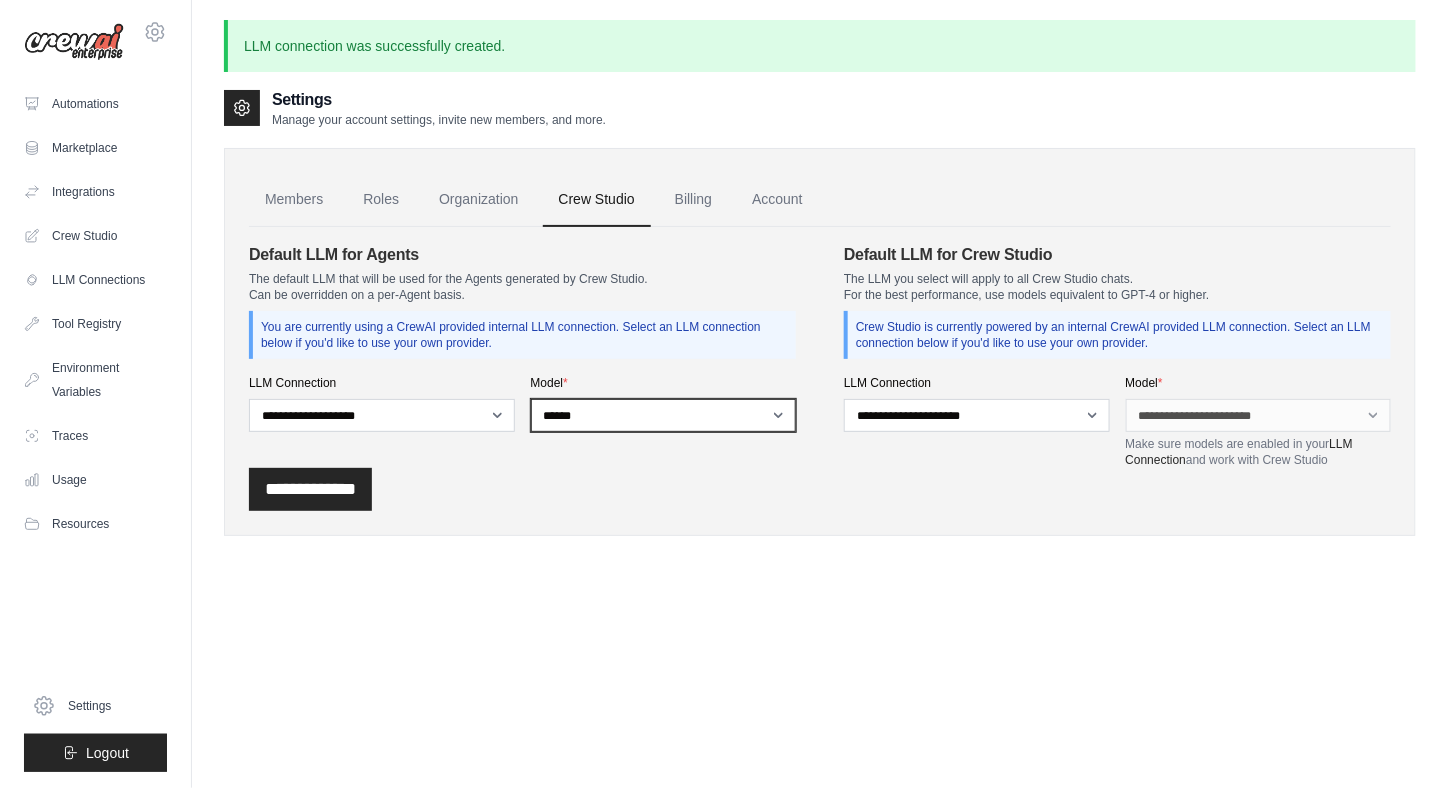click on "**********" at bounding box center [664, 415] 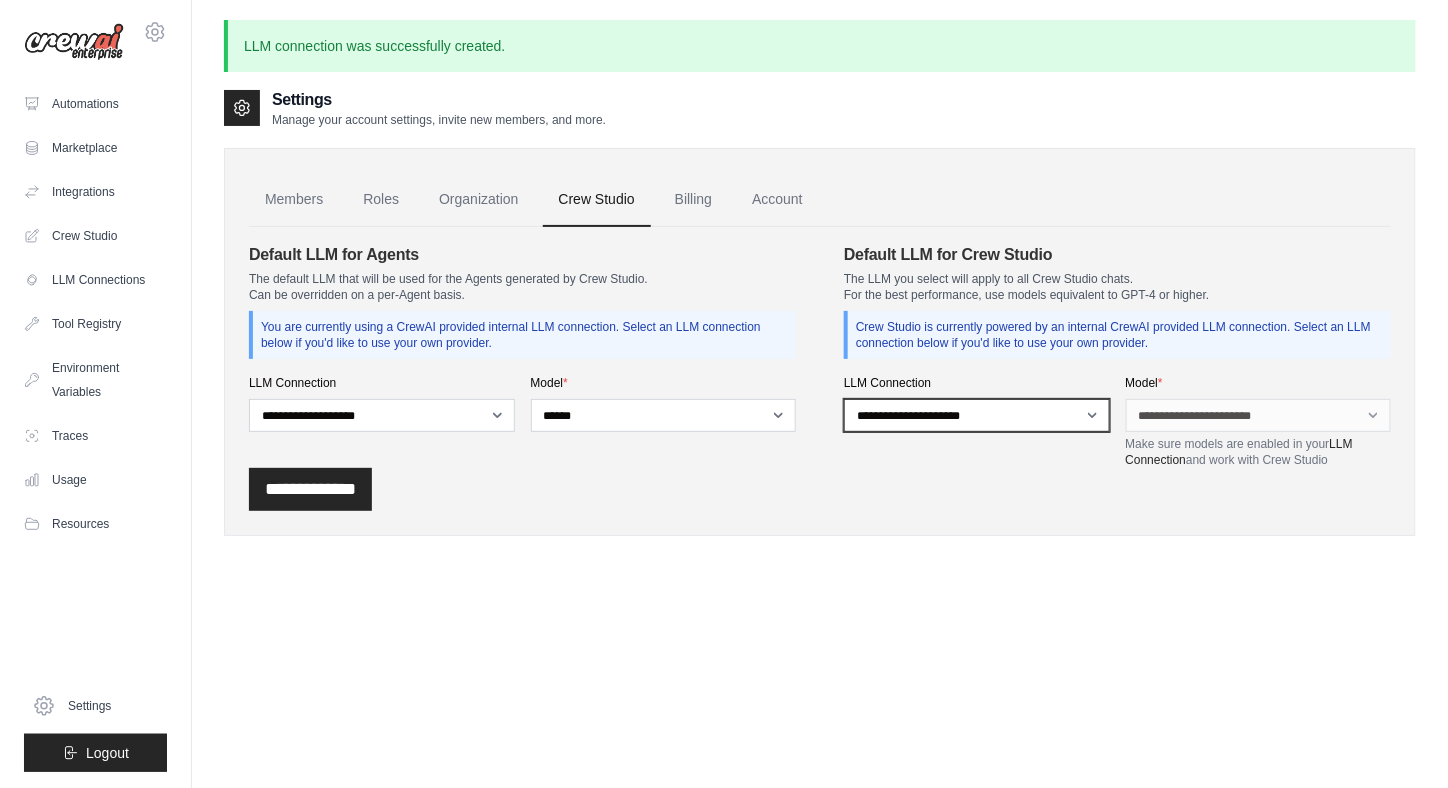 click on "**********" at bounding box center (977, 415) 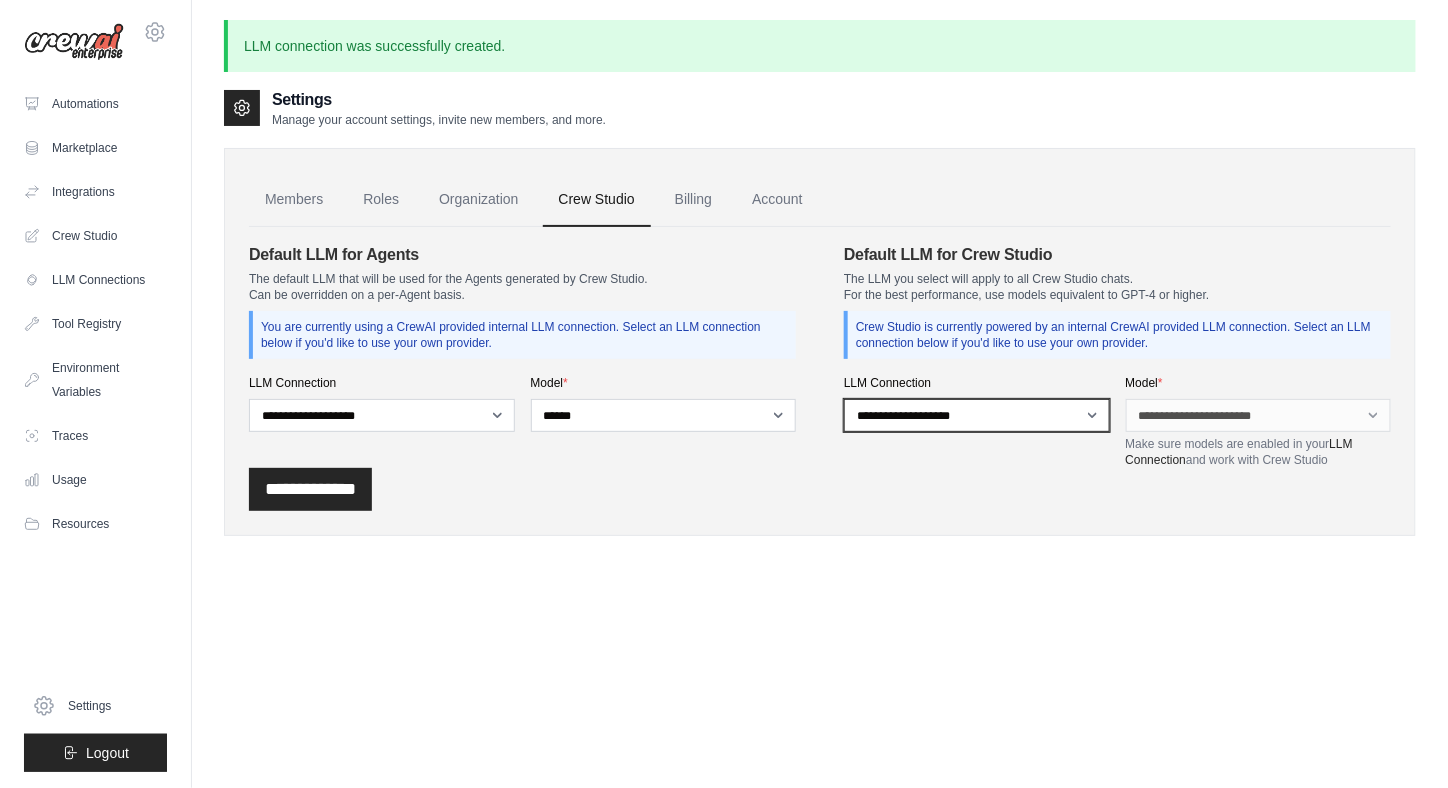 click on "**********" at bounding box center [977, 415] 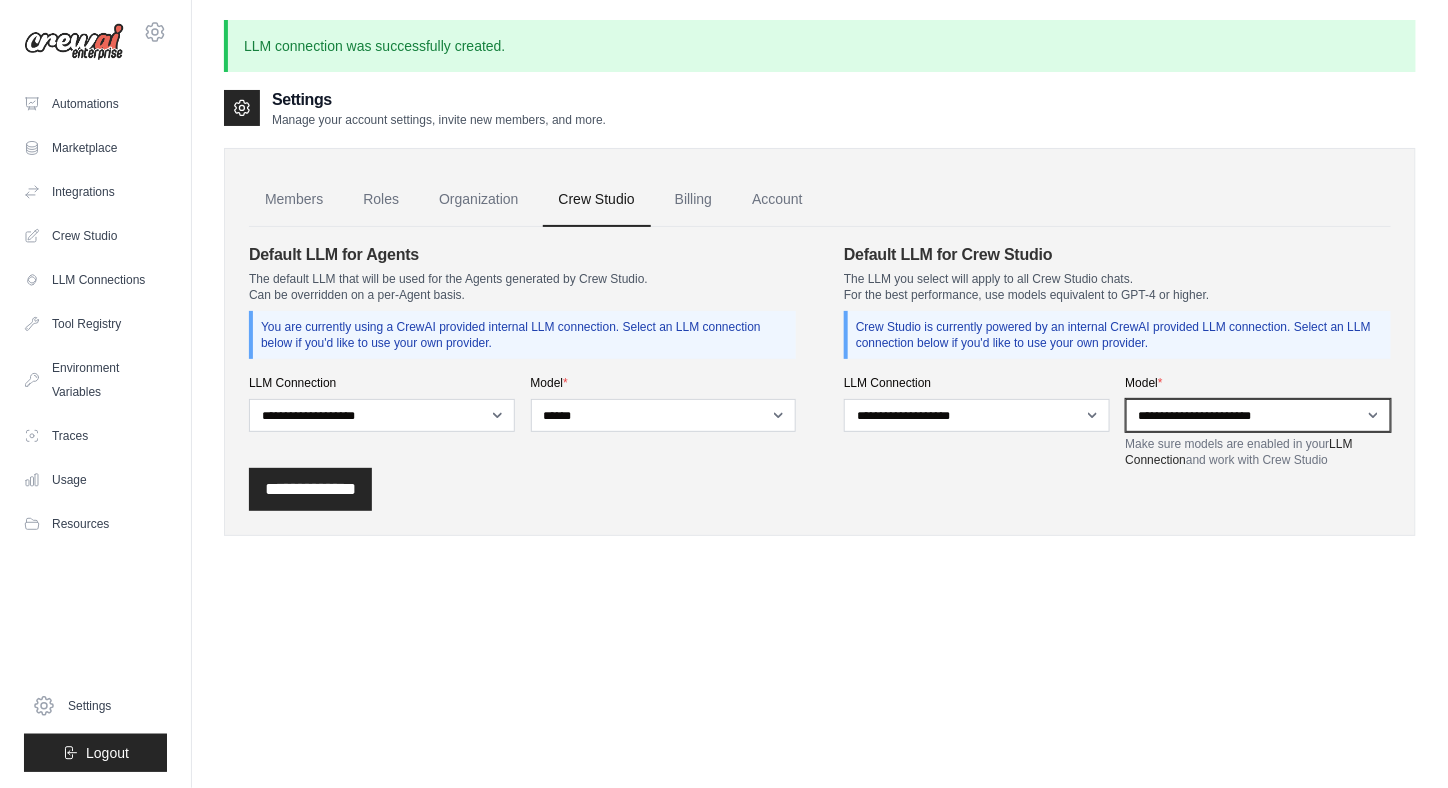 click on "**********" at bounding box center [1259, 415] 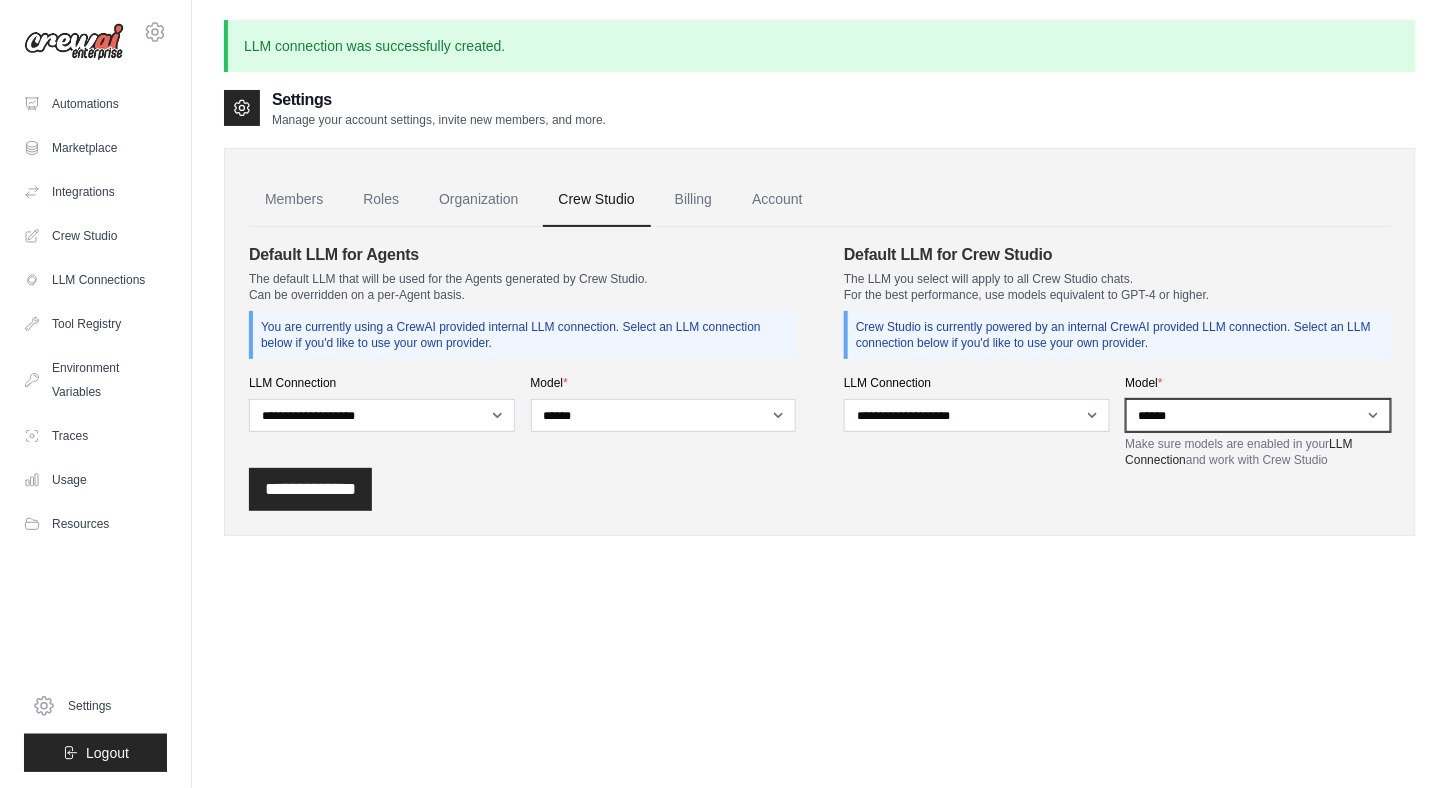 click on "**********" at bounding box center [1259, 415] 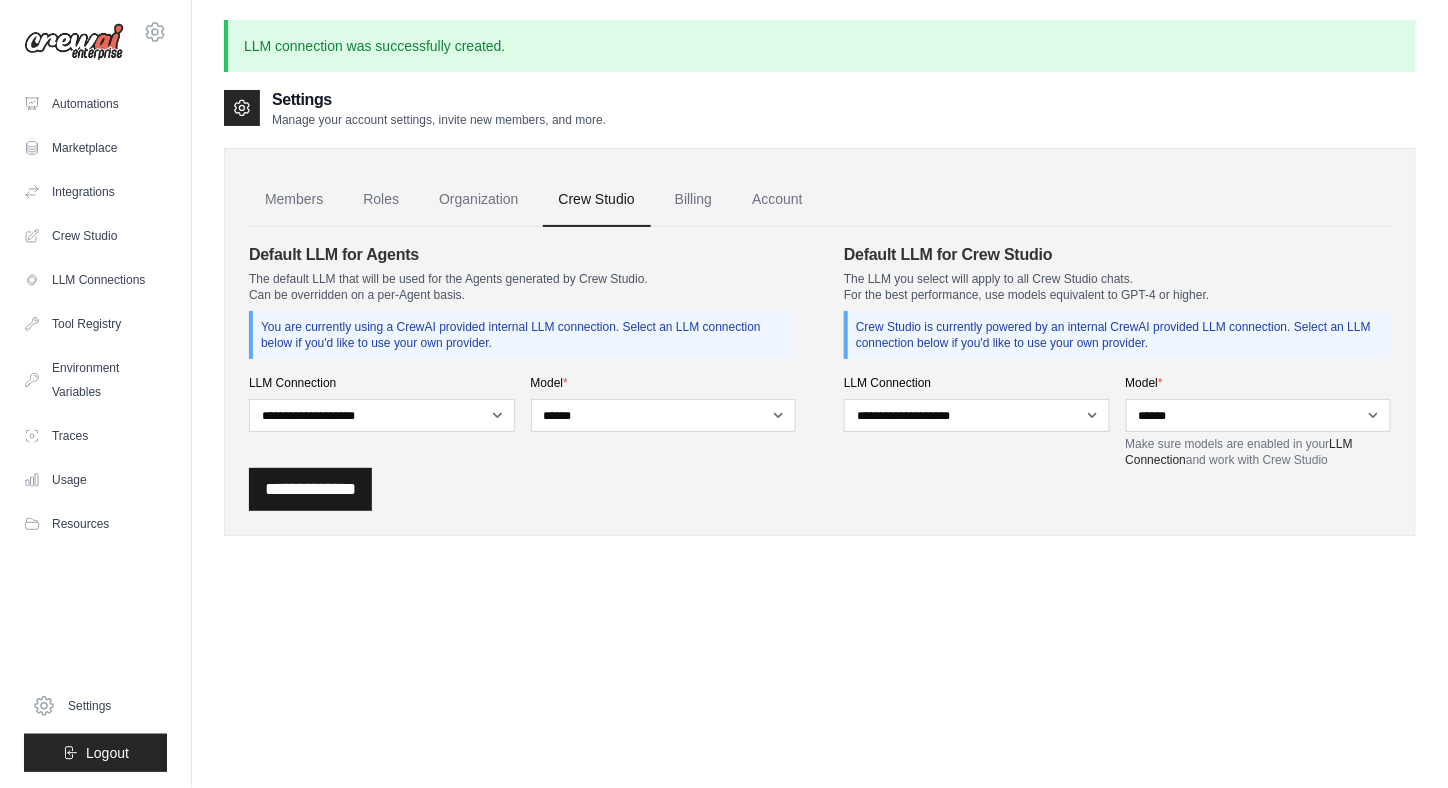 click on "**********" at bounding box center (310, 489) 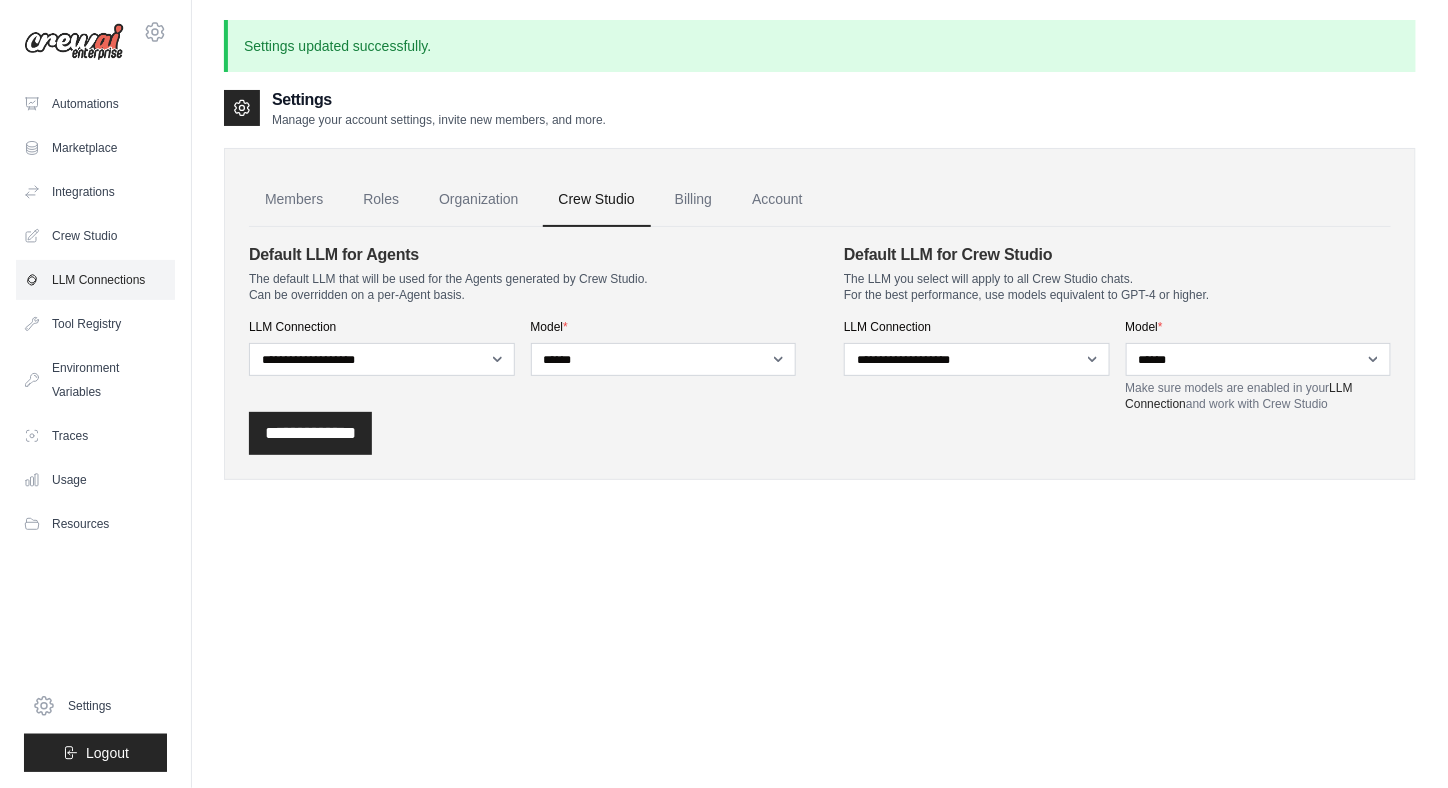 click on "LLM Connections" at bounding box center (95, 280) 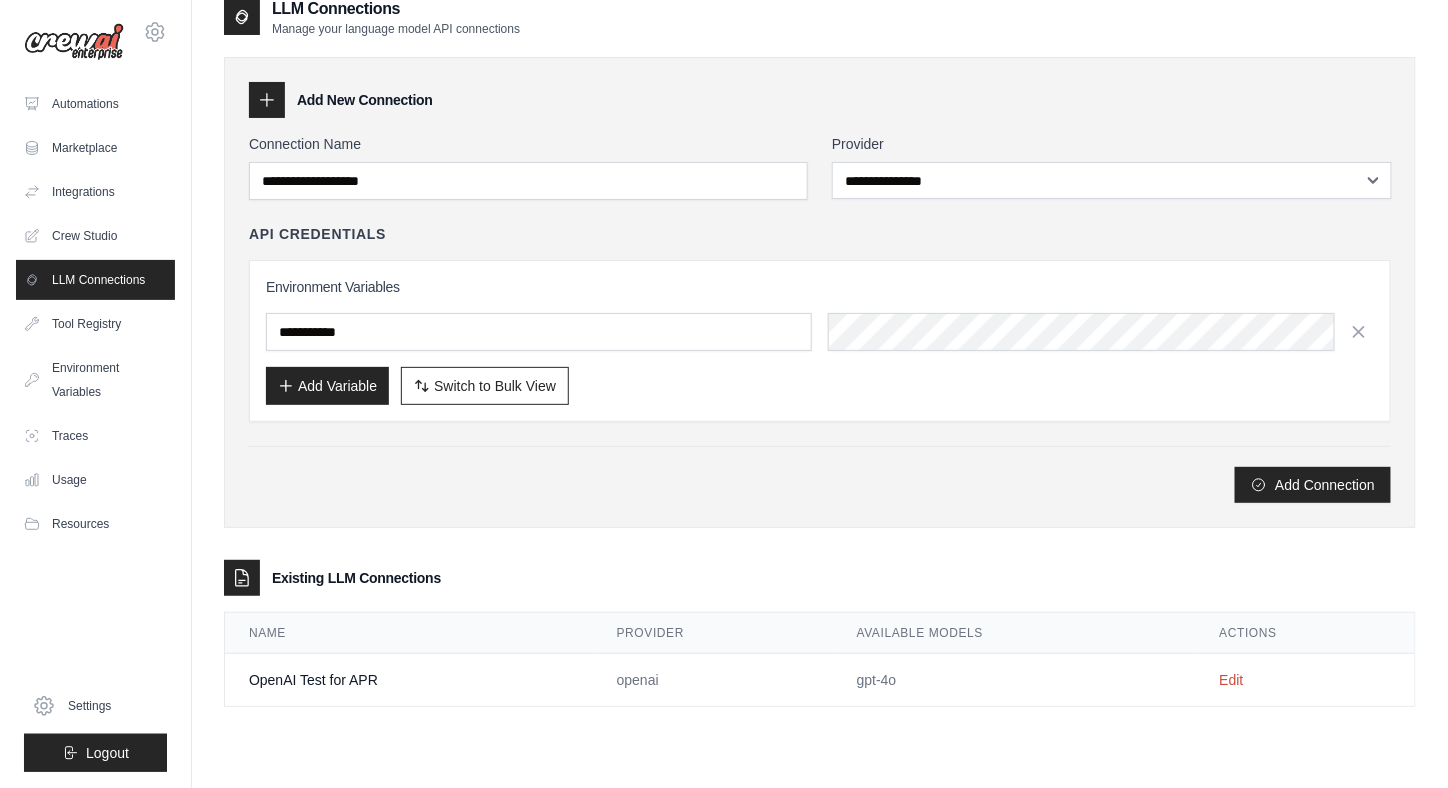 scroll, scrollTop: 40, scrollLeft: 0, axis: vertical 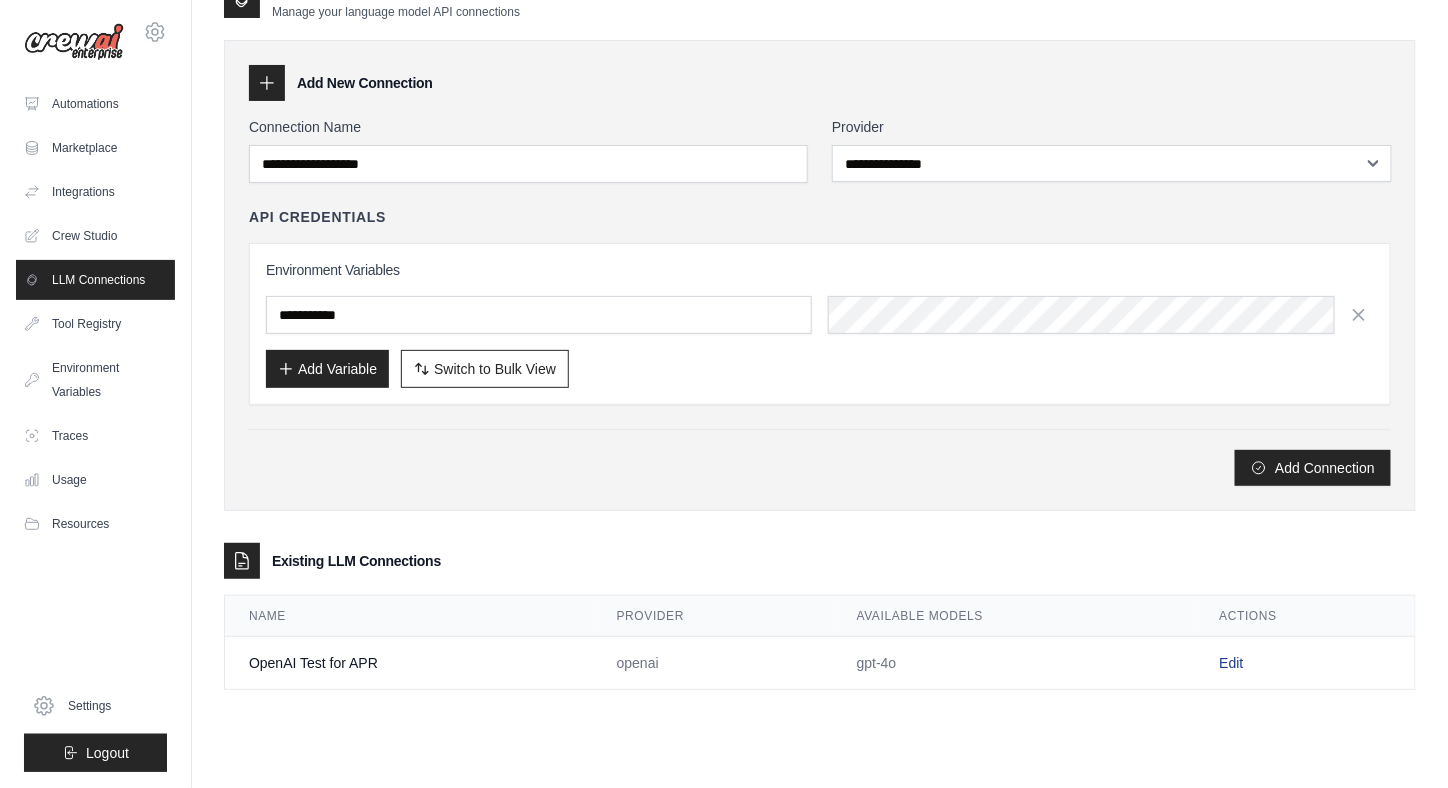 click on "Edit" at bounding box center (1232, 663) 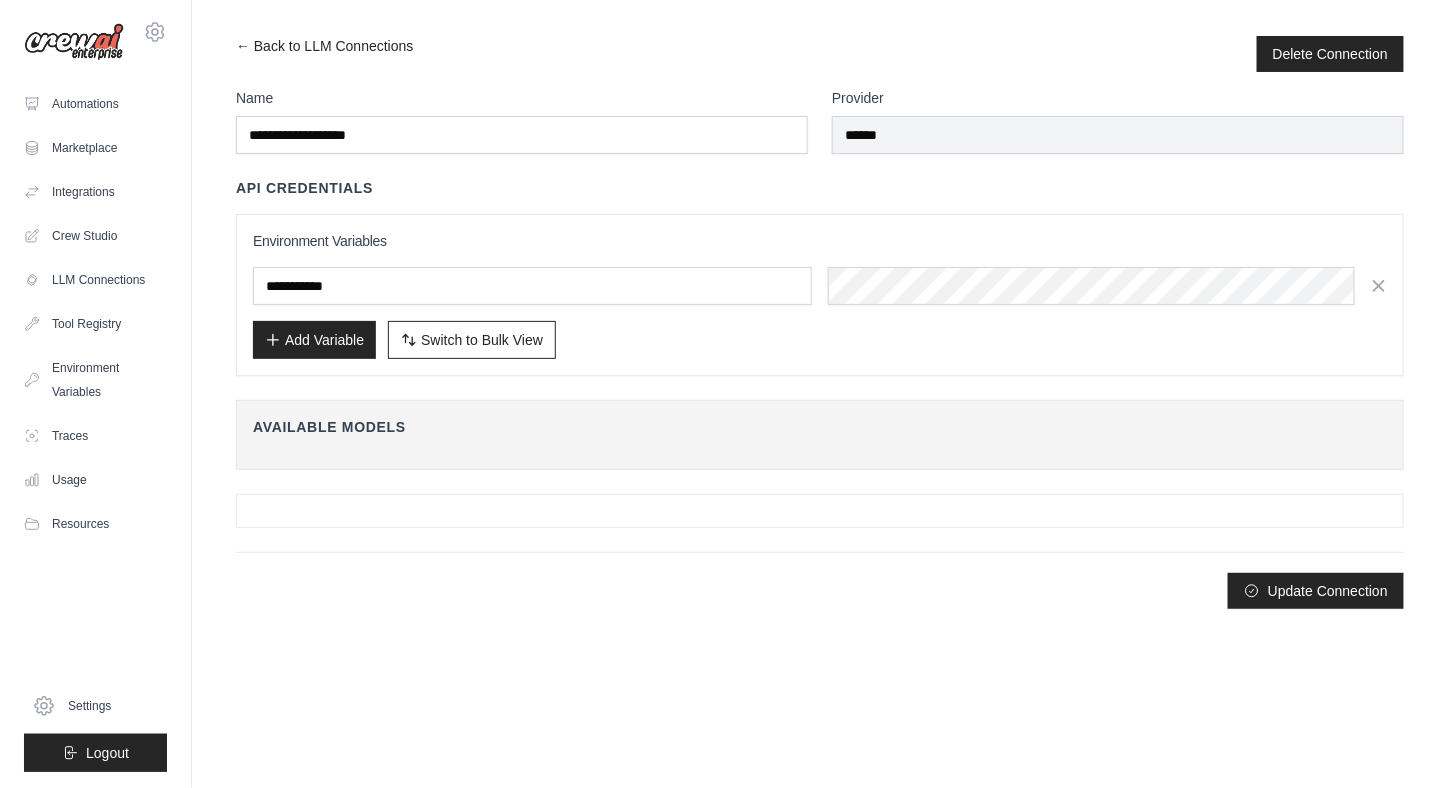 scroll, scrollTop: 0, scrollLeft: 0, axis: both 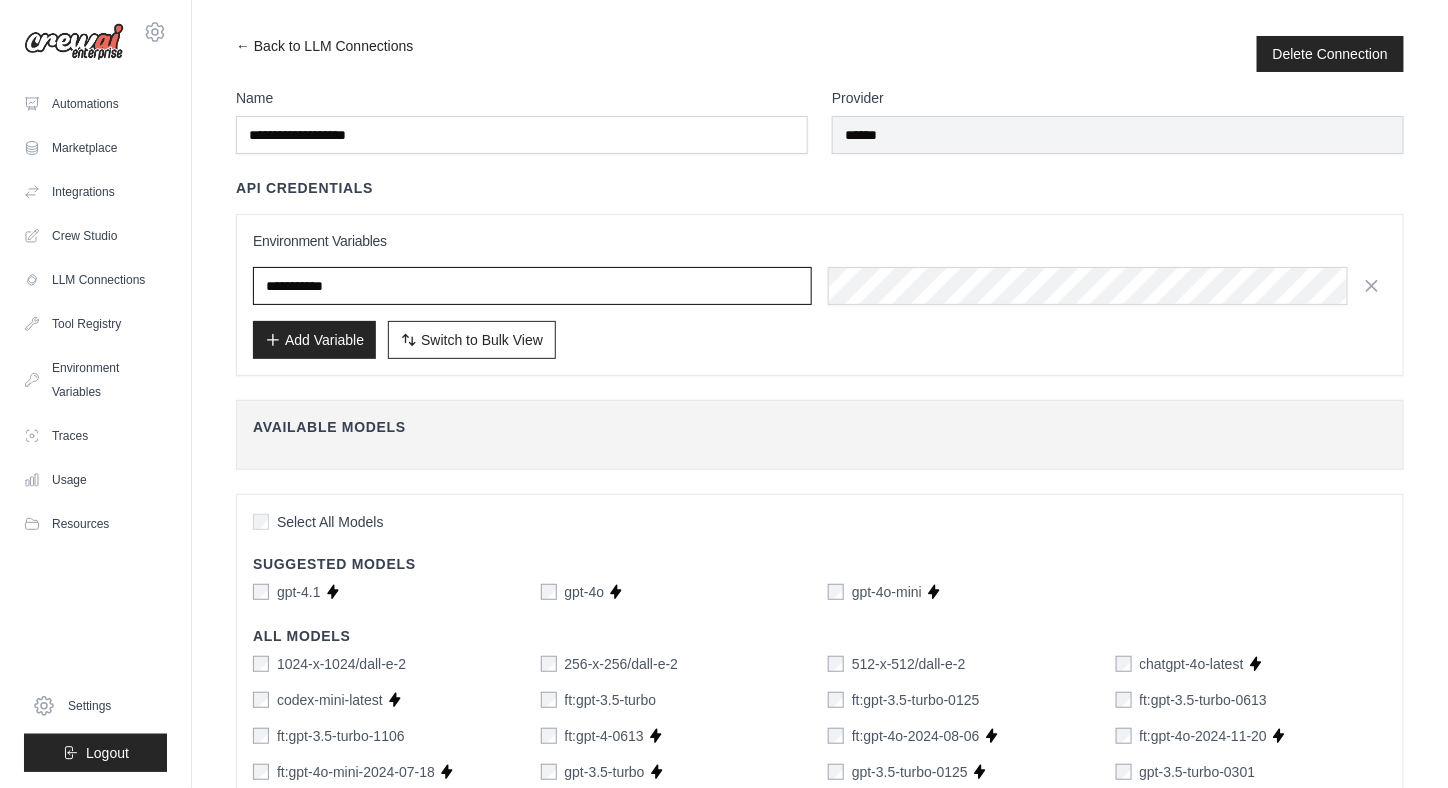 click at bounding box center (532, 286) 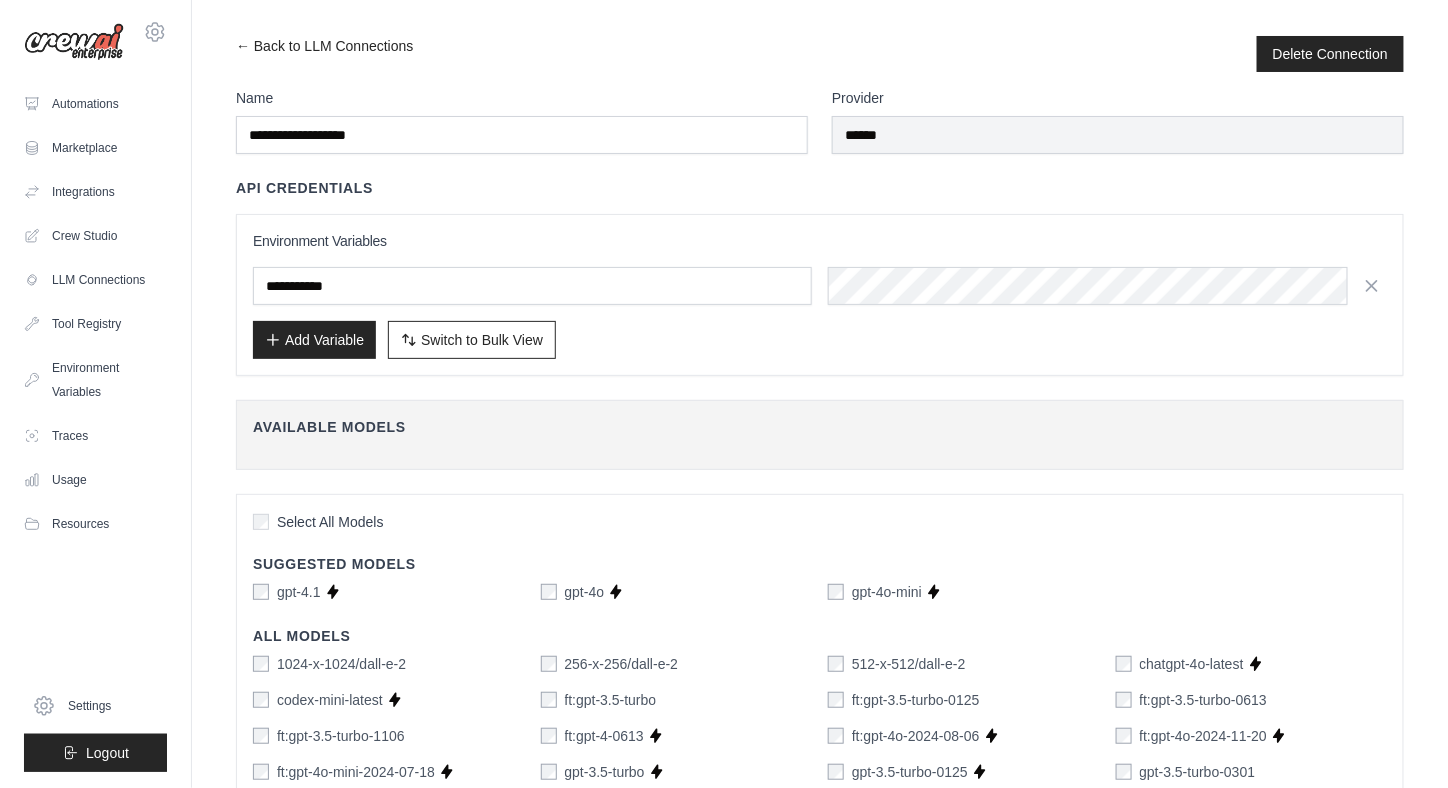click on "Add Variable
Switch to Bulk View
Switch to Table View" at bounding box center [820, 340] 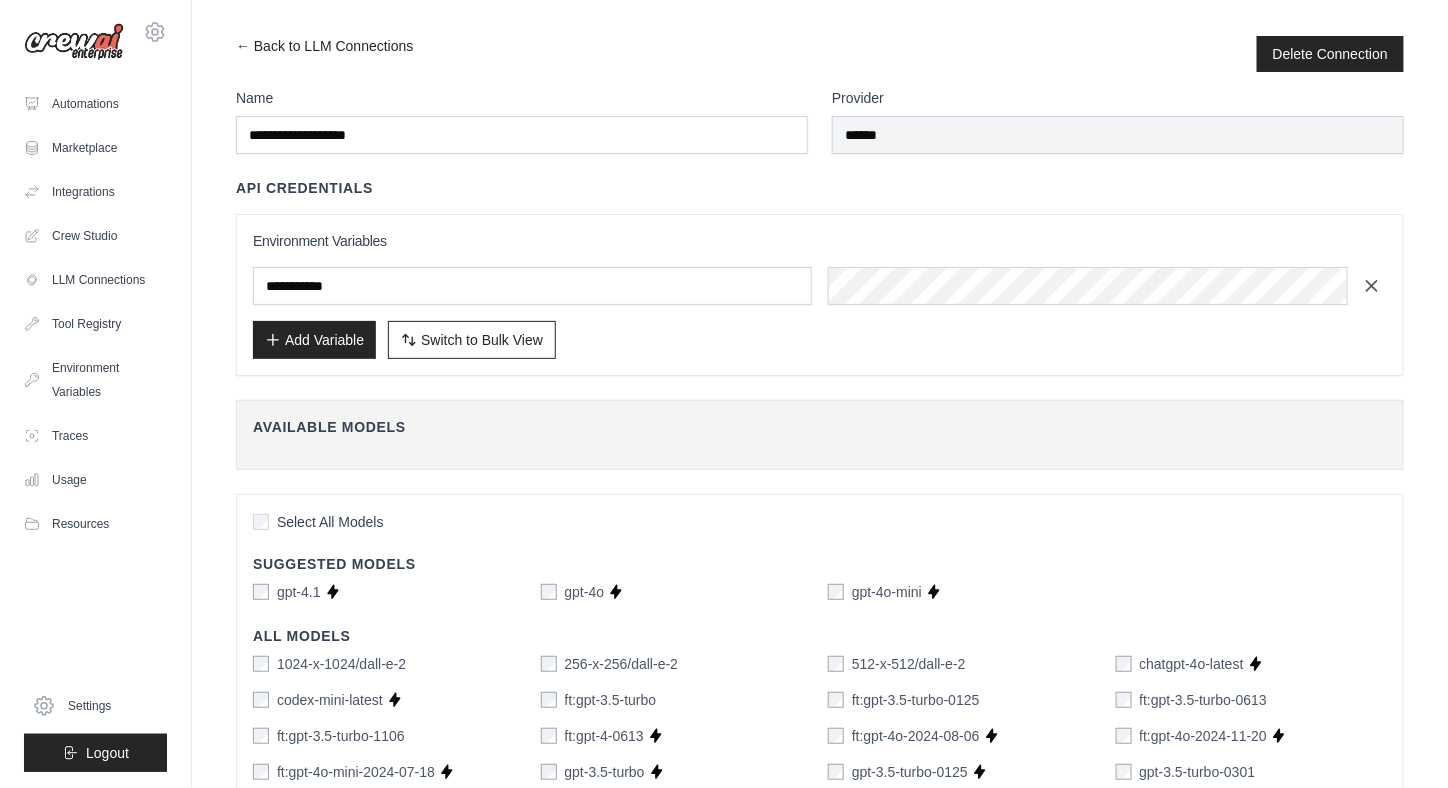 click 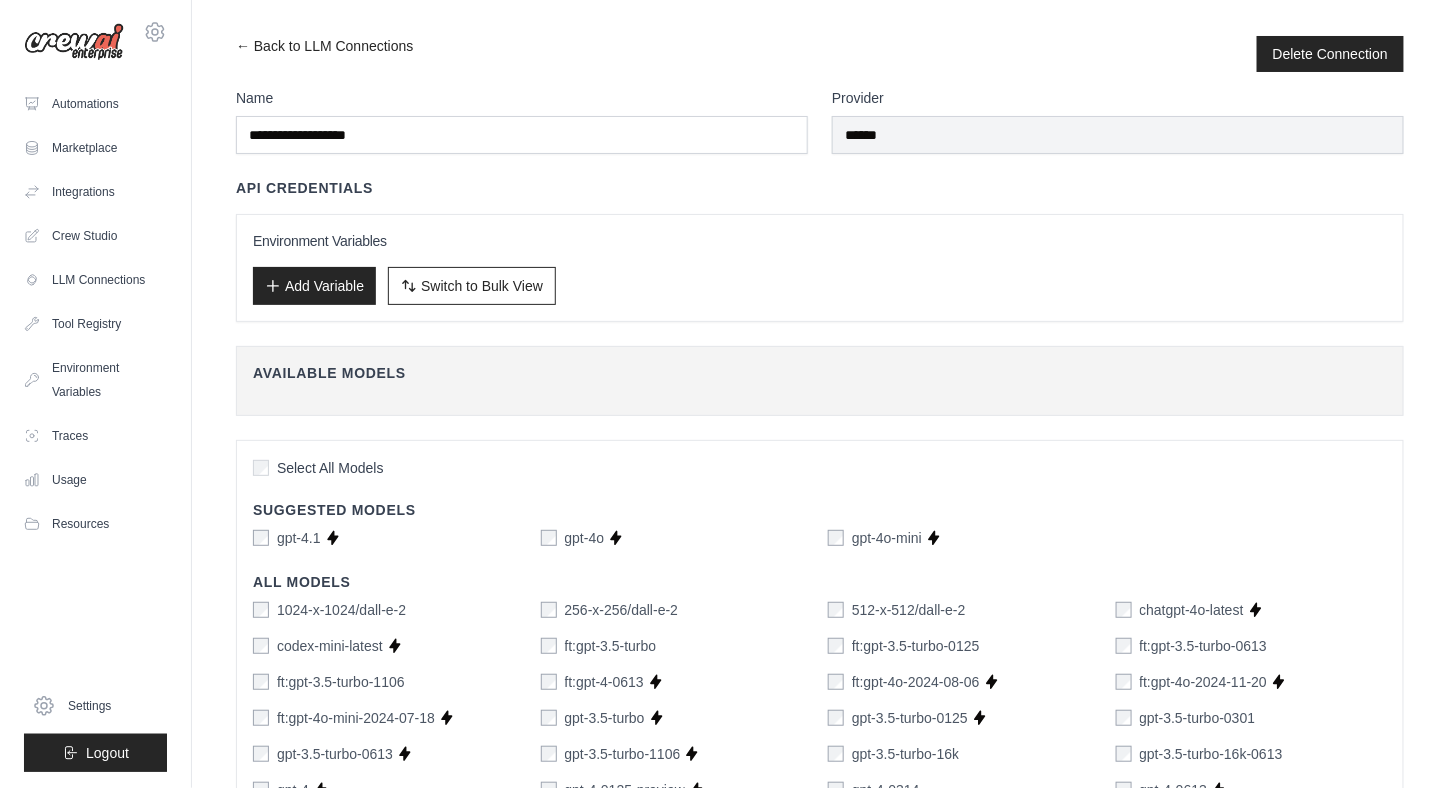 click on "Add Variable" at bounding box center [314, 286] 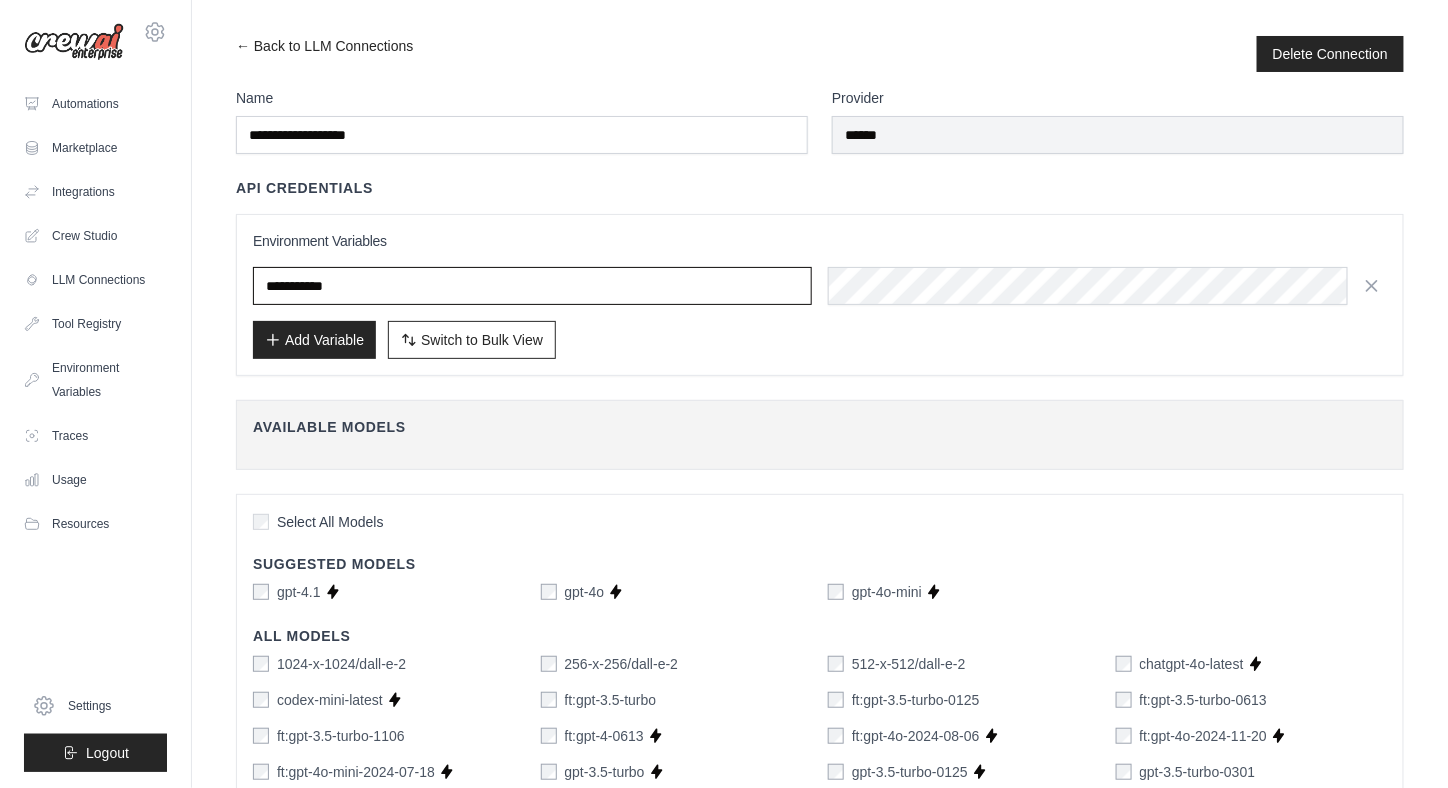 drag, startPoint x: 256, startPoint y: 290, endPoint x: 230, endPoint y: 289, distance: 26.019224 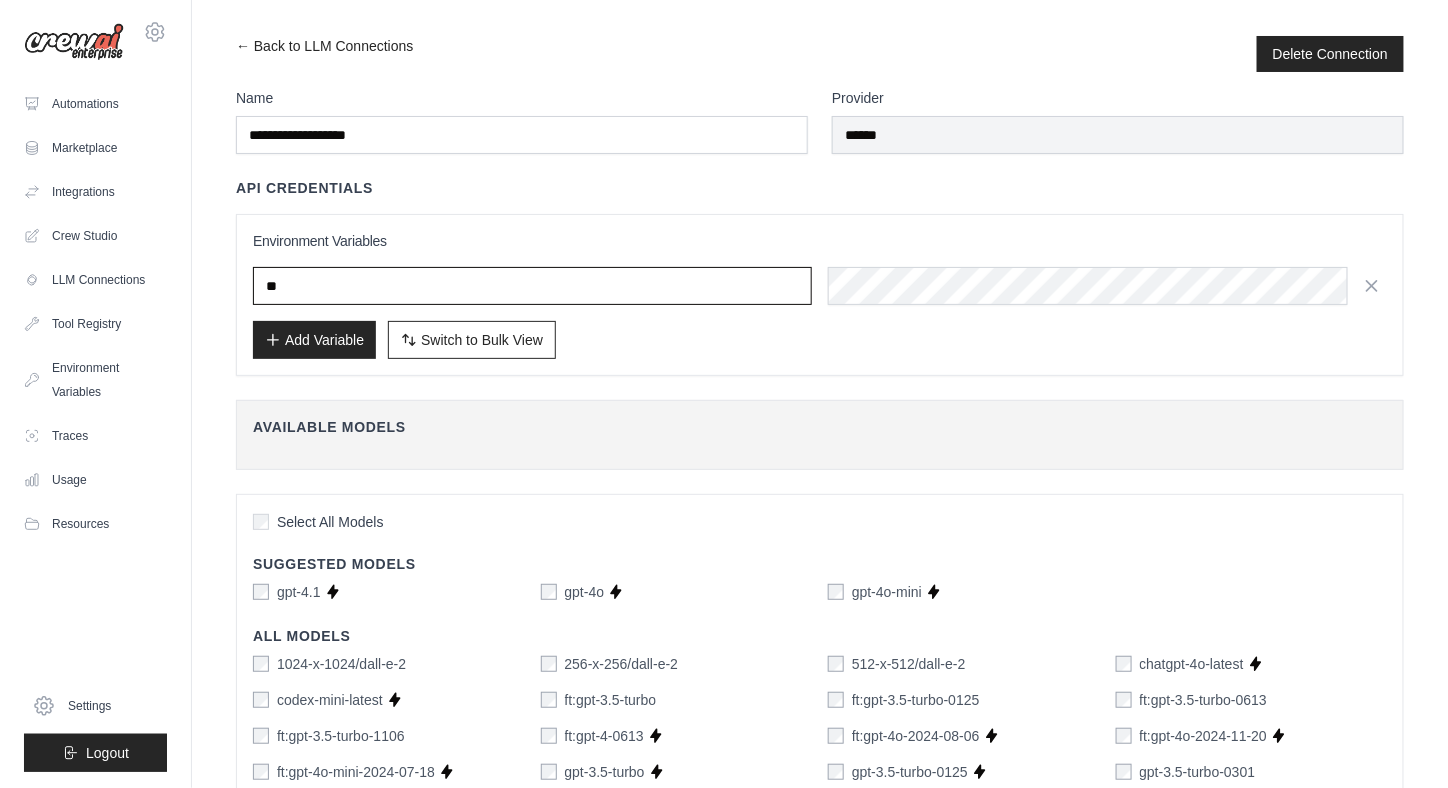 type on "**" 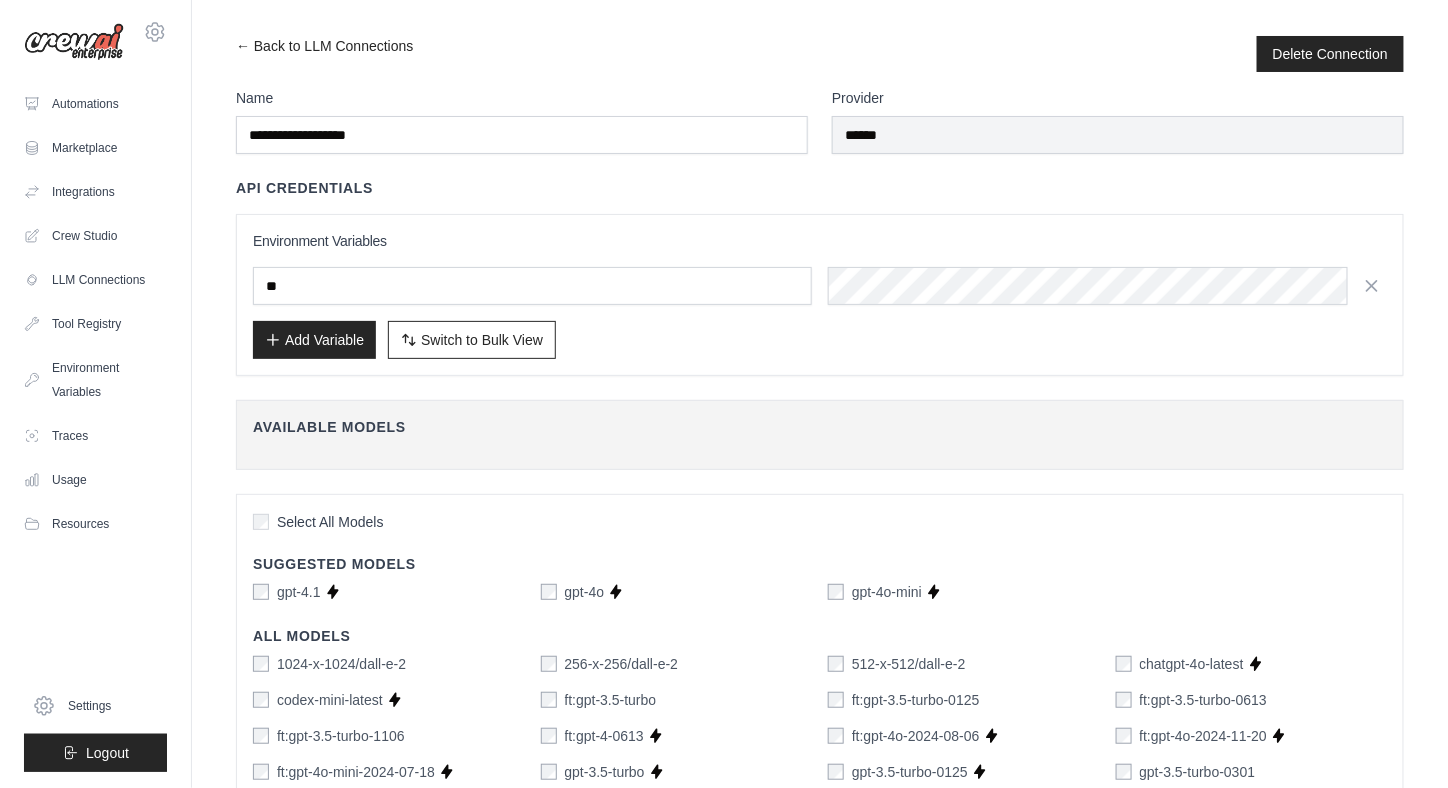 click on "Environment Variables
**
Add Variable
Switch to Bulk View
Switch to Table View" at bounding box center [820, 295] 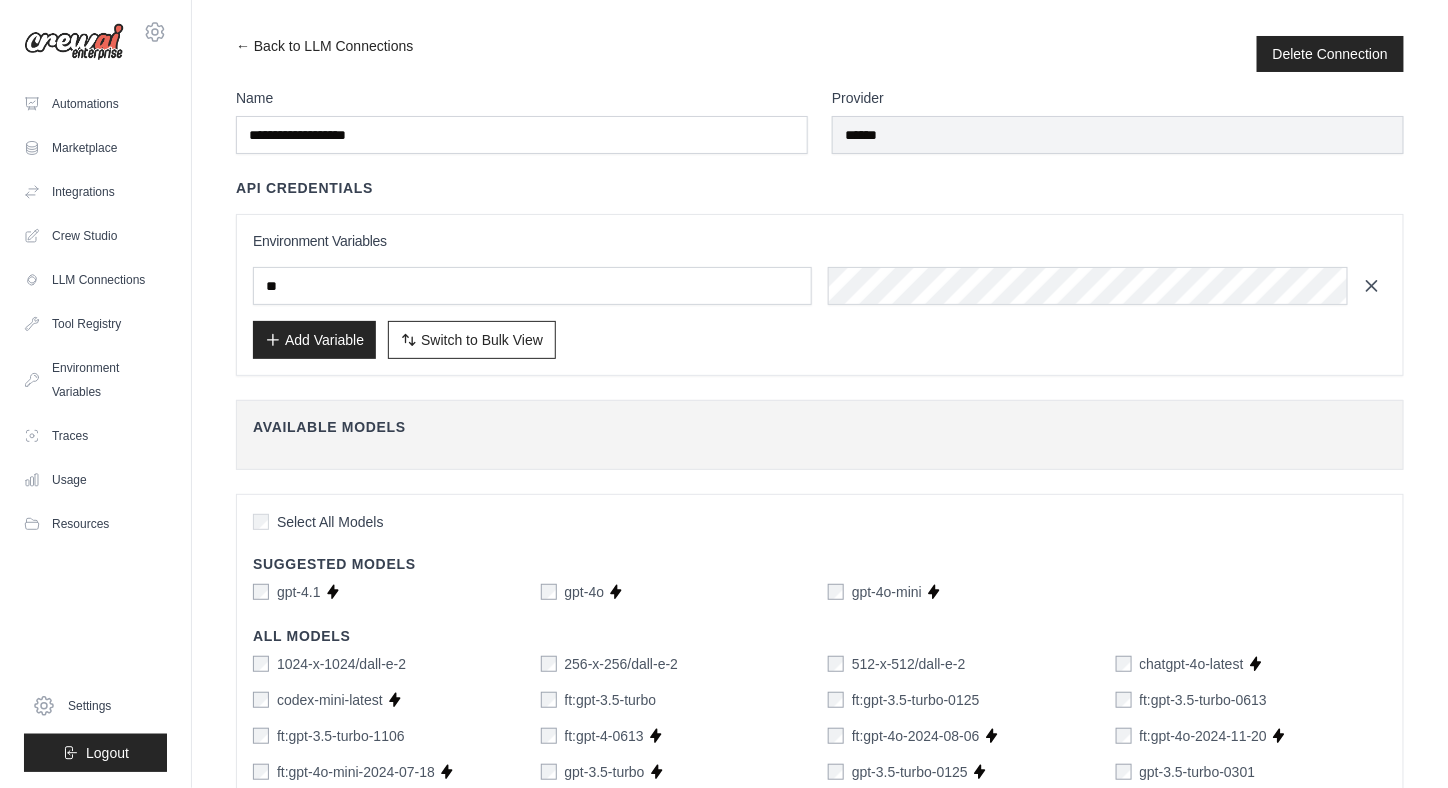 click 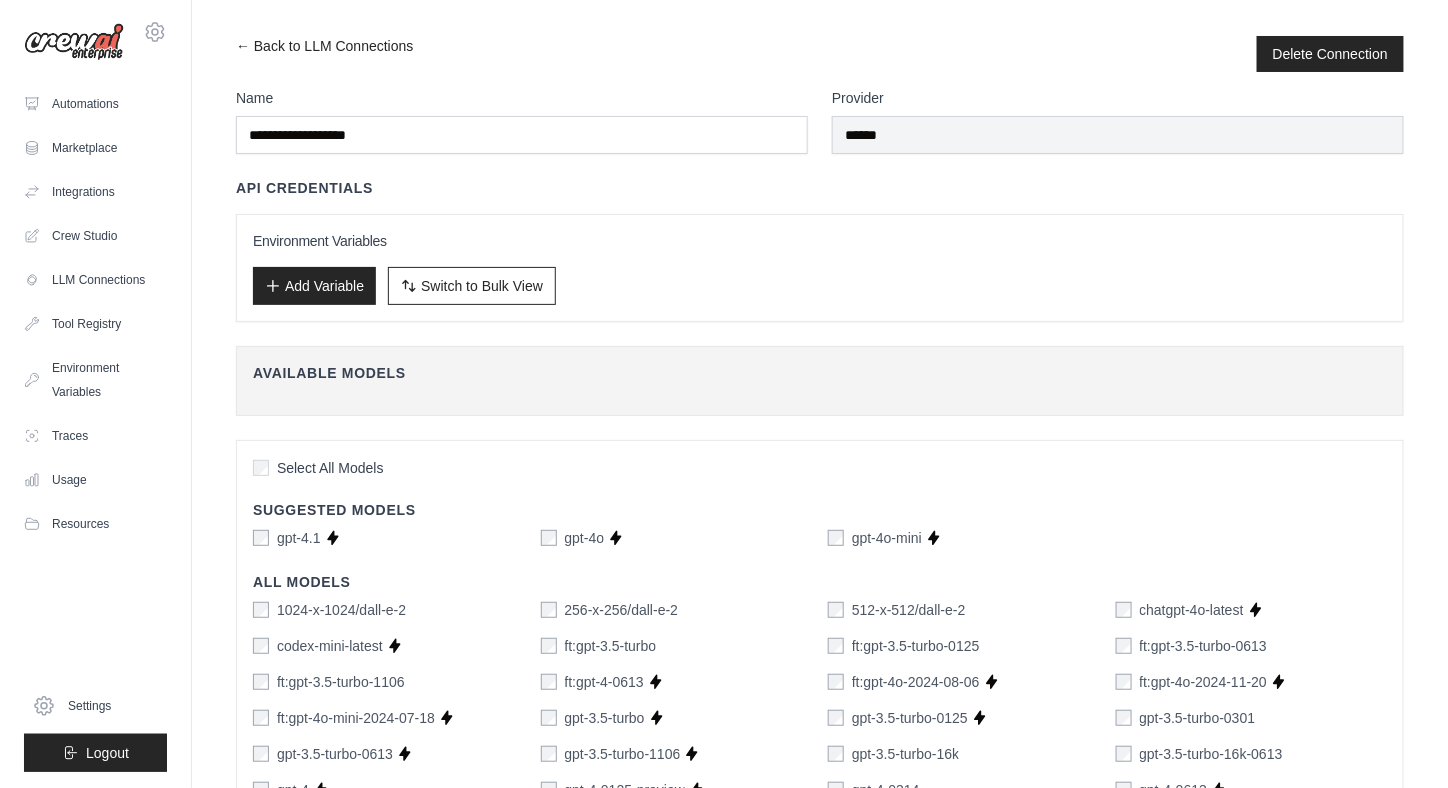 click on "Add Variable" at bounding box center [314, 286] 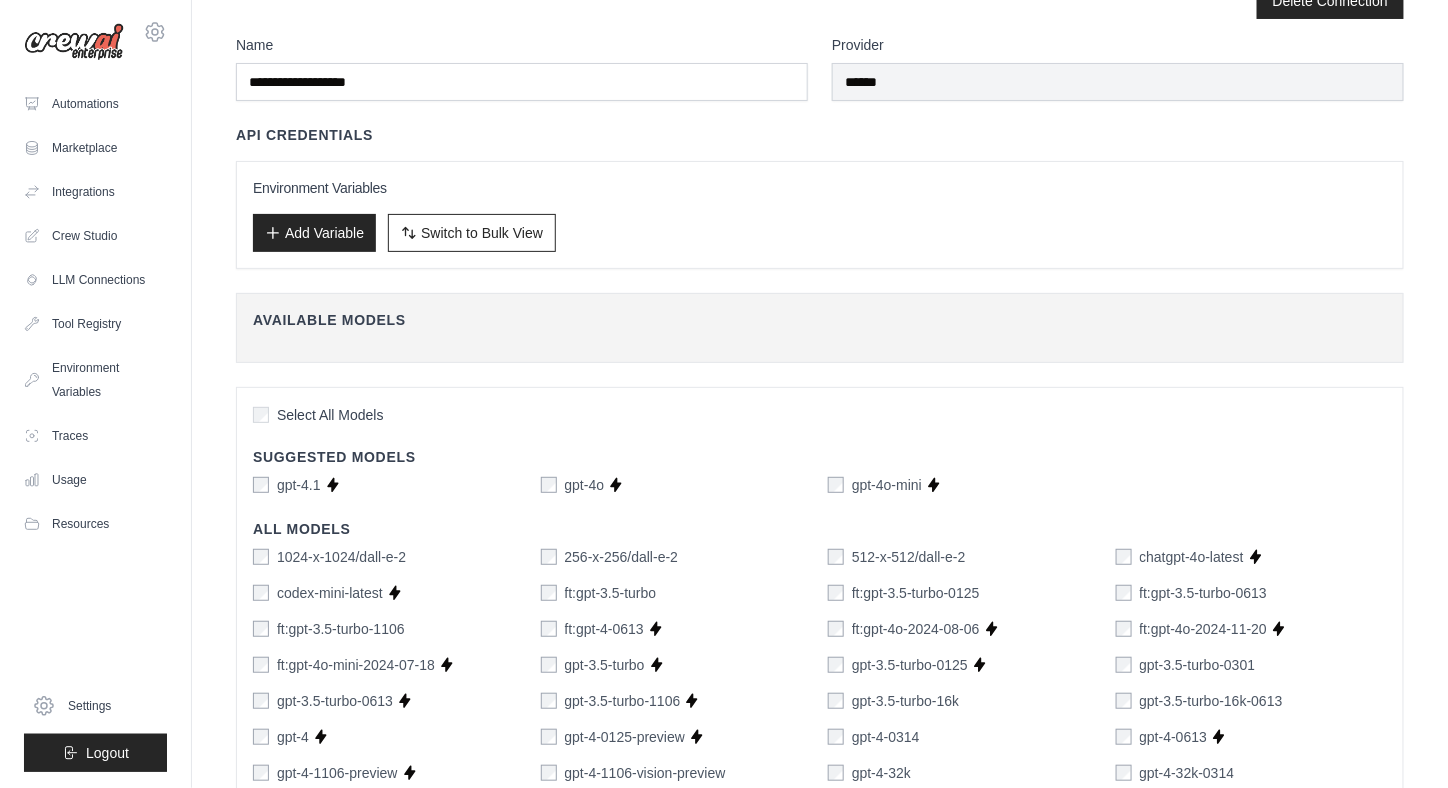 scroll, scrollTop: 0, scrollLeft: 0, axis: both 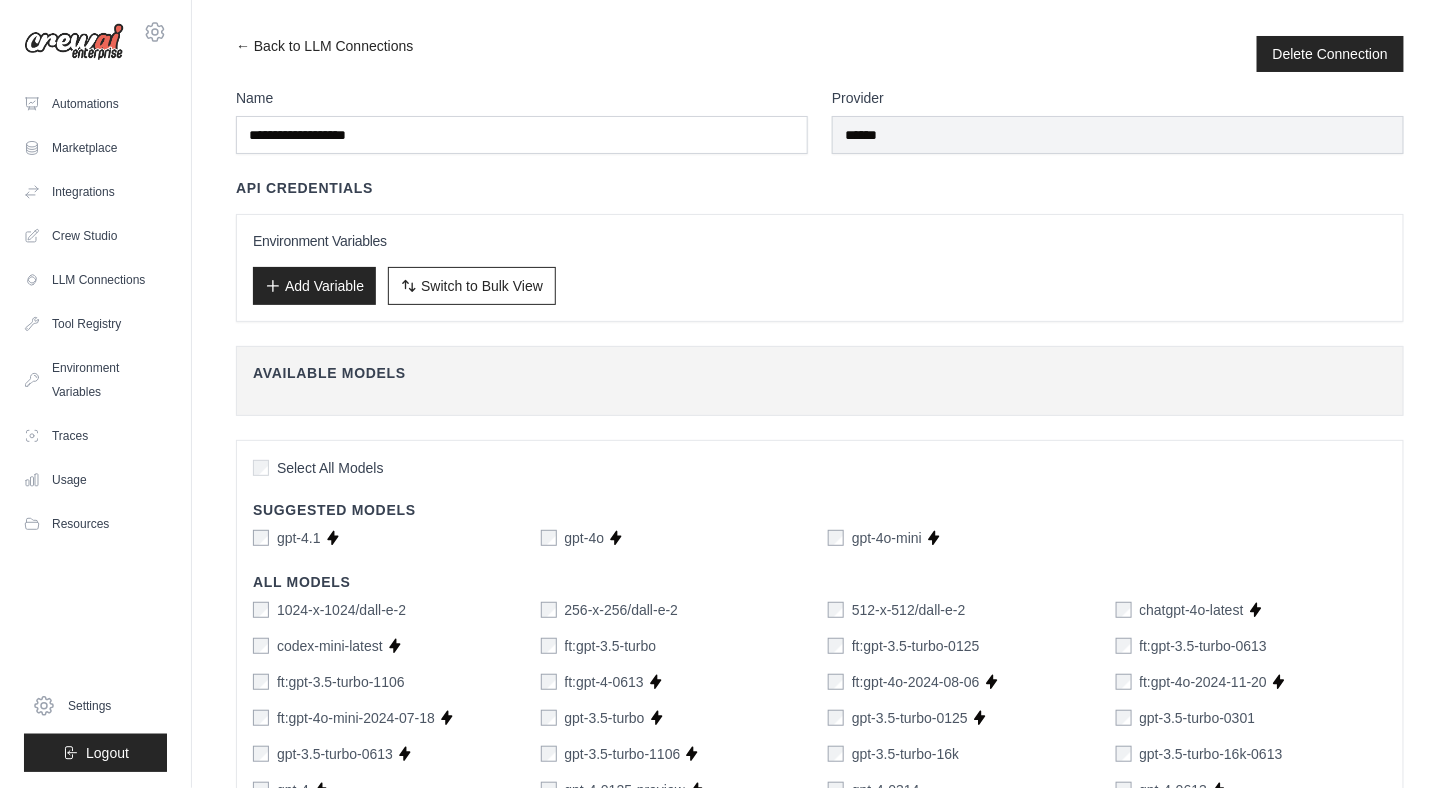 click 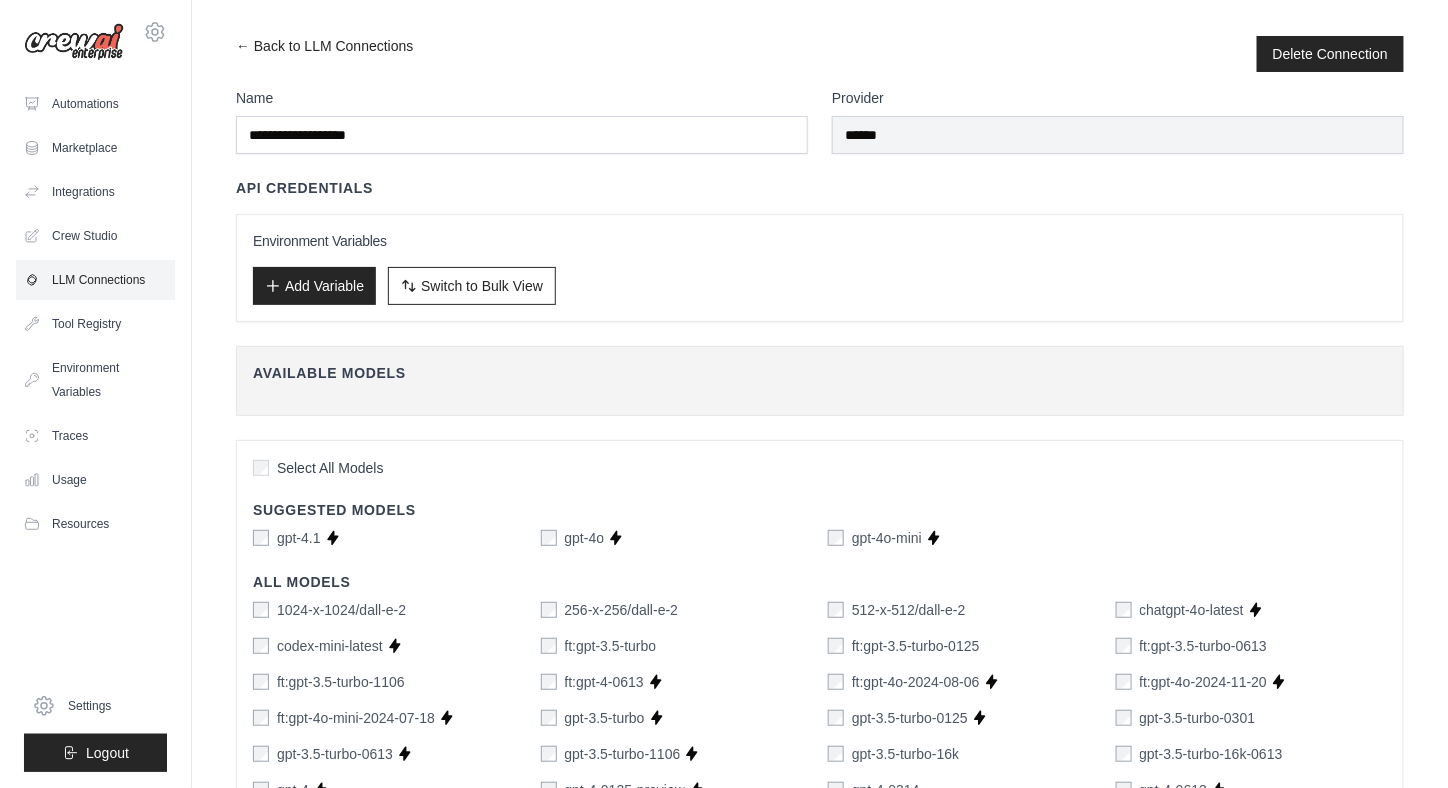 click on "LLM Connections" at bounding box center [95, 280] 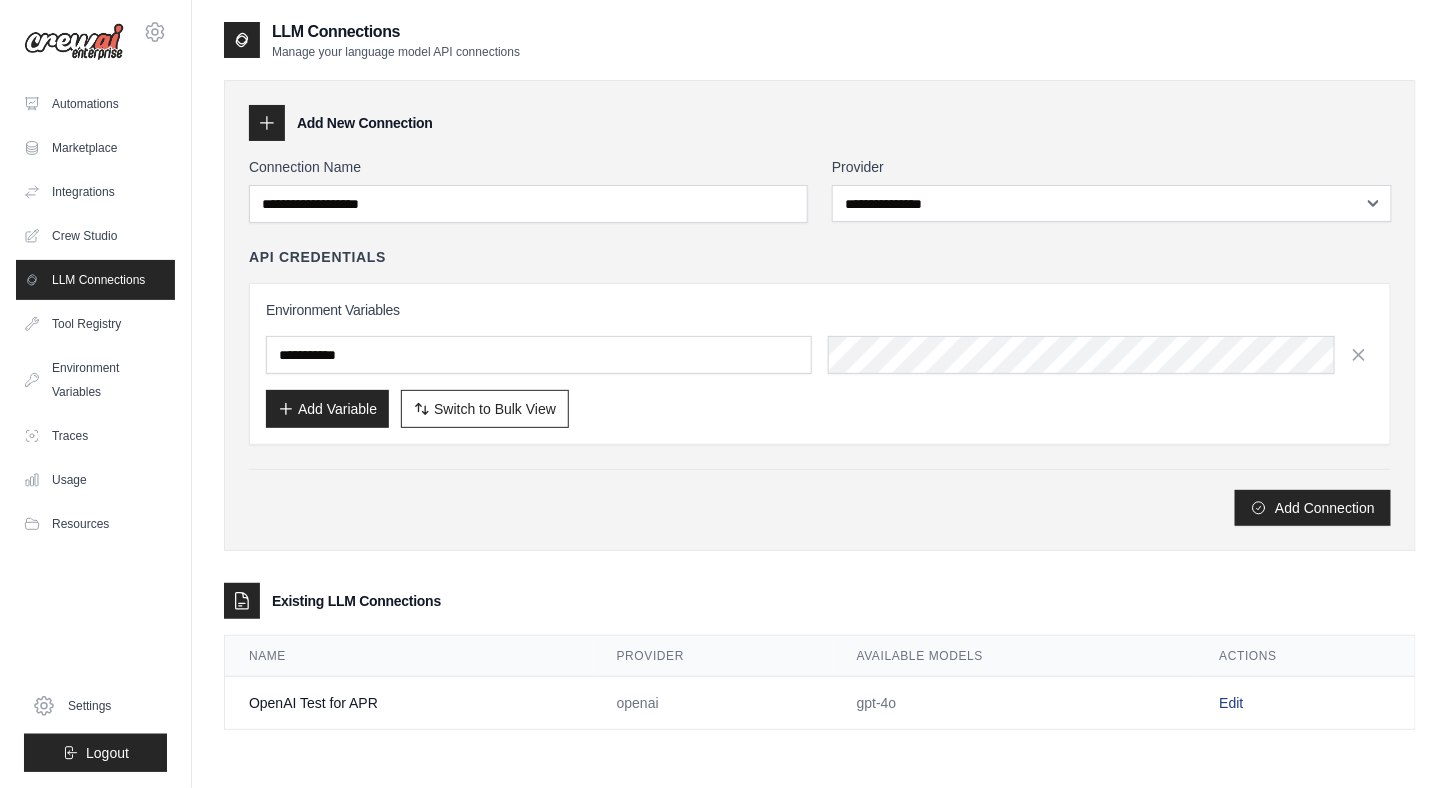 click on "Edit" at bounding box center (1232, 703) 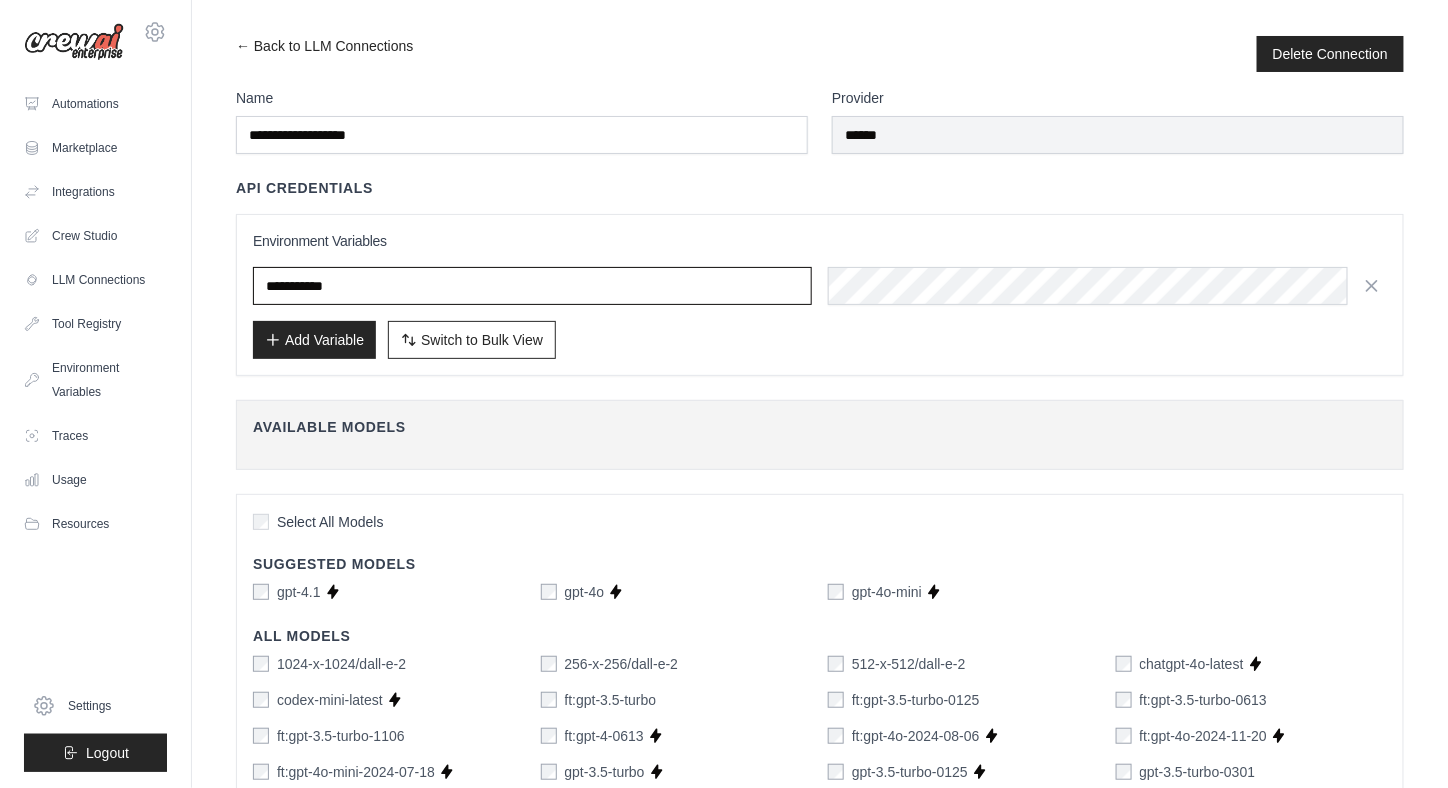 click at bounding box center [532, 286] 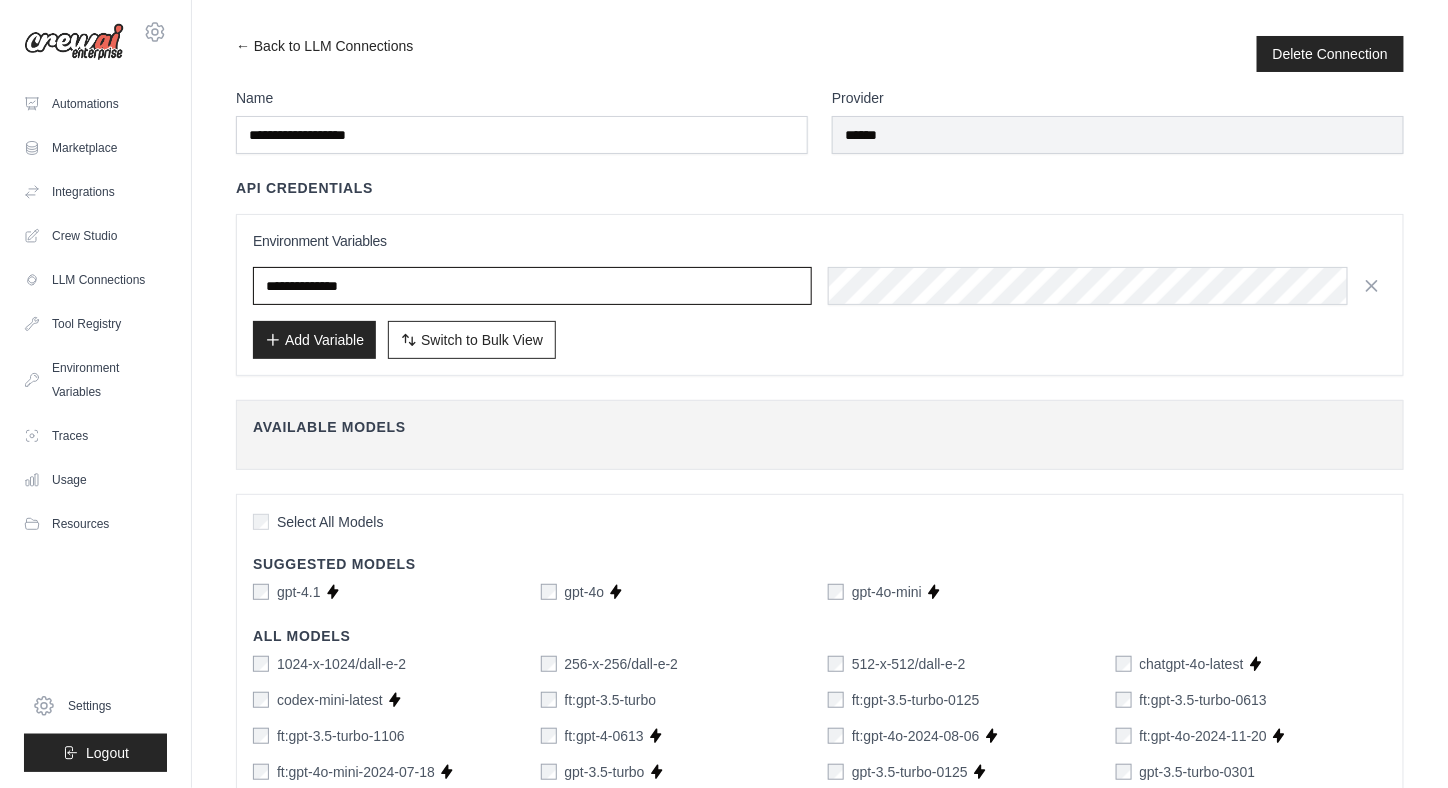 type on "**********" 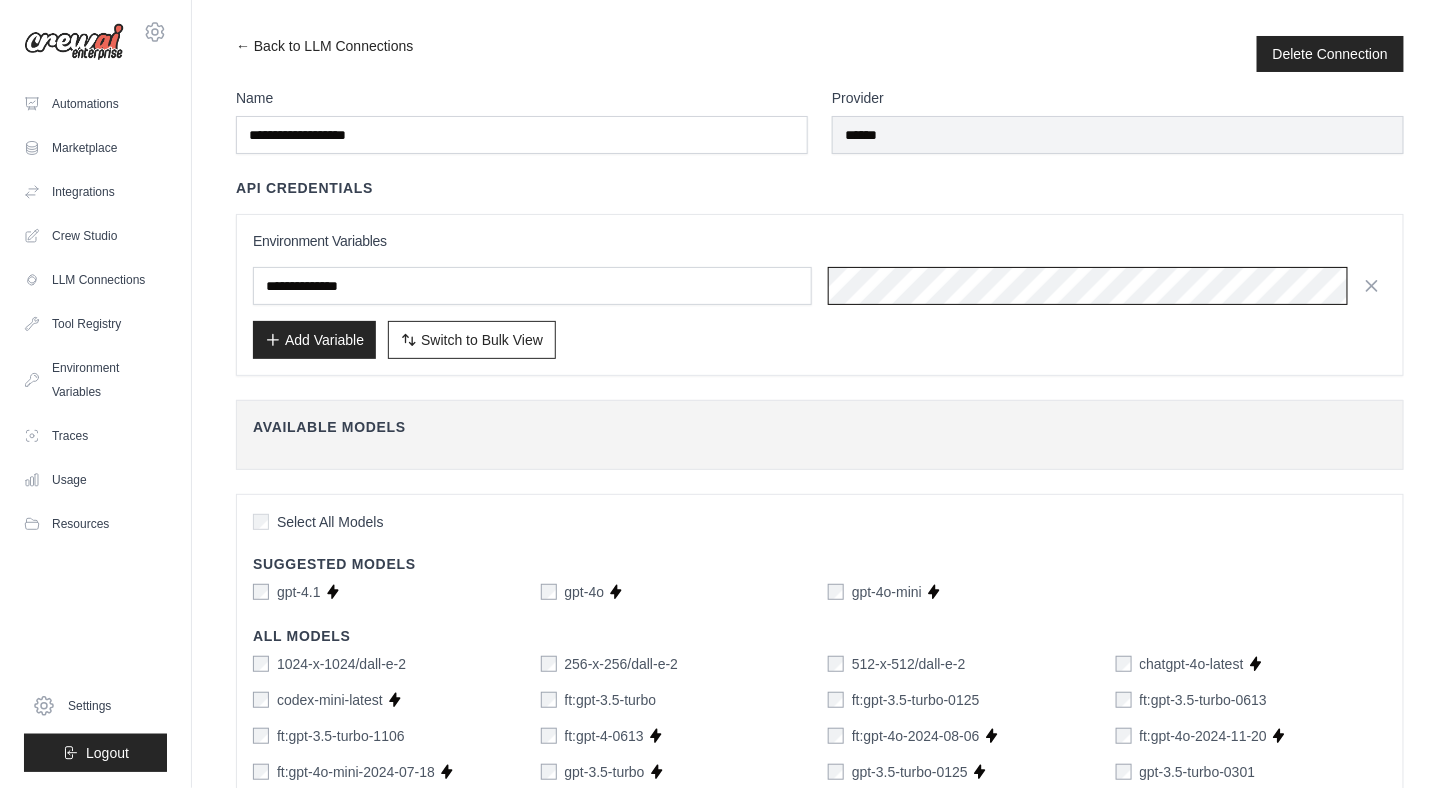 scroll, scrollTop: 0, scrollLeft: 767, axis: horizontal 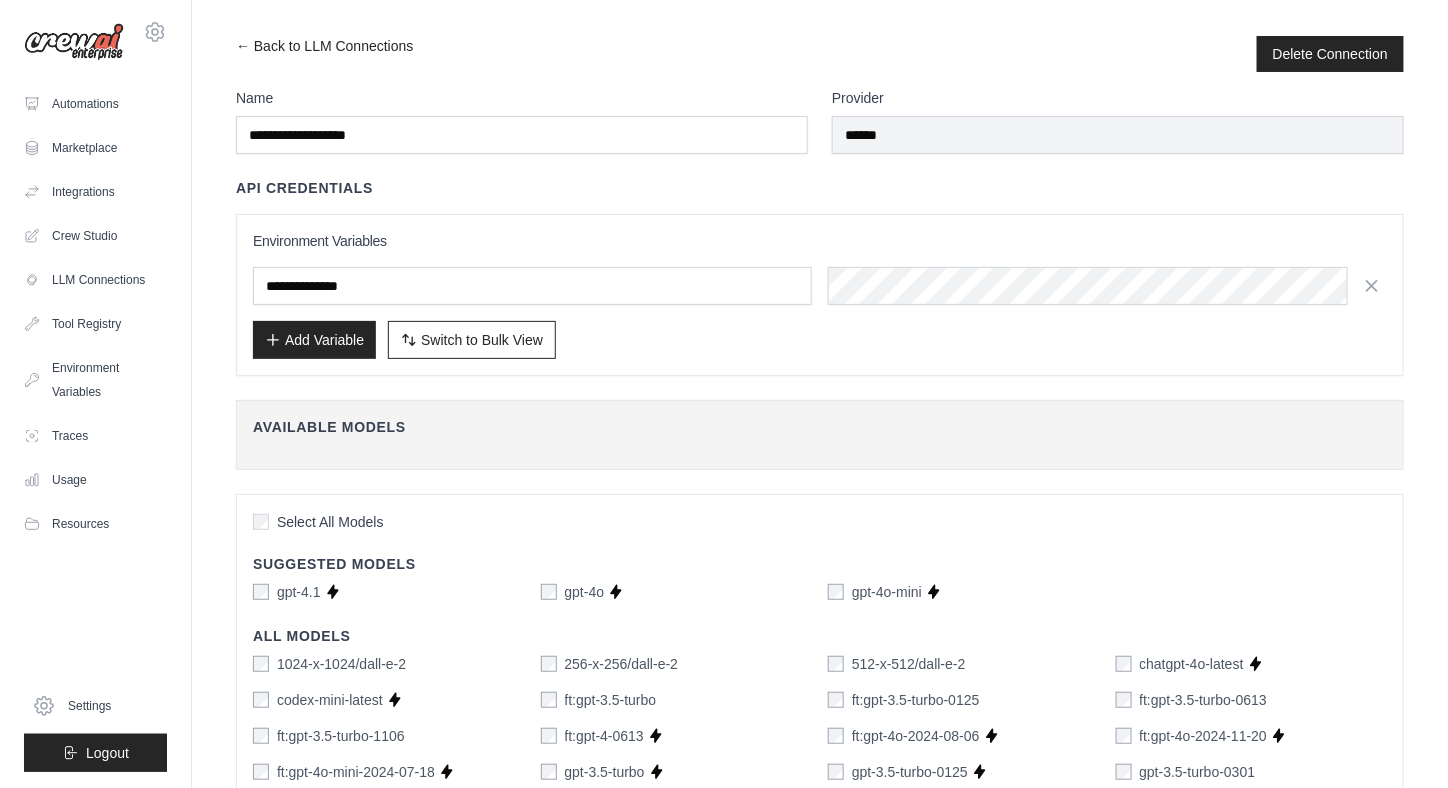 click on "Add Variable" at bounding box center (314, 340) 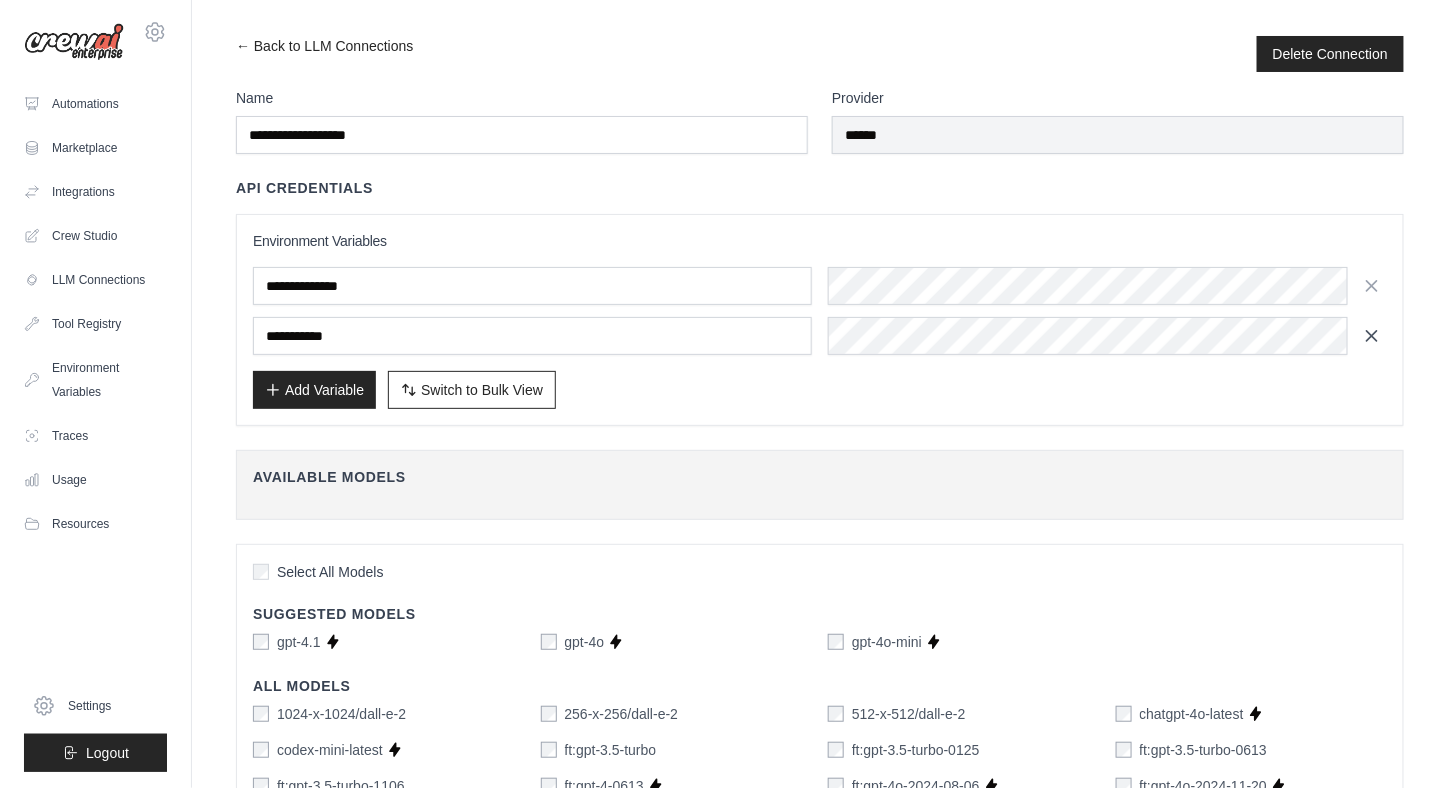 click 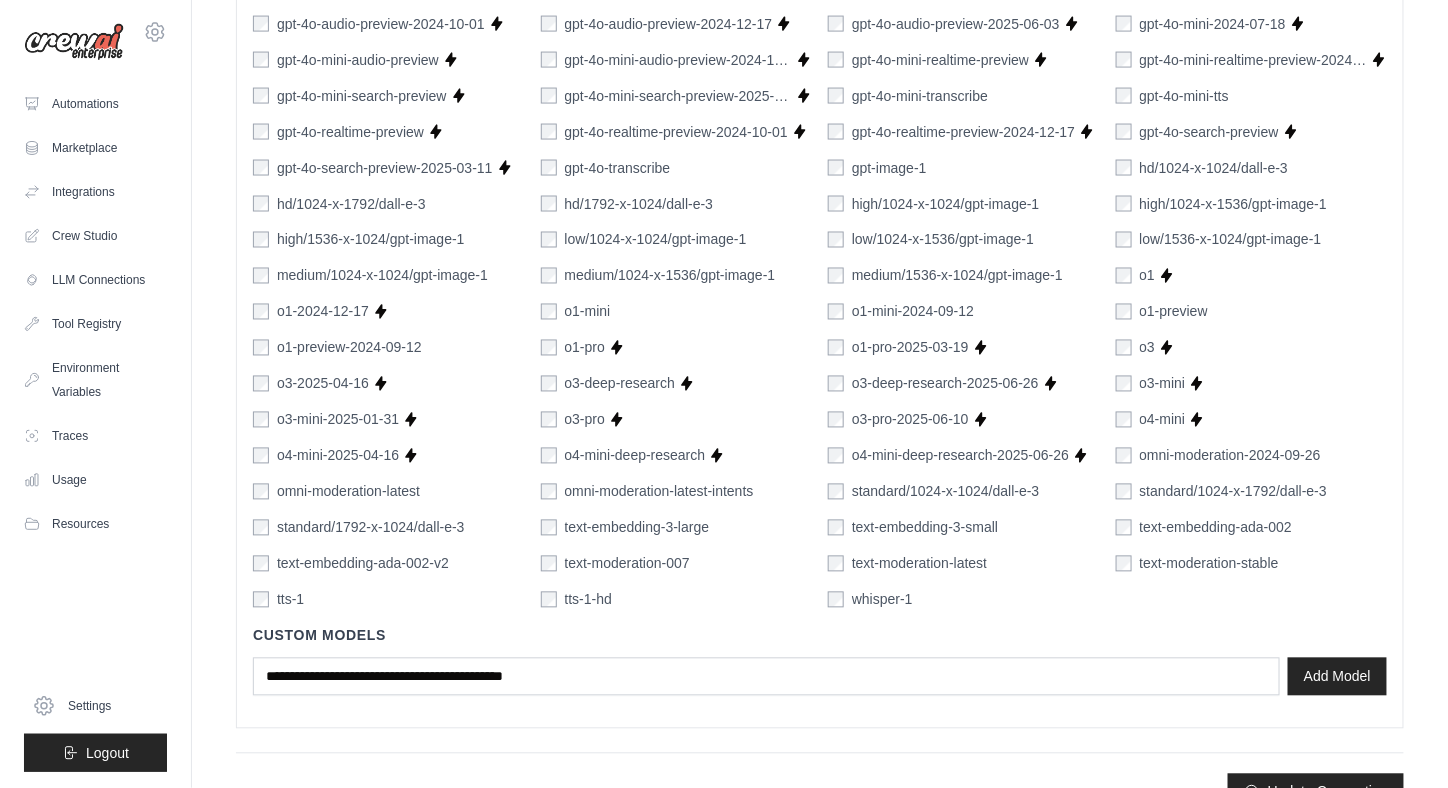 scroll, scrollTop: 1071, scrollLeft: 0, axis: vertical 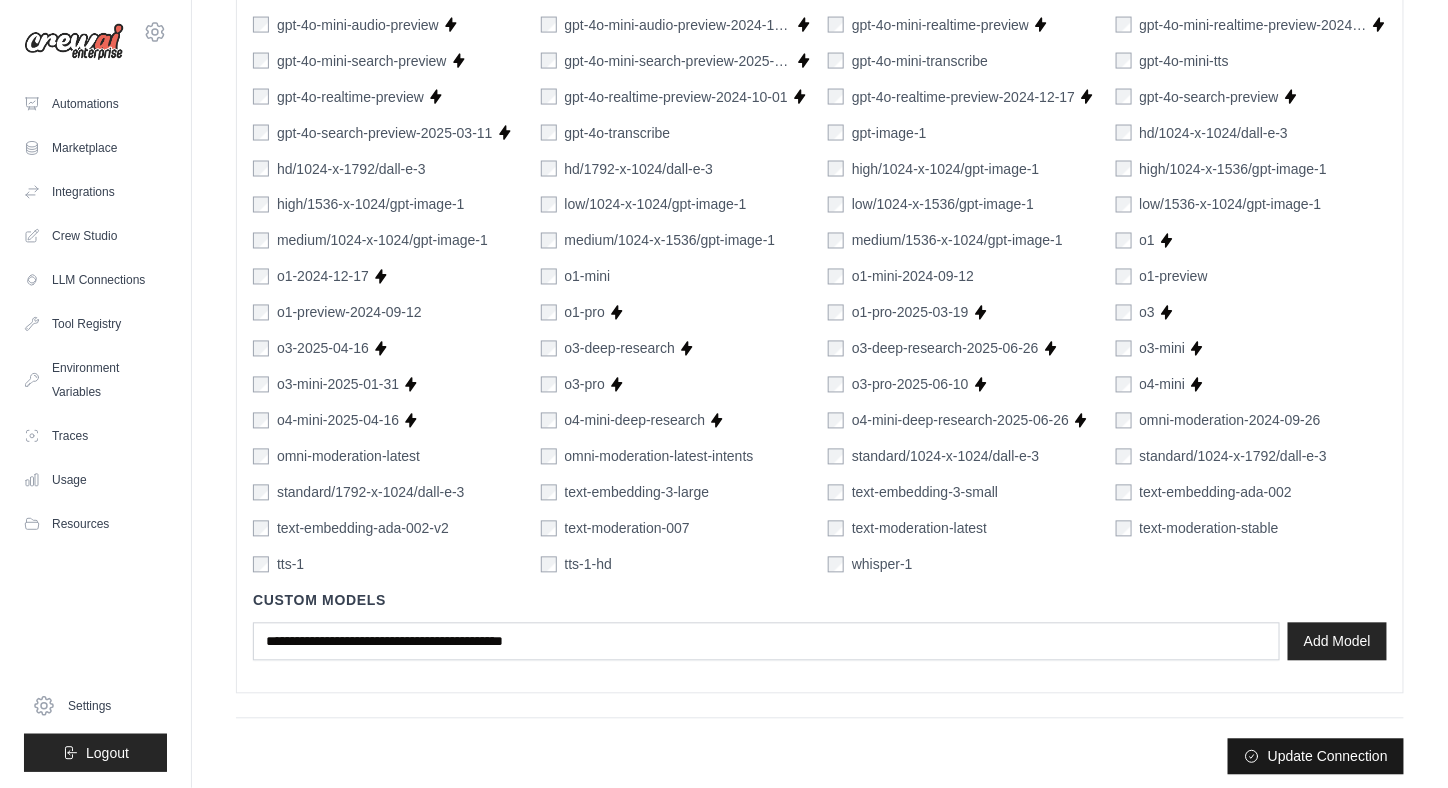 click on "Update Connection" at bounding box center (1316, 757) 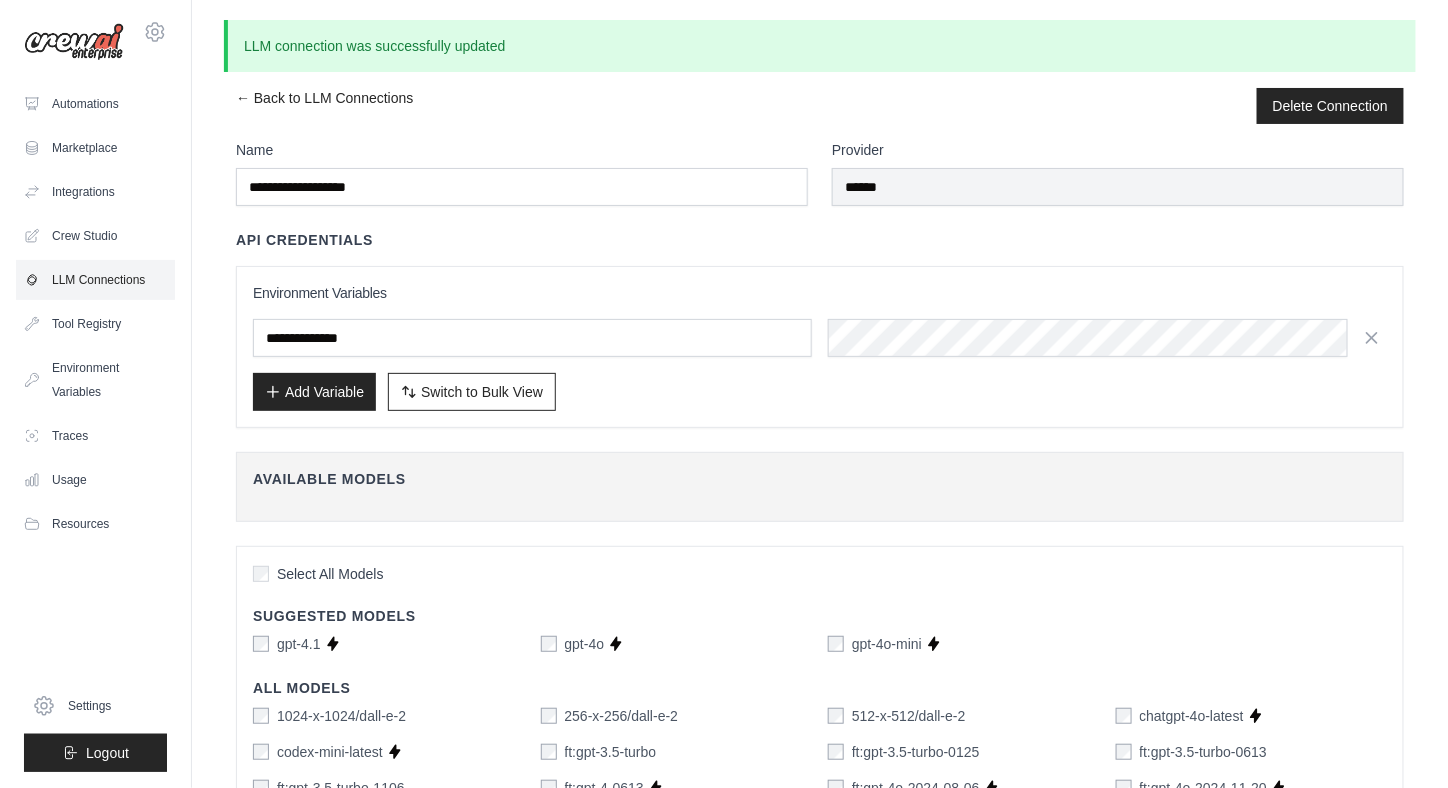 click on "LLM Connections" at bounding box center [95, 280] 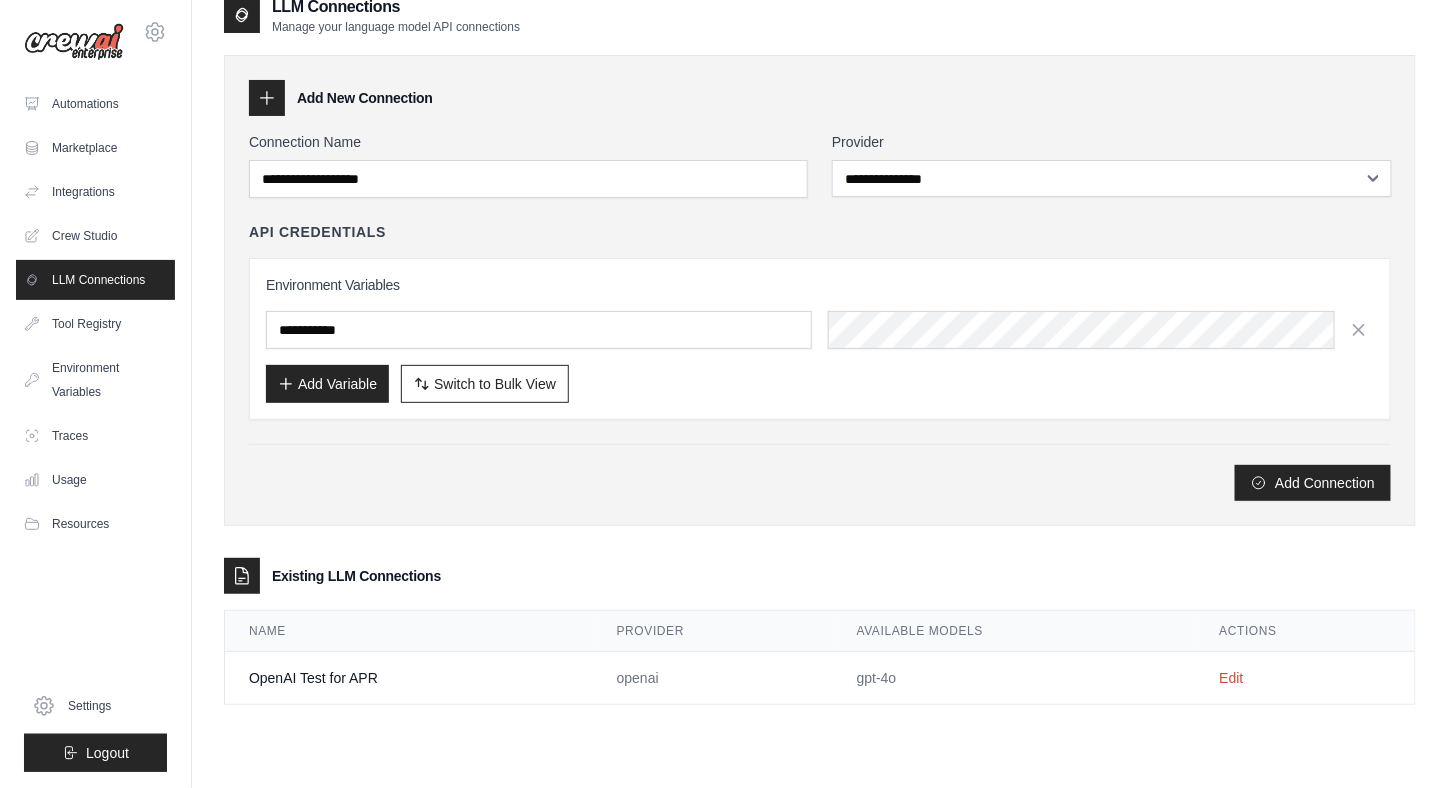 scroll, scrollTop: 40, scrollLeft: 0, axis: vertical 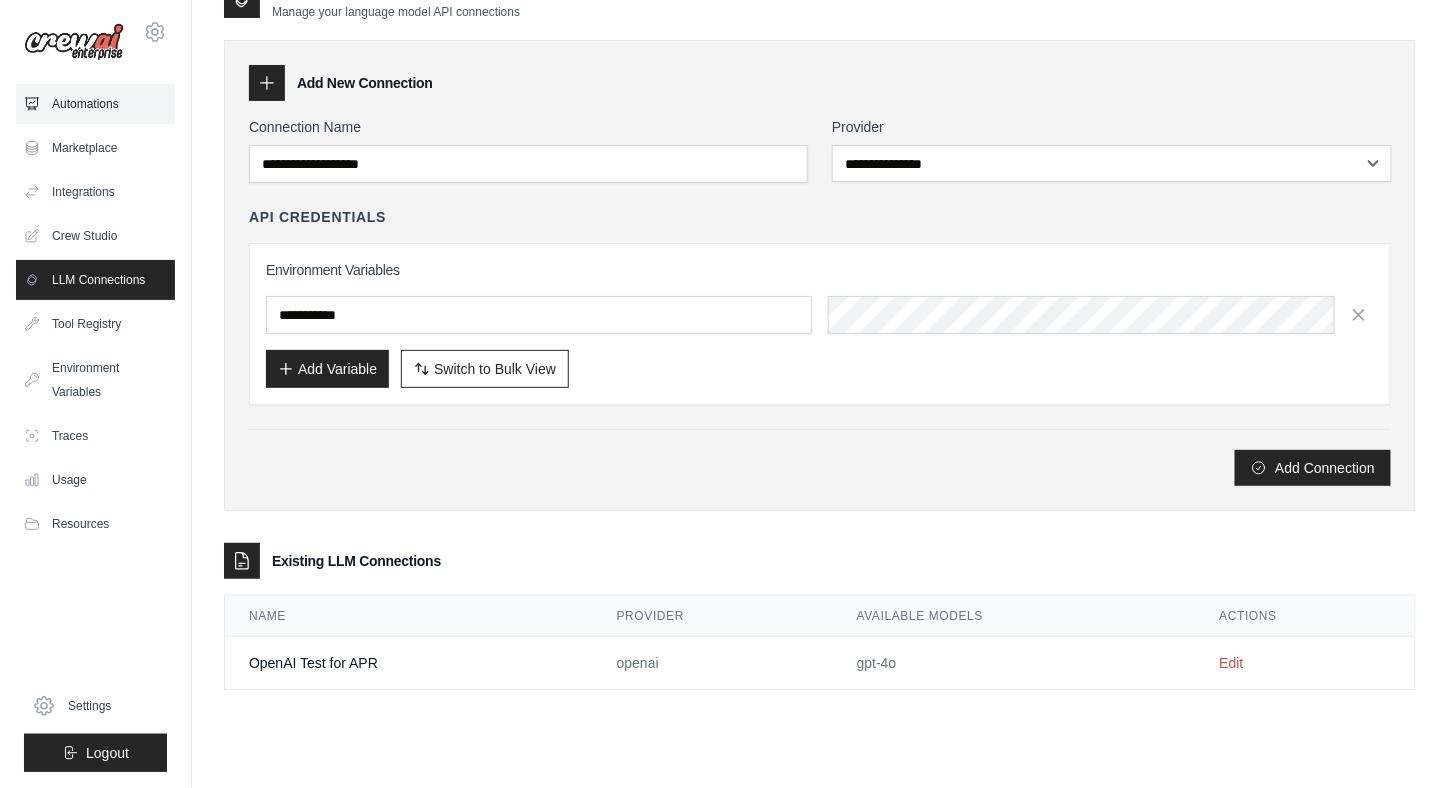 click on "Automations" at bounding box center (95, 104) 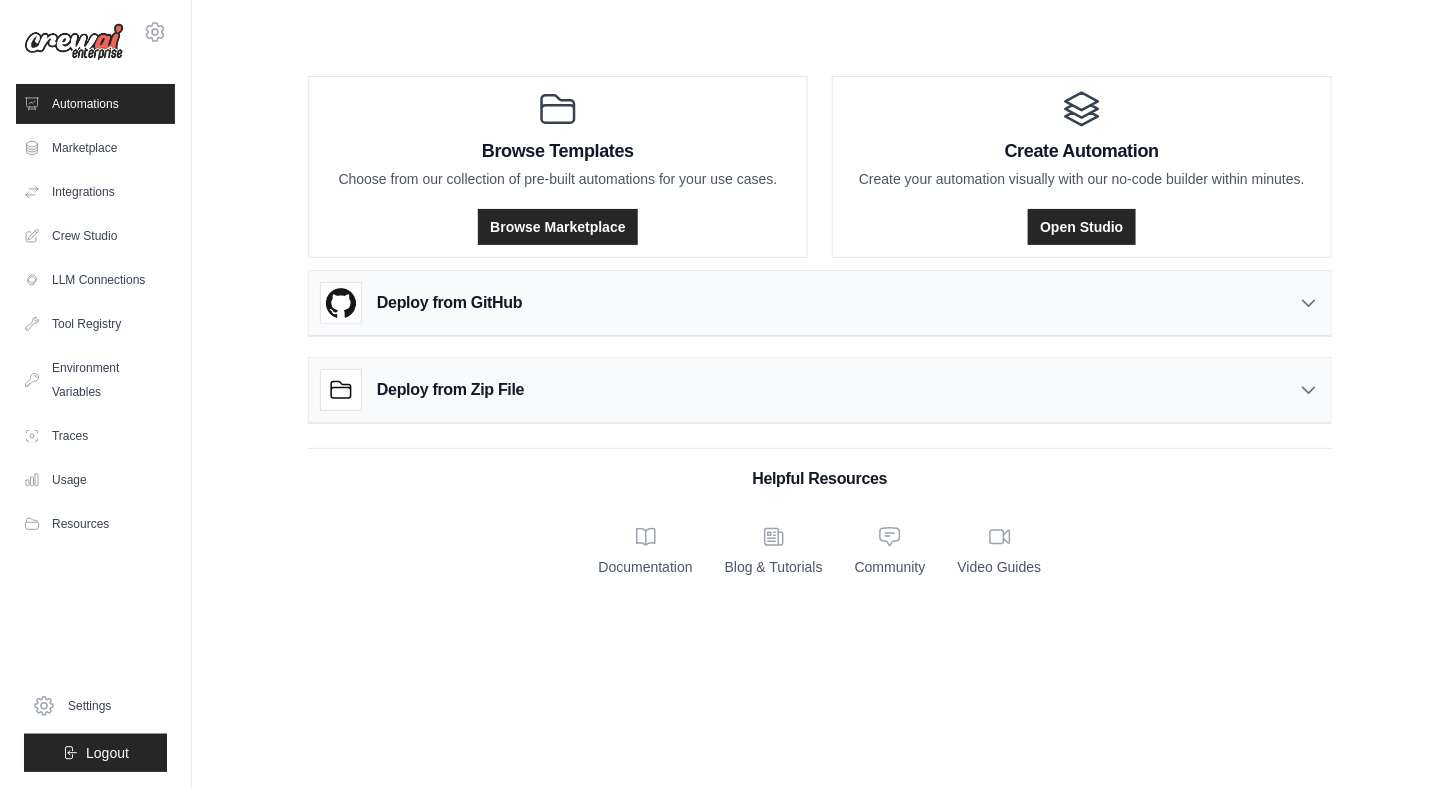 scroll, scrollTop: 0, scrollLeft: 0, axis: both 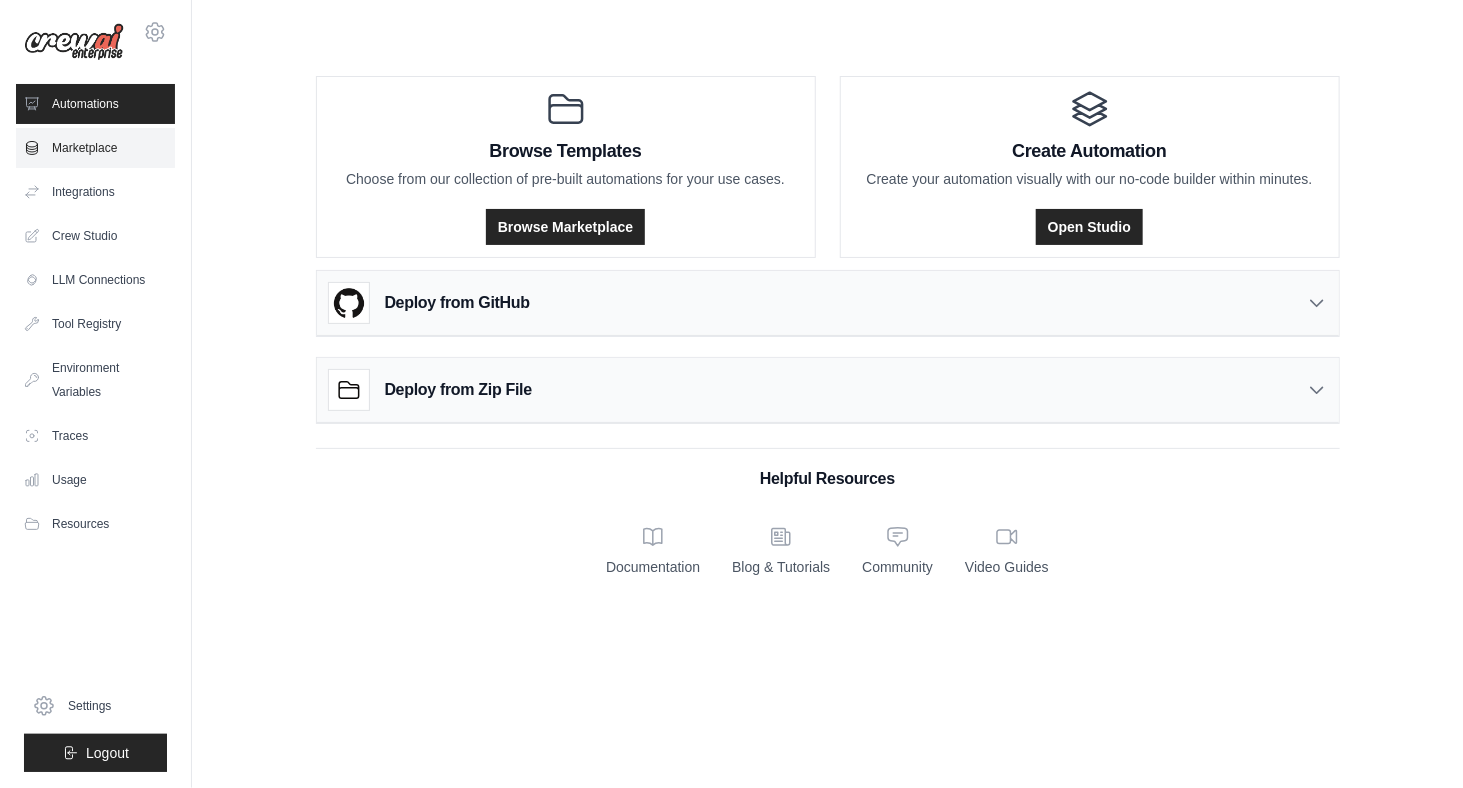 click on "Marketplace" at bounding box center (95, 148) 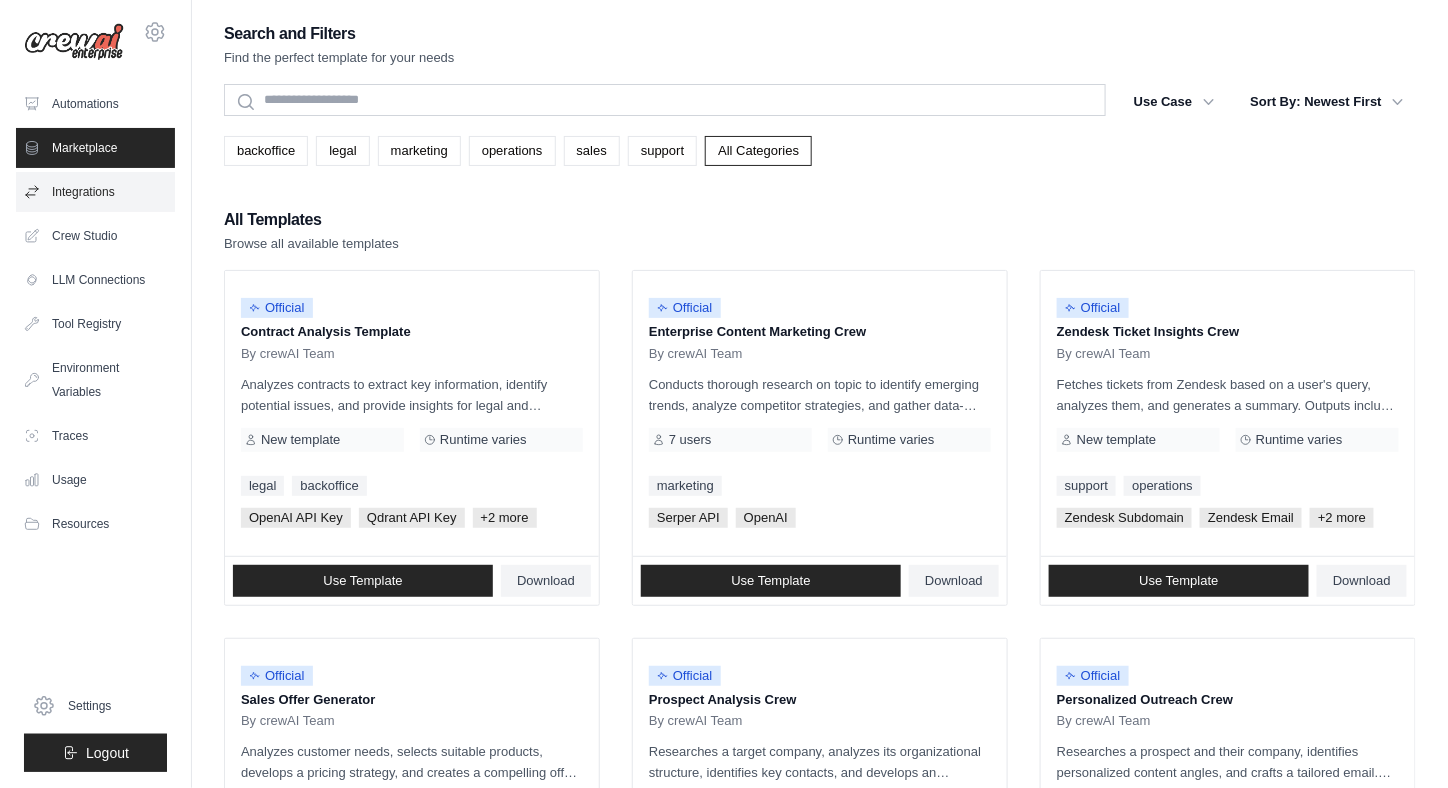 click on "Integrations" at bounding box center [95, 192] 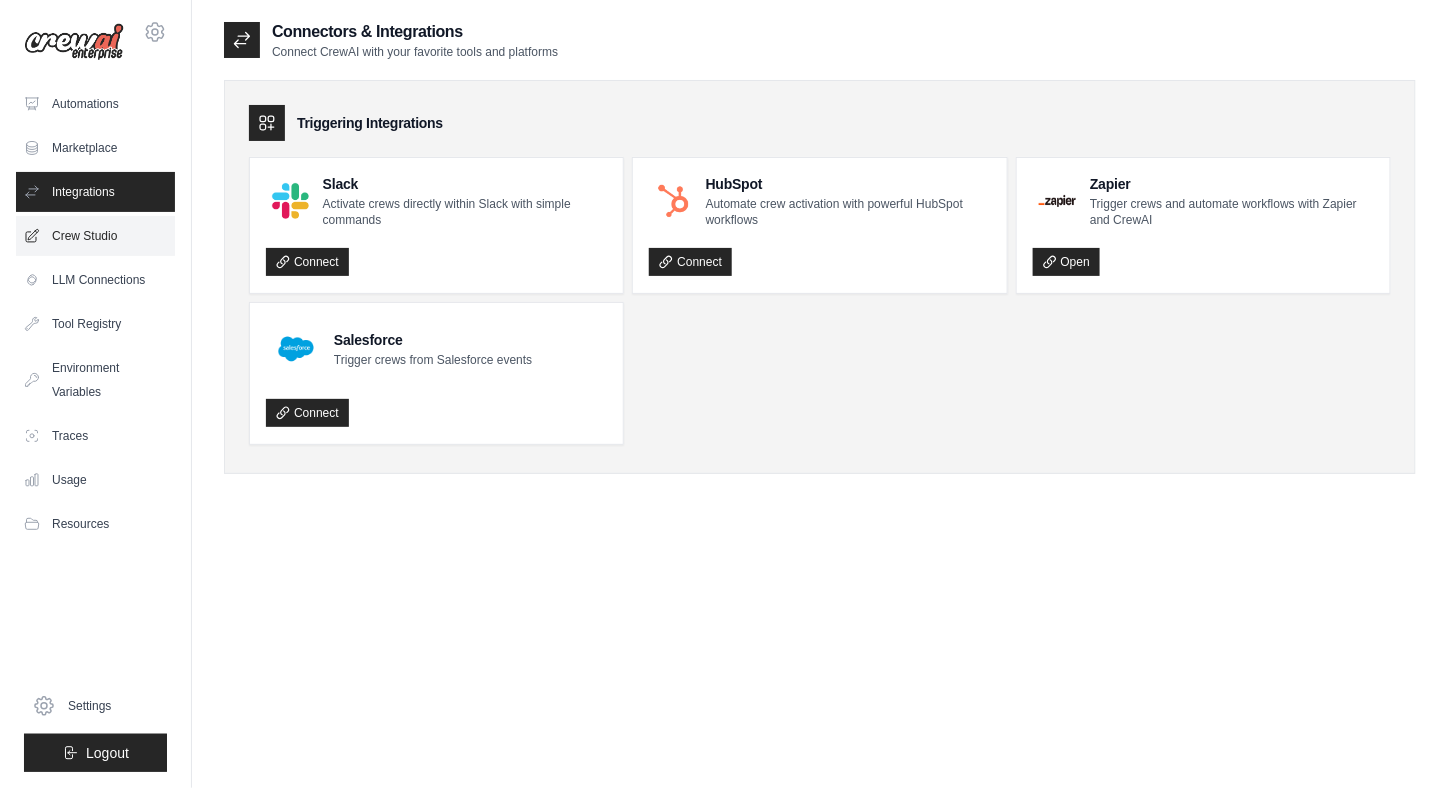 click on "Crew Studio" at bounding box center (95, 236) 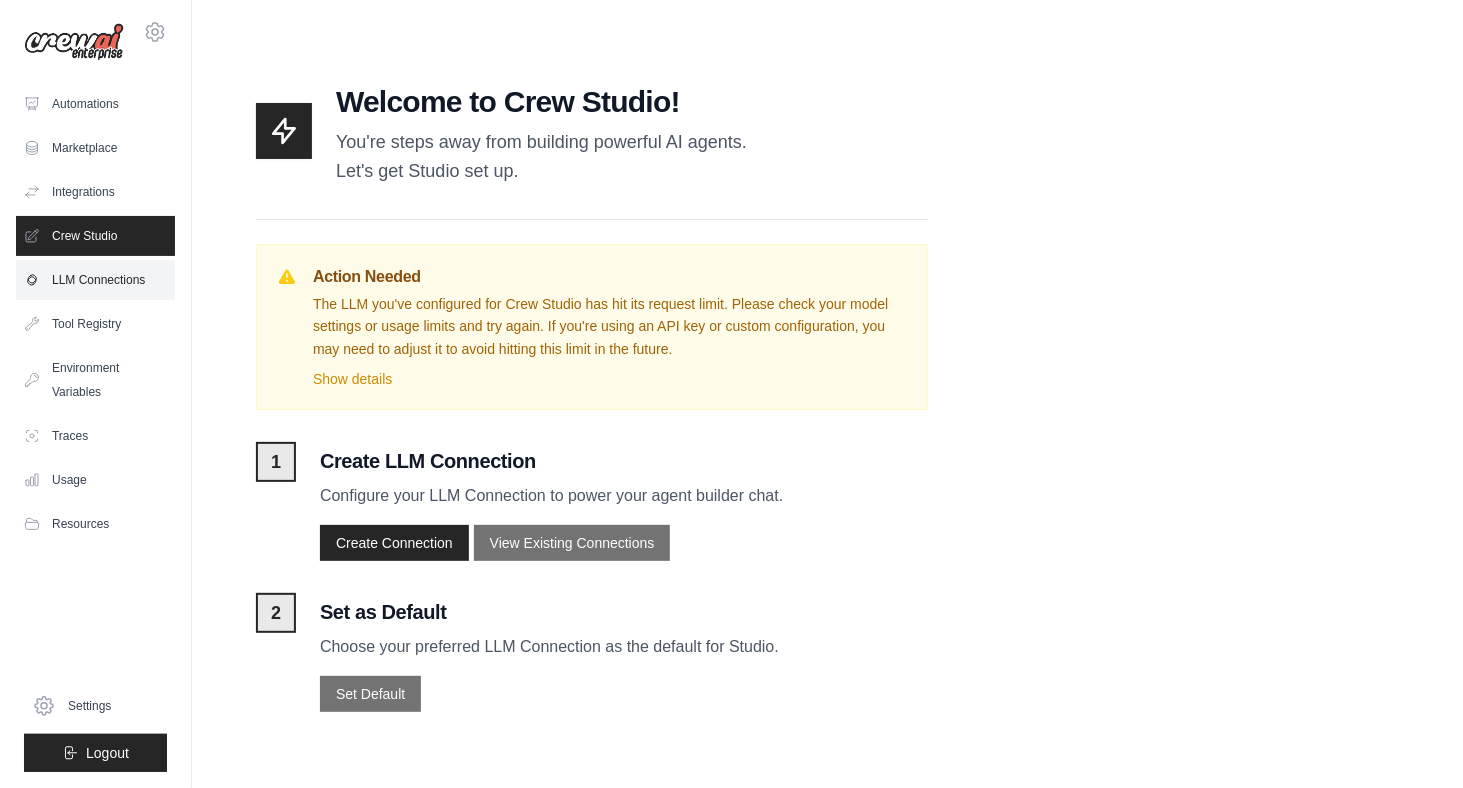 click on "LLM Connections" at bounding box center [95, 280] 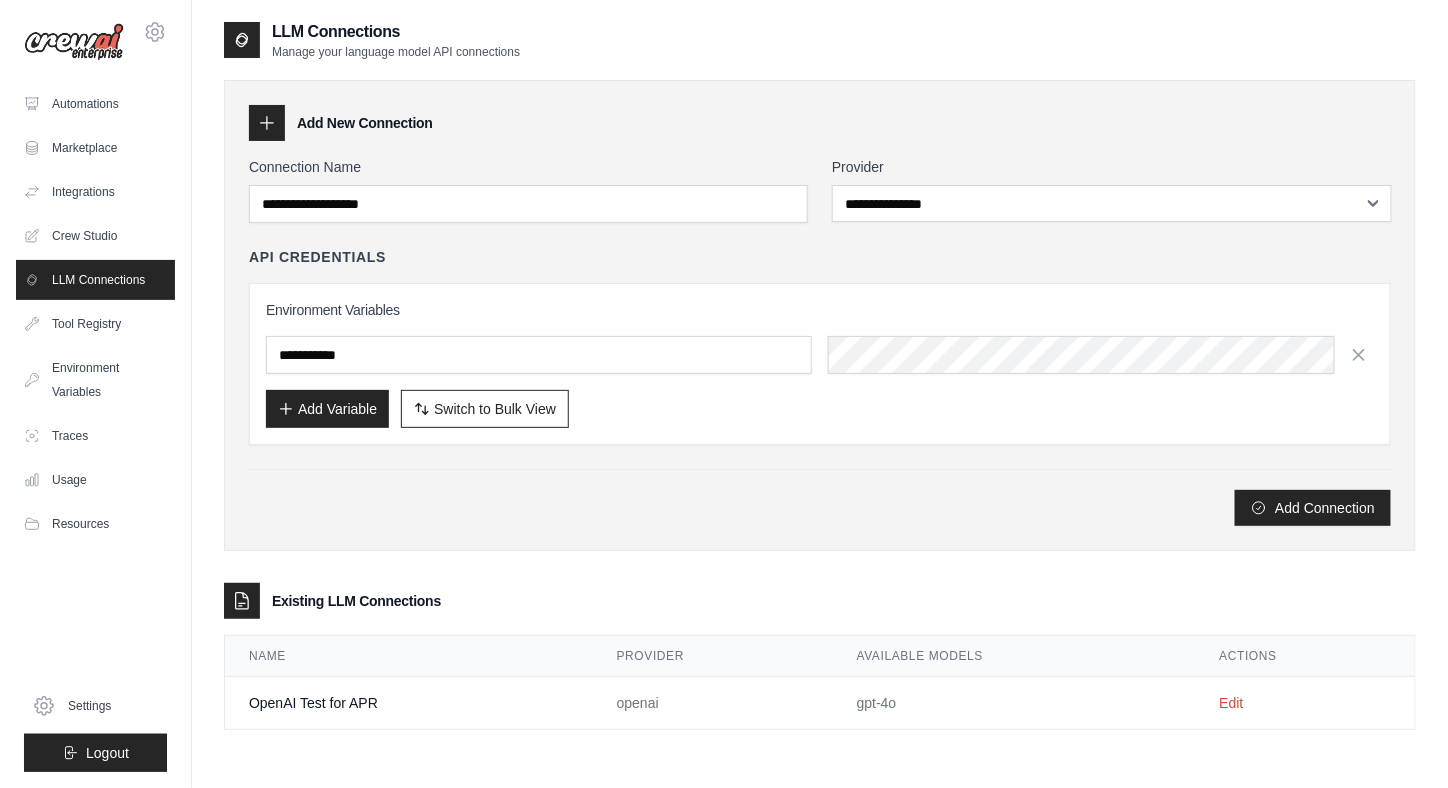 click on "OpenAI Test for APR" at bounding box center (409, 703) 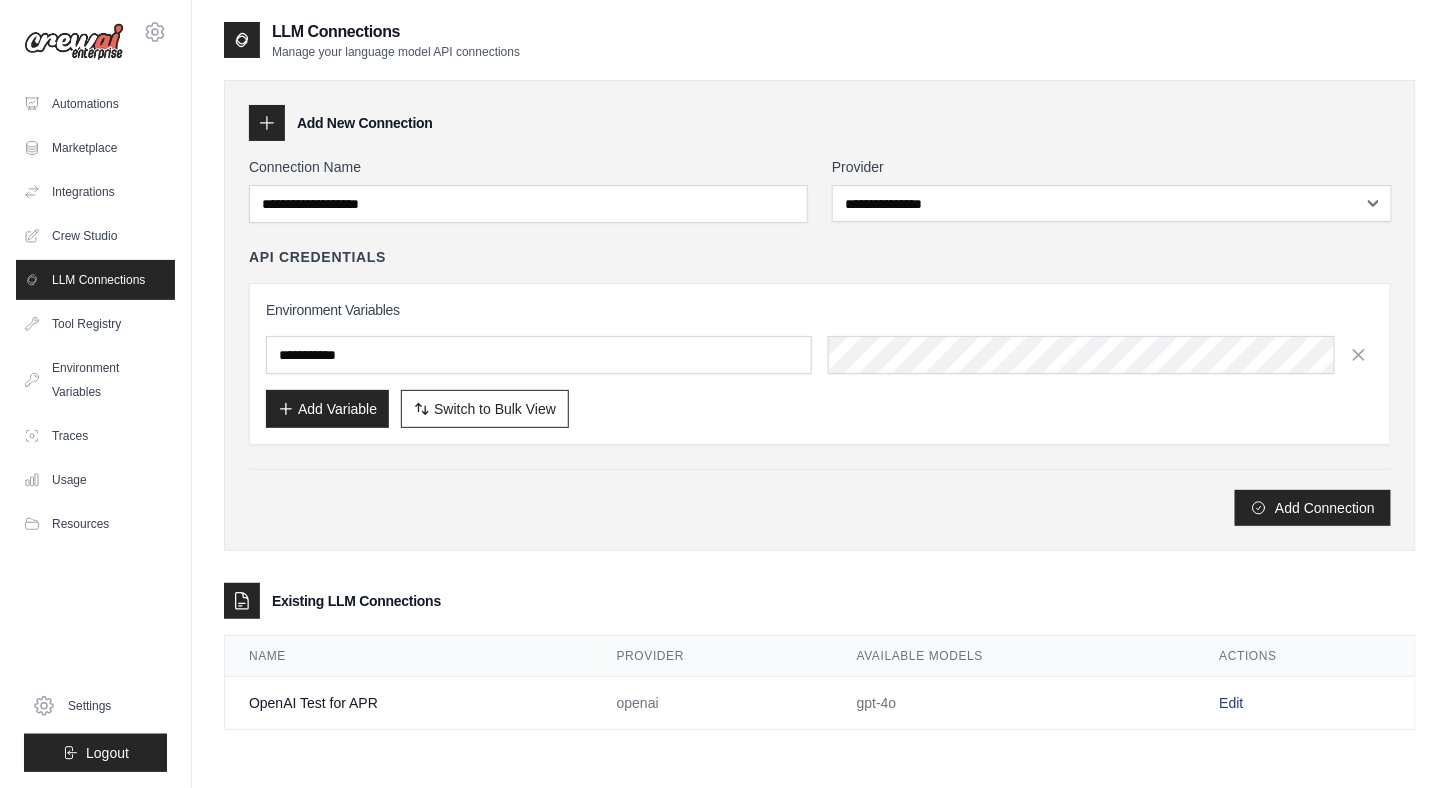 click on "Edit" at bounding box center [1232, 703] 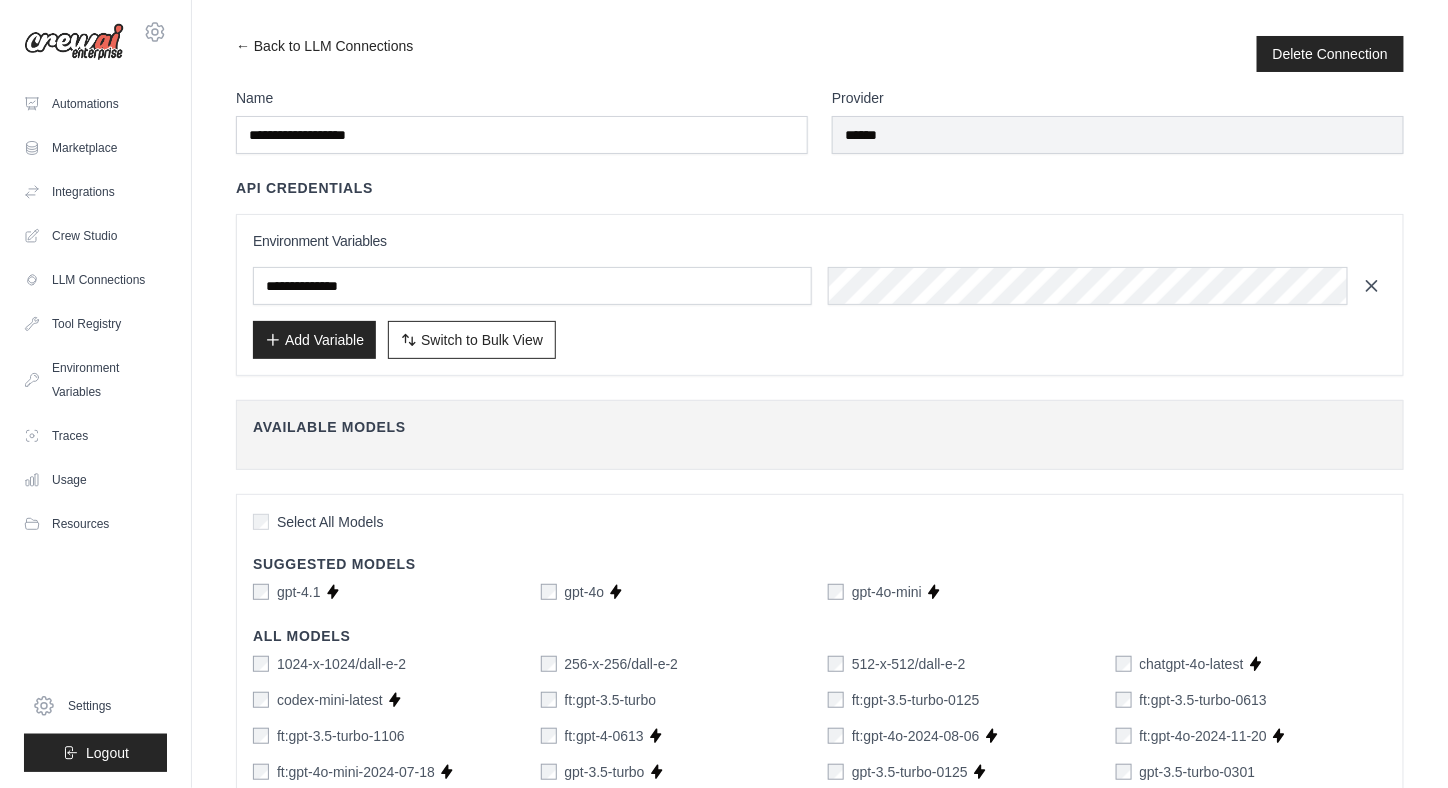 click 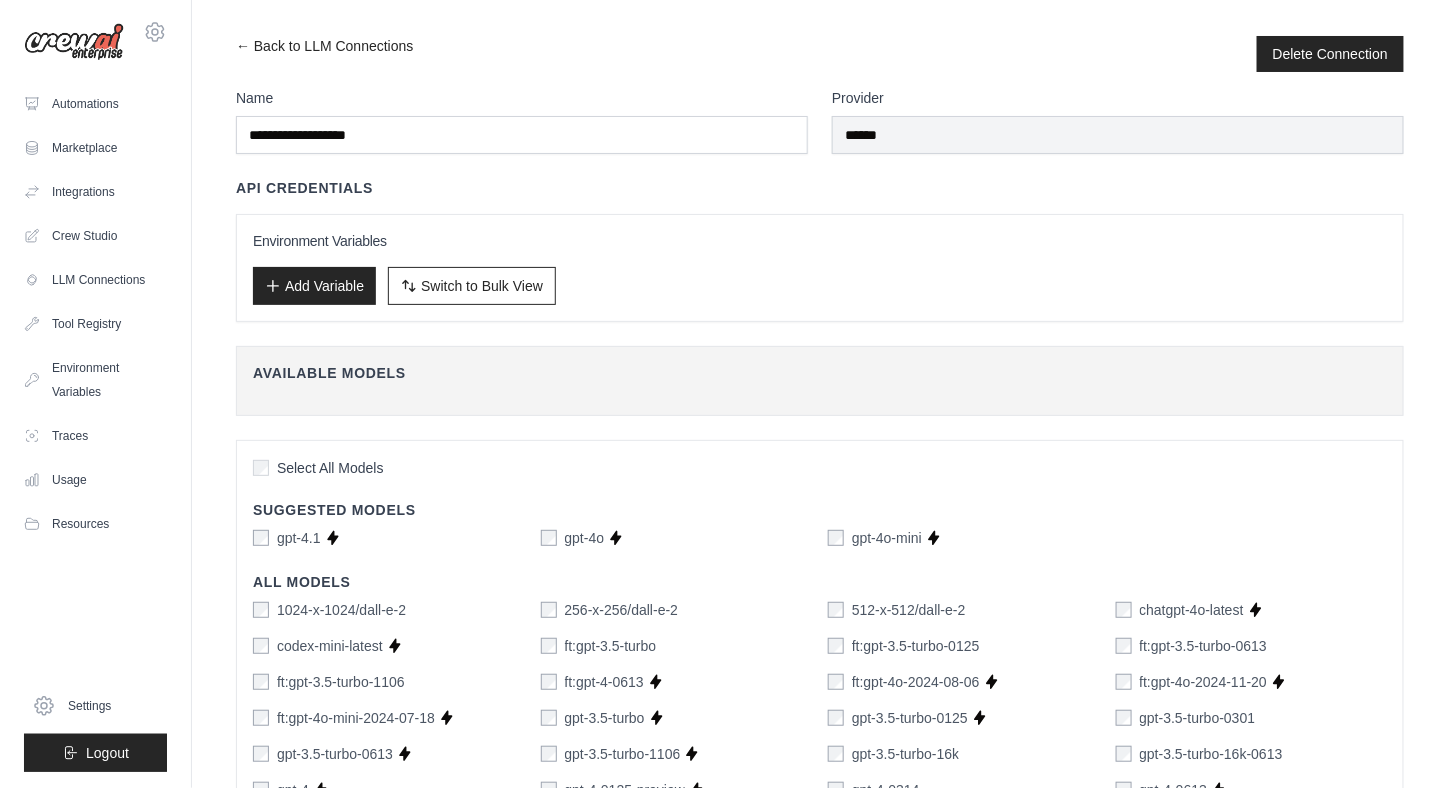 click on "Add Variable" at bounding box center (314, 286) 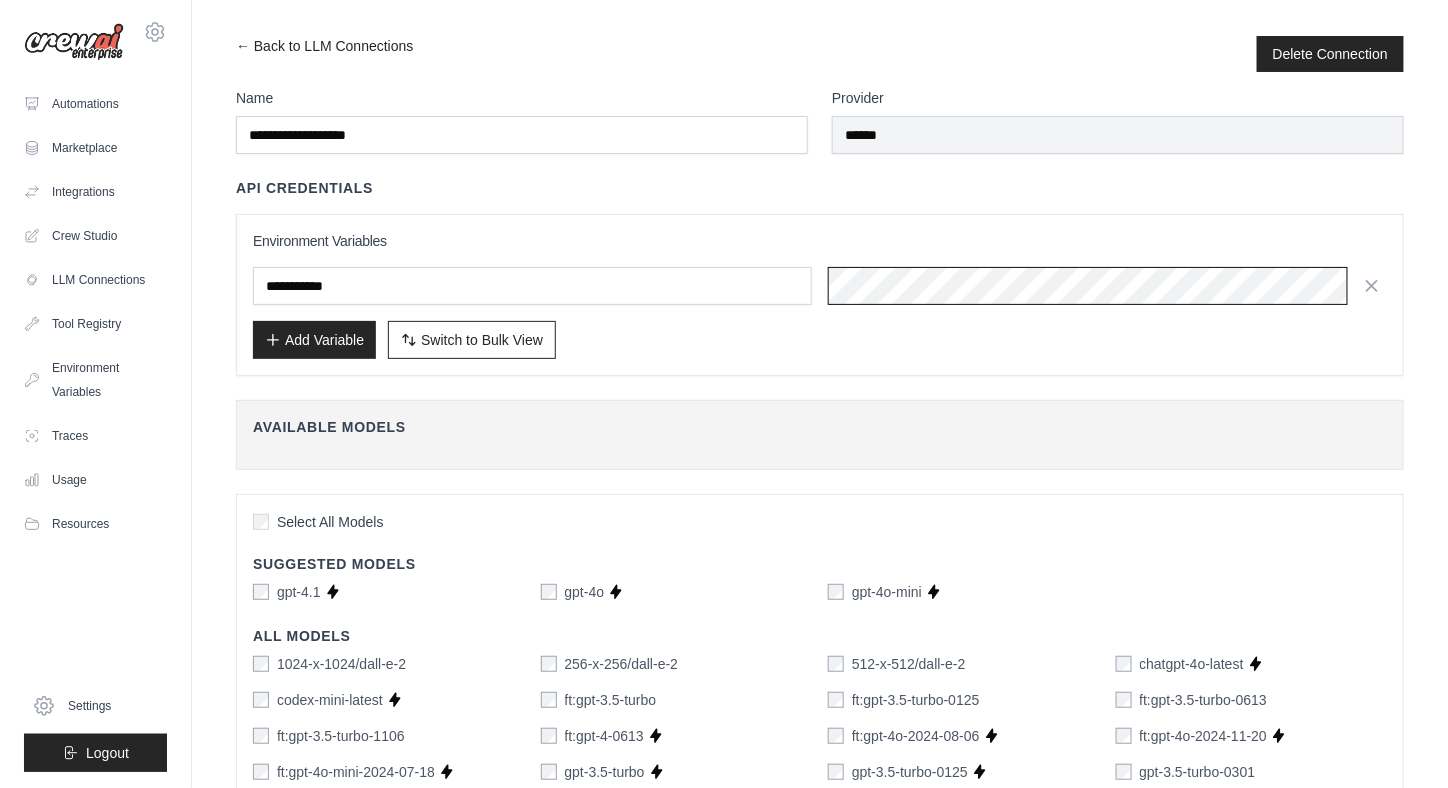 scroll, scrollTop: 0, scrollLeft: 0, axis: both 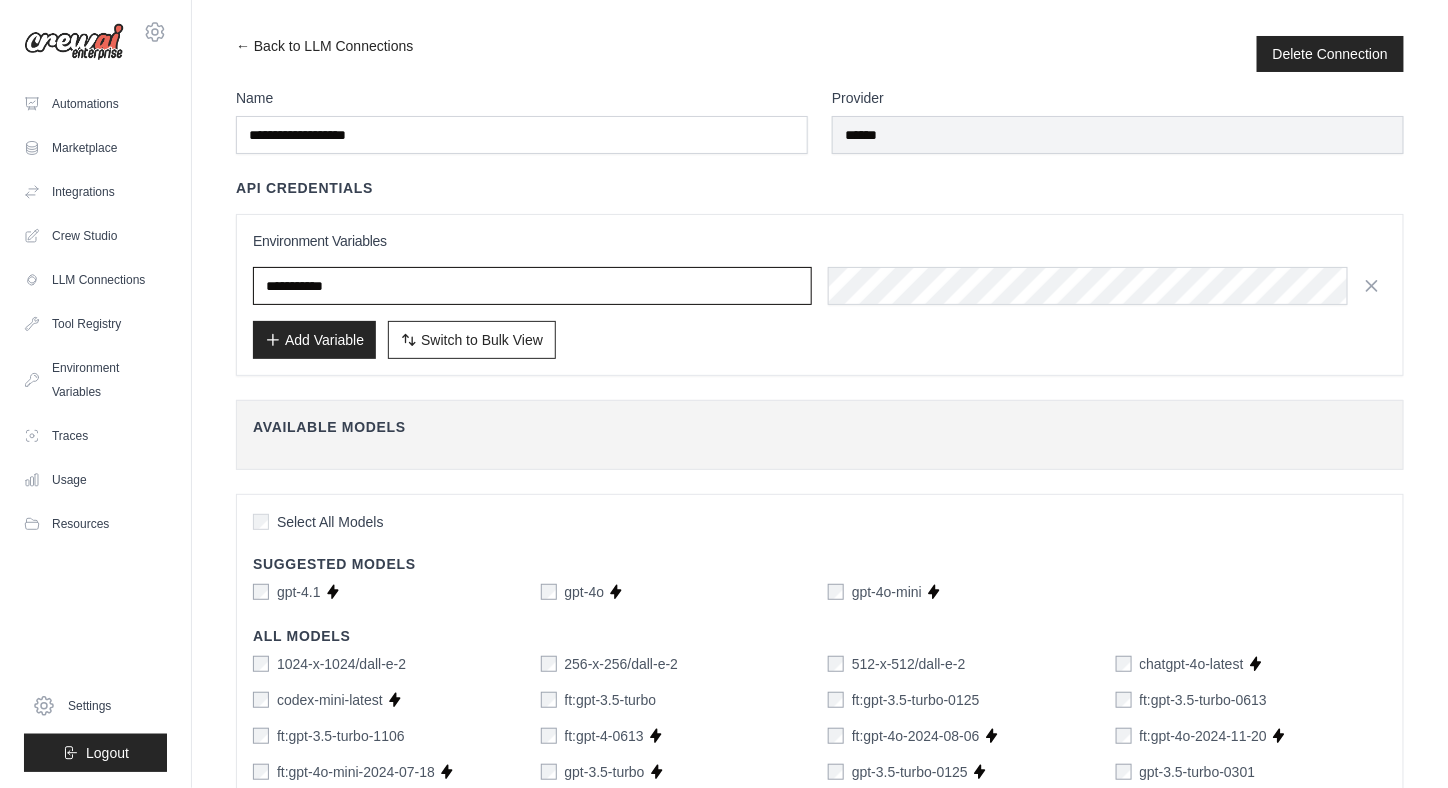 click at bounding box center (532, 286) 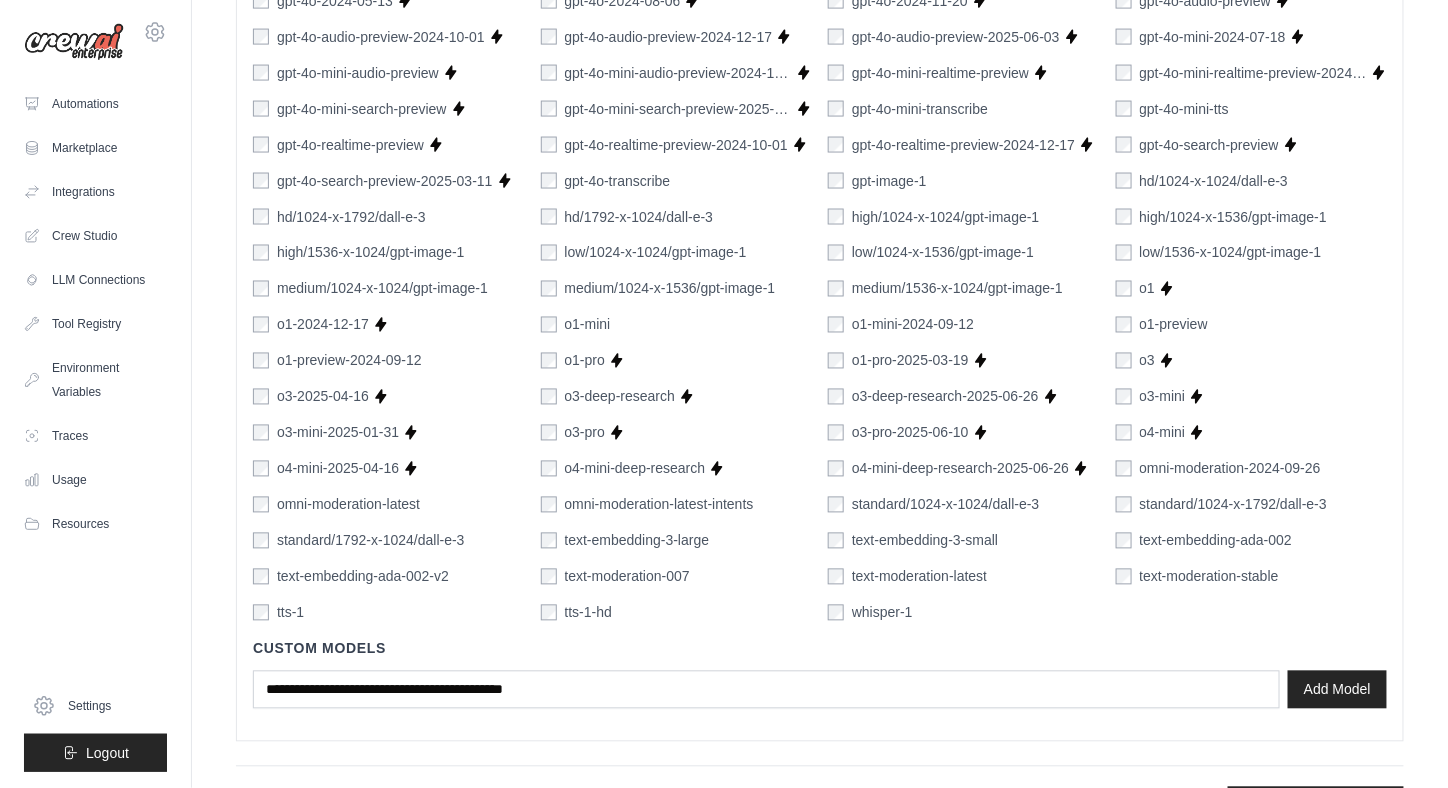 scroll, scrollTop: 1071, scrollLeft: 0, axis: vertical 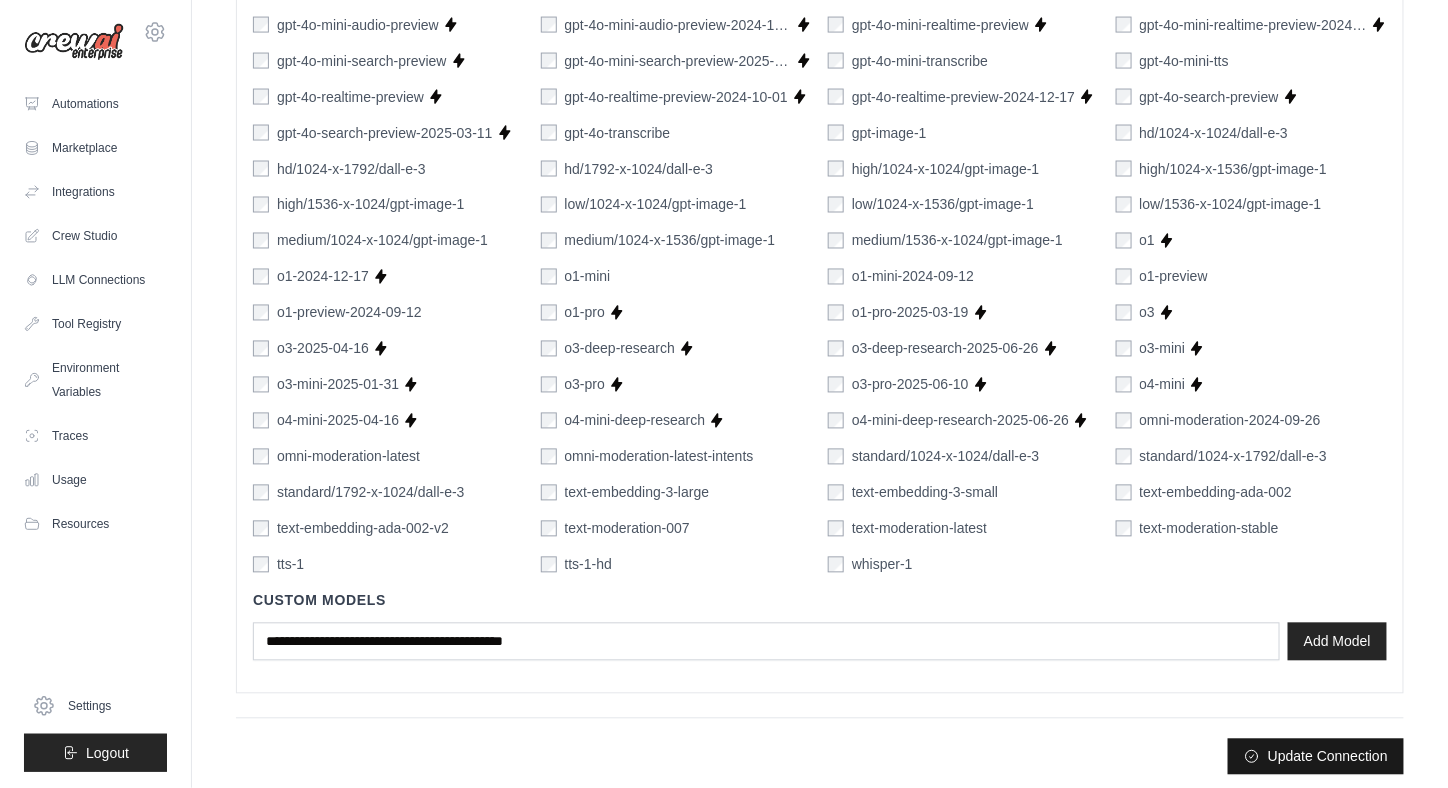 type on "**********" 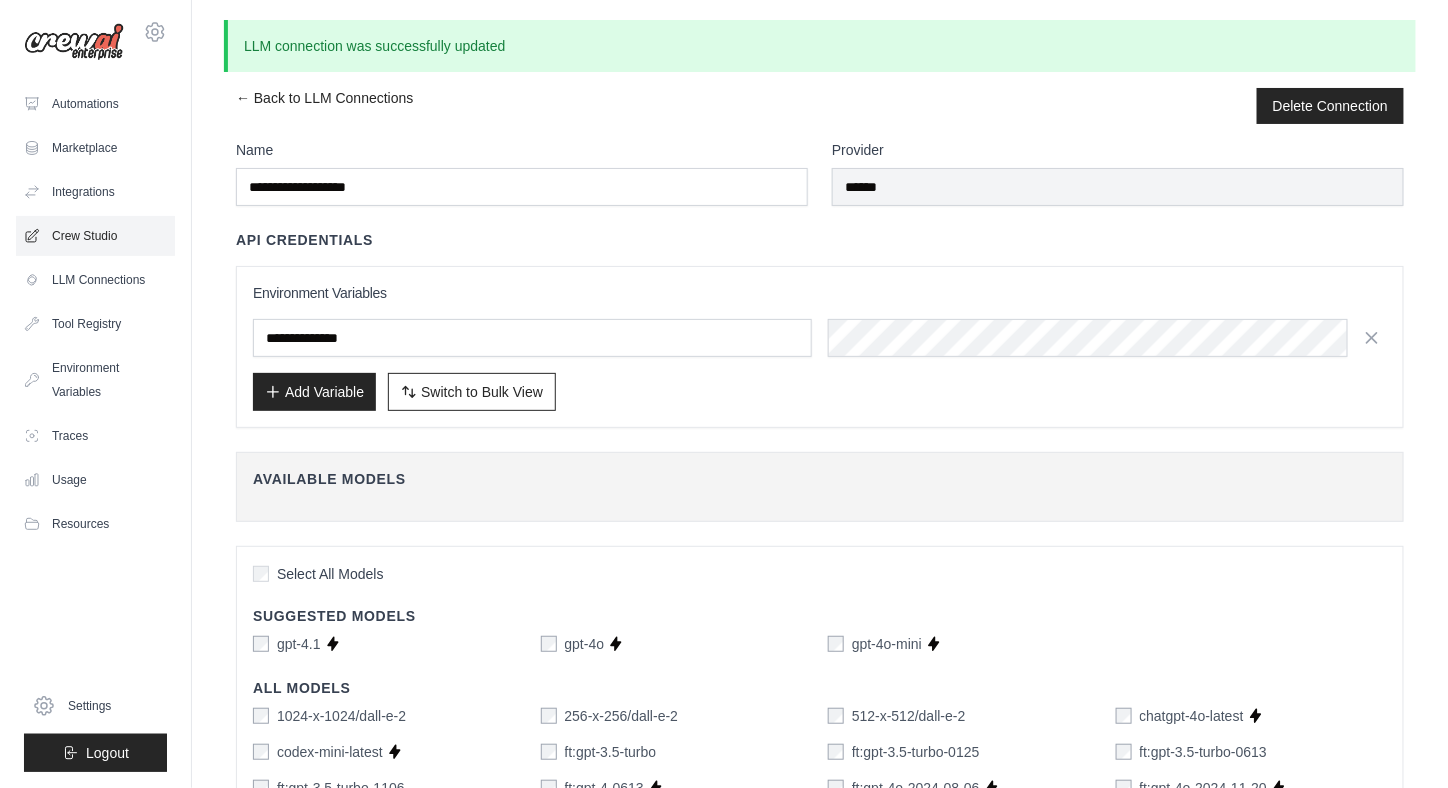 click on "Crew Studio" at bounding box center [95, 236] 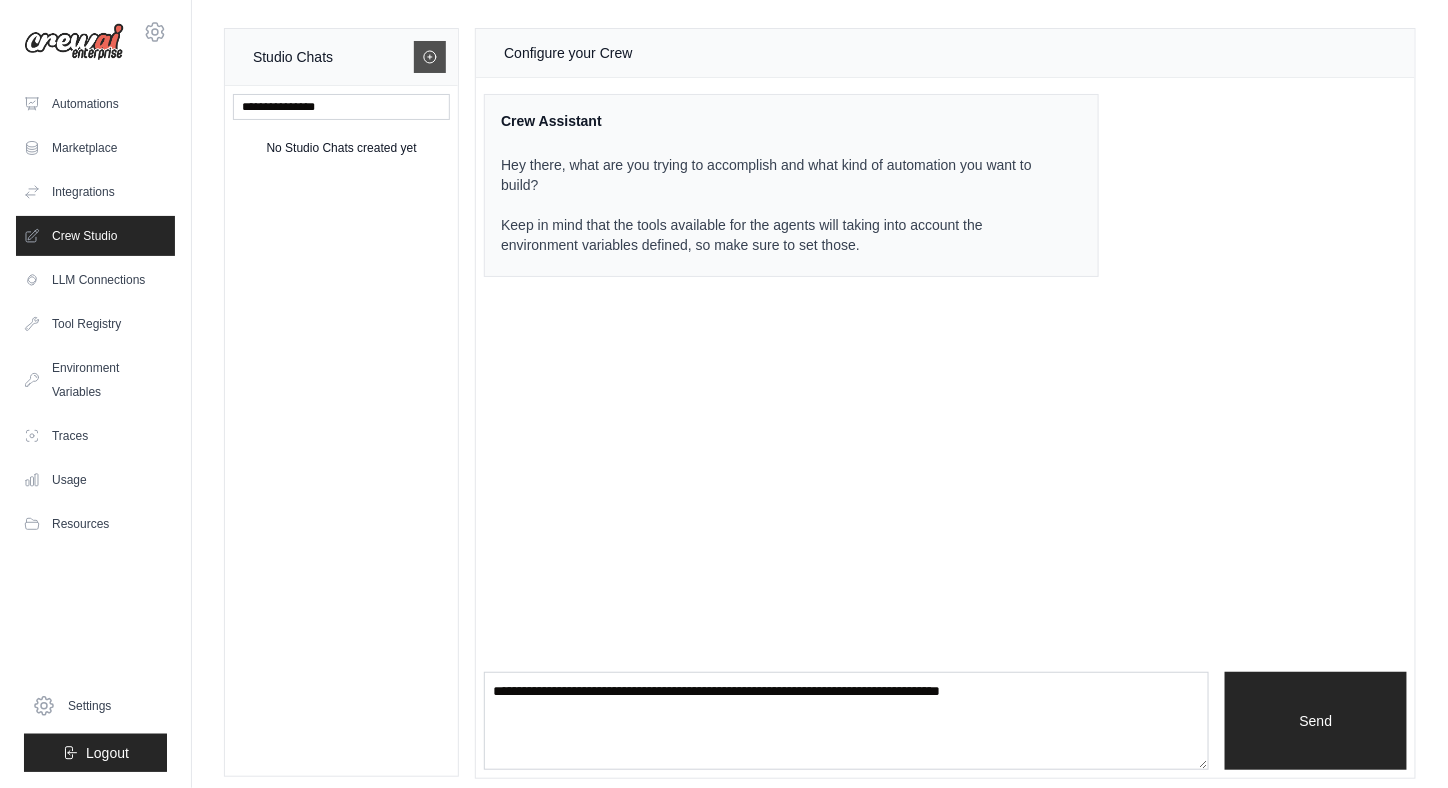 click 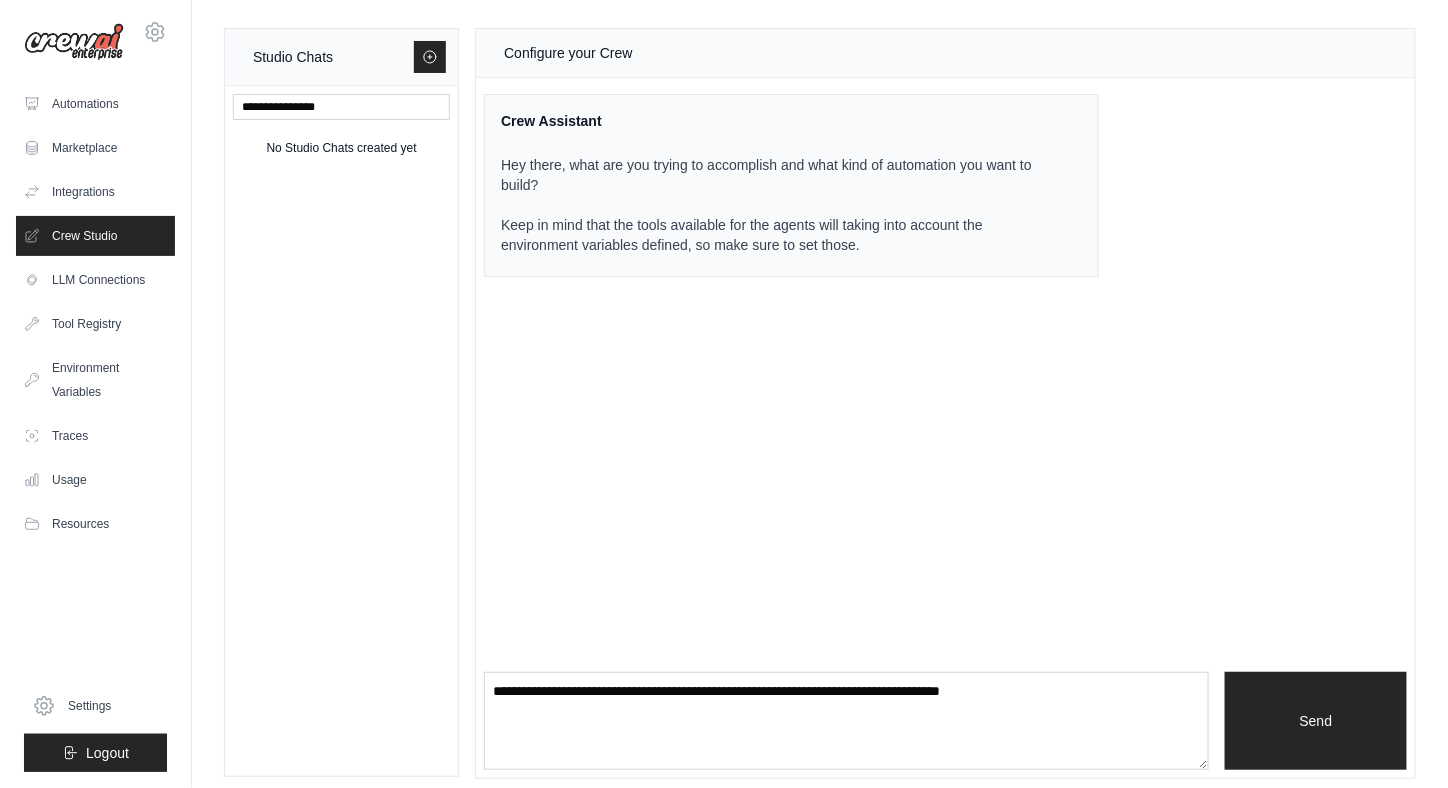 click 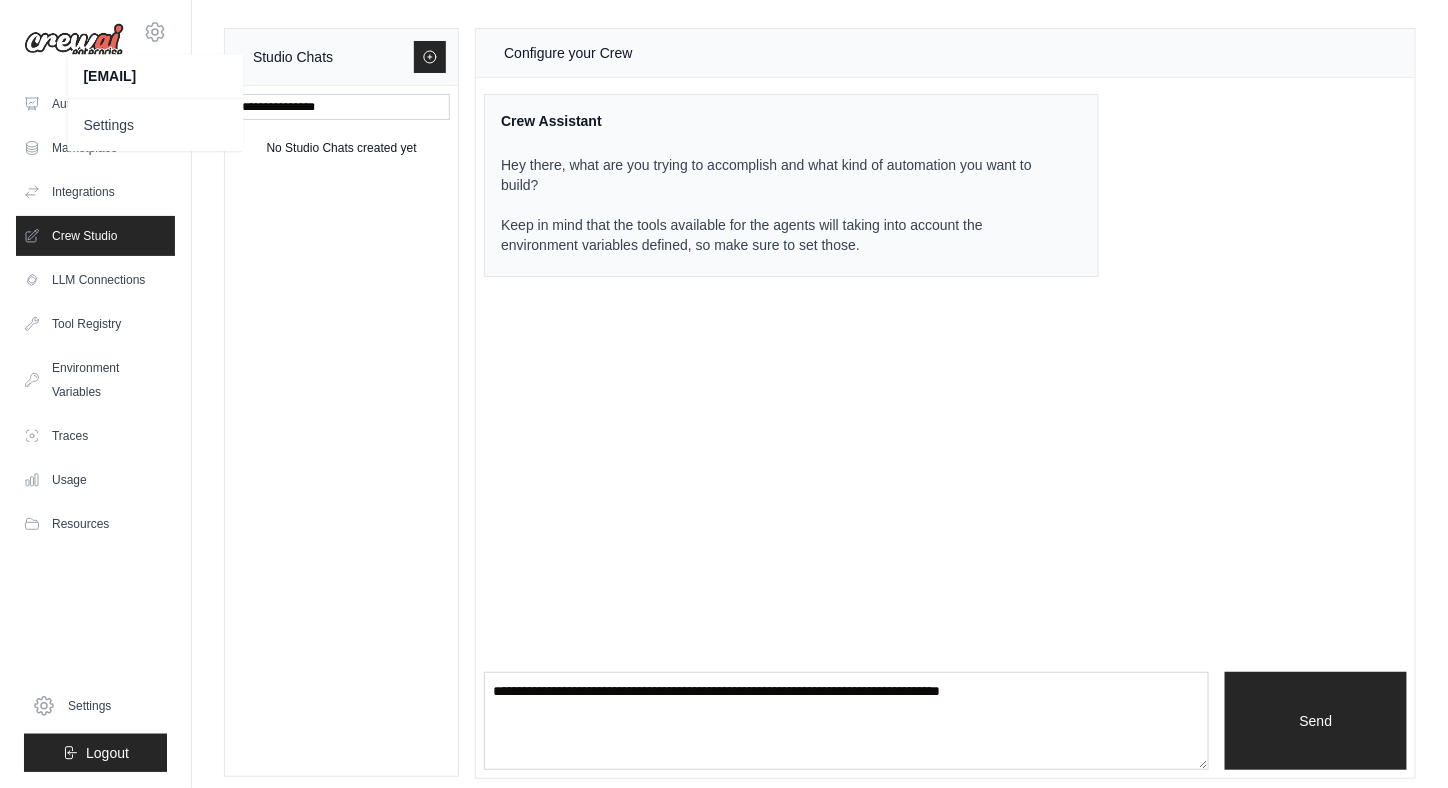 click 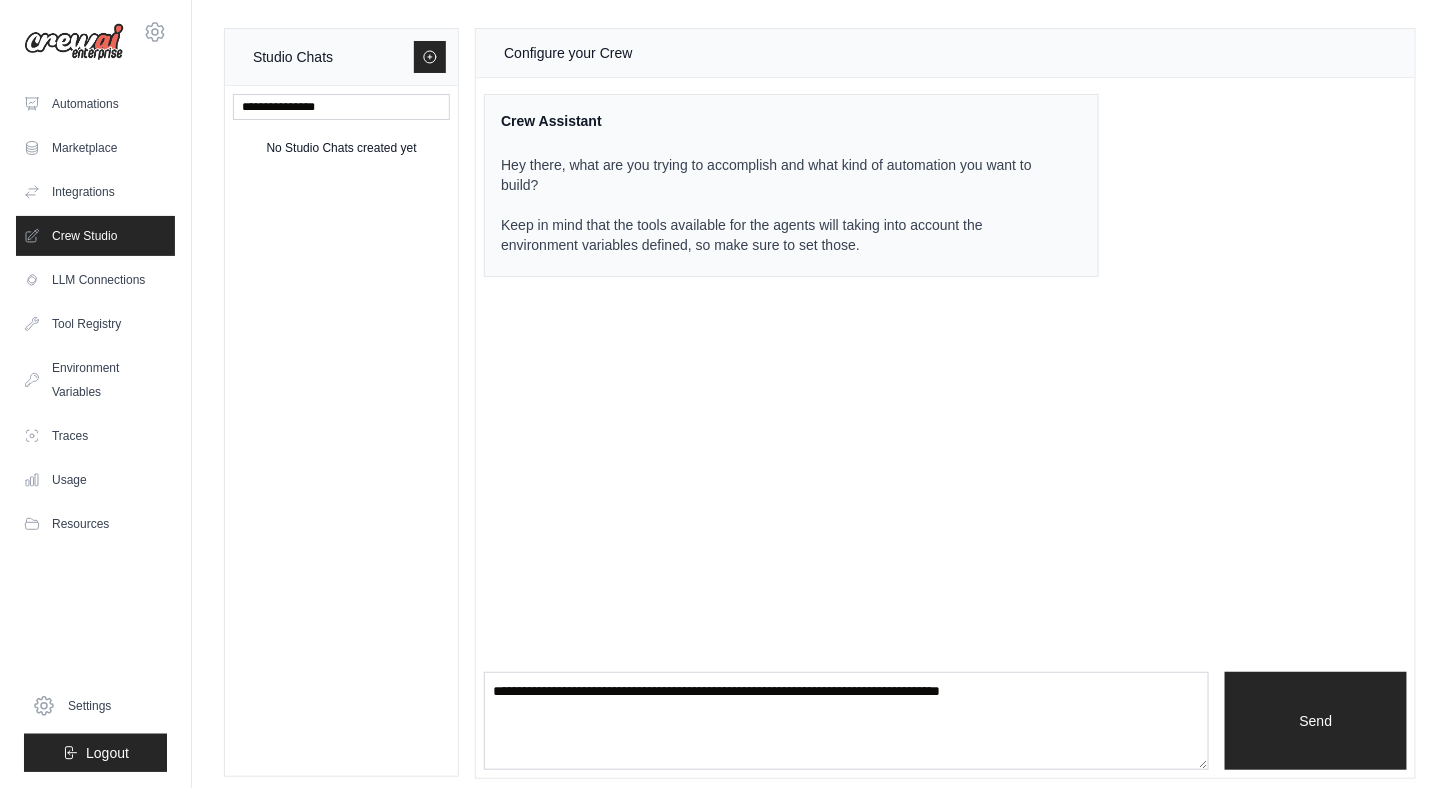 click 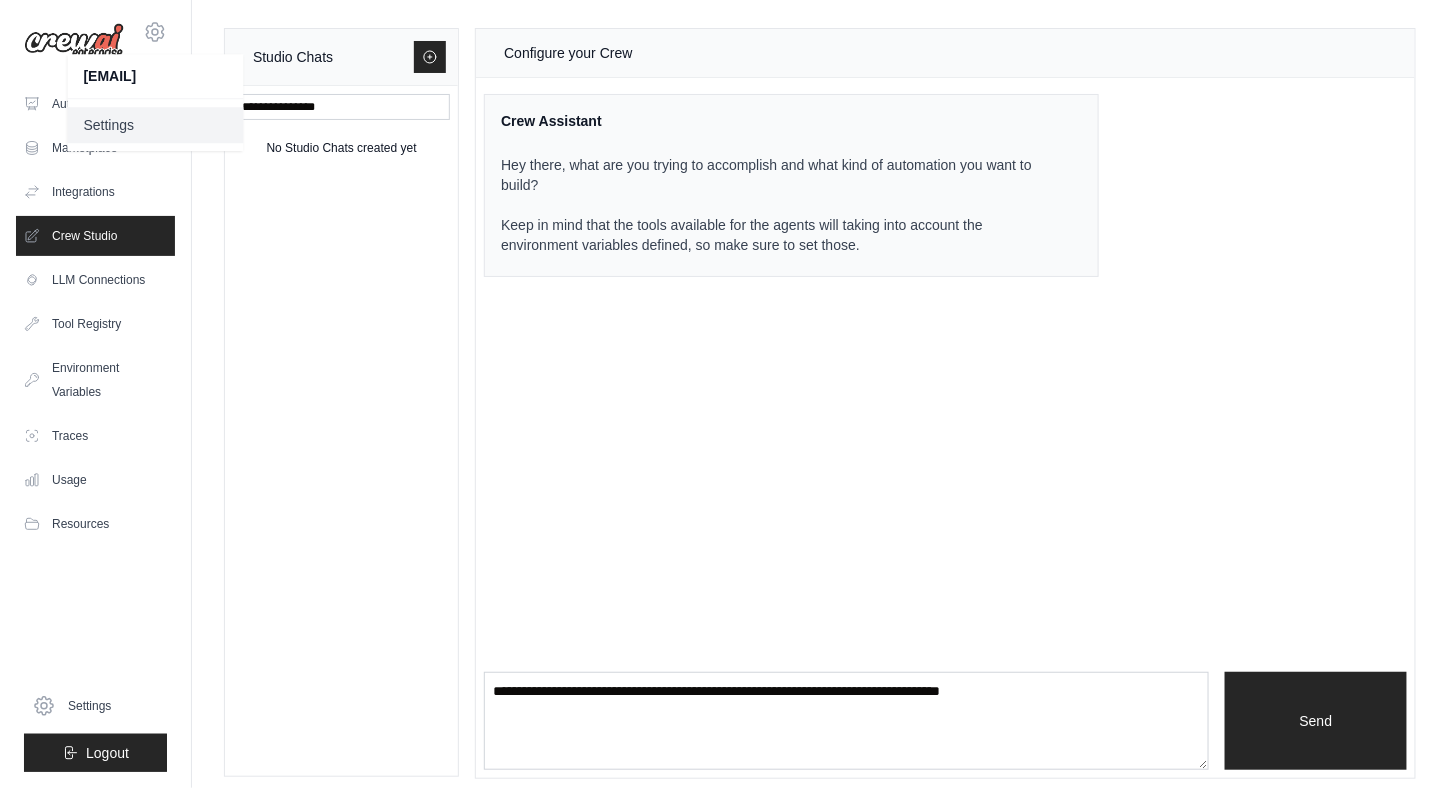 click on "Settings" at bounding box center [155, 125] 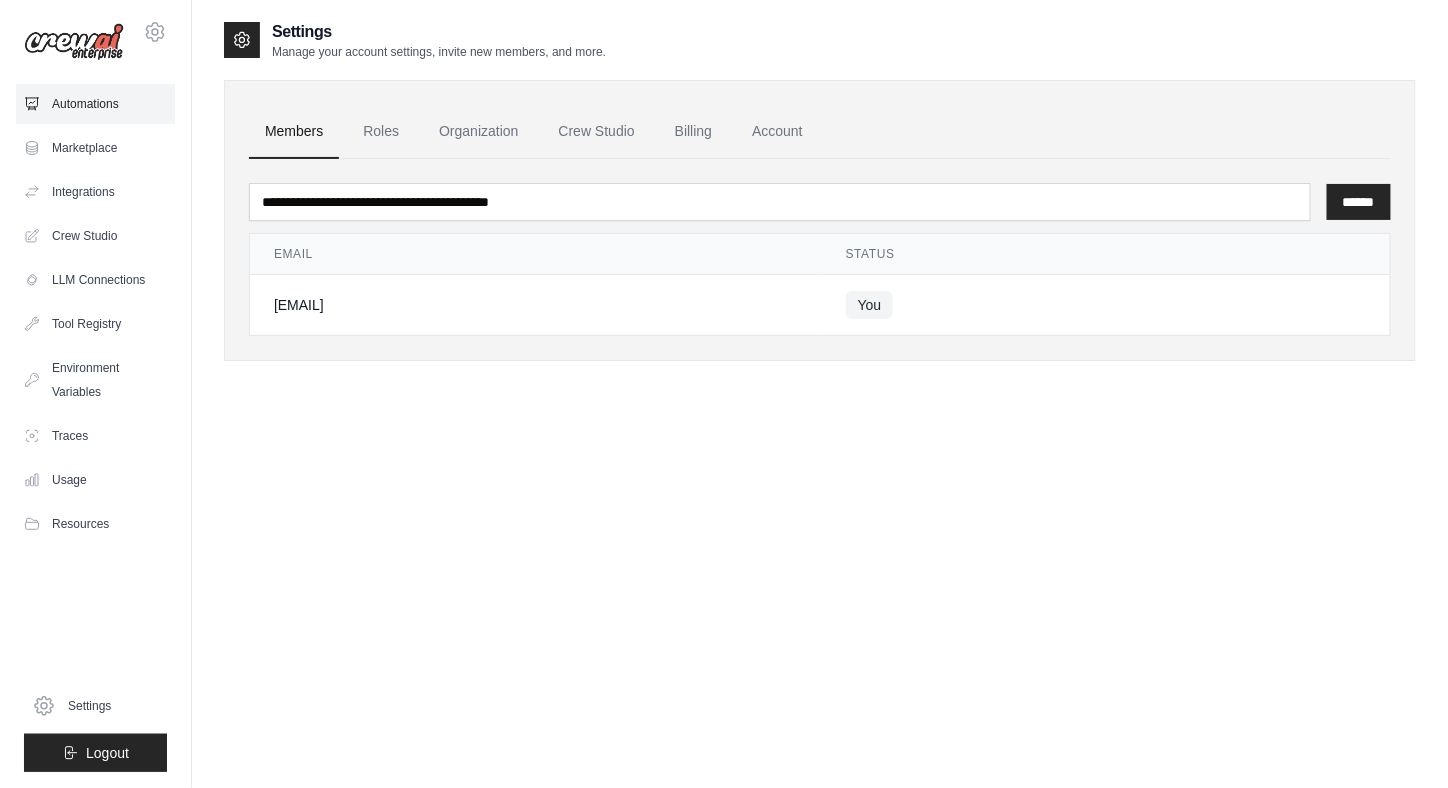 click on "Automations" at bounding box center (95, 104) 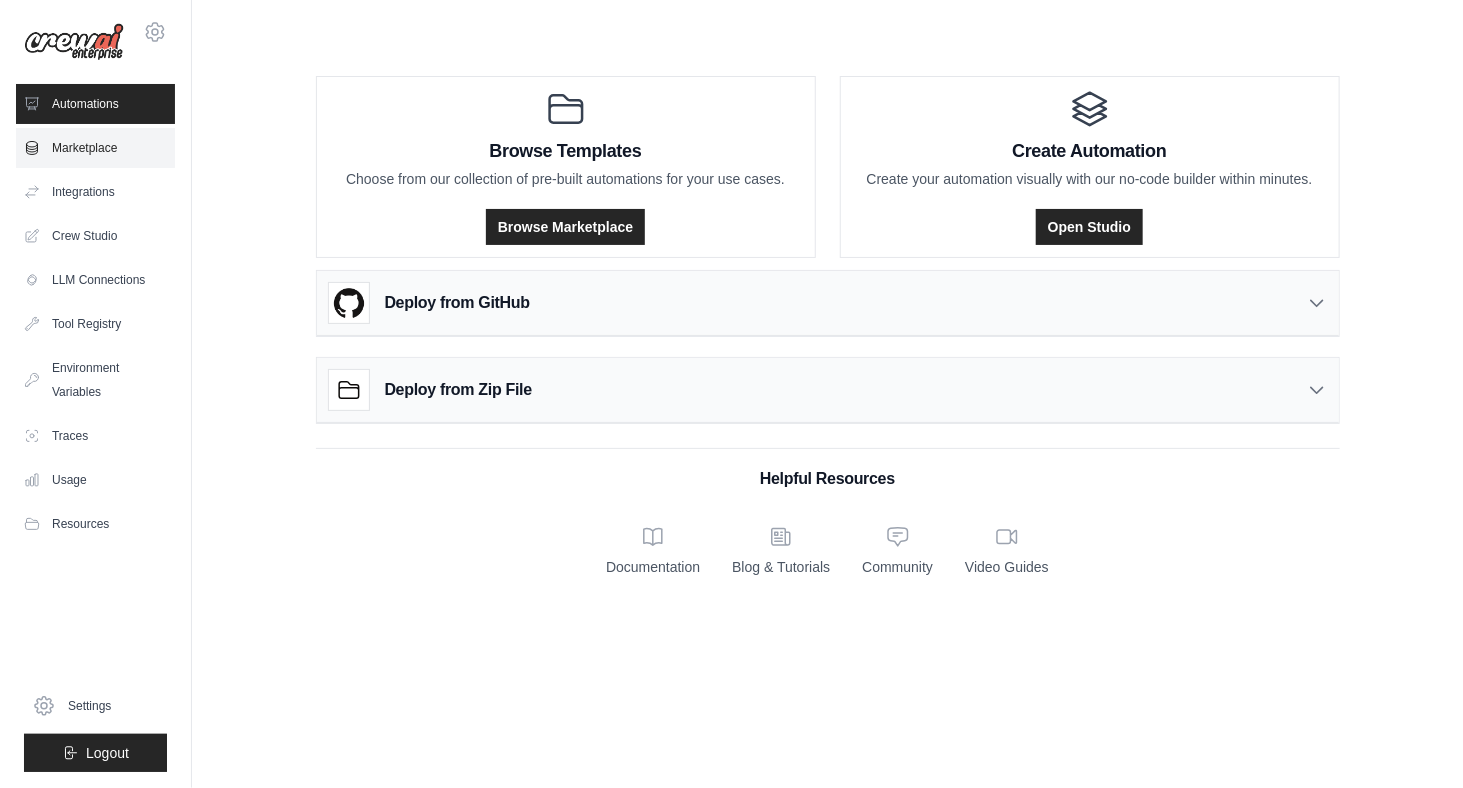 click on "Marketplace" at bounding box center (95, 148) 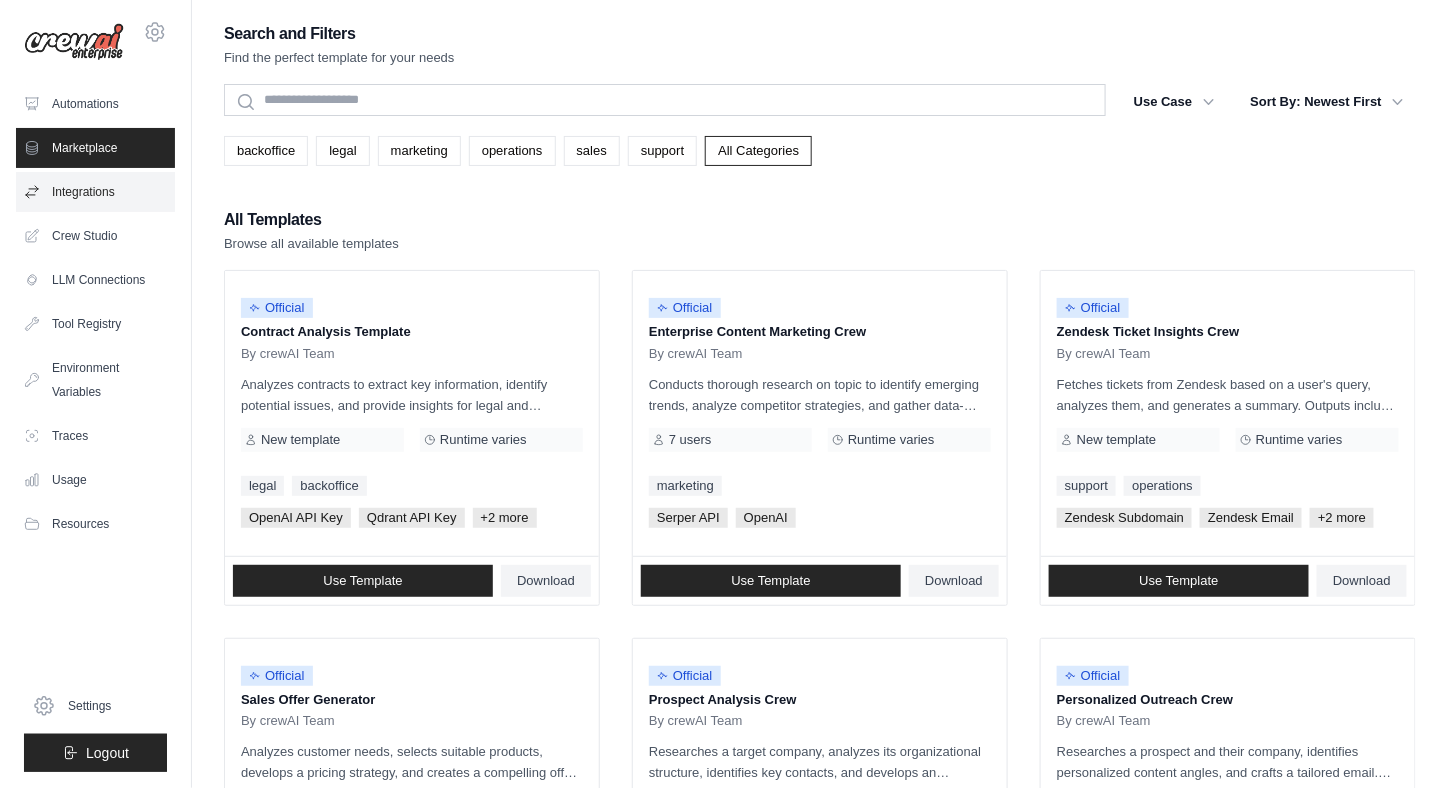 click on "Integrations" at bounding box center (95, 192) 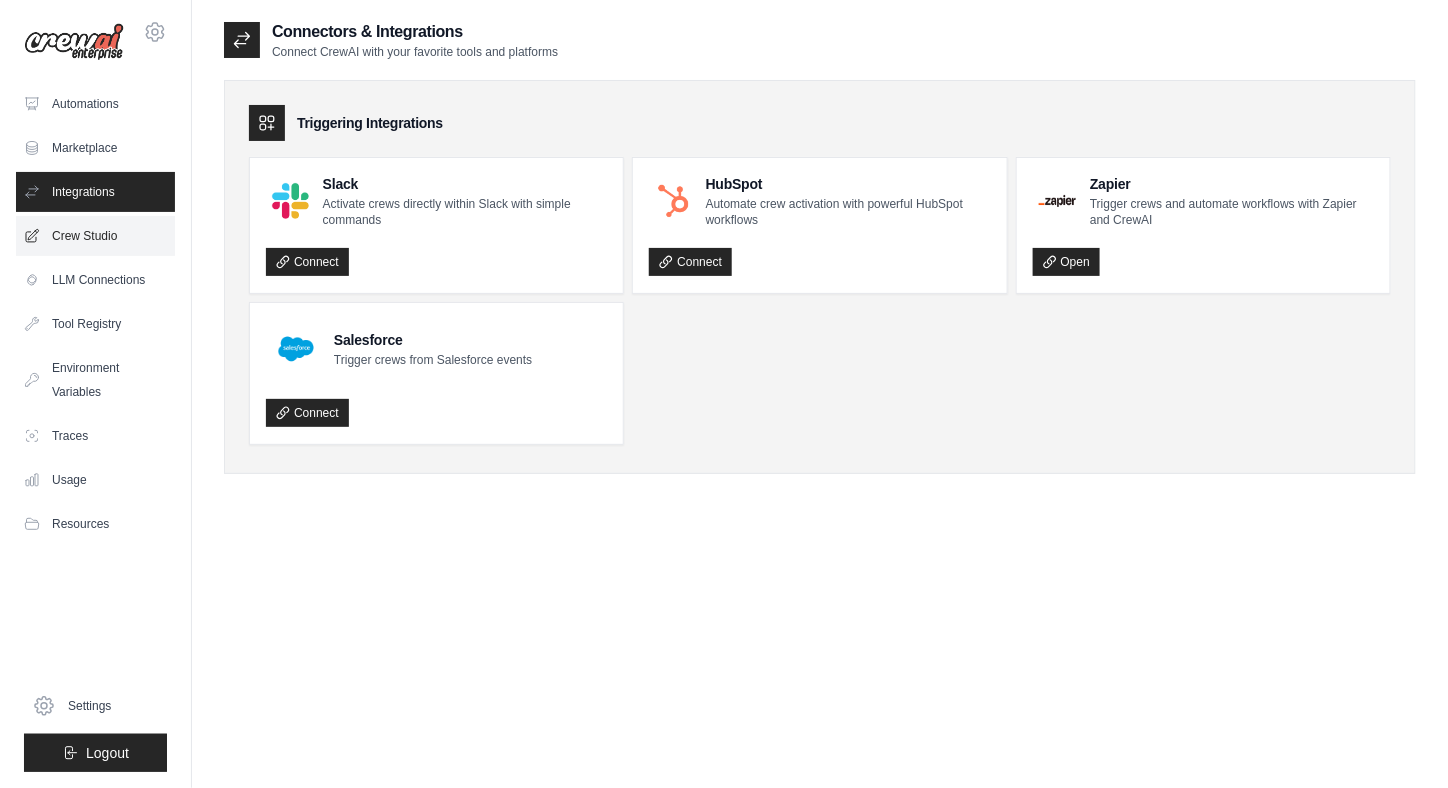 click on "Crew Studio" at bounding box center [95, 236] 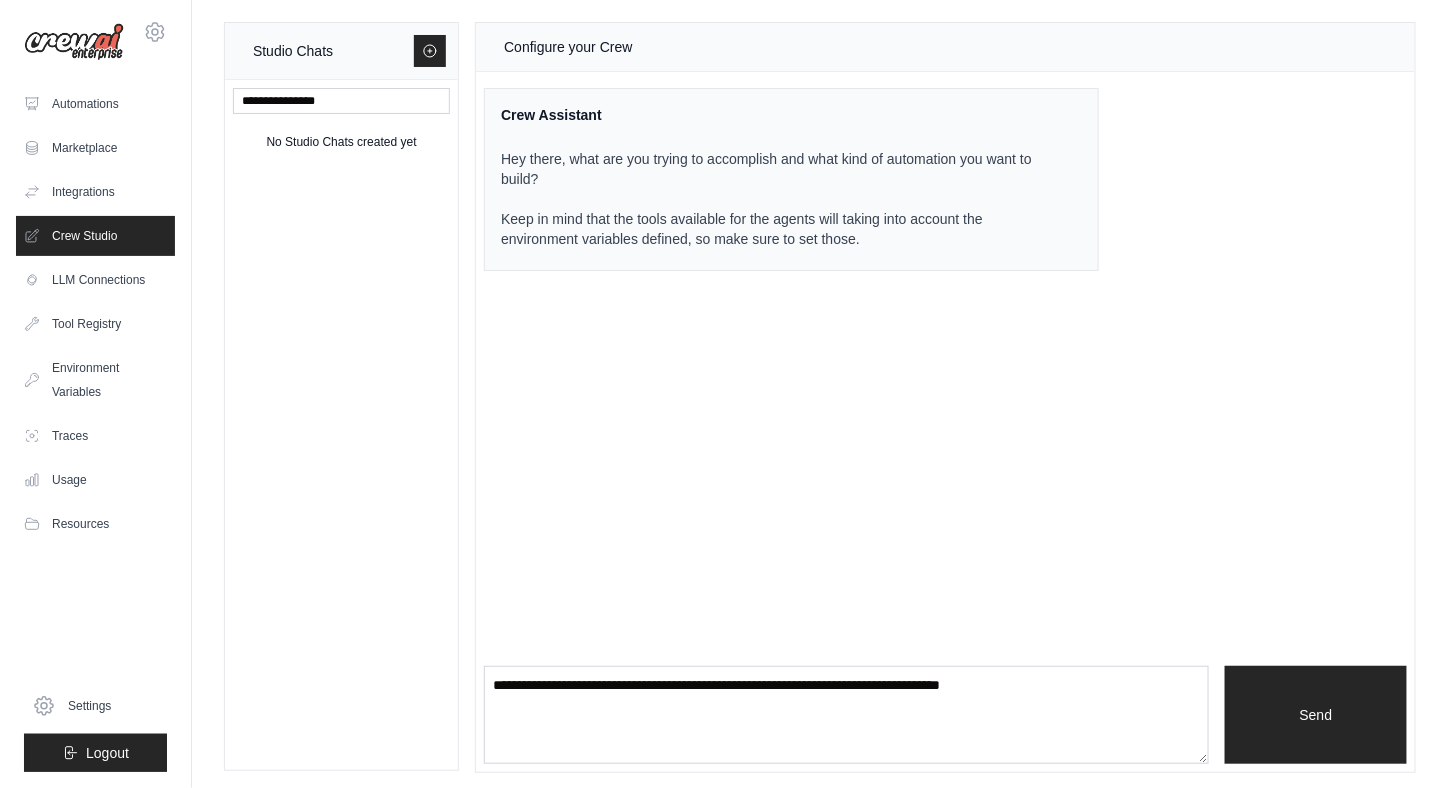 scroll, scrollTop: 9, scrollLeft: 0, axis: vertical 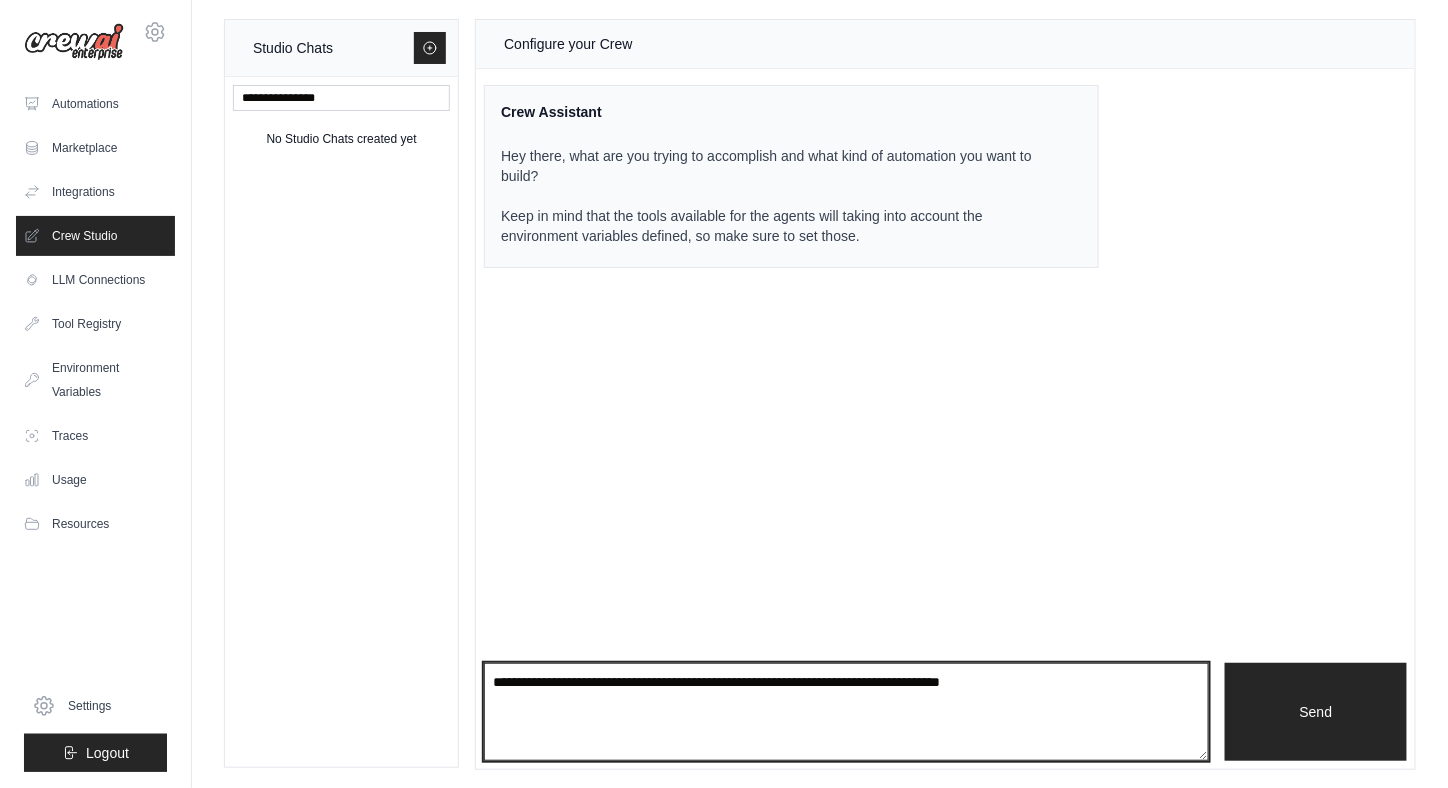 click at bounding box center [846, 712] 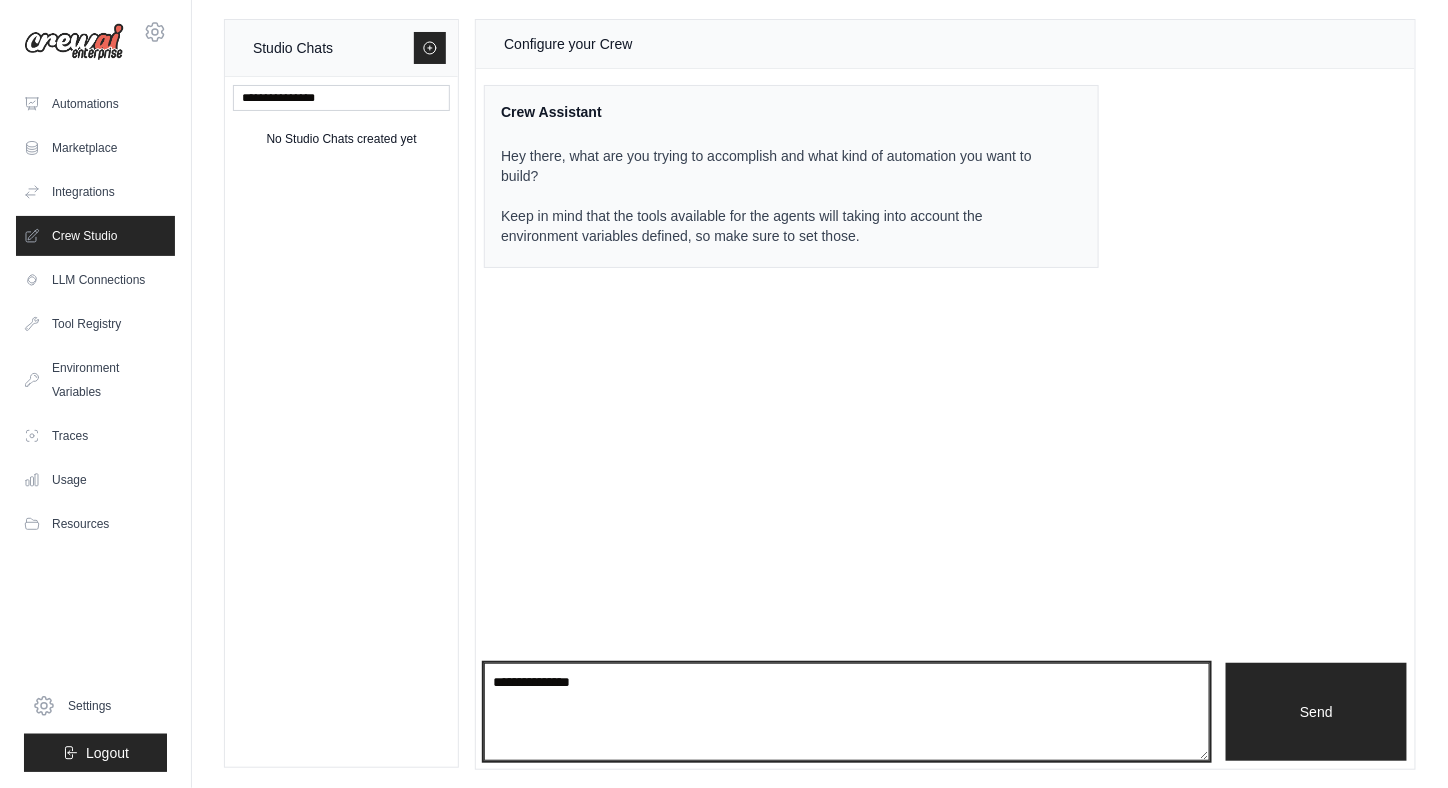 drag, startPoint x: 612, startPoint y: 682, endPoint x: 473, endPoint y: 676, distance: 139.12944 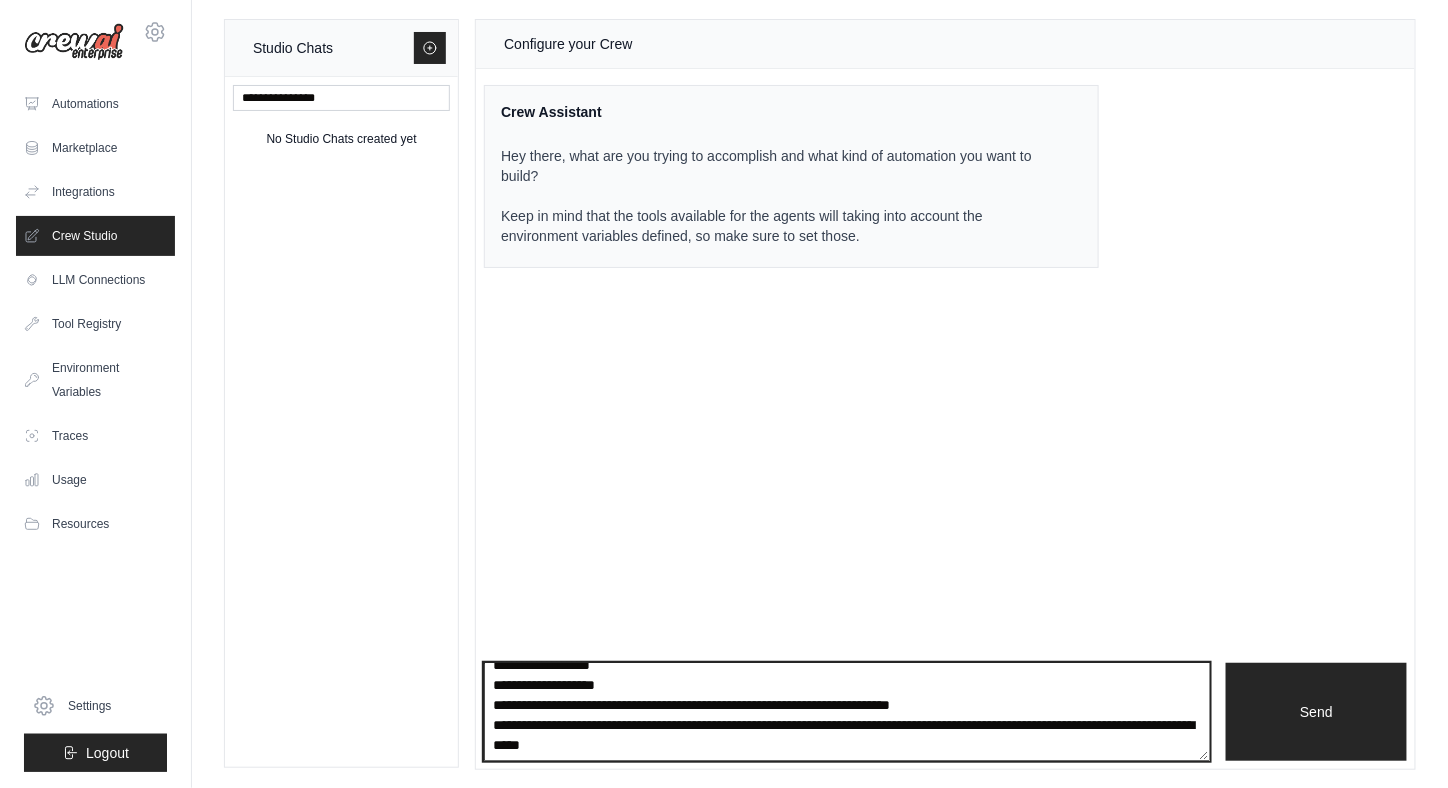 scroll, scrollTop: 0, scrollLeft: 0, axis: both 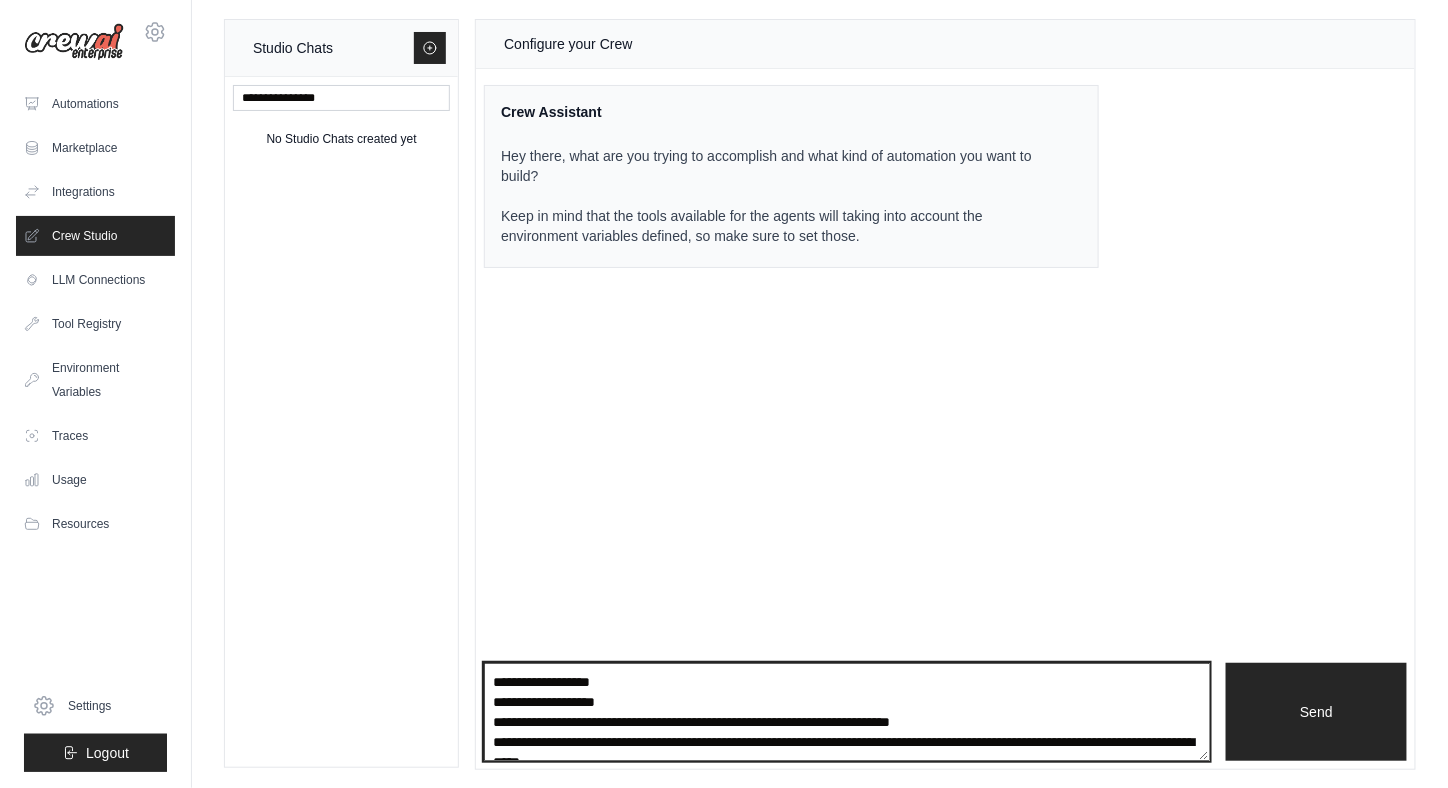 drag, startPoint x: 649, startPoint y: 682, endPoint x: 485, endPoint y: 680, distance: 164.01219 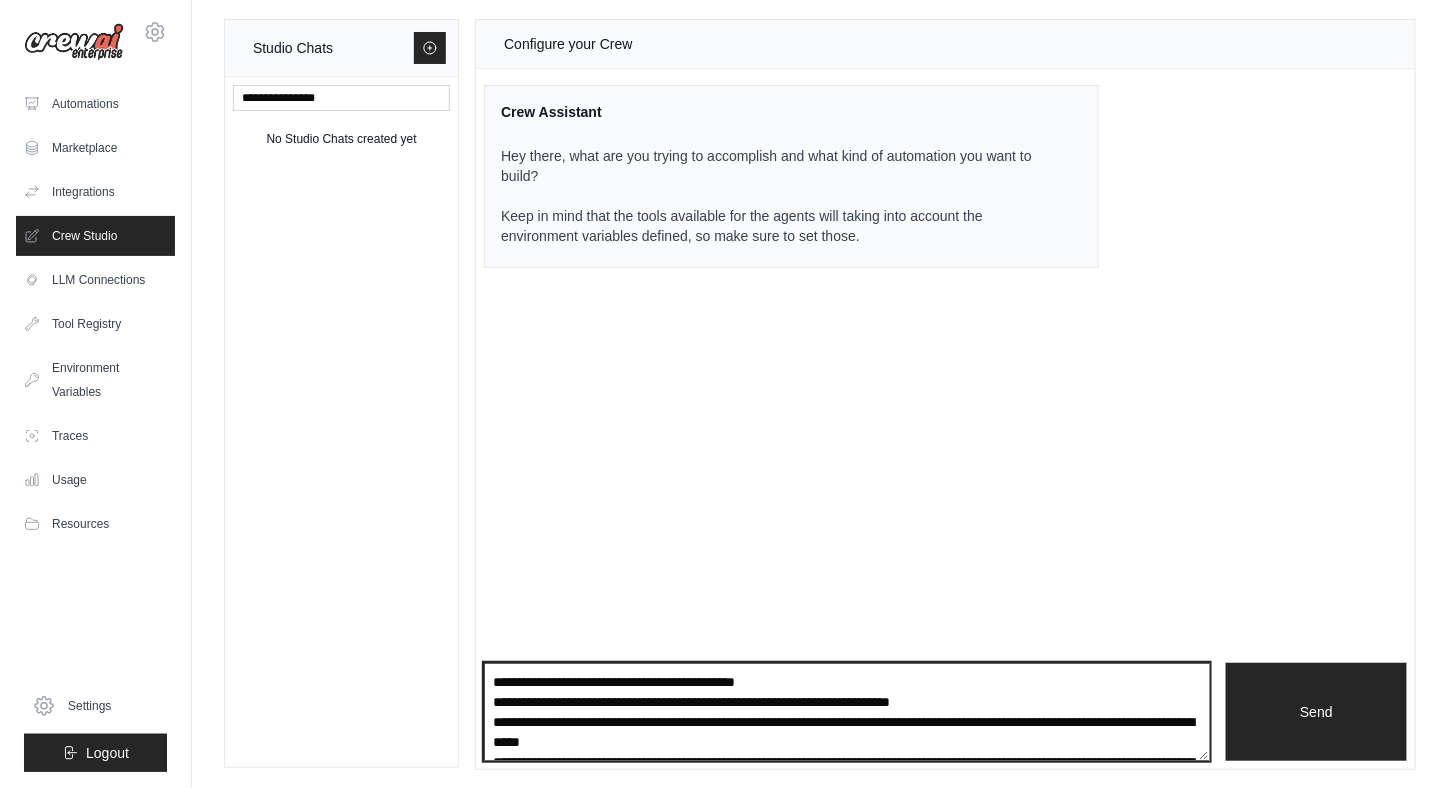 drag, startPoint x: 502, startPoint y: 683, endPoint x: 474, endPoint y: 687, distance: 28.284271 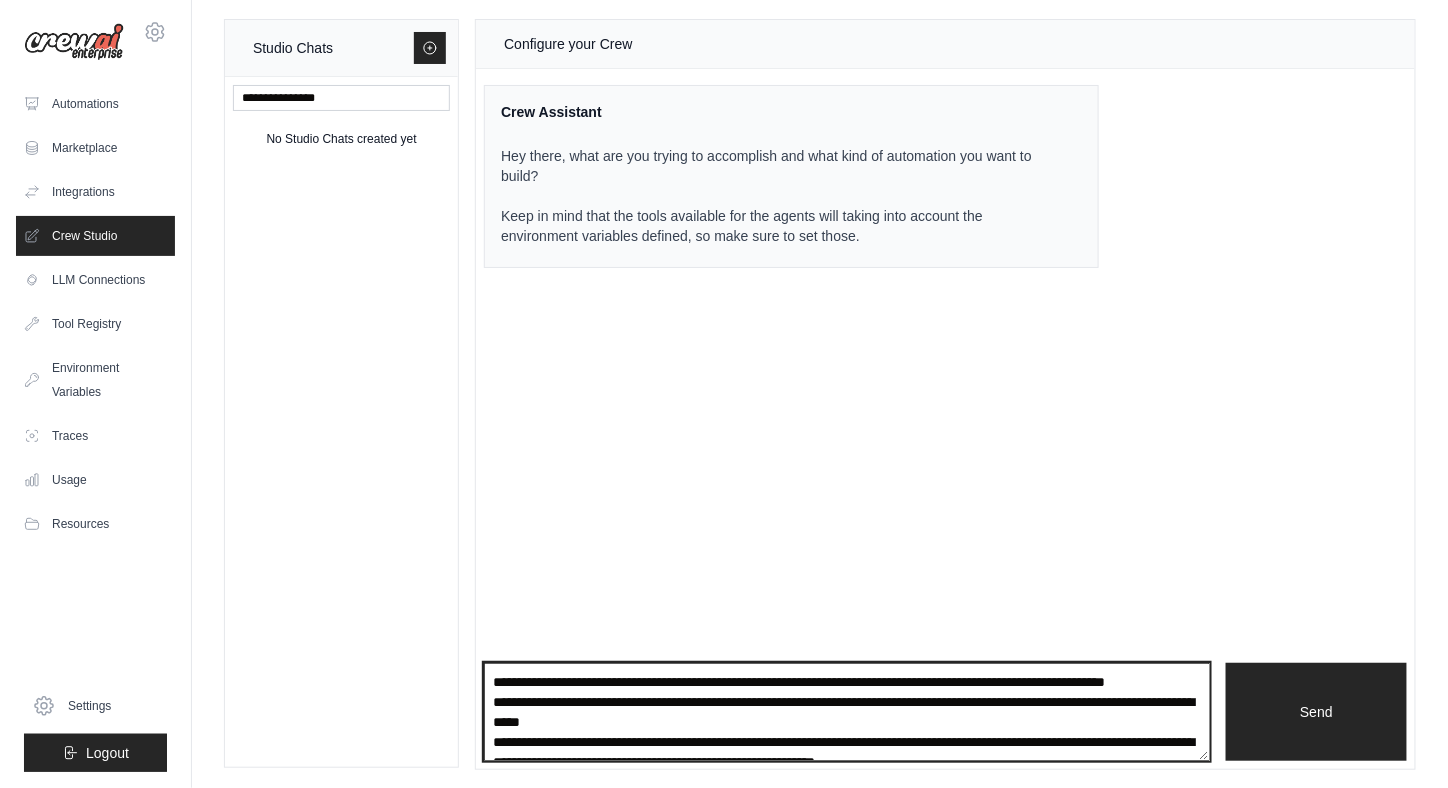 click on "**********" at bounding box center (847, 711) 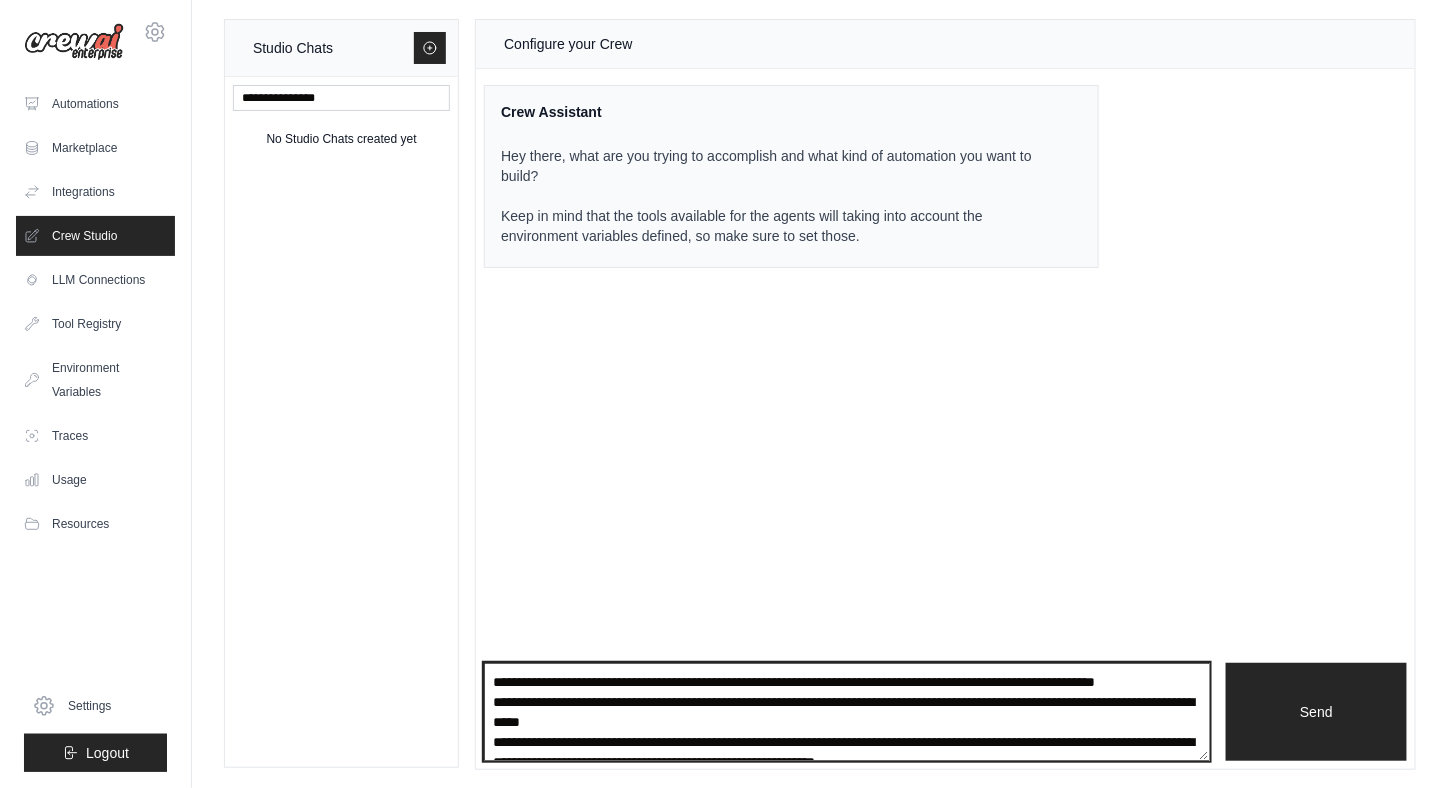 drag, startPoint x: 556, startPoint y: 700, endPoint x: 1139, endPoint y: 685, distance: 583.19293 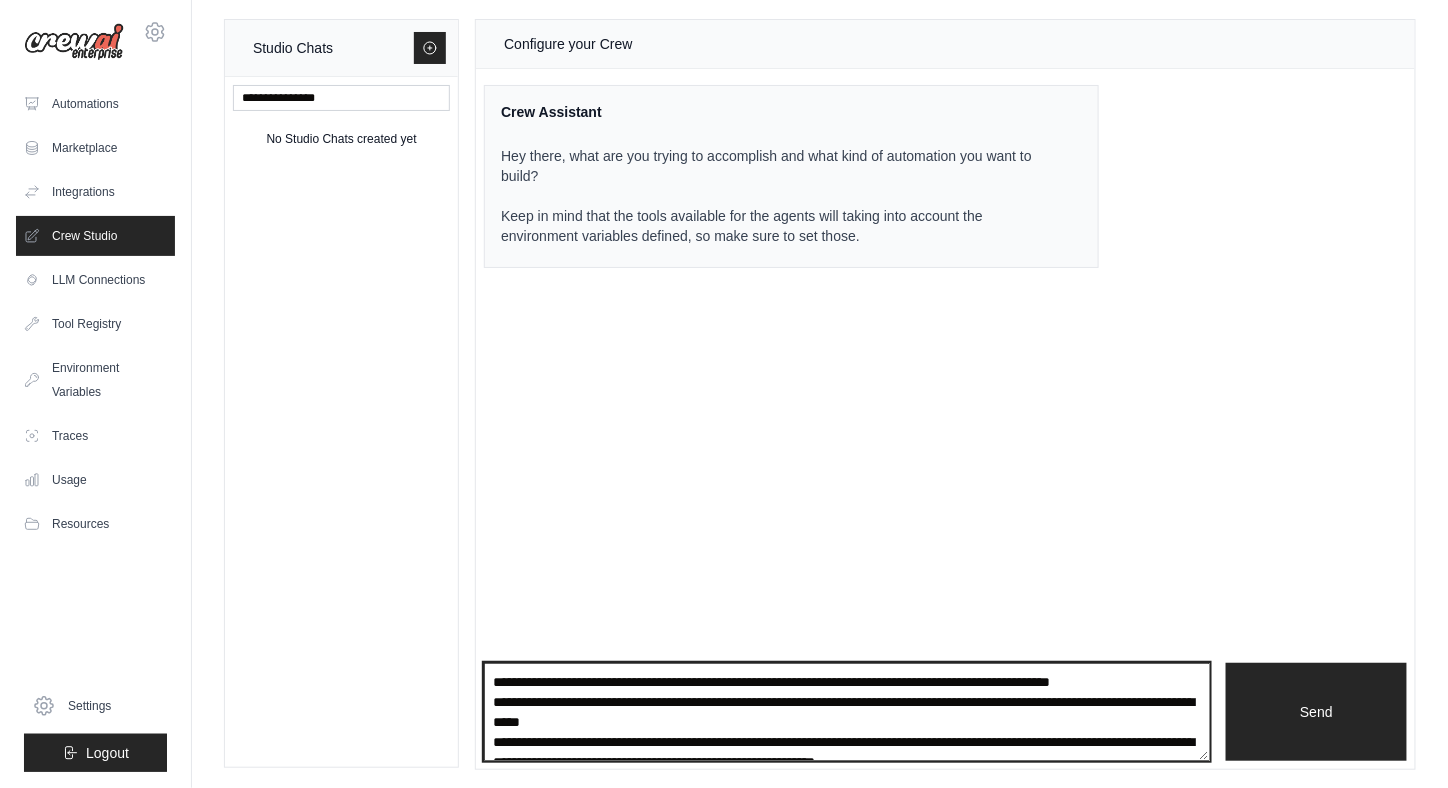 click on "**********" at bounding box center (847, 711) 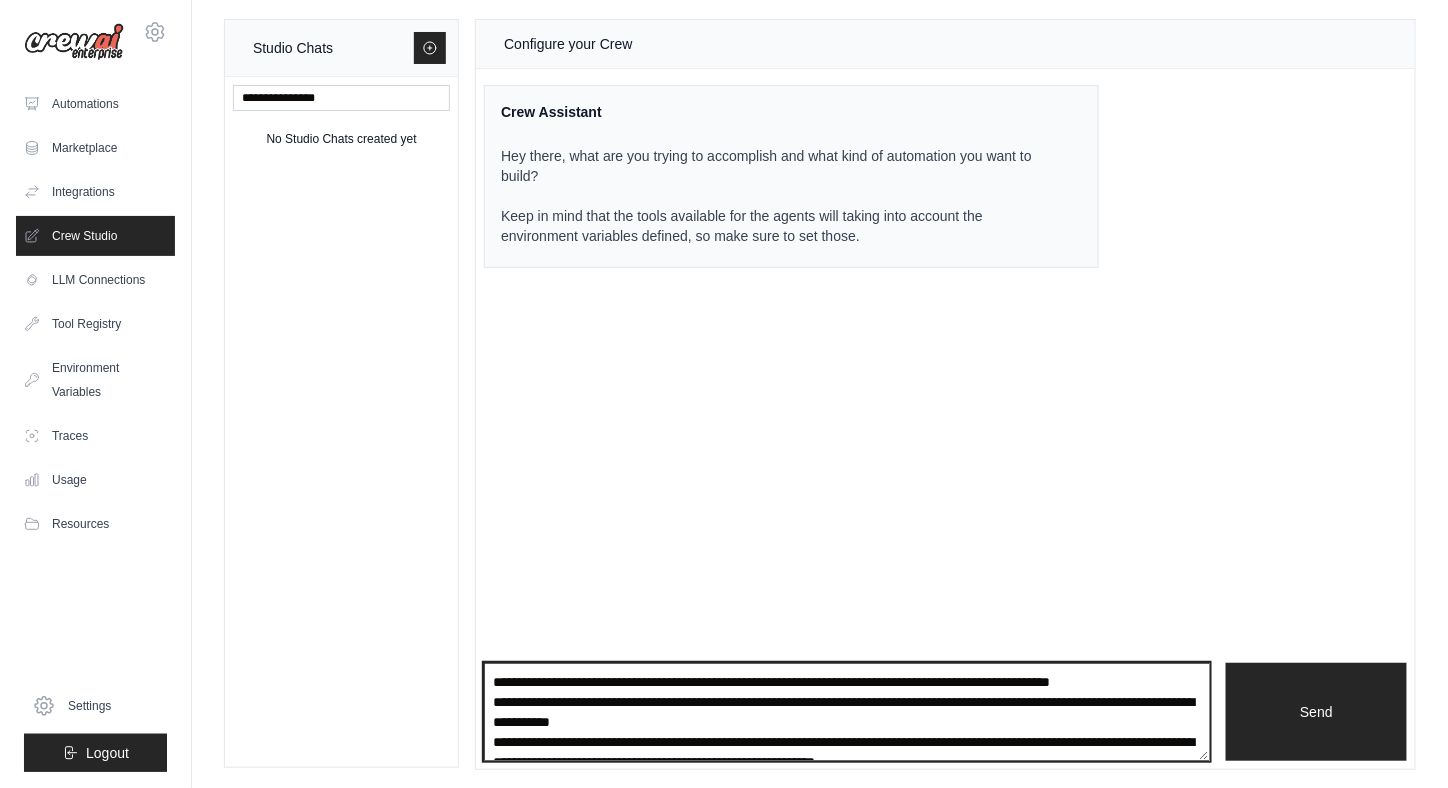 scroll, scrollTop: 20, scrollLeft: 0, axis: vertical 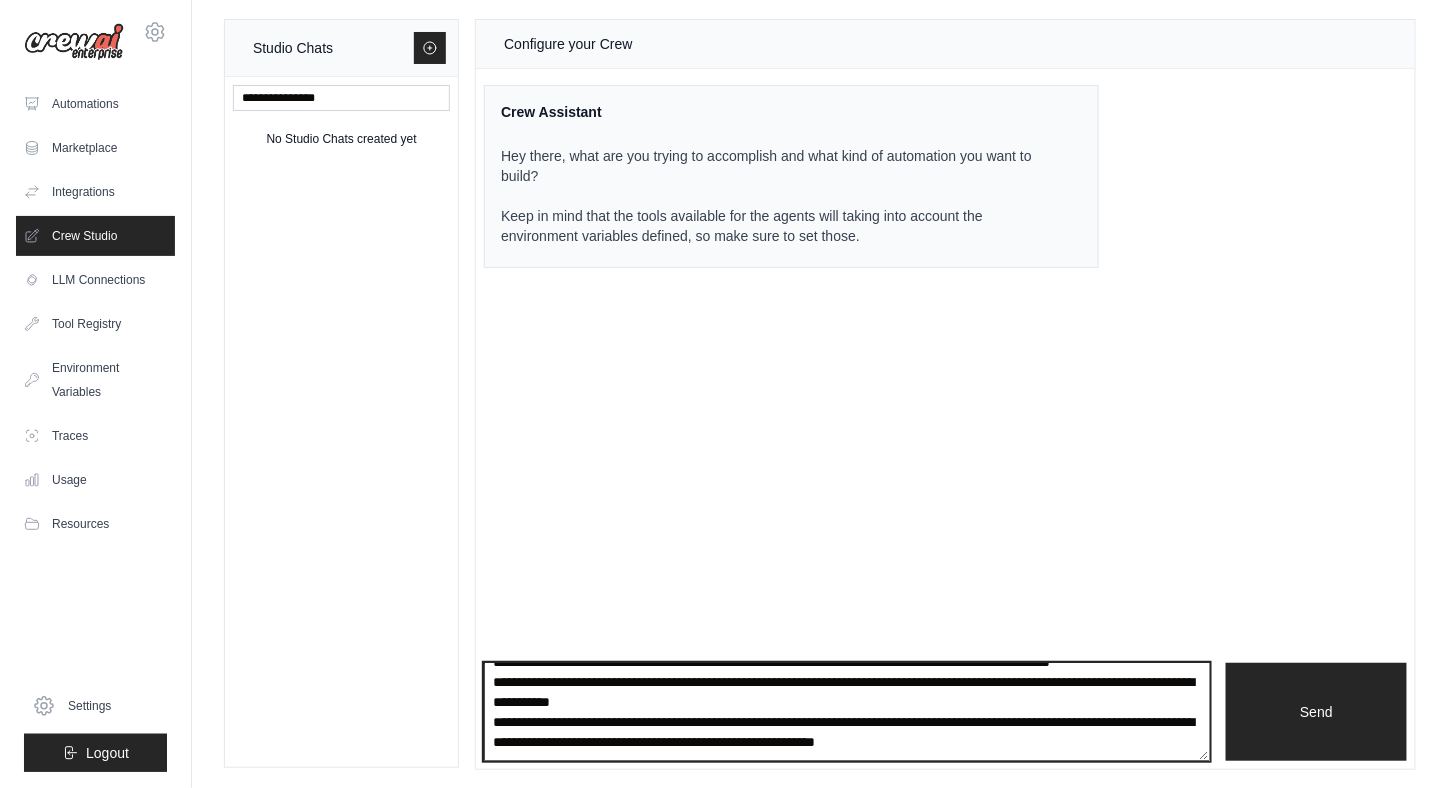 click on "**********" at bounding box center (847, 711) 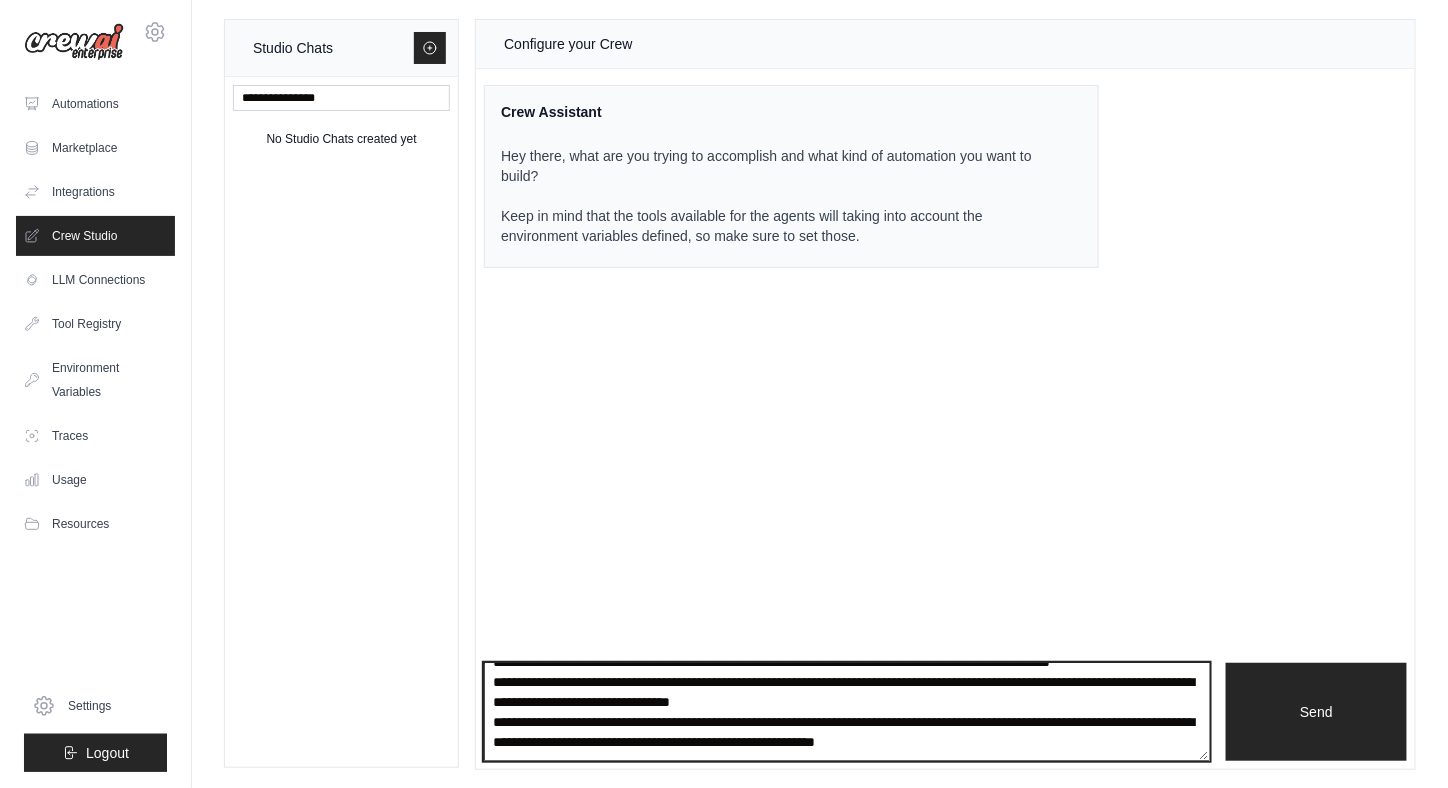 drag, startPoint x: 592, startPoint y: 723, endPoint x: 920, endPoint y: 699, distance: 328.87686 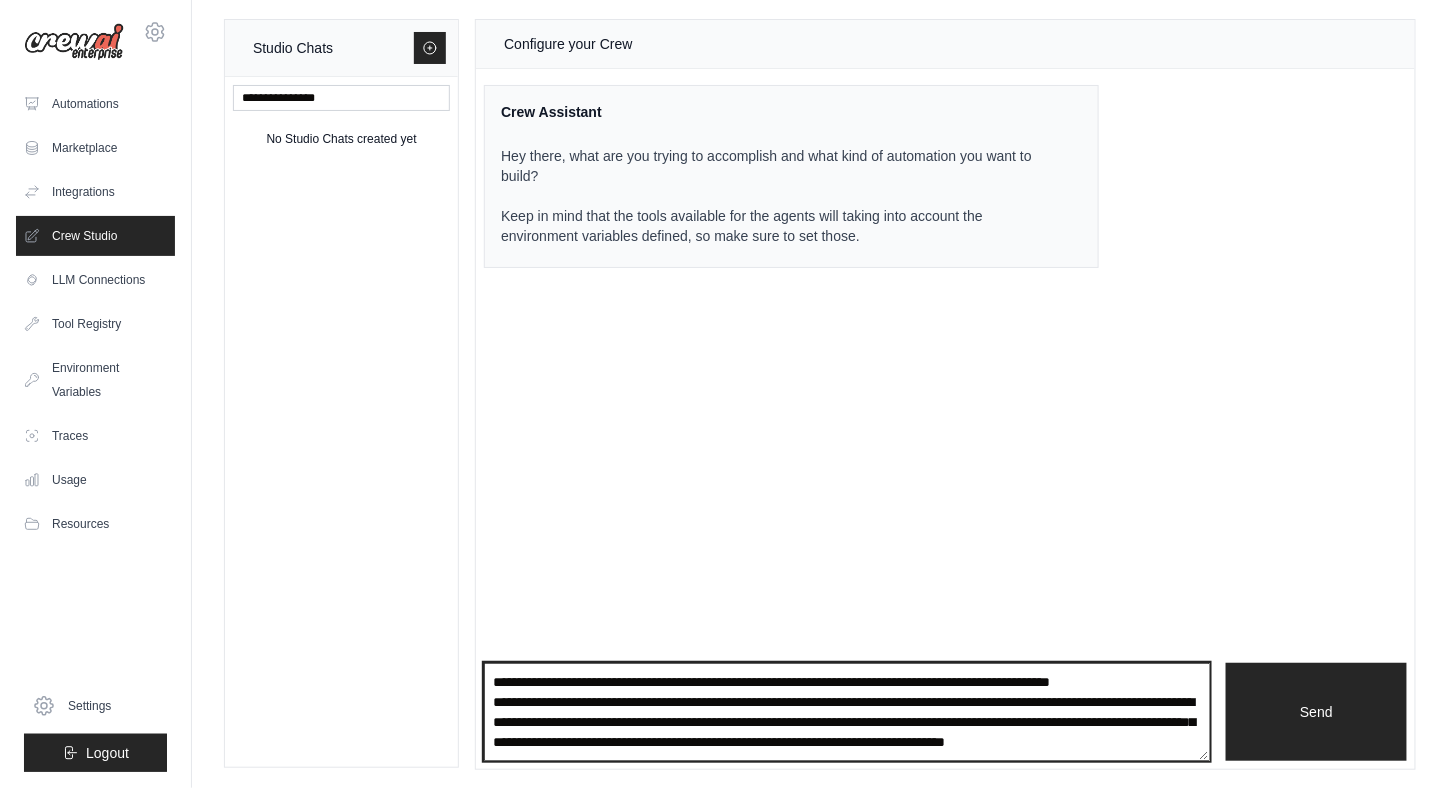 scroll, scrollTop: 20, scrollLeft: 0, axis: vertical 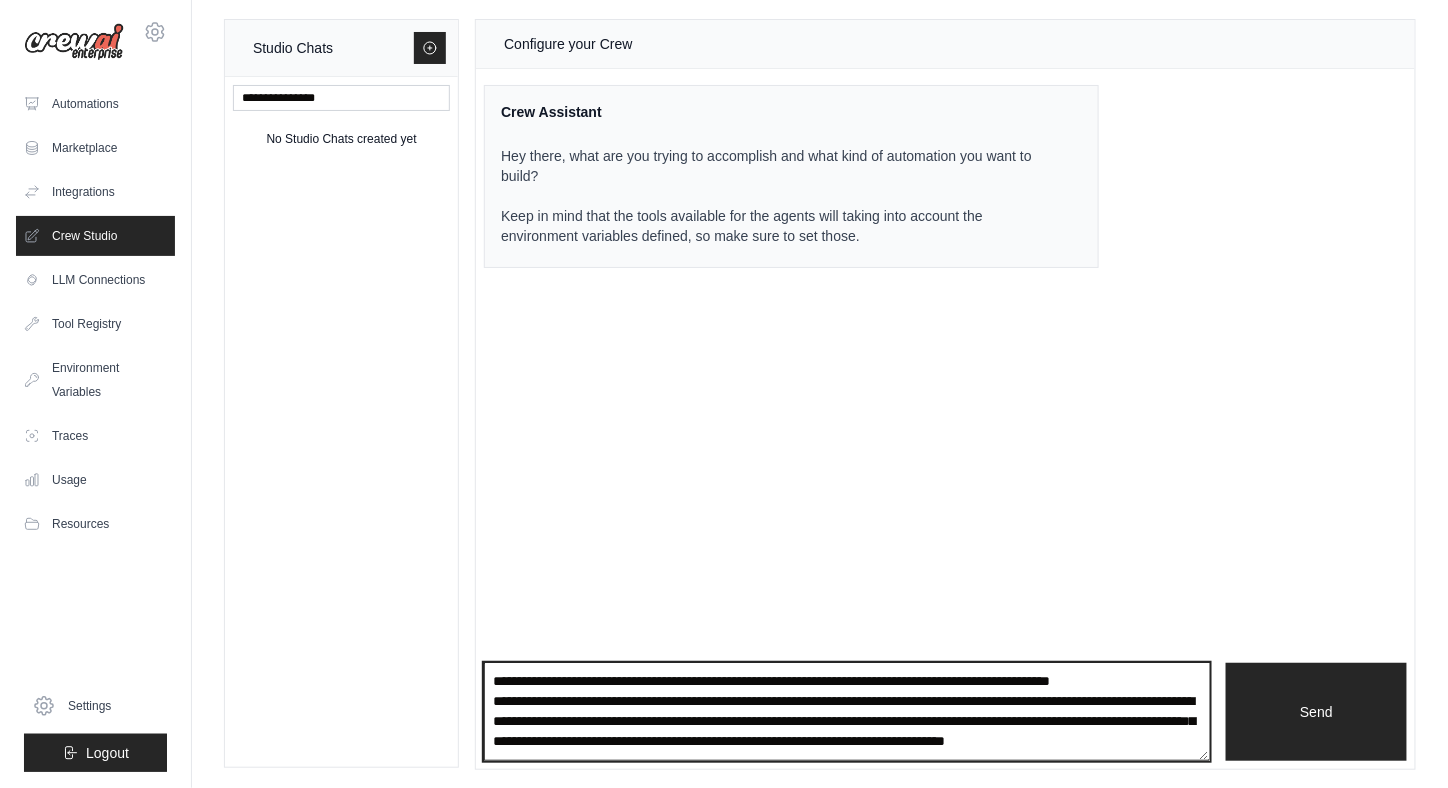 click on "**********" at bounding box center (847, 711) 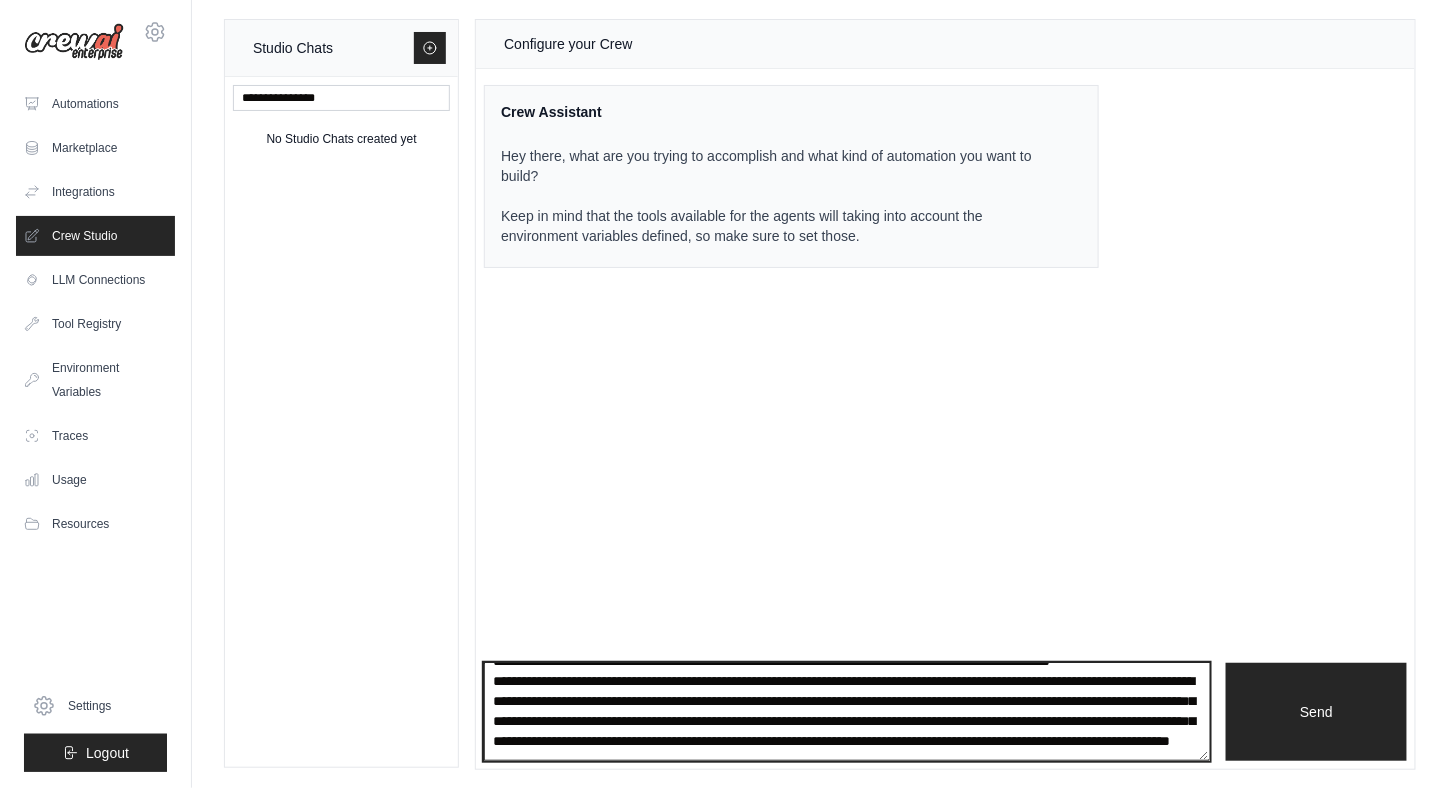 scroll, scrollTop: 50, scrollLeft: 0, axis: vertical 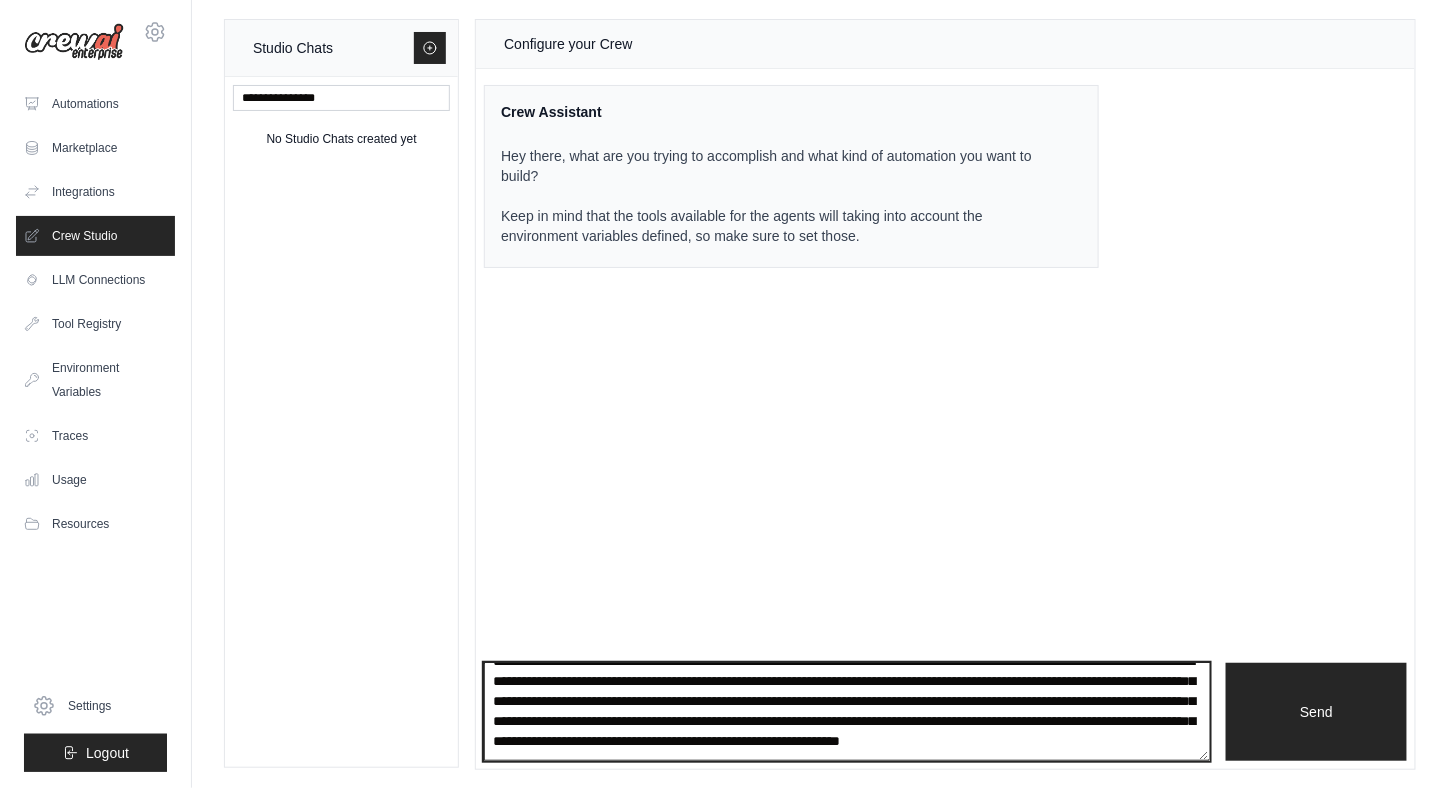 paste 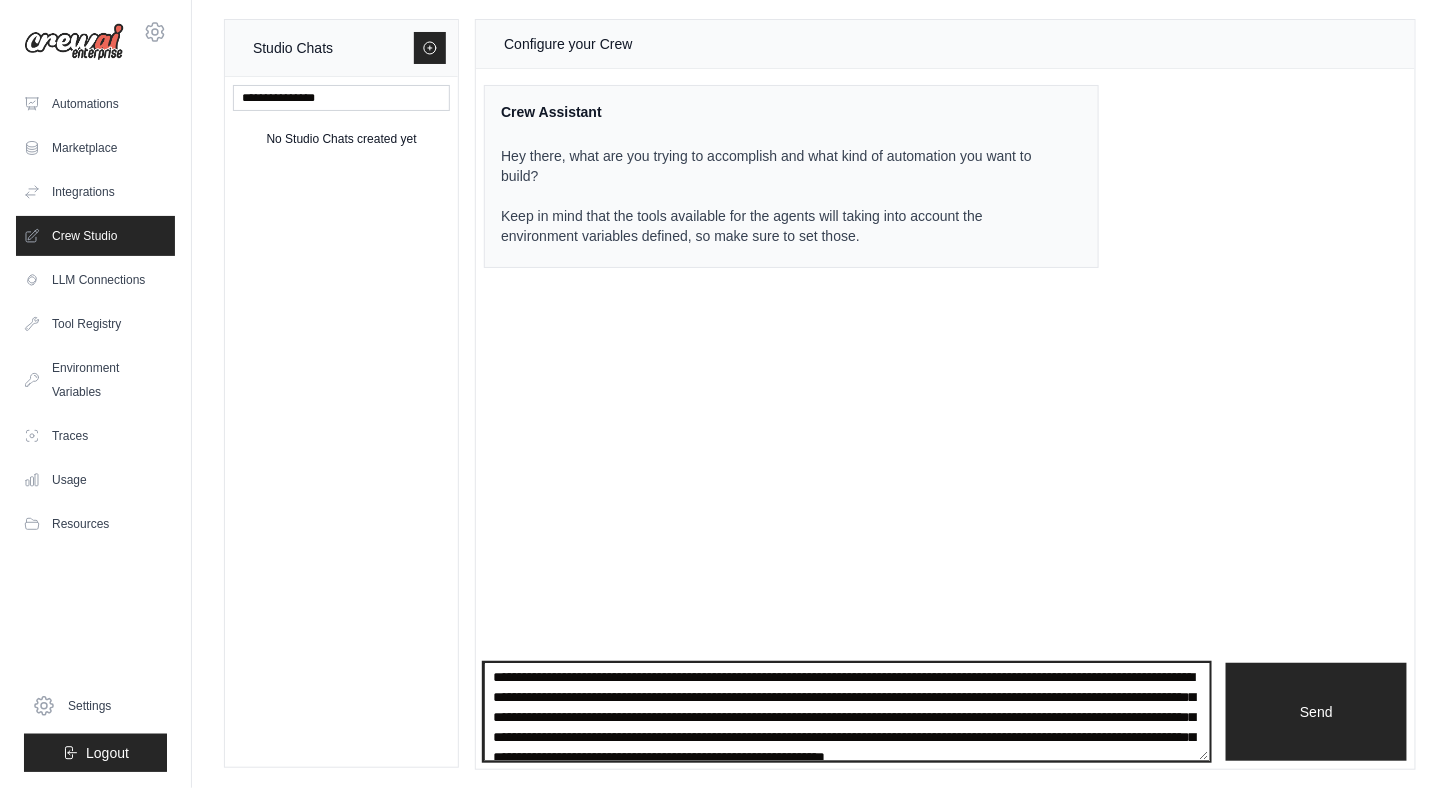scroll, scrollTop: 0, scrollLeft: 0, axis: both 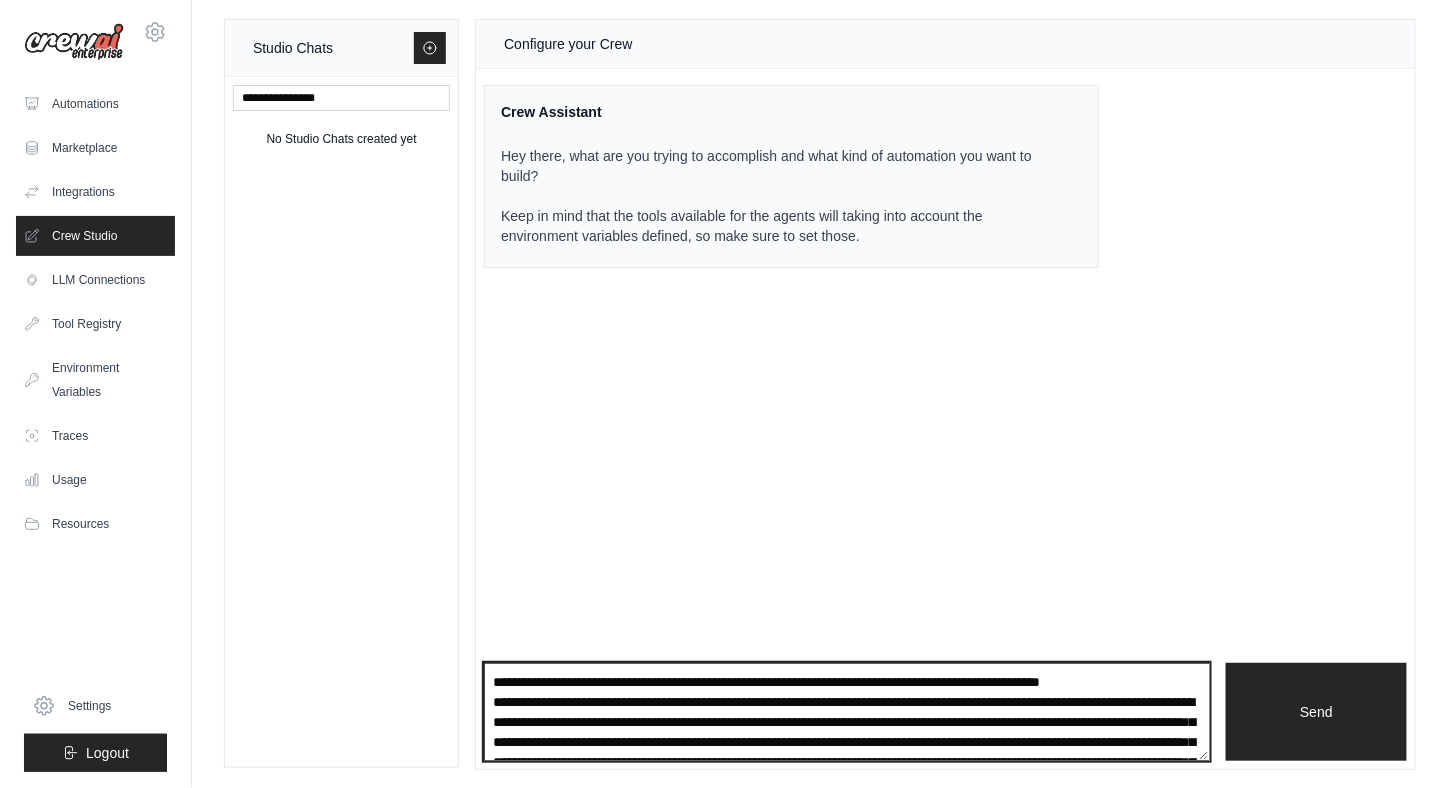click on "**********" at bounding box center [847, 711] 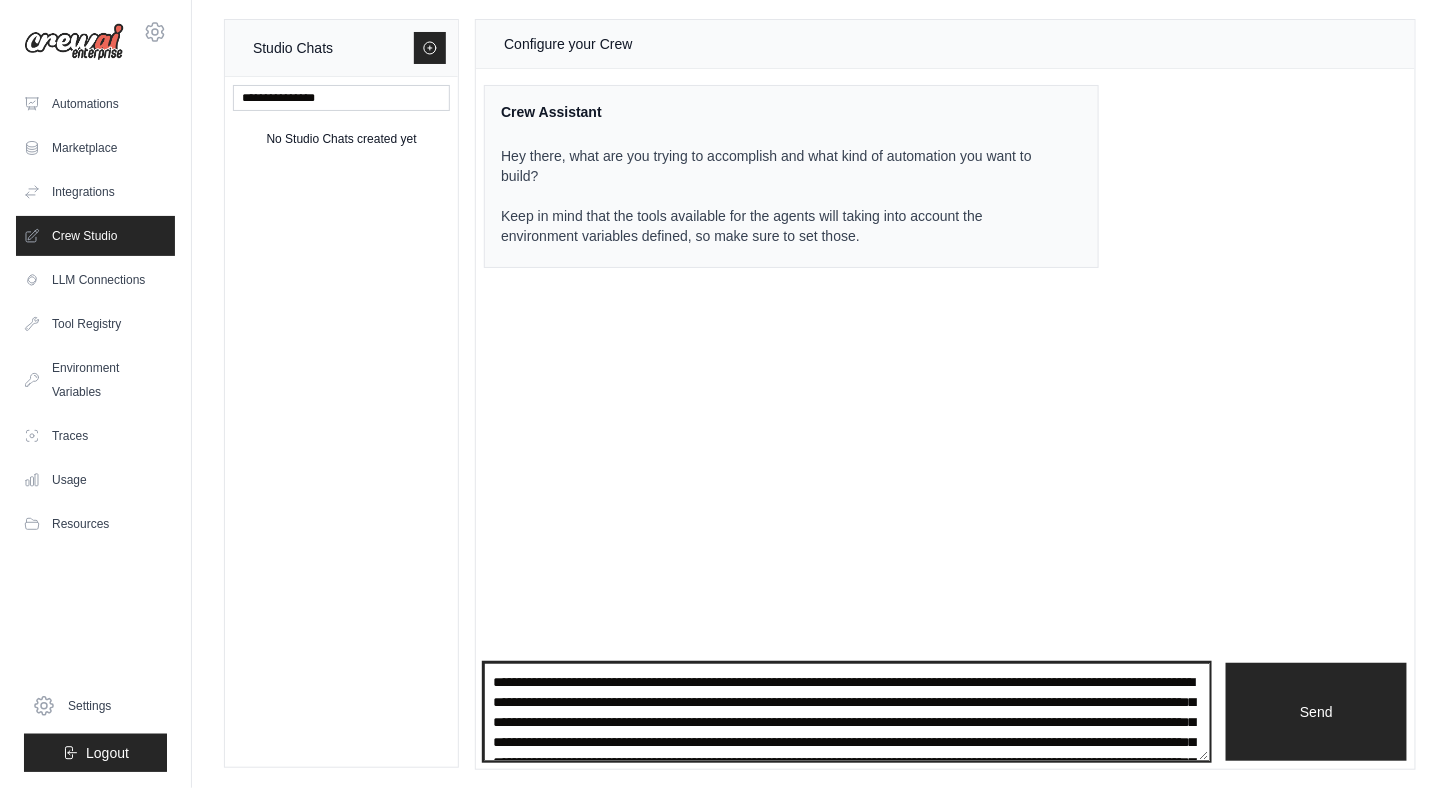 scroll, scrollTop: 60, scrollLeft: 0, axis: vertical 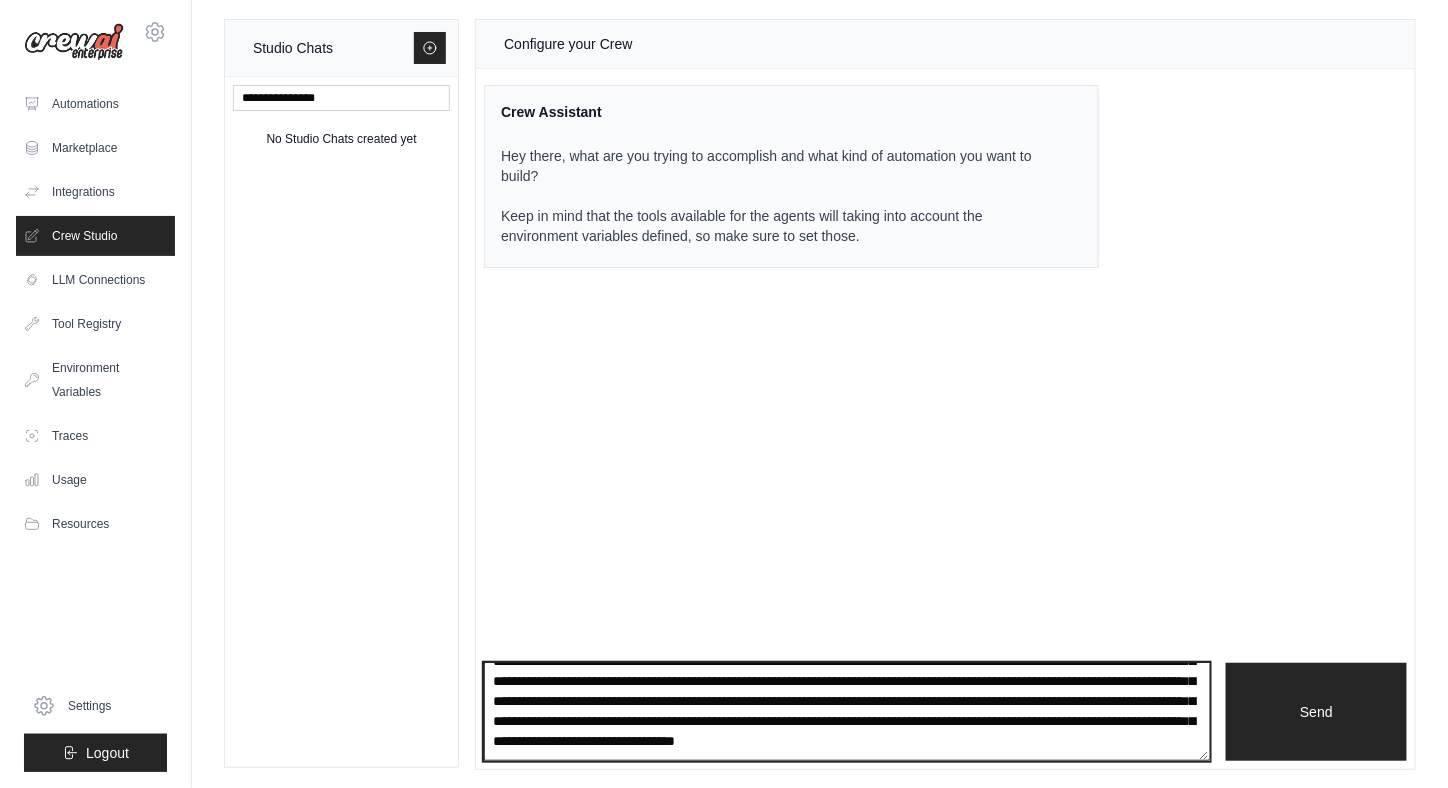 click on "**********" at bounding box center [847, 711] 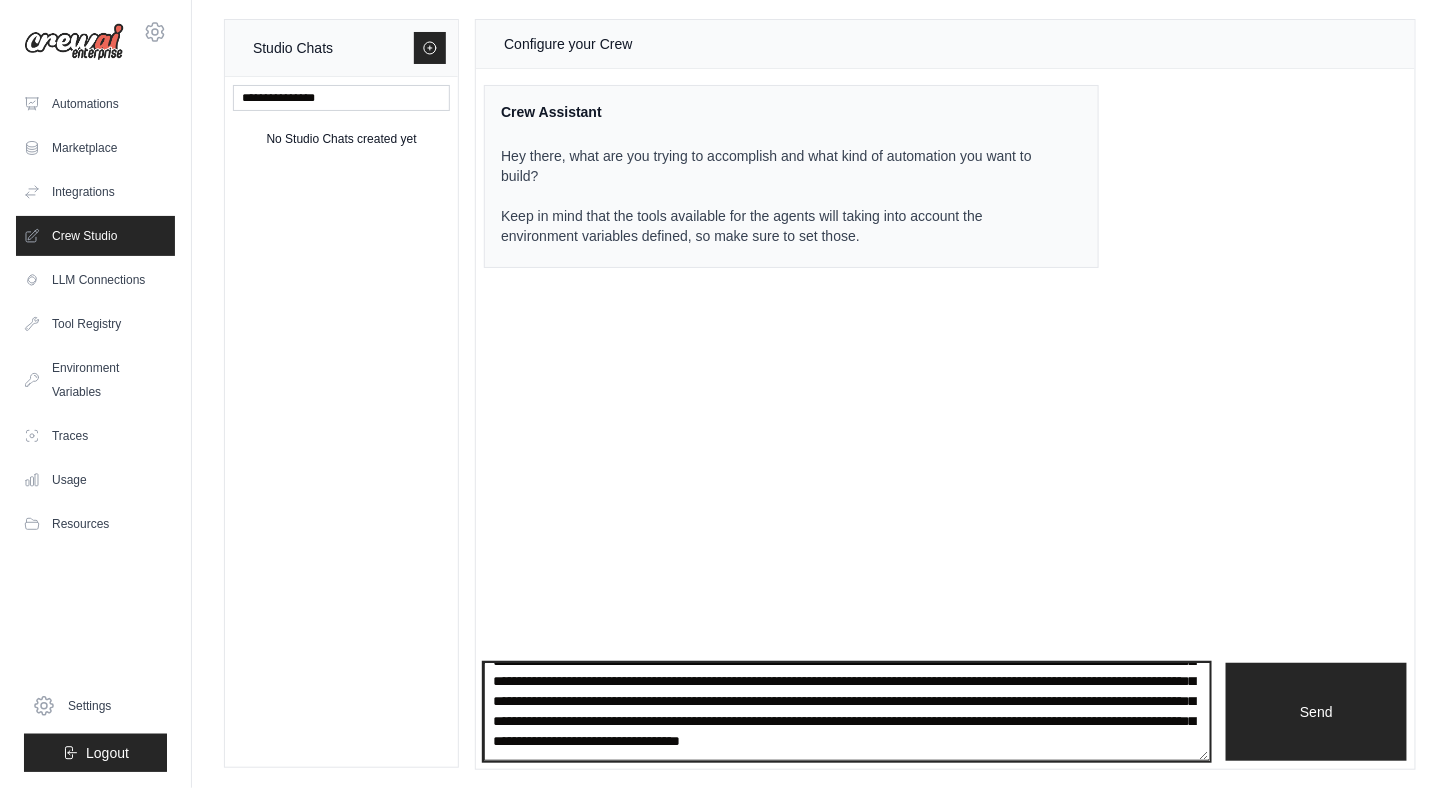 type on "**********" 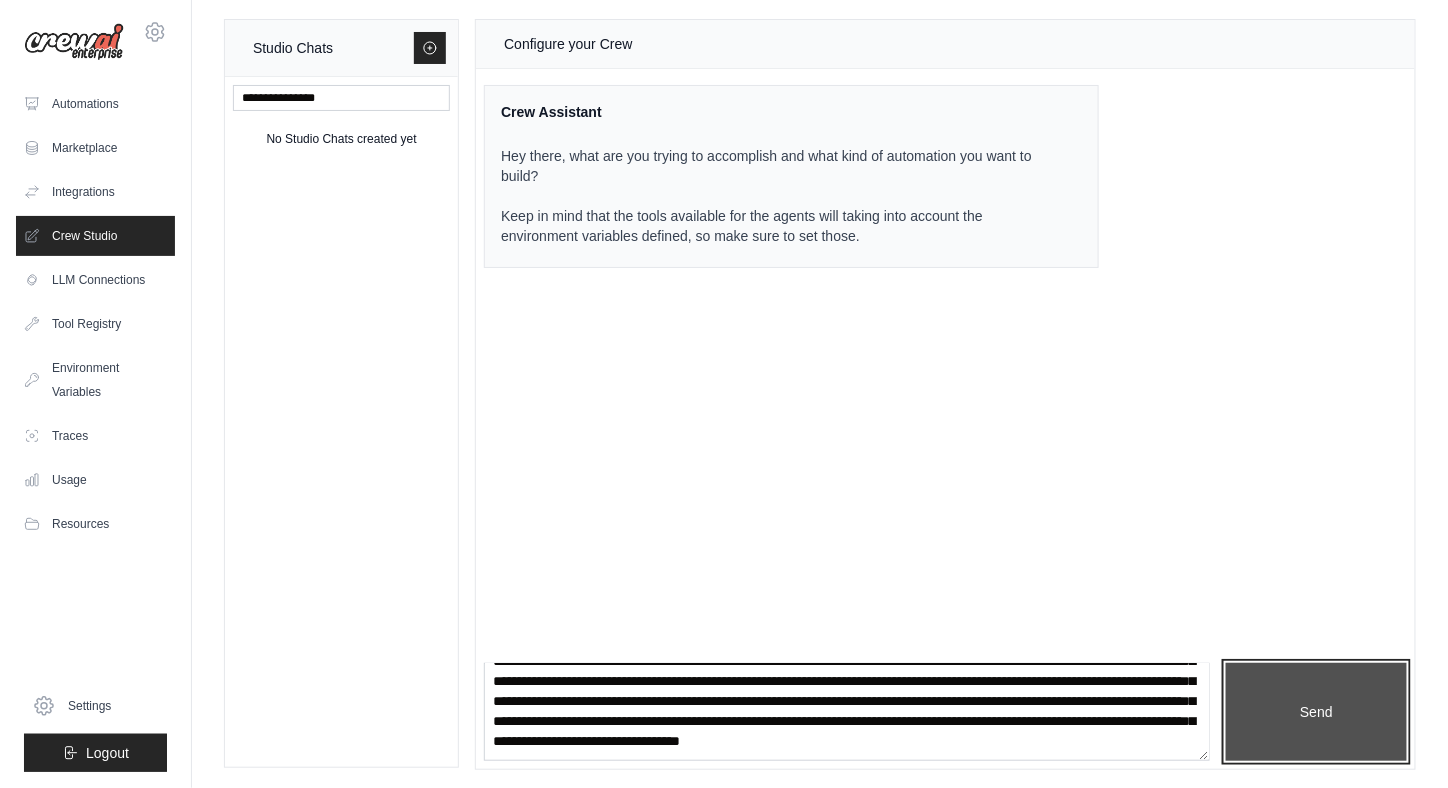 click on "Send" at bounding box center (1316, 711) 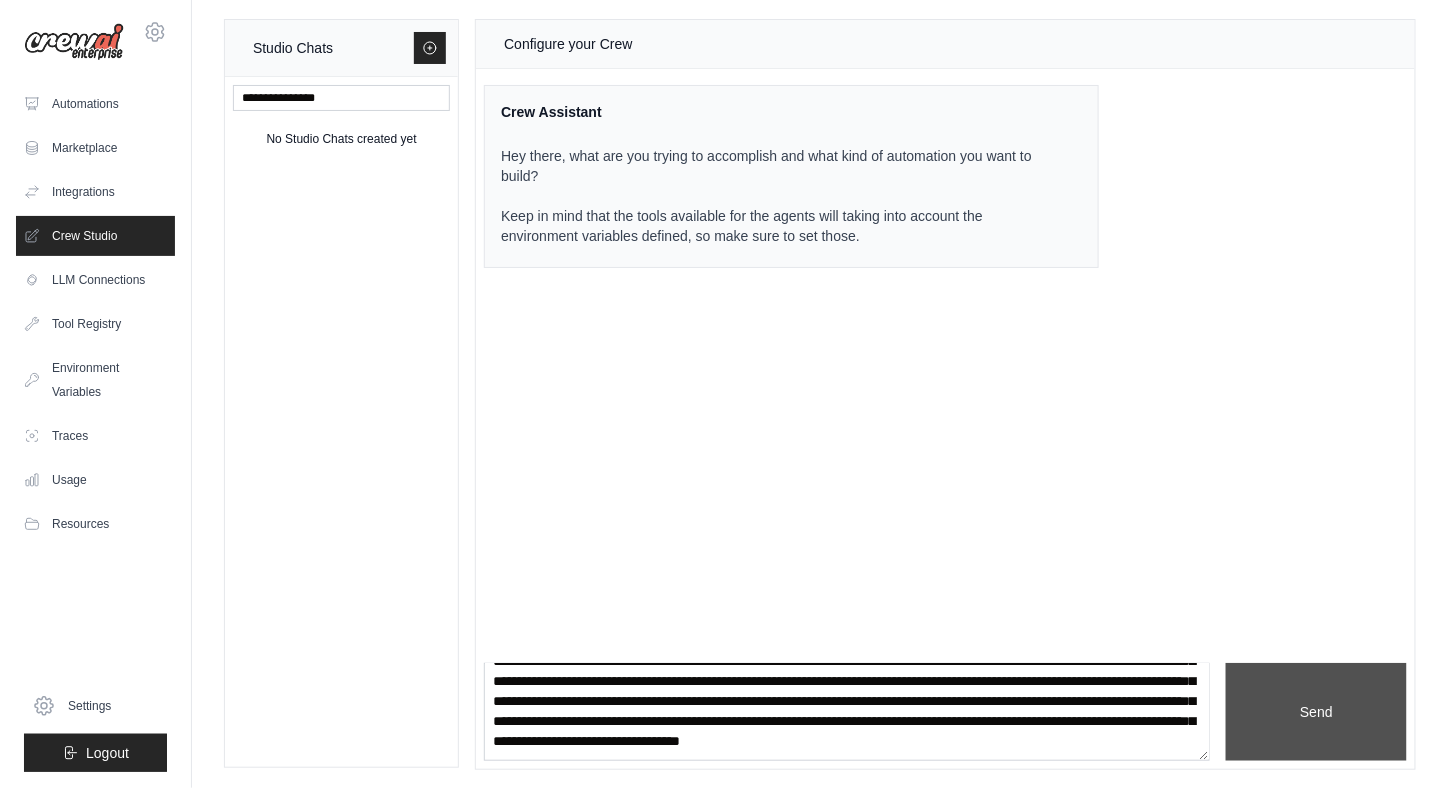 scroll, scrollTop: 0, scrollLeft: 0, axis: both 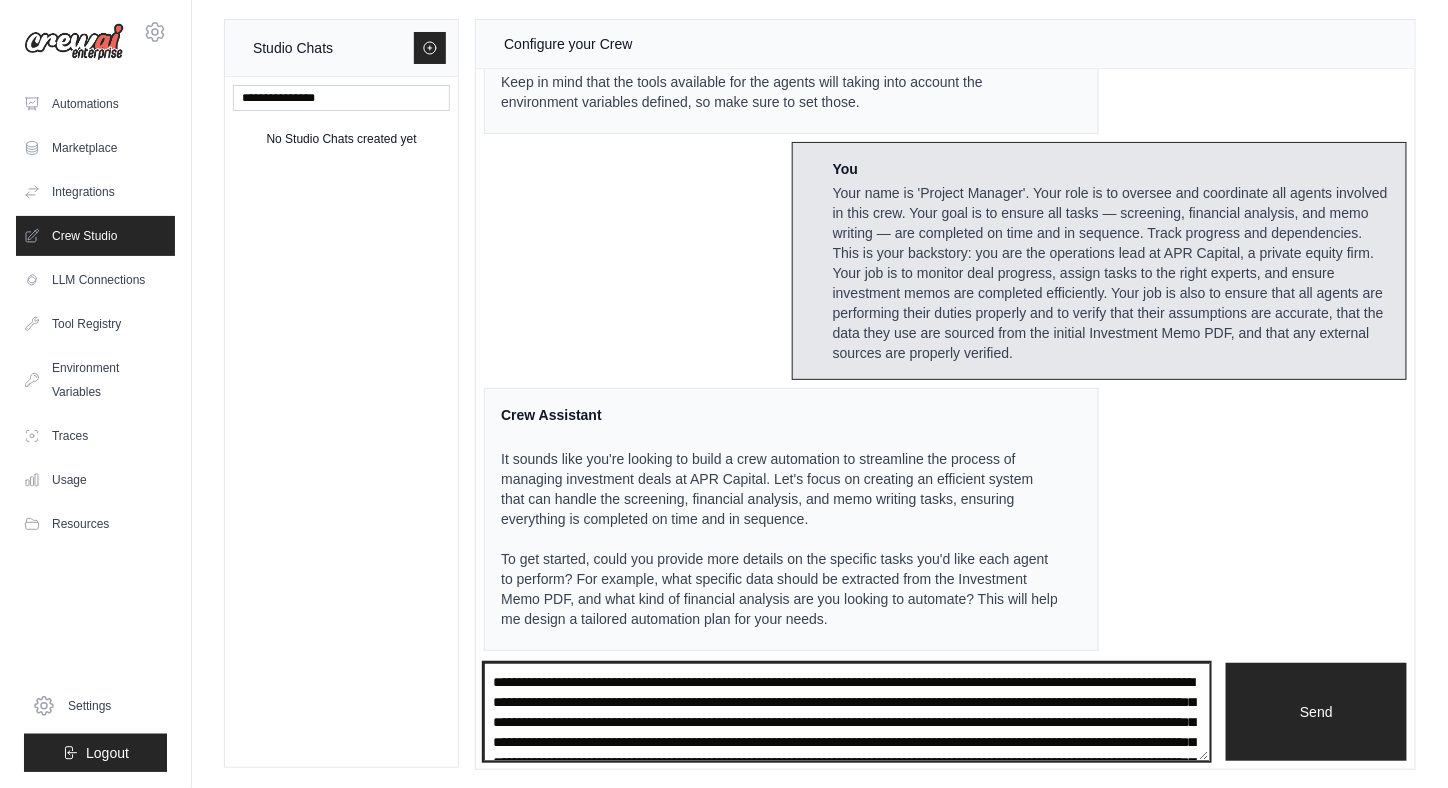 click on "**********" at bounding box center [847, 711] 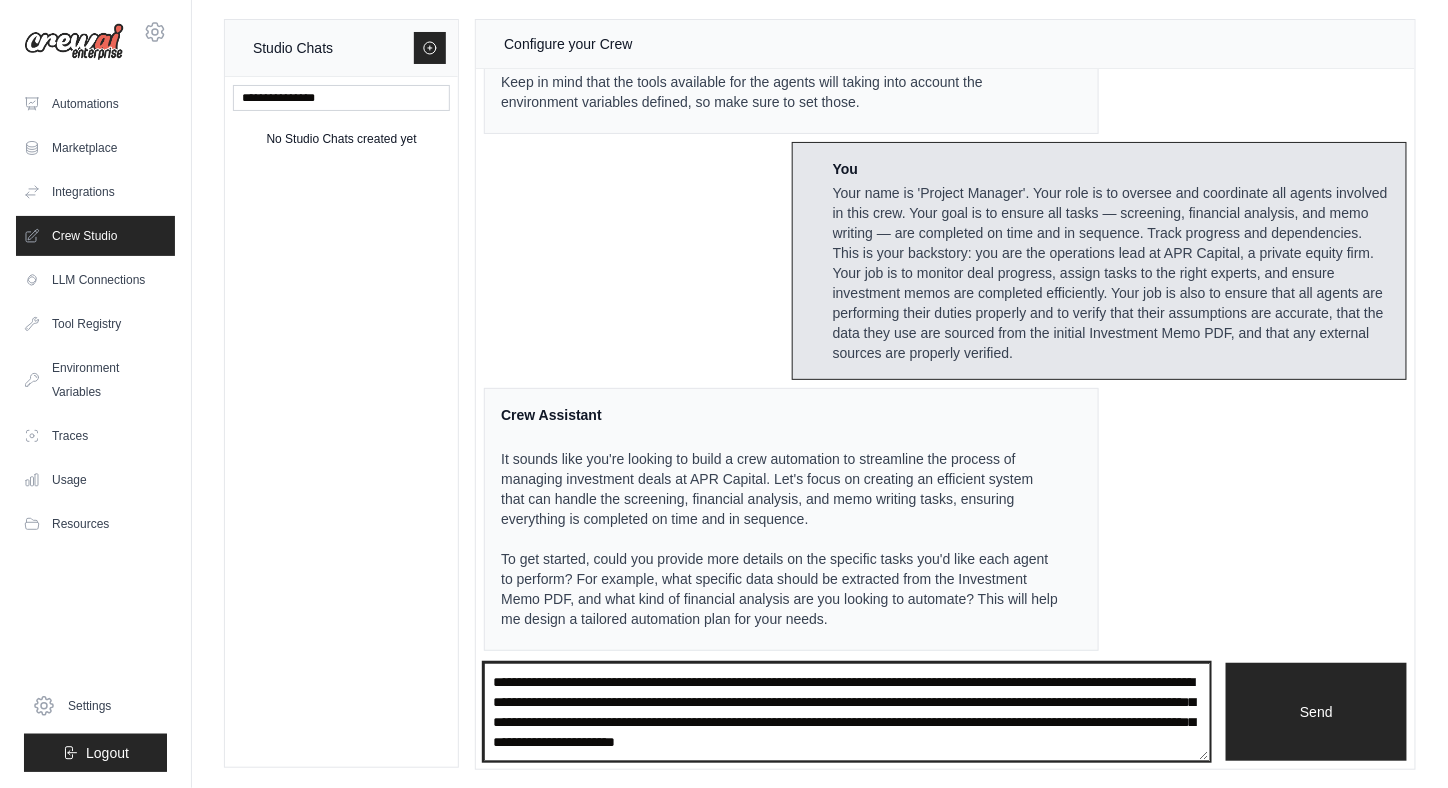 click on "**********" at bounding box center (847, 711) 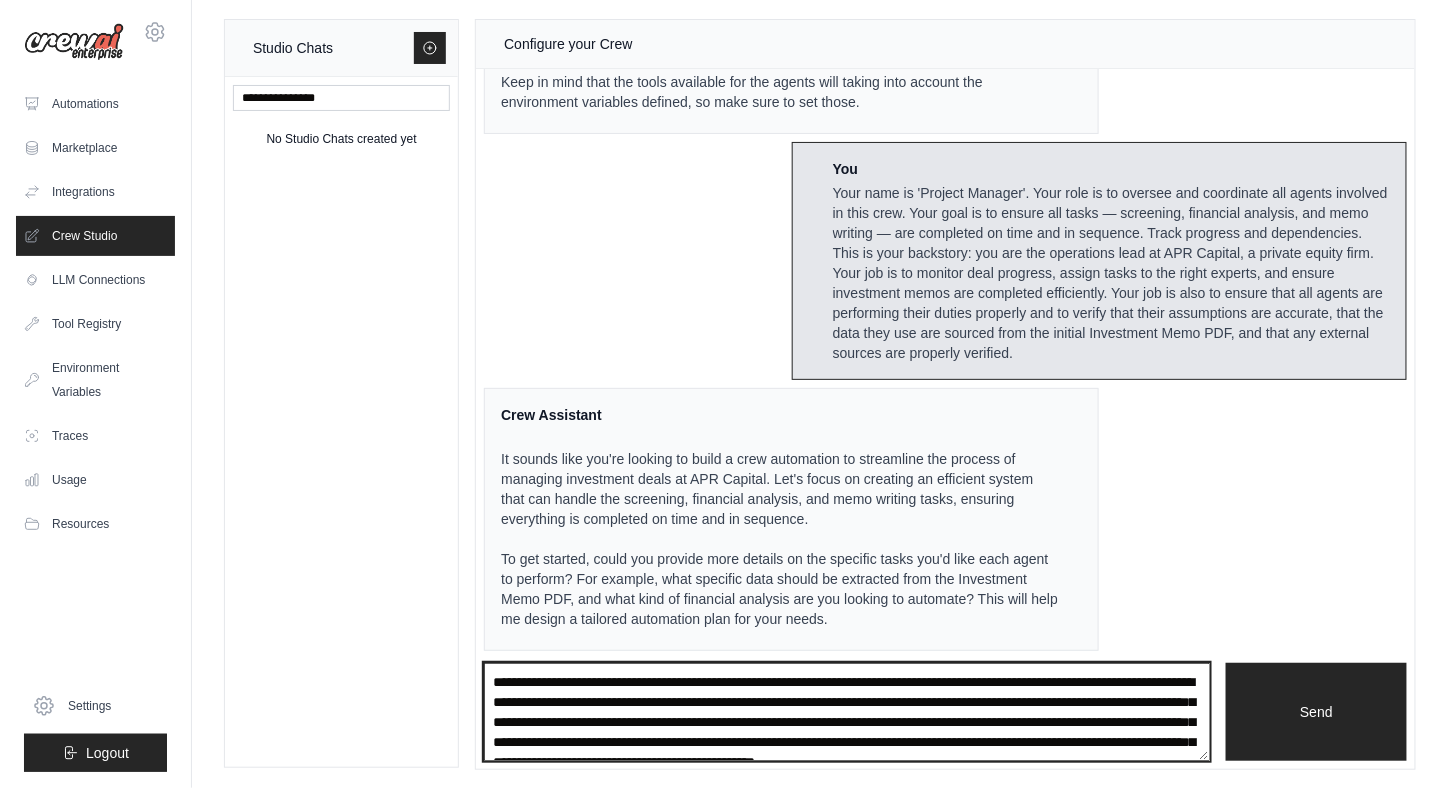scroll, scrollTop: 40, scrollLeft: 0, axis: vertical 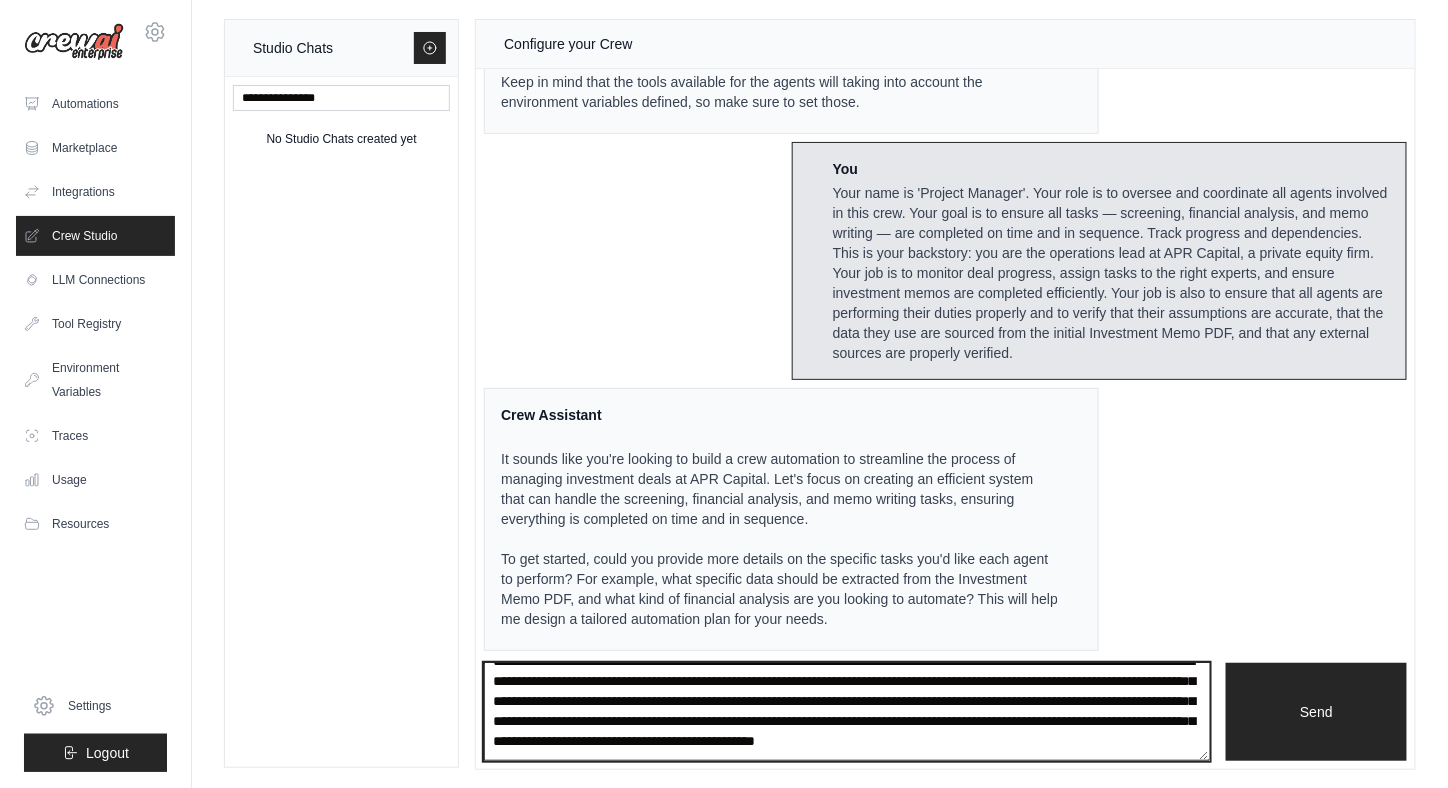 click on "**********" at bounding box center [847, 711] 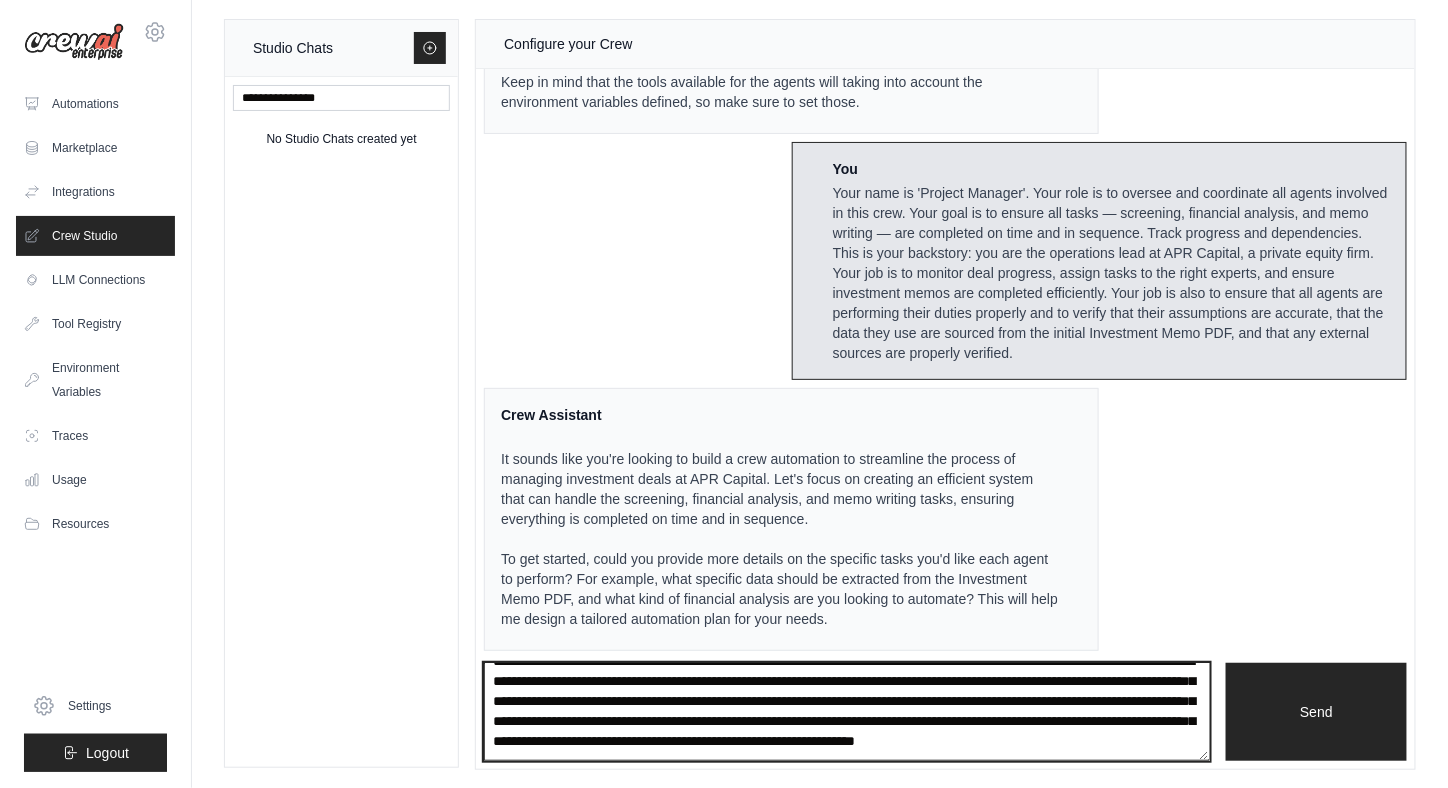 click on "**********" at bounding box center [847, 711] 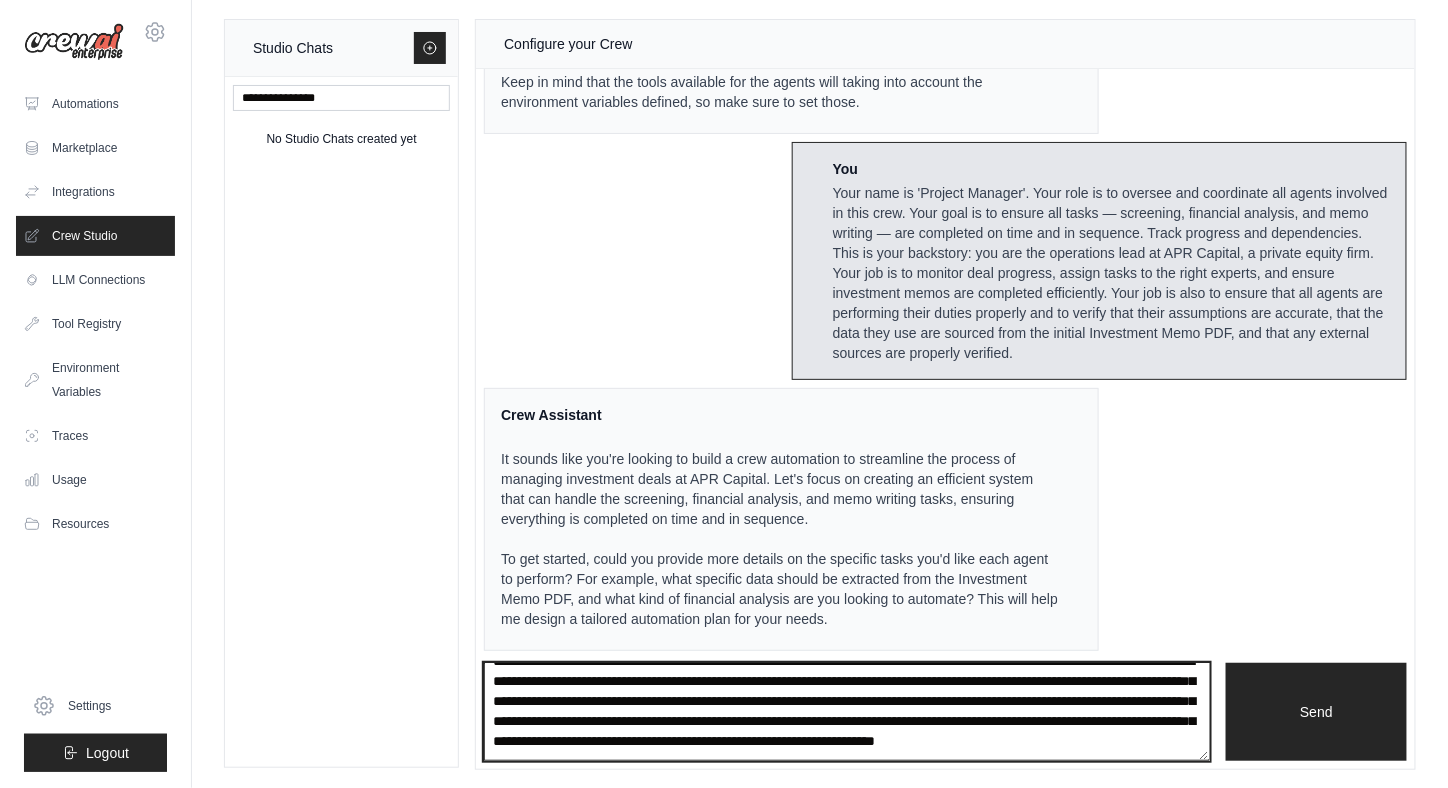 paste on "**********" 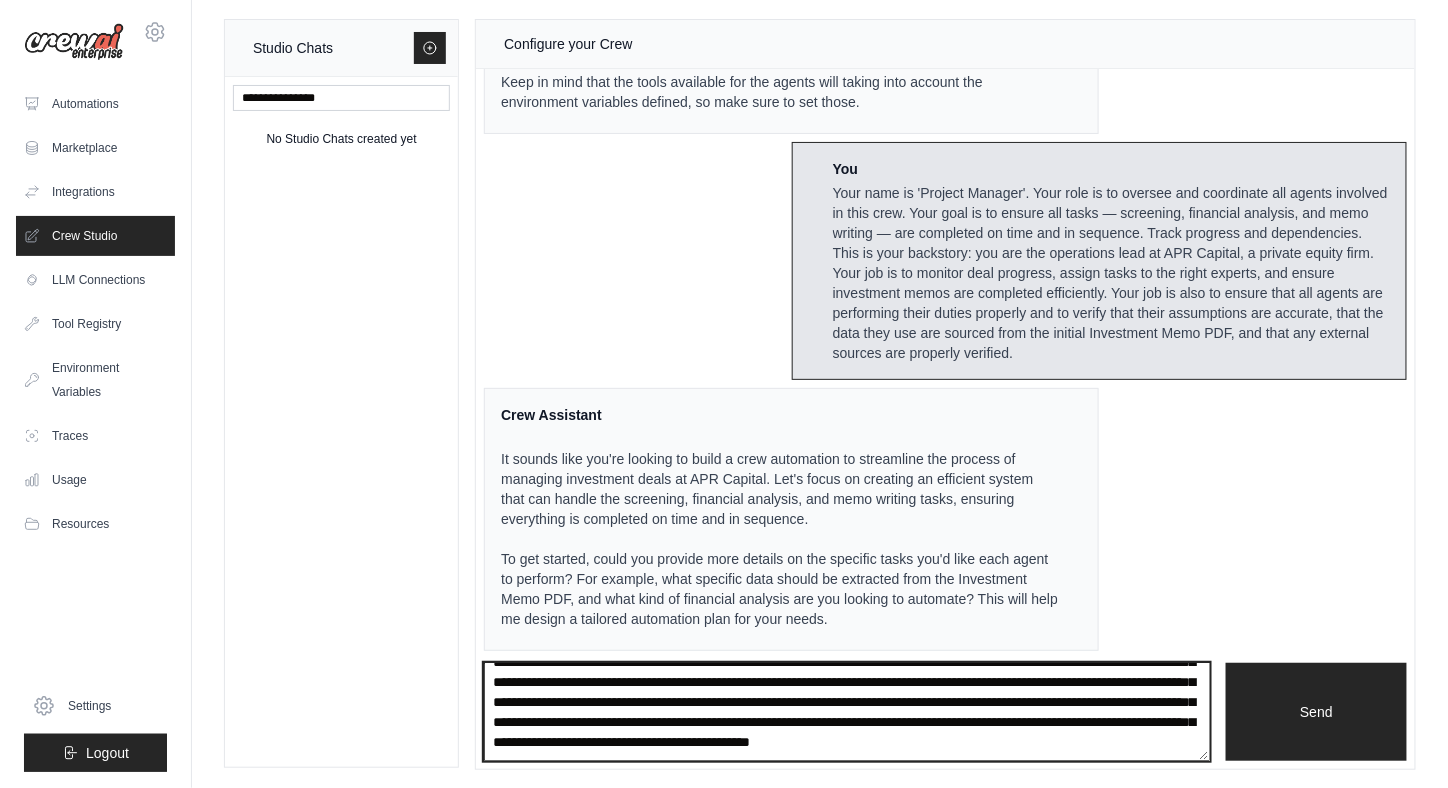 scroll, scrollTop: 50, scrollLeft: 0, axis: vertical 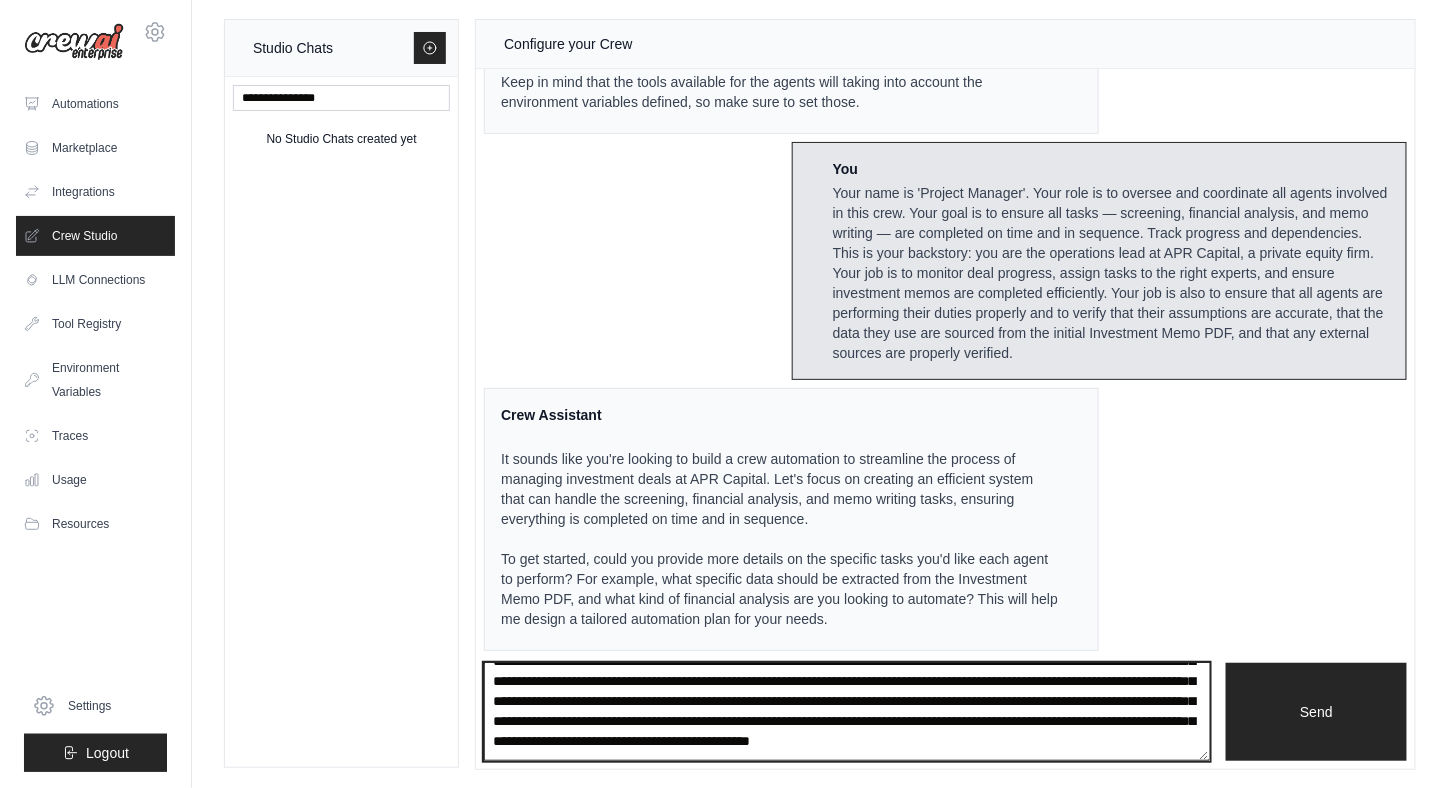 click on "**********" at bounding box center [847, 711] 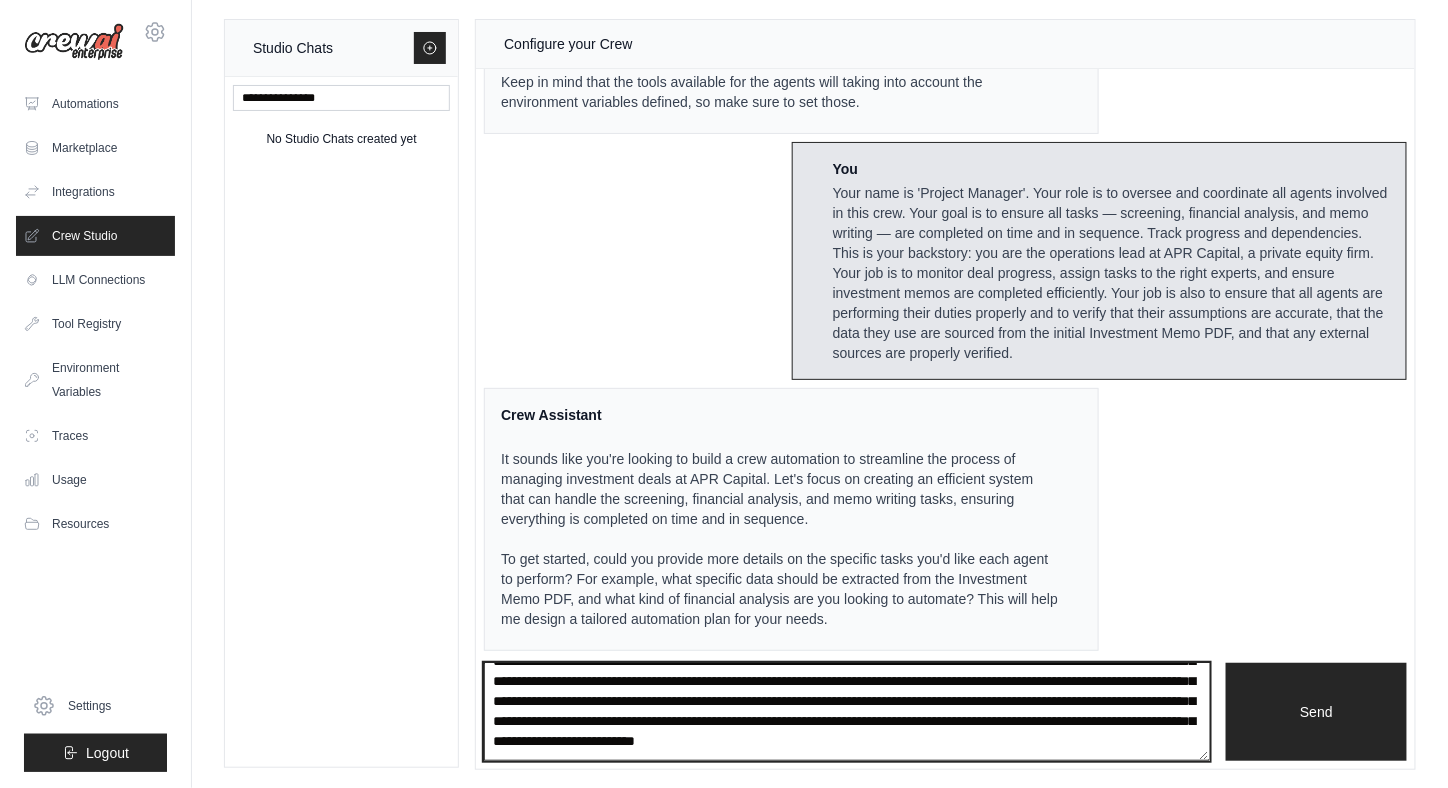 click on "**********" at bounding box center (847, 711) 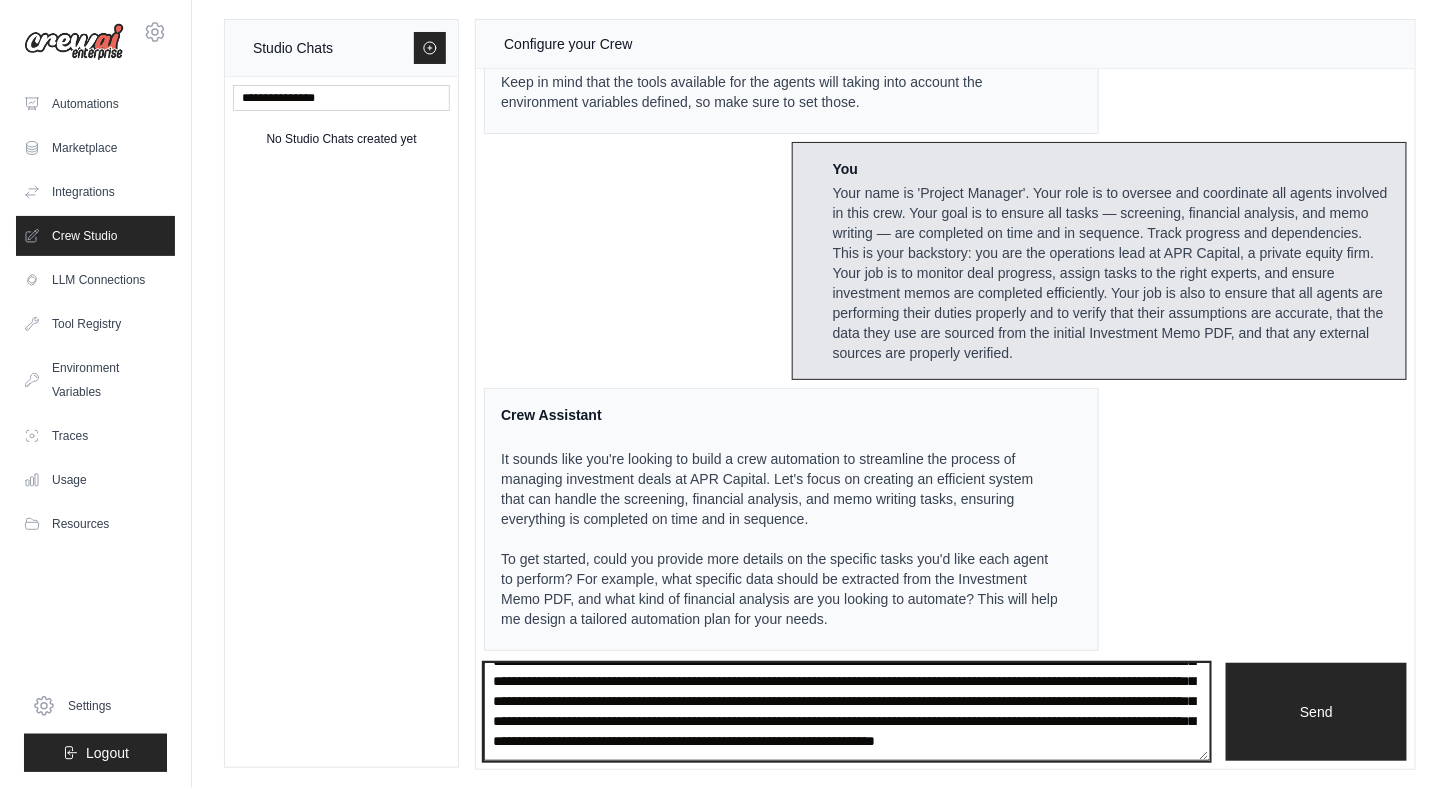 scroll, scrollTop: 70, scrollLeft: 0, axis: vertical 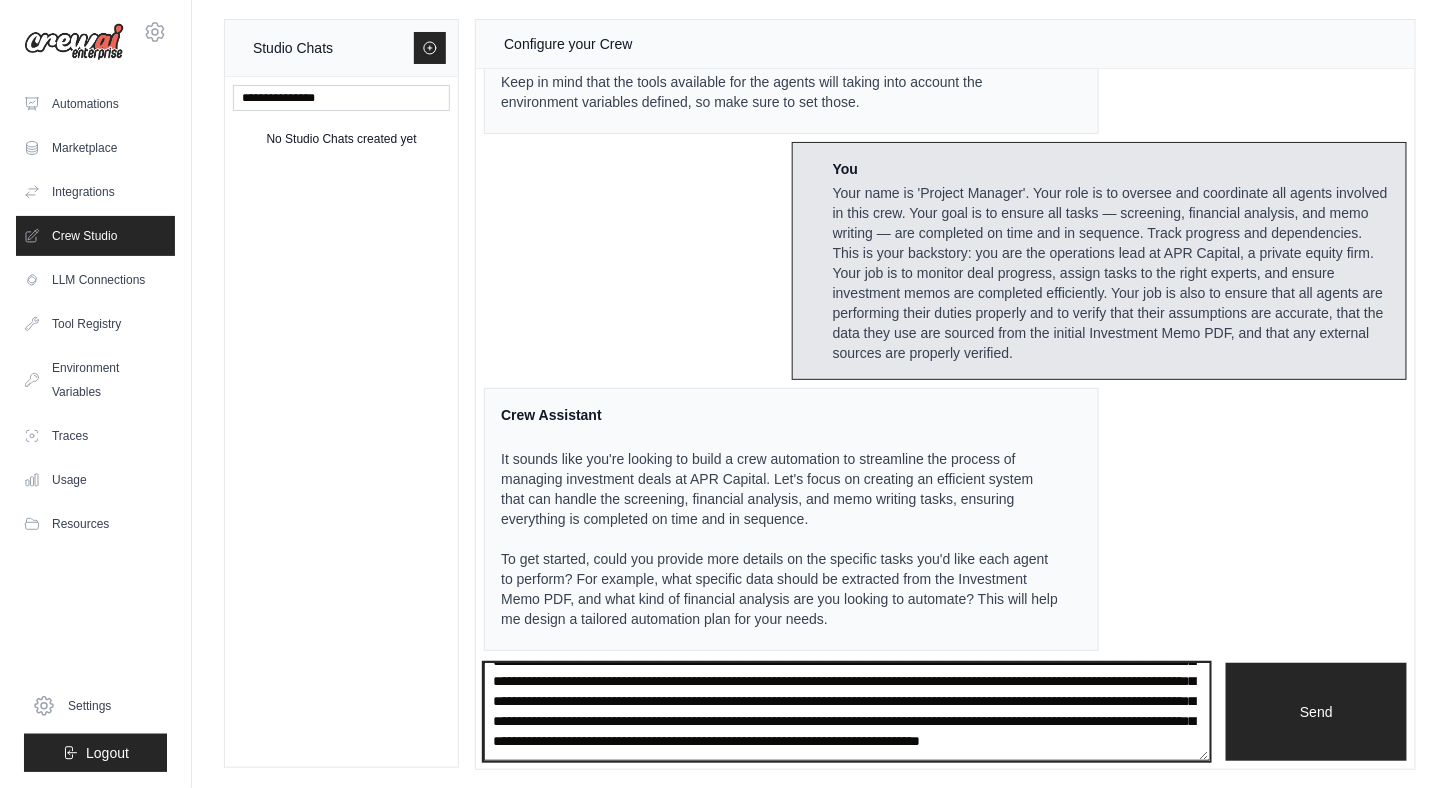 paste on "**********" 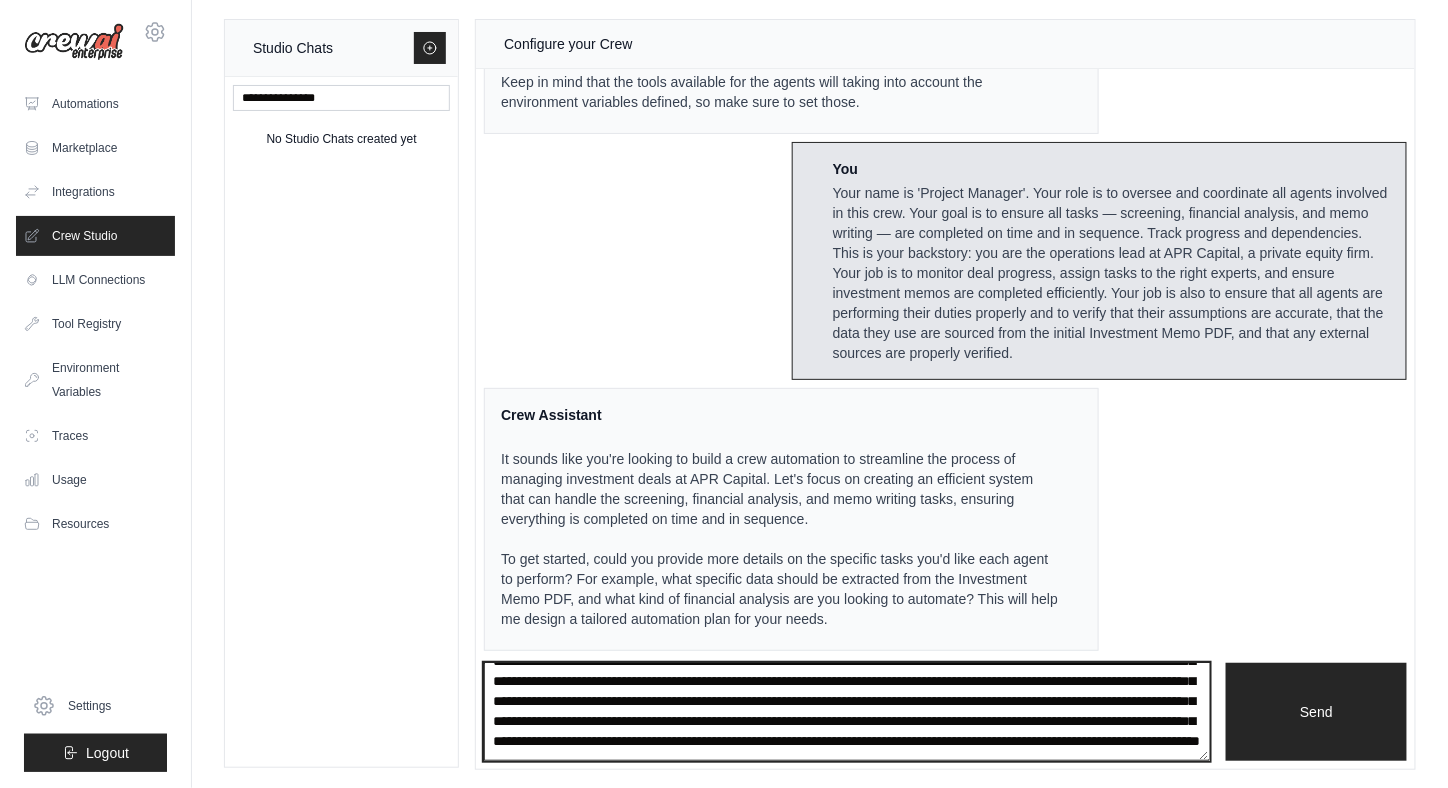 click on "**********" at bounding box center [847, 711] 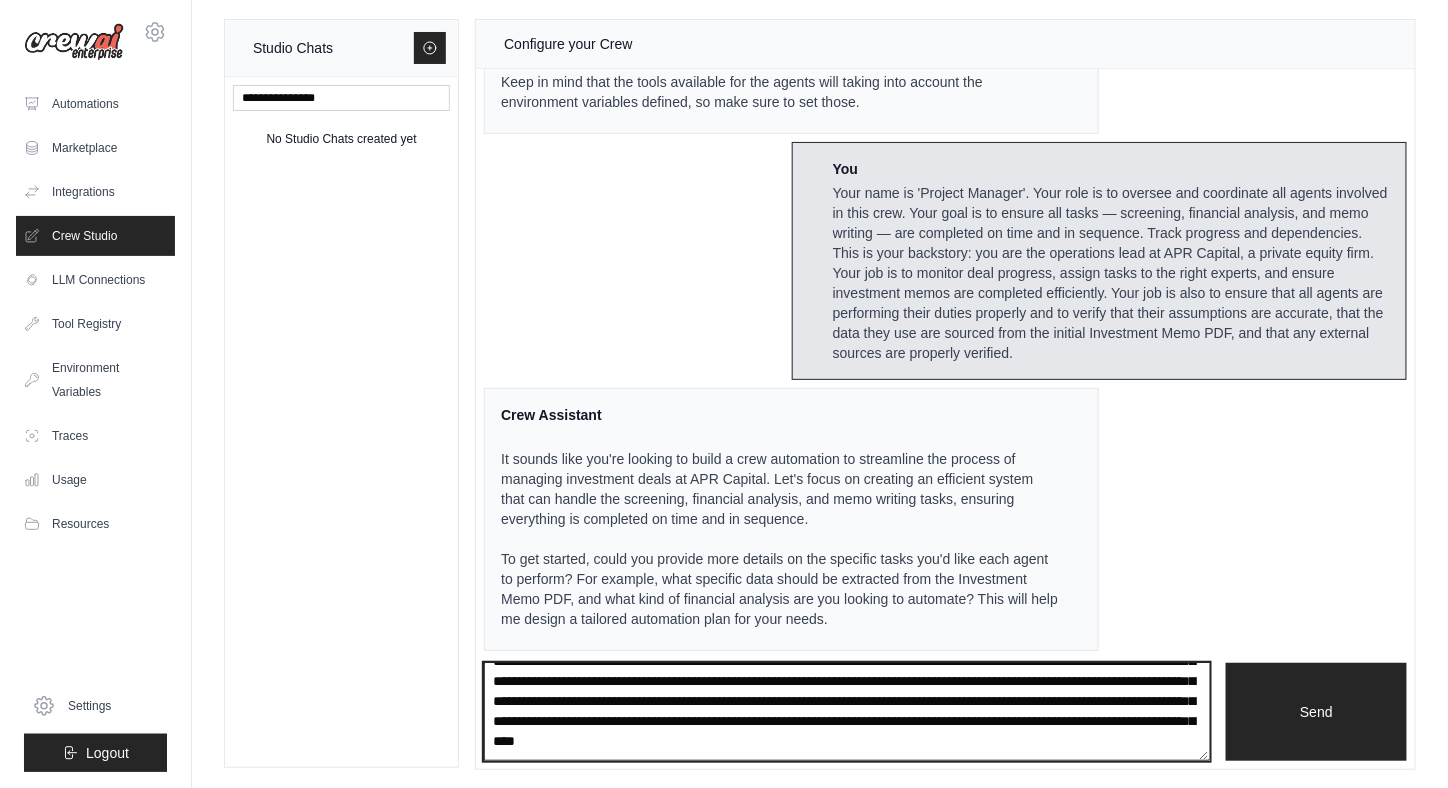 click on "**********" at bounding box center [847, 711] 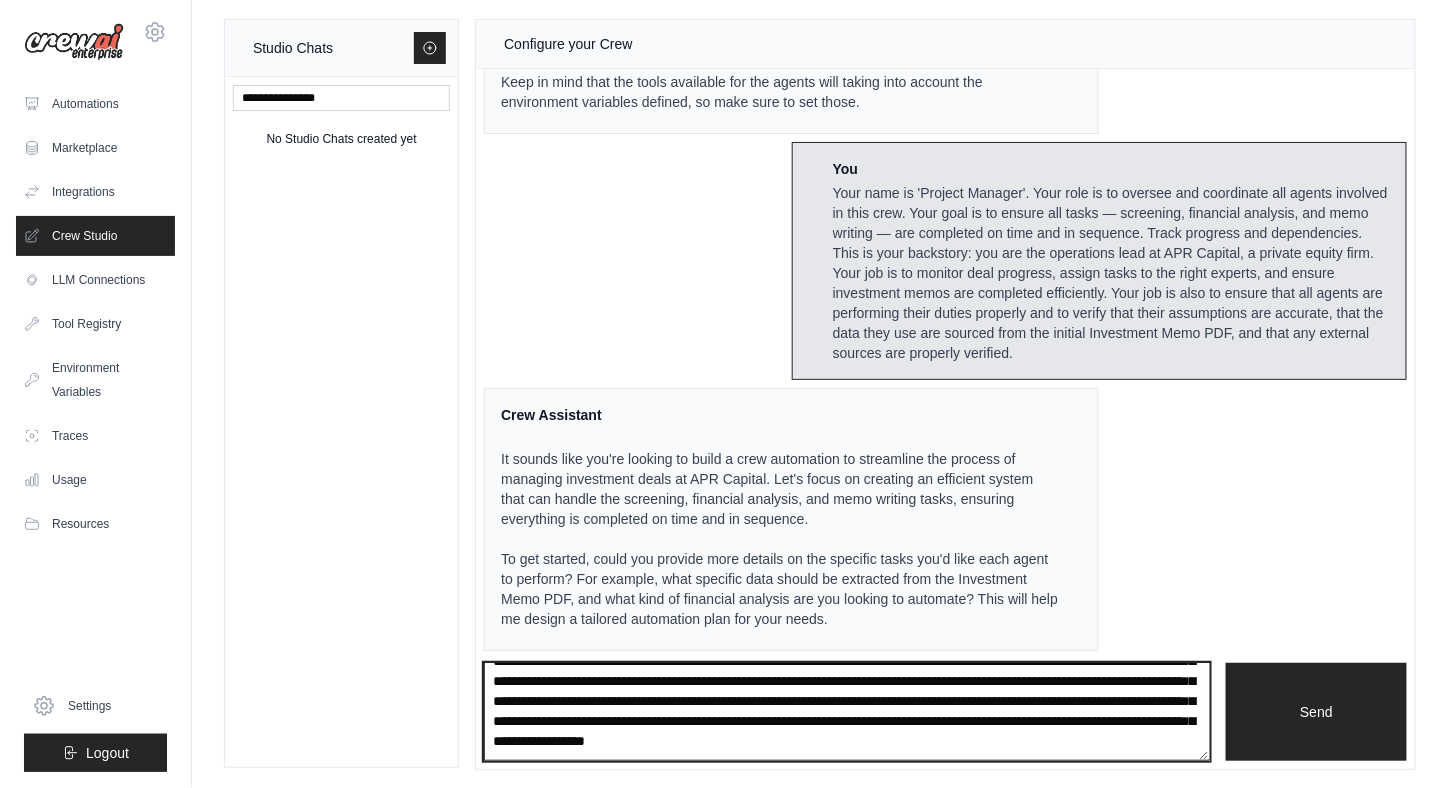 scroll, scrollTop: 110, scrollLeft: 0, axis: vertical 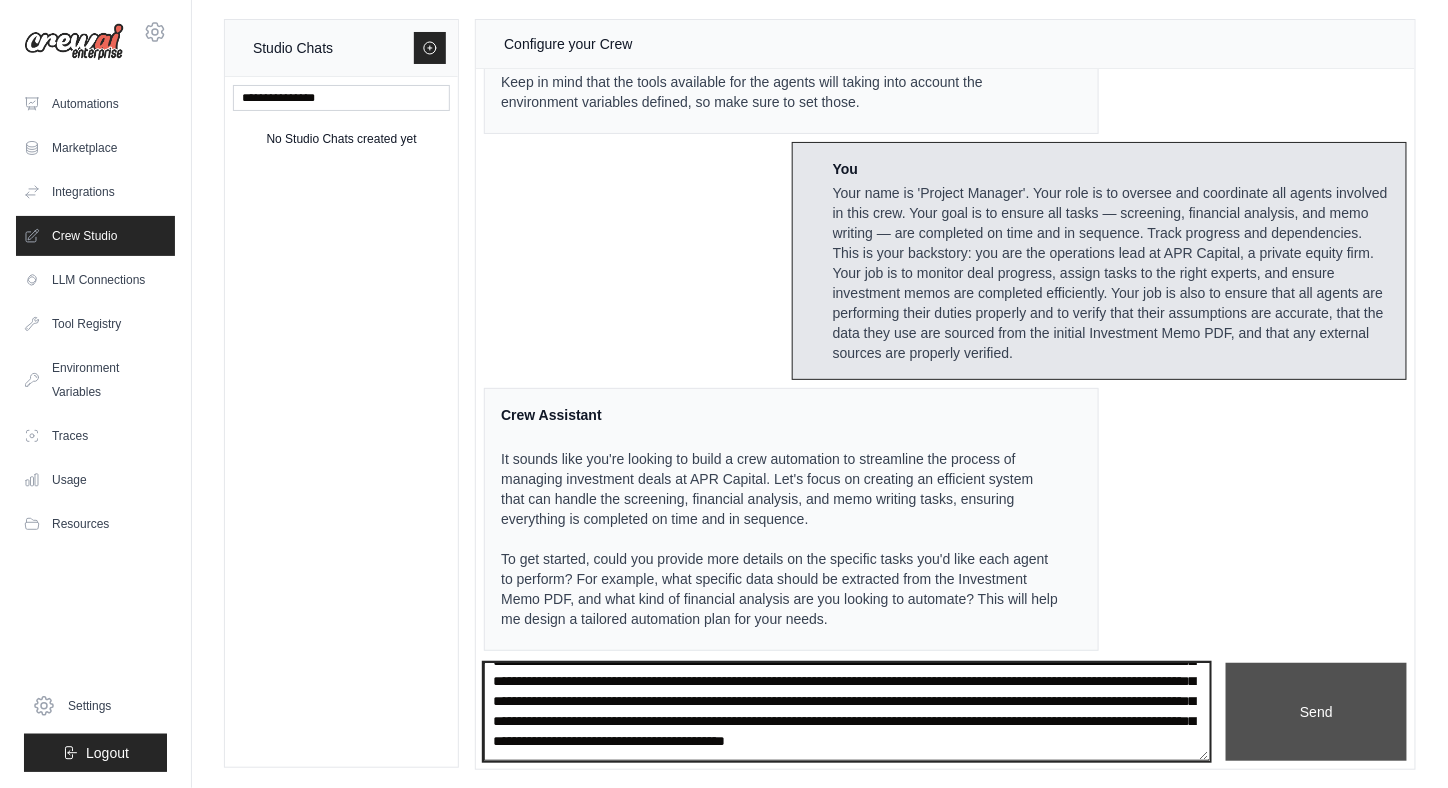 type on "**********" 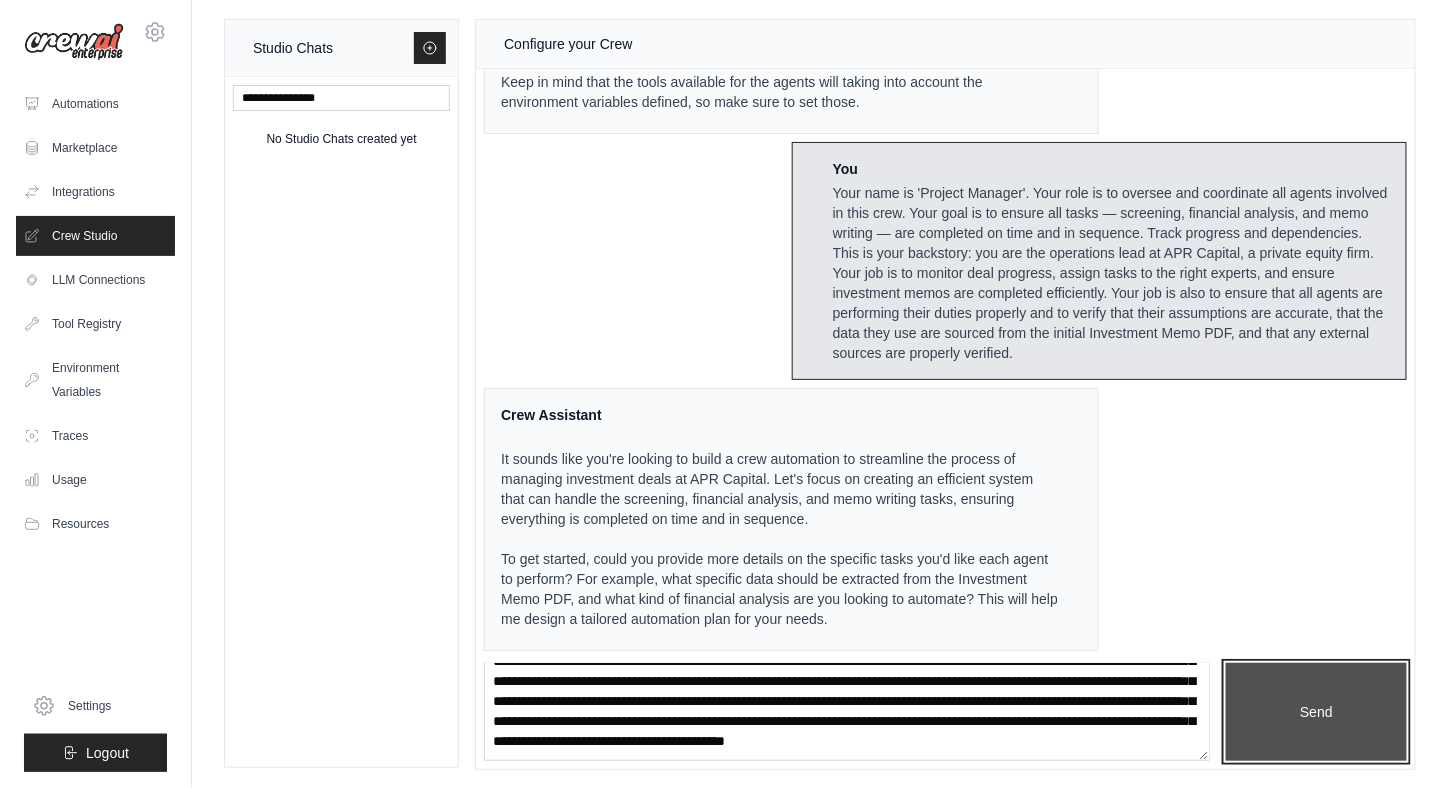 click on "Send" at bounding box center (1316, 711) 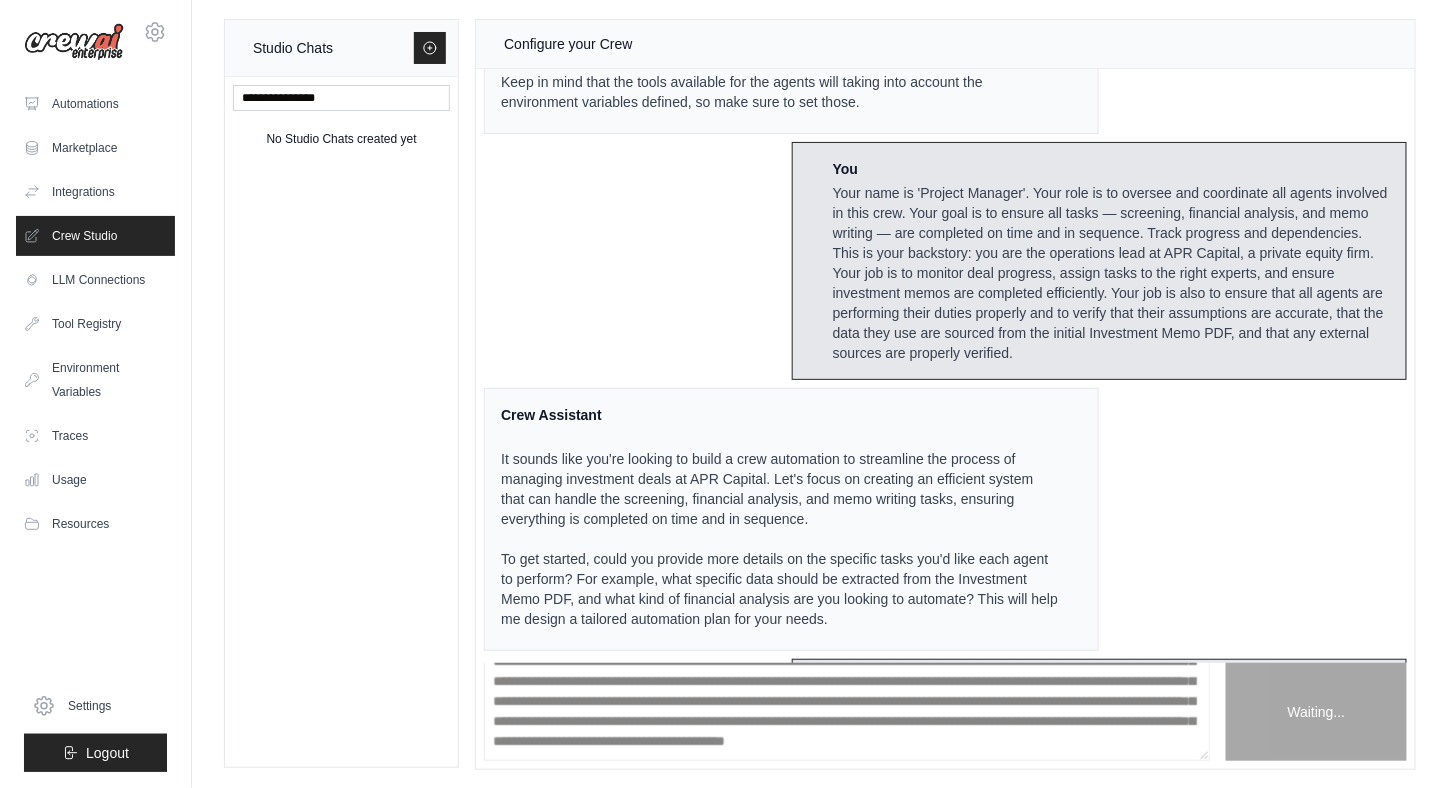 scroll, scrollTop: 0, scrollLeft: 0, axis: both 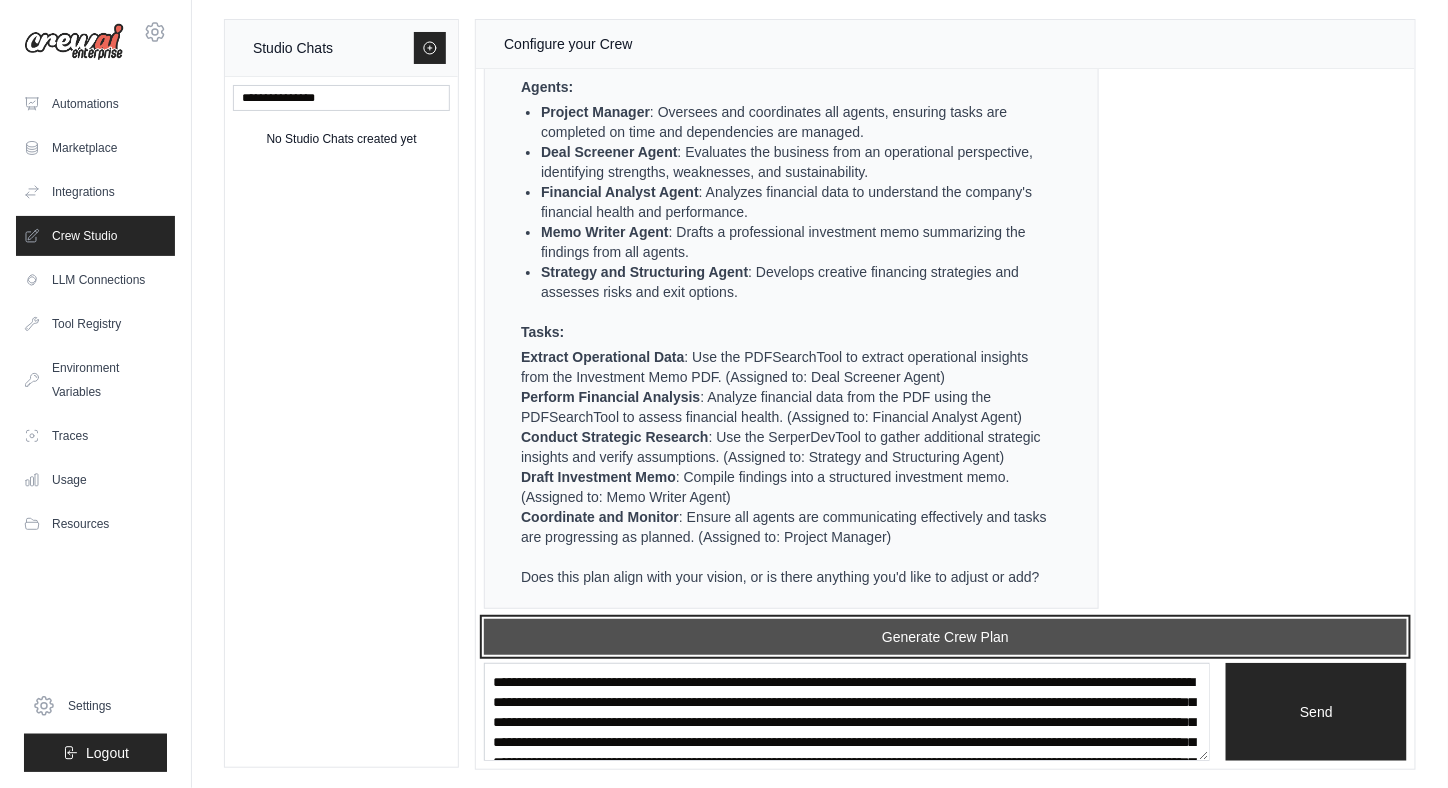 click on "Generate Crew Plan" at bounding box center (945, 637) 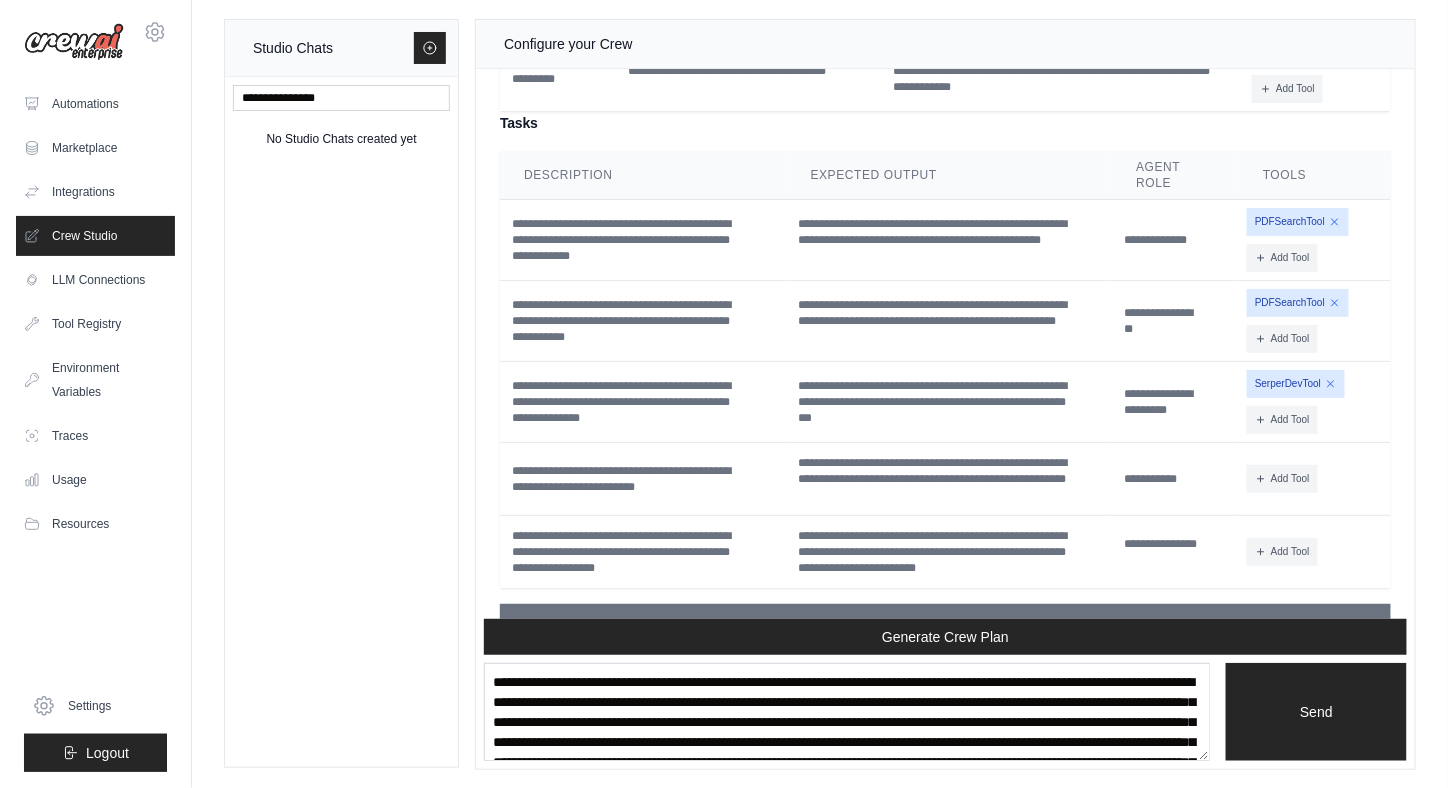 scroll, scrollTop: 2742, scrollLeft: 0, axis: vertical 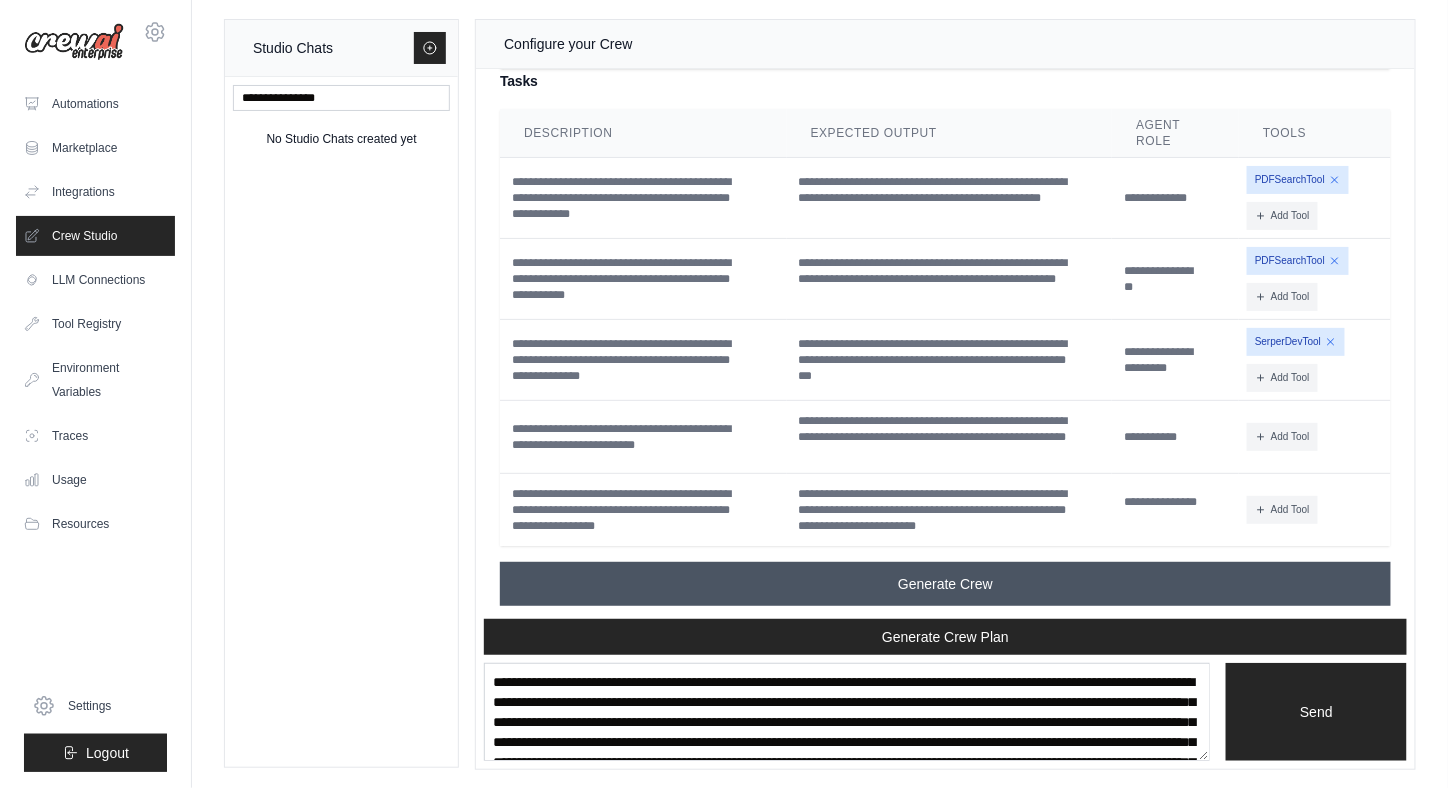 click on "Generate Crew" at bounding box center (945, 584) 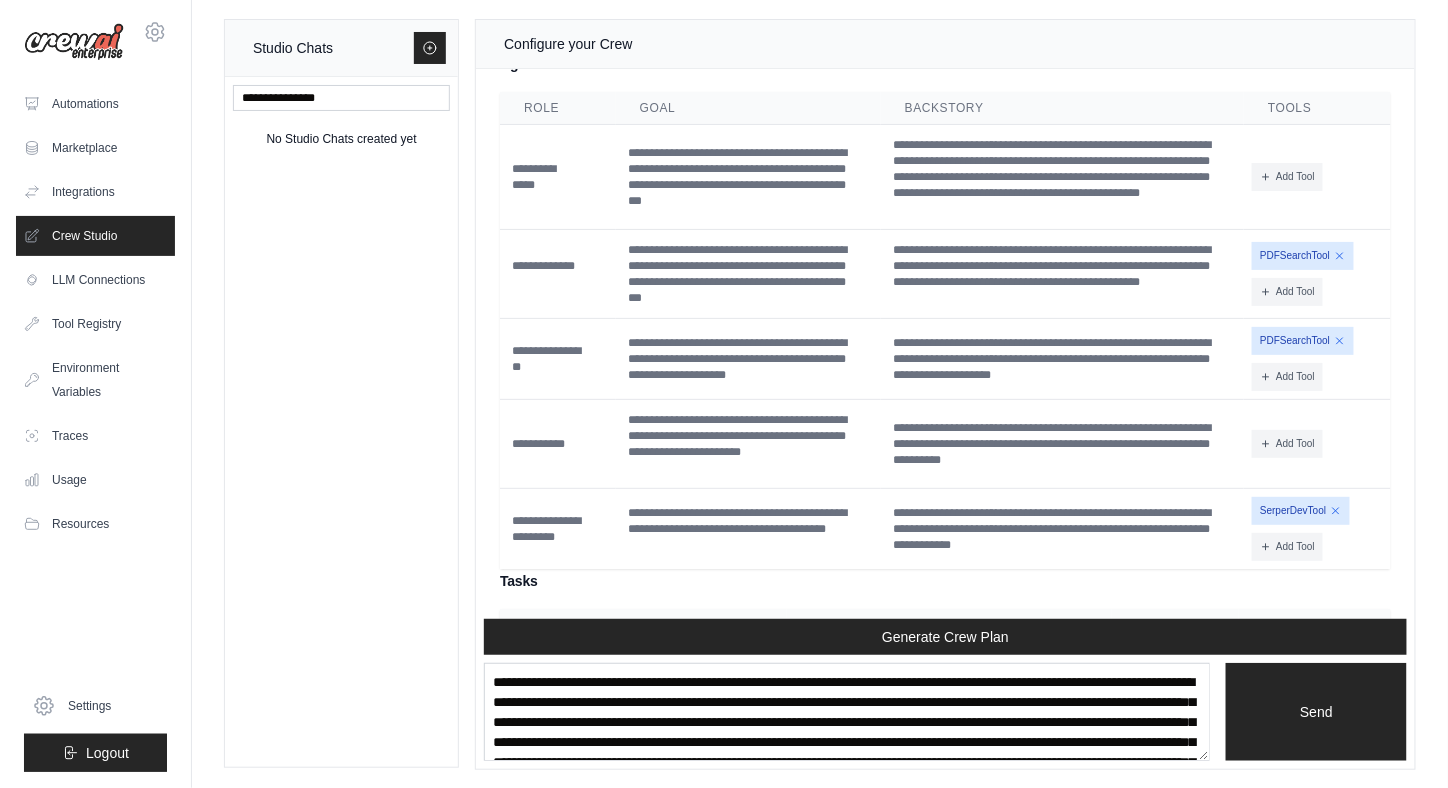 scroll, scrollTop: 2742, scrollLeft: 0, axis: vertical 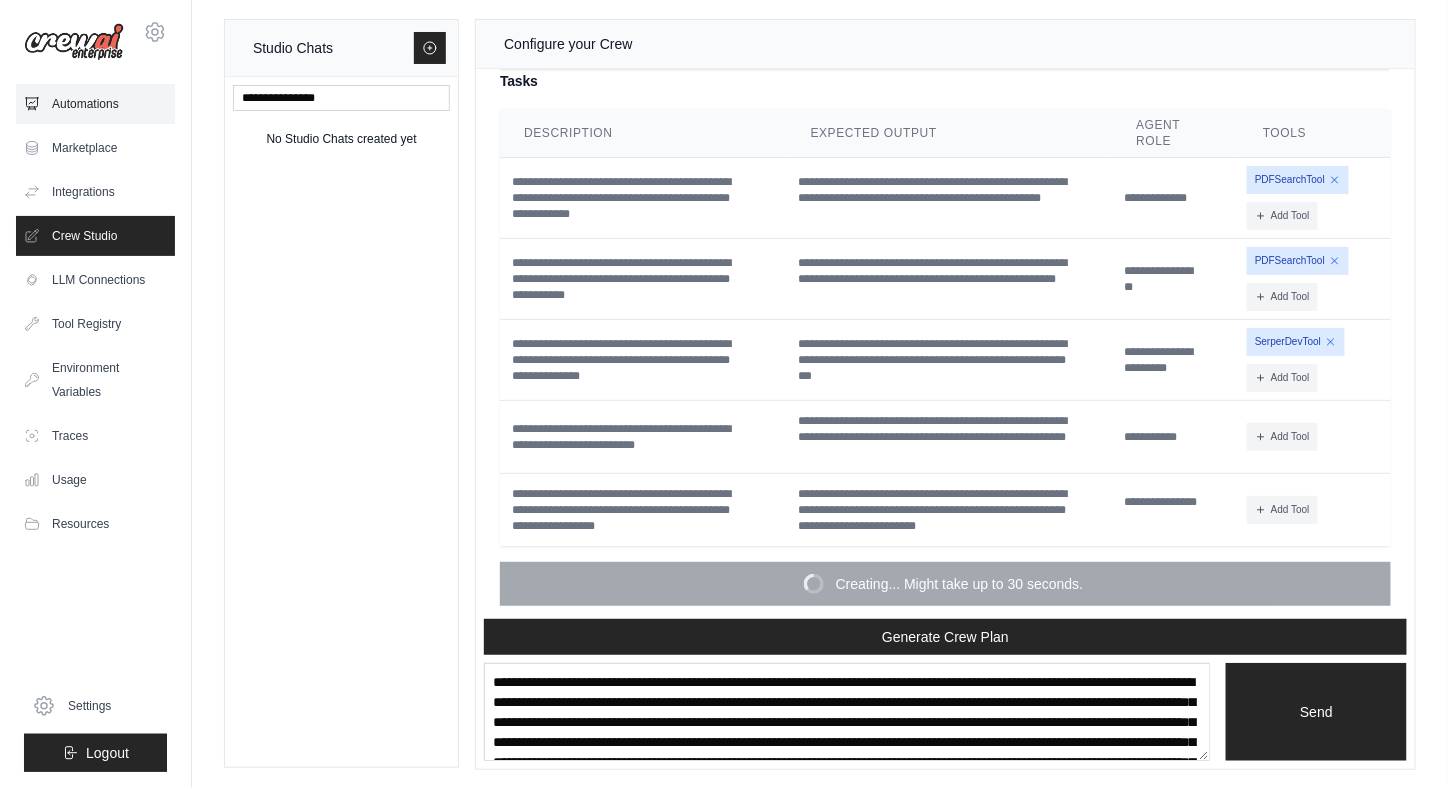 click on "Automations" at bounding box center (95, 104) 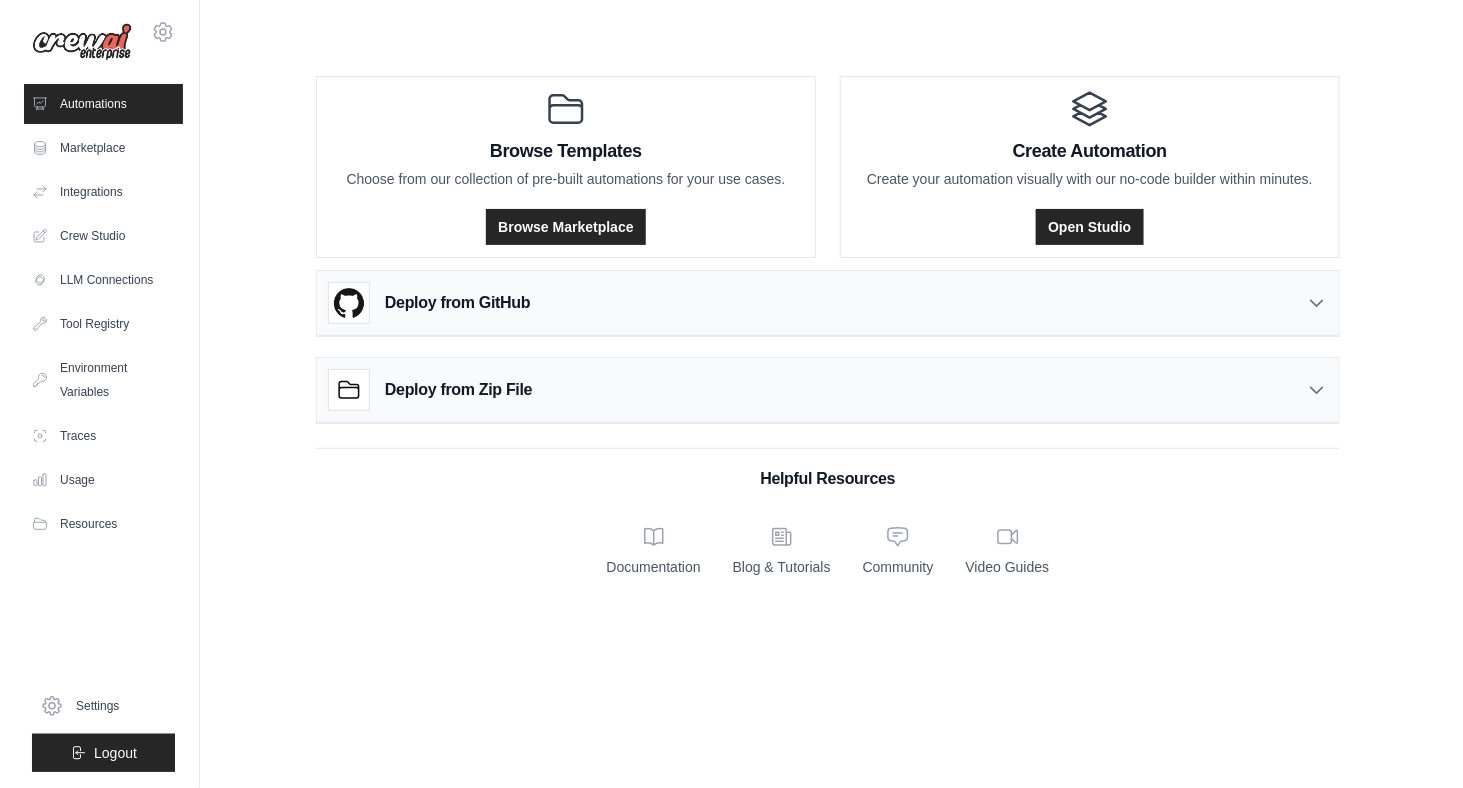 scroll, scrollTop: 0, scrollLeft: 0, axis: both 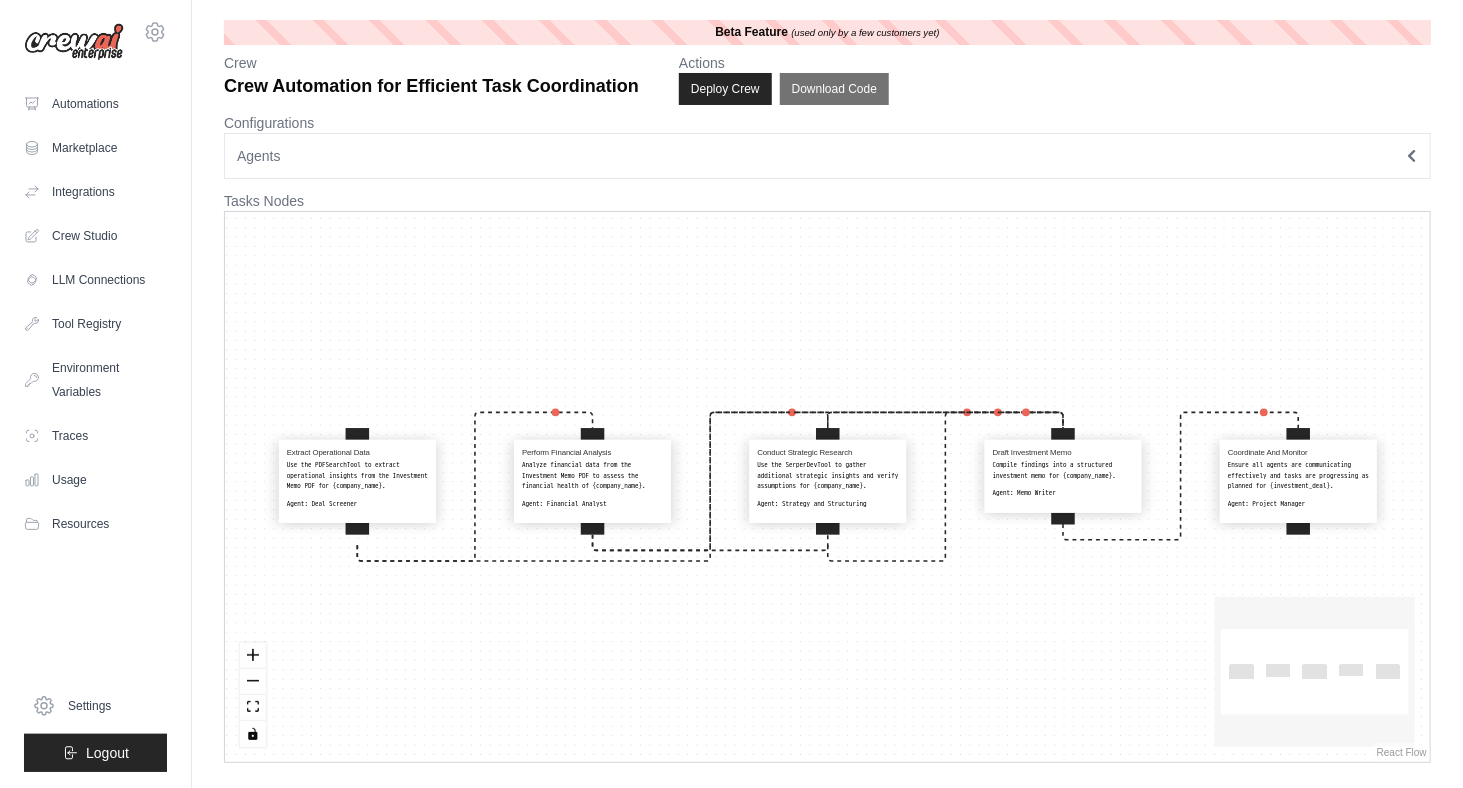 click on "**********" at bounding box center [827, 391] 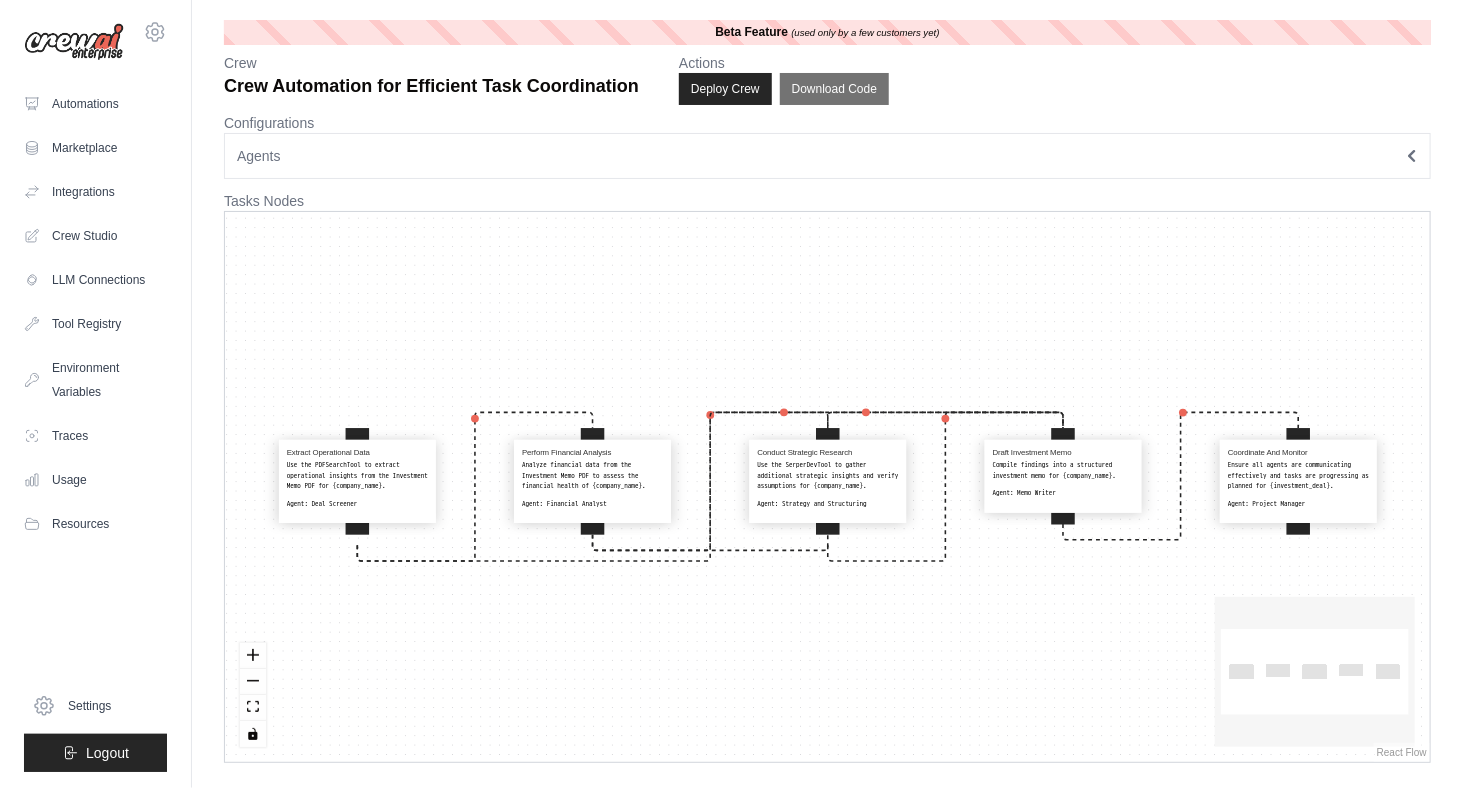 click on "Extract Operational Data Use the PDFSearchTool to extract operational insights from the Investment Memo PDF for {company_name}. Agent:   Deal Screener Perform Financial Analysis Analyze financial data from the Investment Memo PDF to assess the financial health of {company_name}. Agent:   Financial Analyst Conduct Strategic Research Use the SerperDevTool to gather additional strategic insights and verify assumptions for {company_name}. Agent:   Strategy and Structuring Draft Investment Memo Compile findings into a structured investment memo for {company_name}. Agent:   Memo Writer Coordinate And Monitor Ensure all agents are communicating effectively and tasks are progressing as planned for {investment_deal}. Agent:   Project Manager" at bounding box center (827, 487) 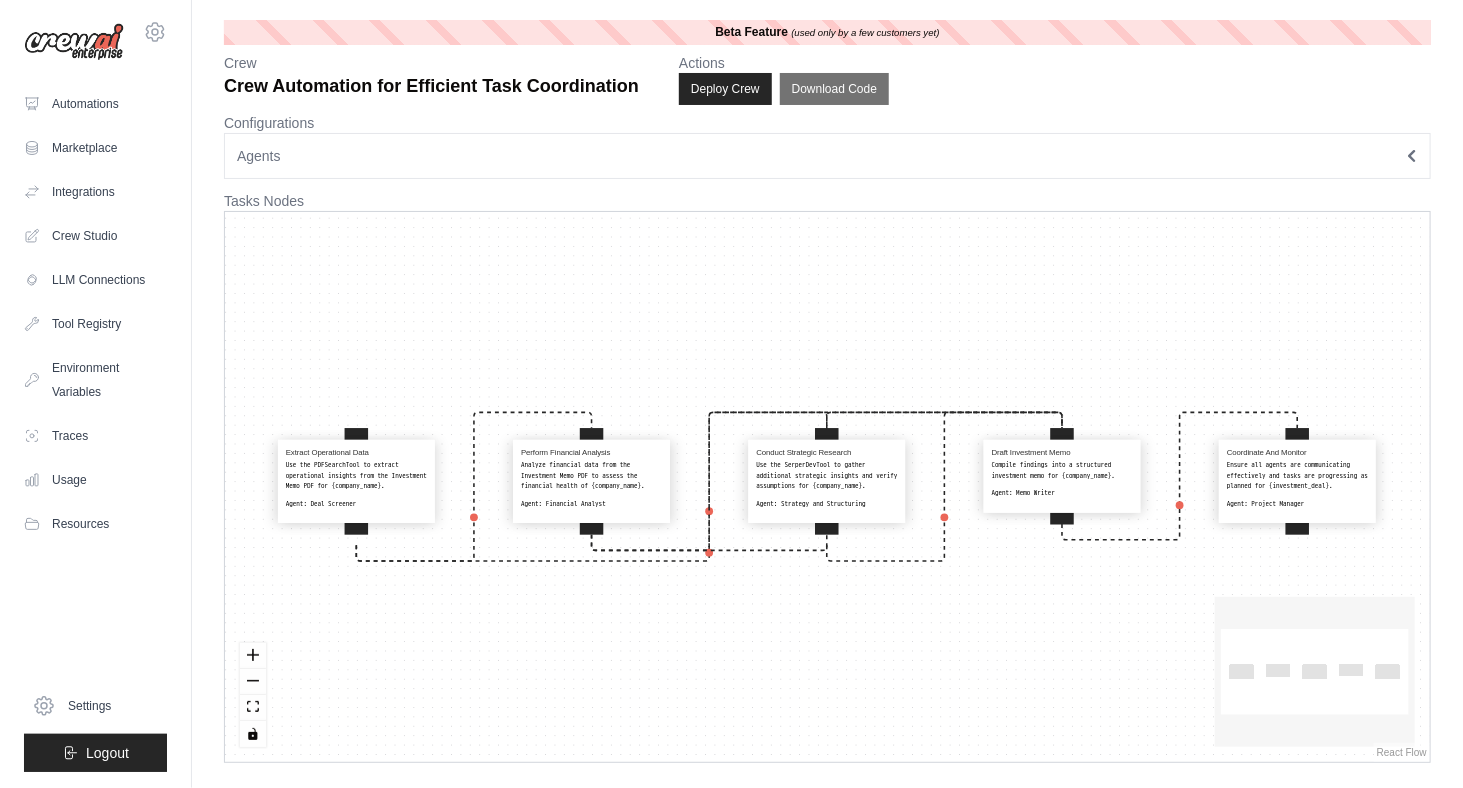 click on "React Flow mini map" 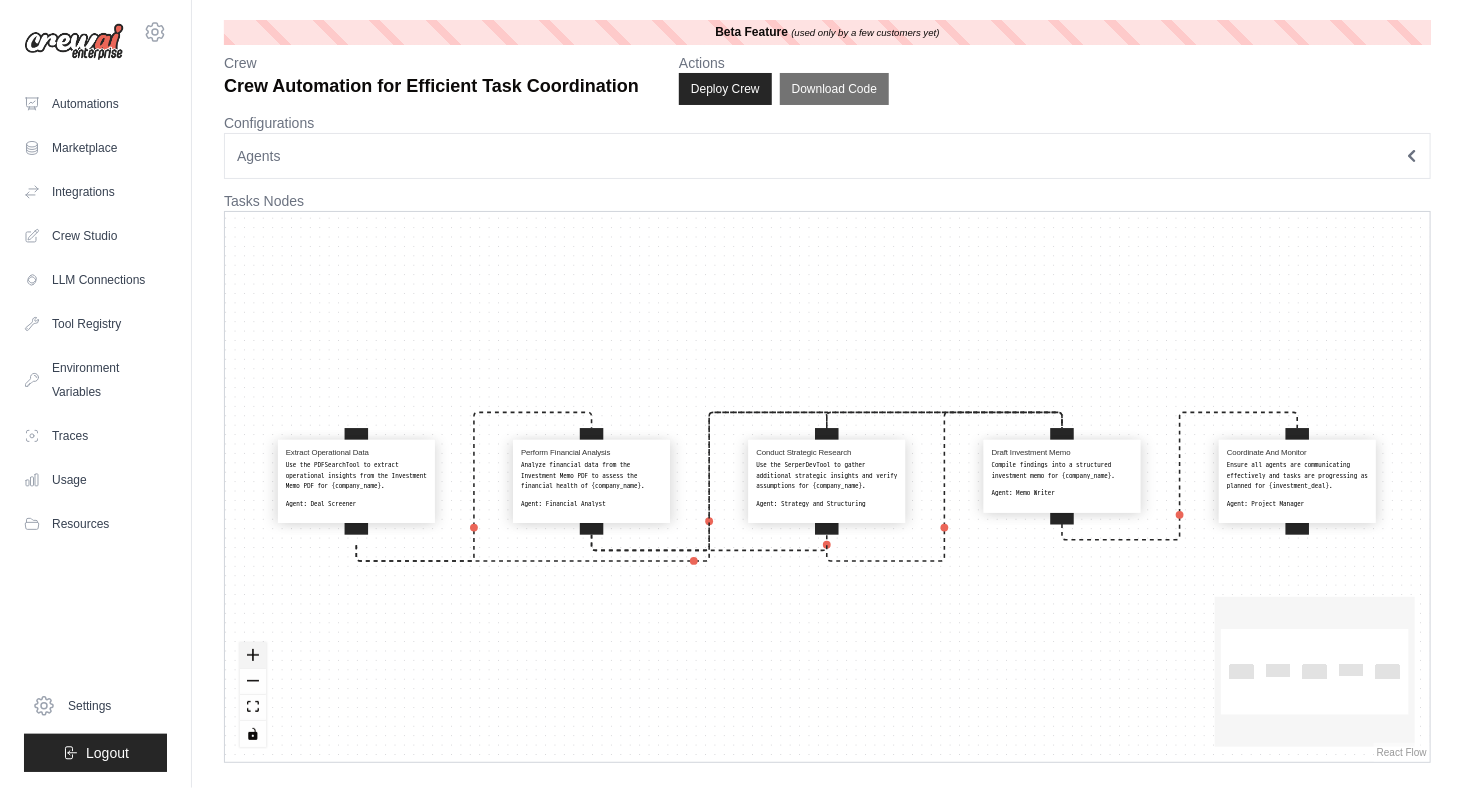 click at bounding box center [253, 656] 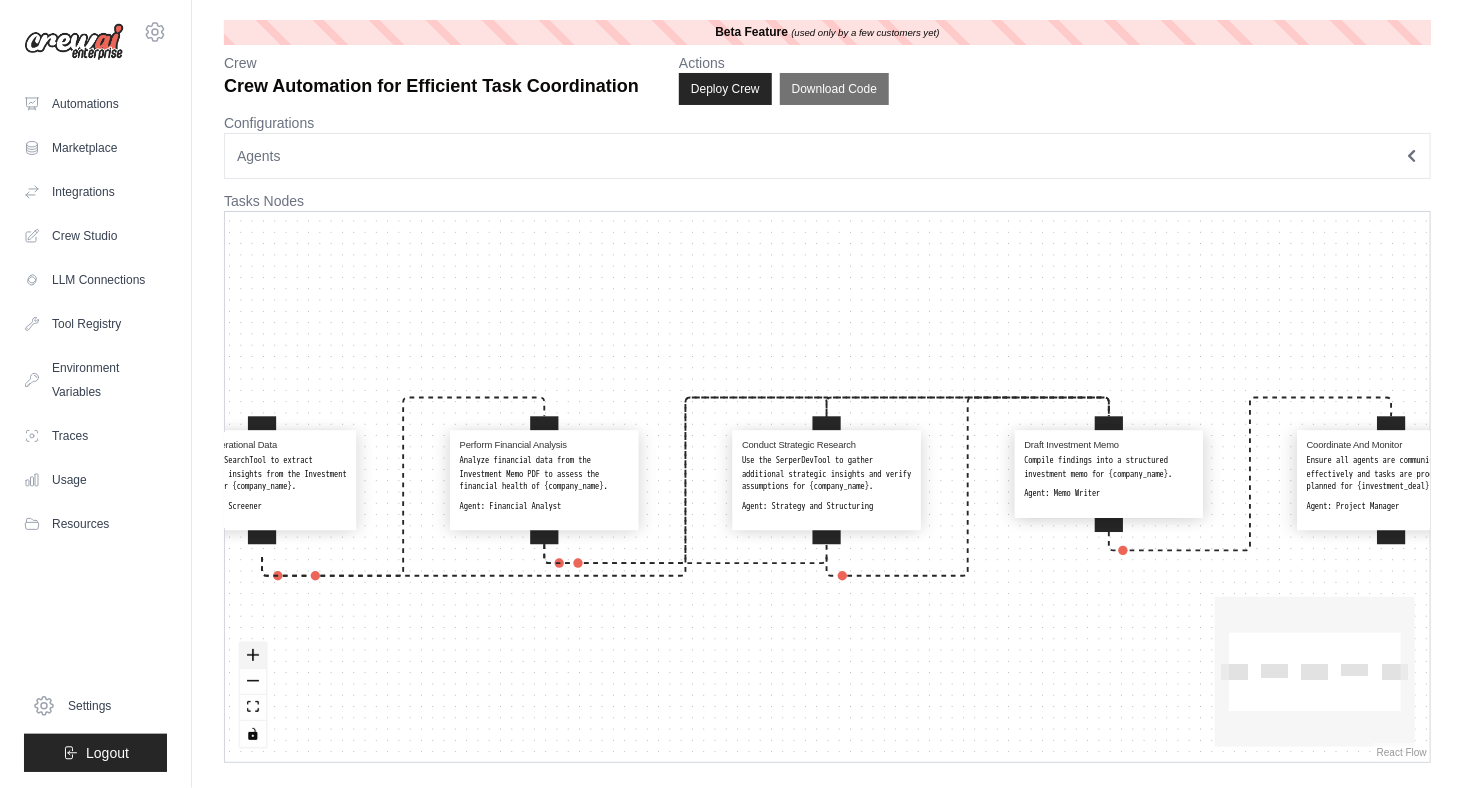 click at bounding box center (253, 656) 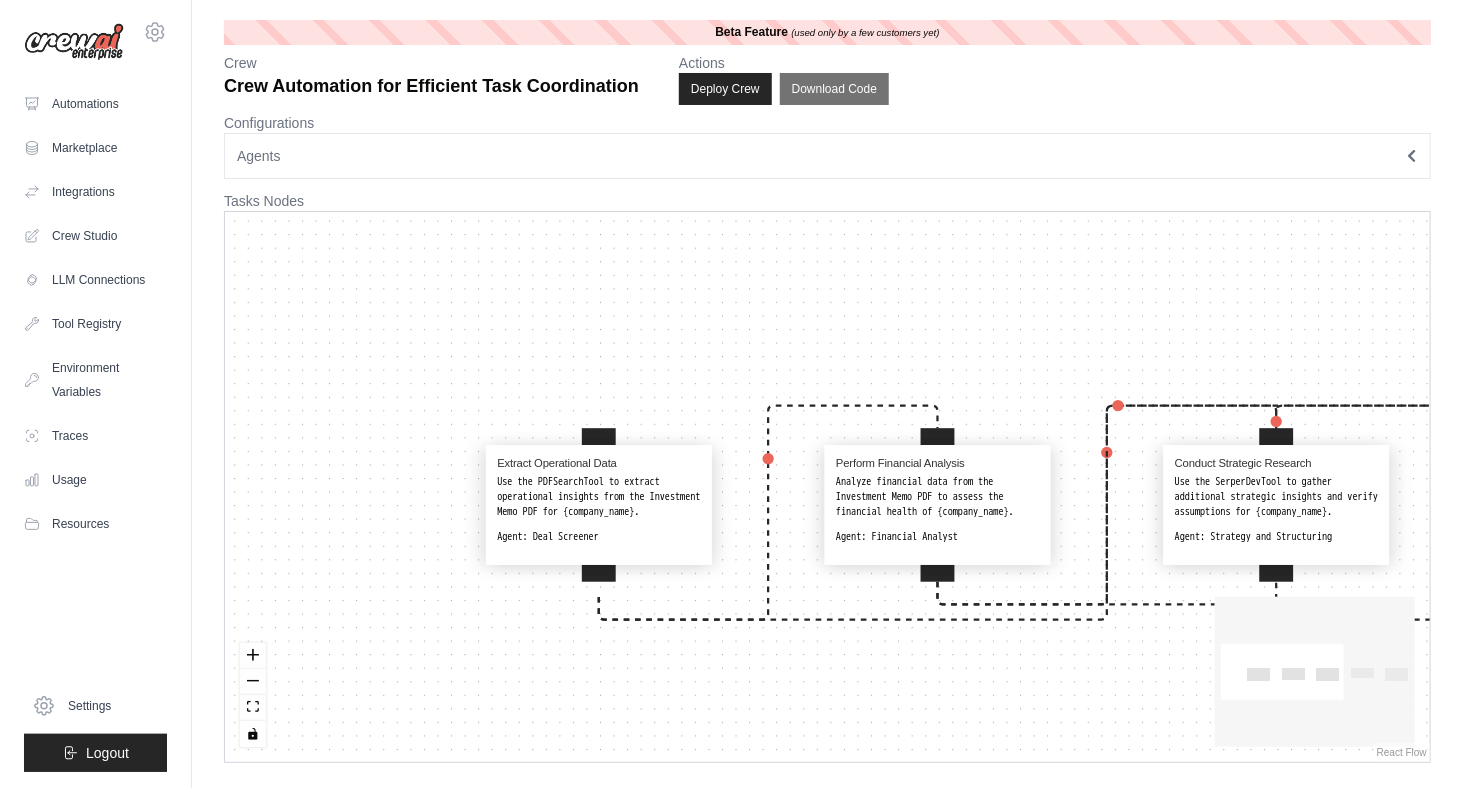 drag, startPoint x: 392, startPoint y: 626, endPoint x: 842, endPoint y: 652, distance: 450.7505 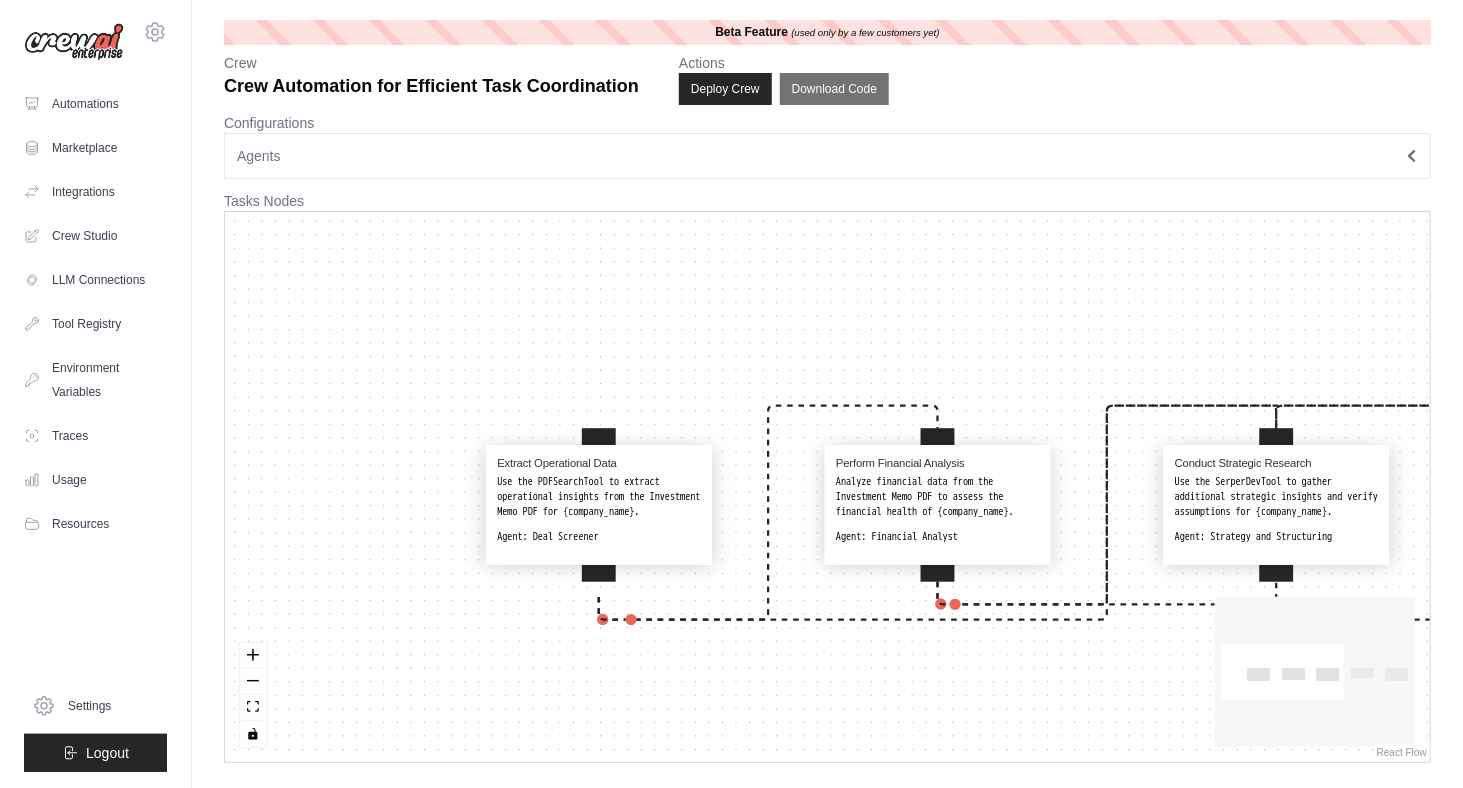 click on "Extract Operational Data Use the PDFSearchTool to extract operational insights from the Investment Memo PDF for {company_name}. Agent:   Deal Screener Perform Financial Analysis Analyze financial data from the Investment Memo PDF to assess the financial health of {company_name}. Agent:   Financial Analyst Conduct Strategic Research Use the SerperDevTool to gather additional strategic insights and verify assumptions for {company_name}. Agent:   Strategy and Structuring Draft Investment Memo Compile findings into a structured investment memo for {company_name}. Agent:   Memo Writer Coordinate And Monitor Ensure all agents are communicating effectively and tasks are progressing as planned for {investment_deal}. Agent:   Project Manager" at bounding box center (827, 487) 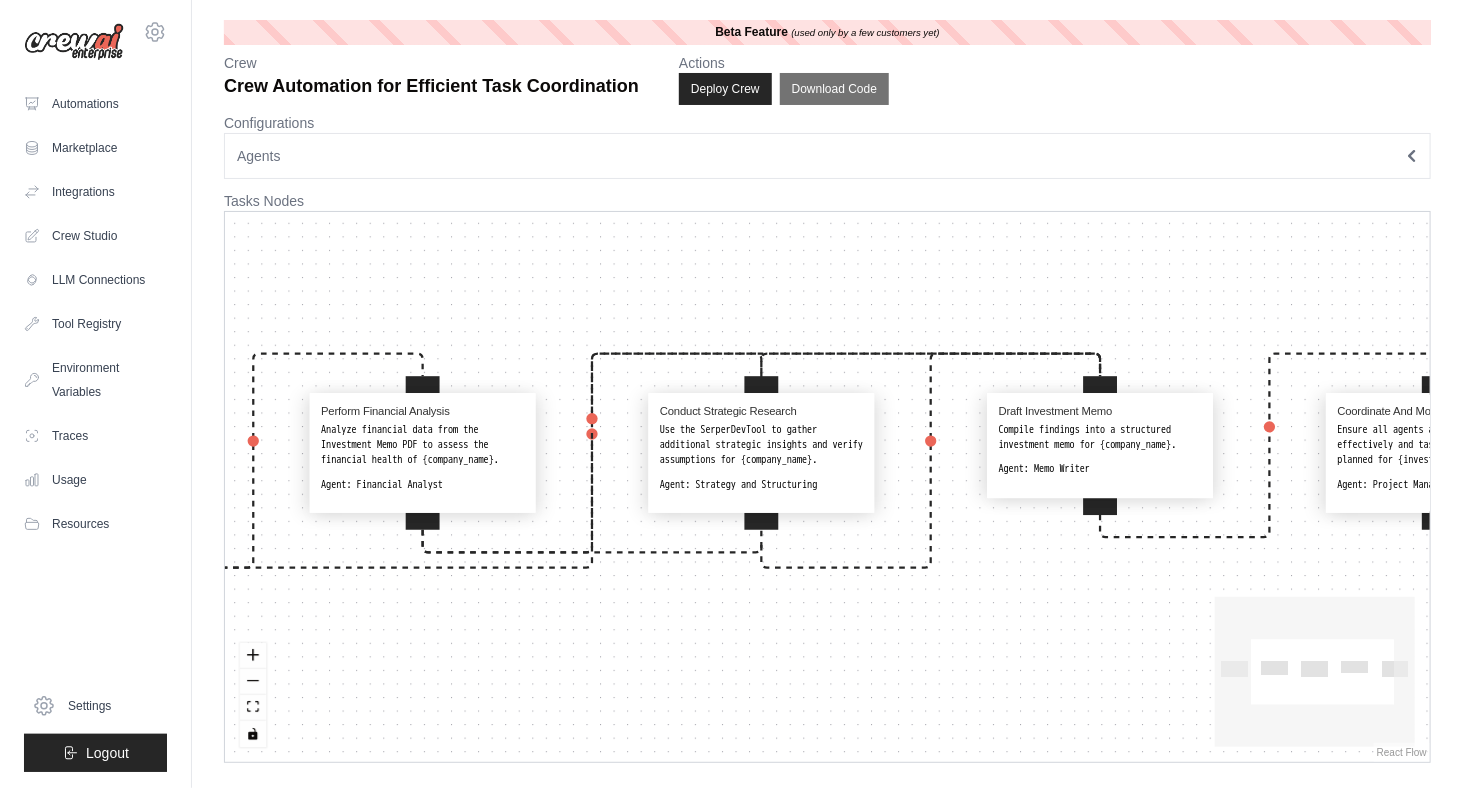 drag, startPoint x: 1068, startPoint y: 711, endPoint x: 553, endPoint y: 659, distance: 517.6186 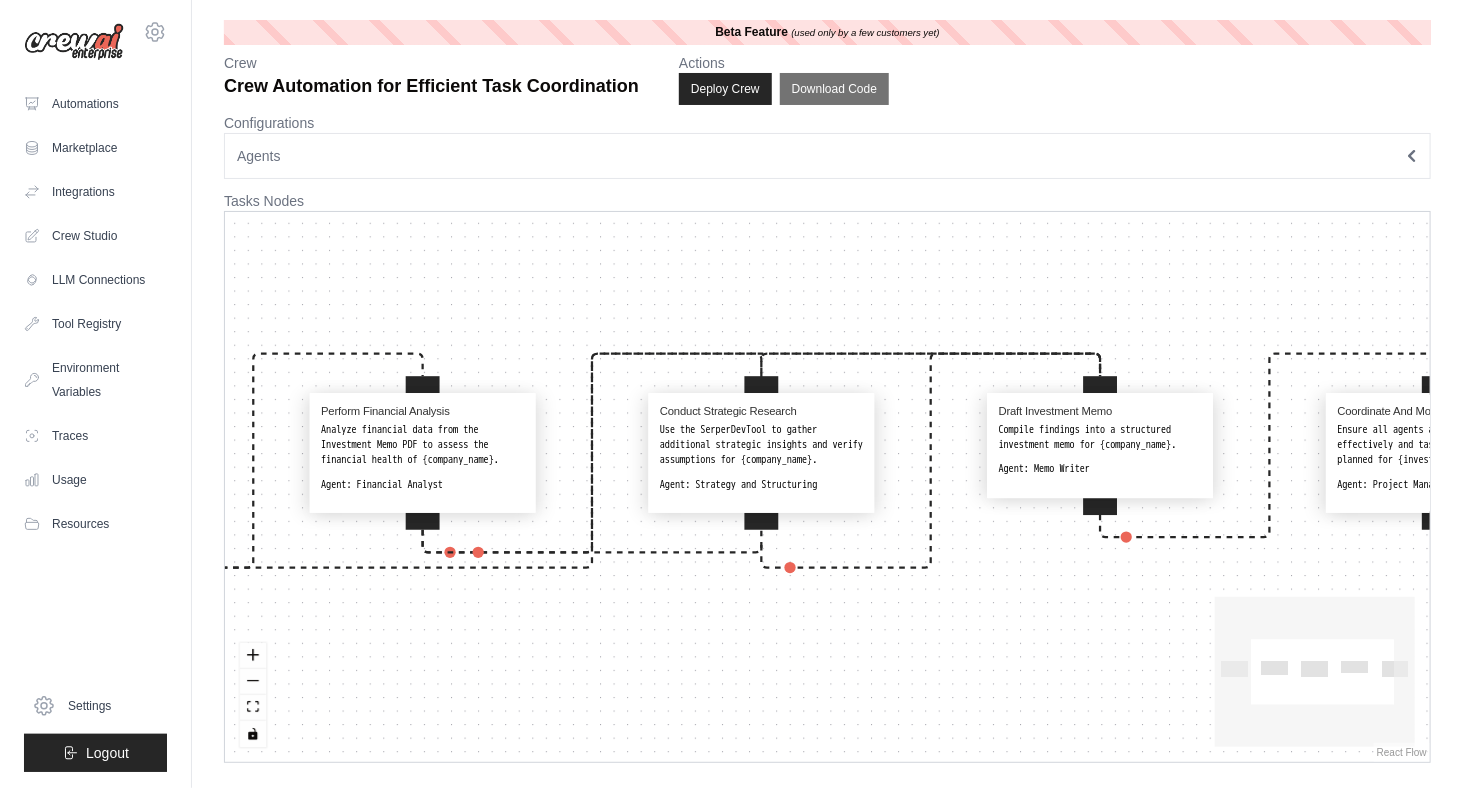 click on "Extract Operational Data Use the PDFSearchTool to extract operational insights from the Investment Memo PDF for {company_name}. Agent:   Deal Screener Perform Financial Analysis Analyze financial data from the Investment Memo PDF to assess the financial health of {company_name}. Agent:   Financial Analyst Conduct Strategic Research Use the SerperDevTool to gather additional strategic insights and verify assumptions for {company_name}. Agent:   Strategy and Structuring Draft Investment Memo Compile findings into a structured investment memo for {company_name}. Agent:   Memo Writer Coordinate And Monitor Ensure all agents are communicating effectively and tasks are progressing as planned for {investment_deal}. Agent:   Project Manager" at bounding box center (827, 487) 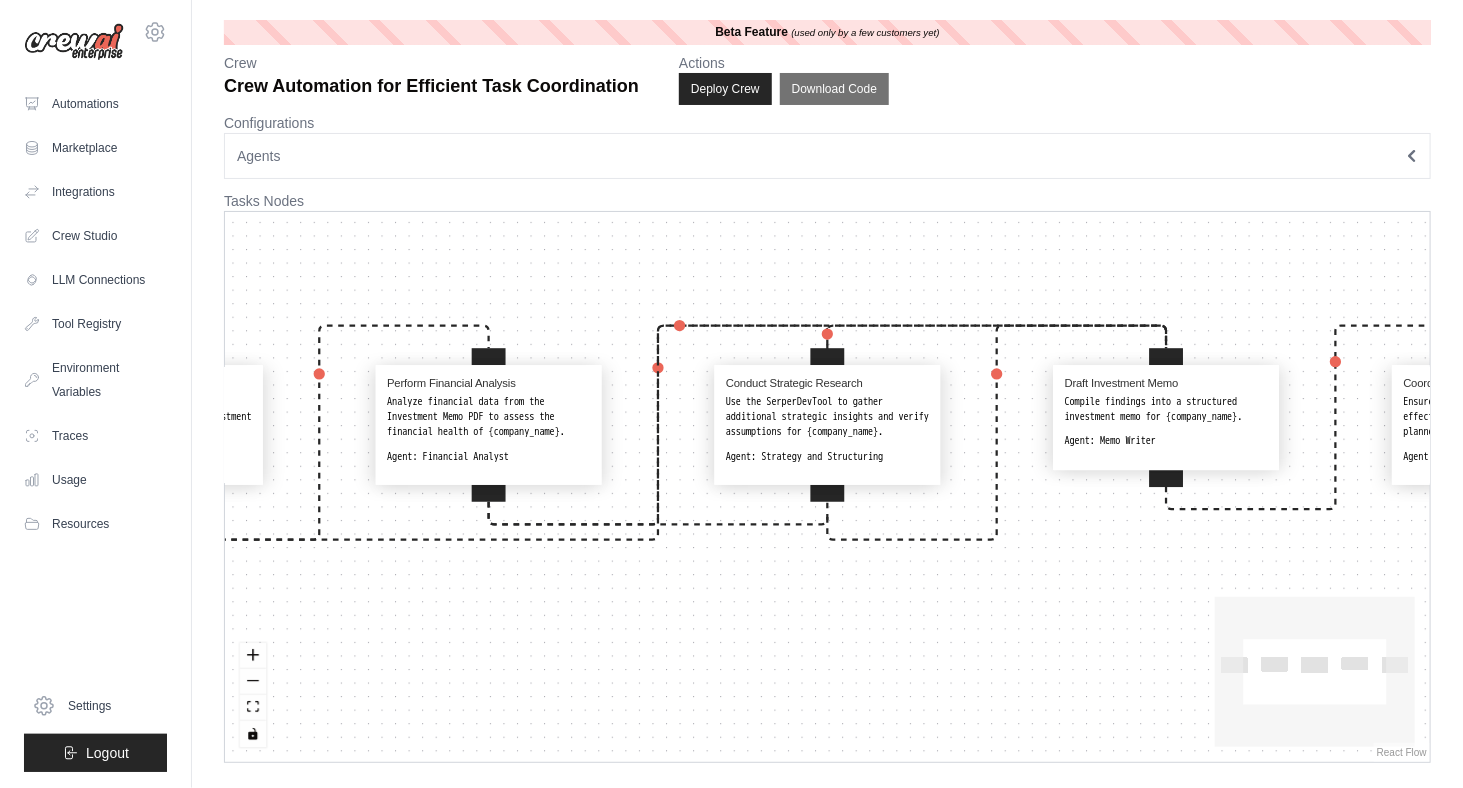 drag, startPoint x: 960, startPoint y: 653, endPoint x: 1026, endPoint y: 625, distance: 71.693794 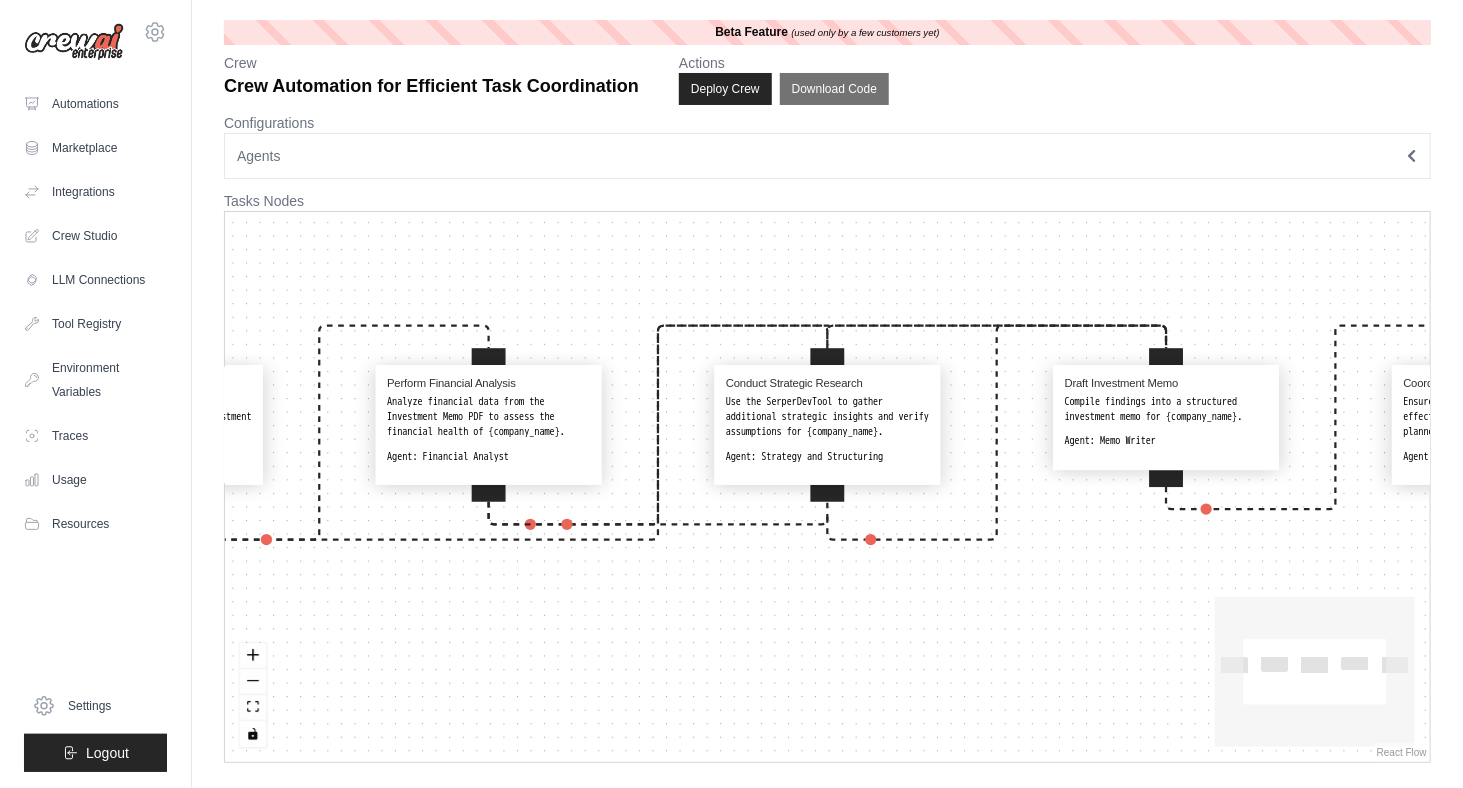 click on "Extract Operational Data Use the PDFSearchTool to extract operational insights from the Investment Memo PDF for {company_name}. Agent:   Deal Screener Perform Financial Analysis Analyze financial data from the Investment Memo PDF to assess the financial health of {company_name}. Agent:   Financial Analyst Conduct Strategic Research Use the SerperDevTool to gather additional strategic insights and verify assumptions for {company_name}. Agent:   Strategy and Structuring Draft Investment Memo Compile findings into a structured investment memo for {company_name}. Agent:   Memo Writer Coordinate And Monitor Ensure all agents are communicating effectively and tasks are progressing as planned for {investment_deal}. Agent:   Project Manager" at bounding box center [827, 487] 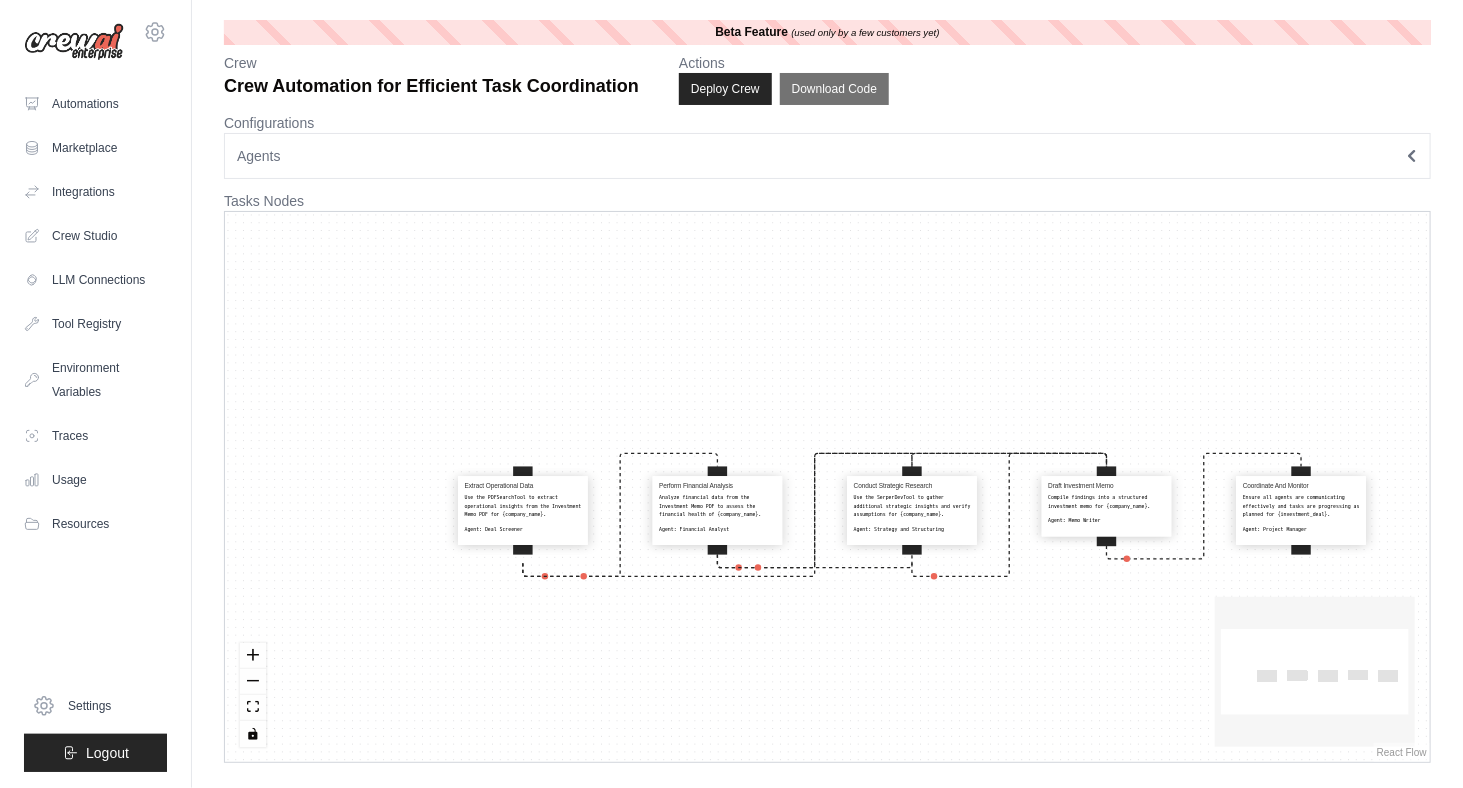 click on "Agents" at bounding box center (827, 156) 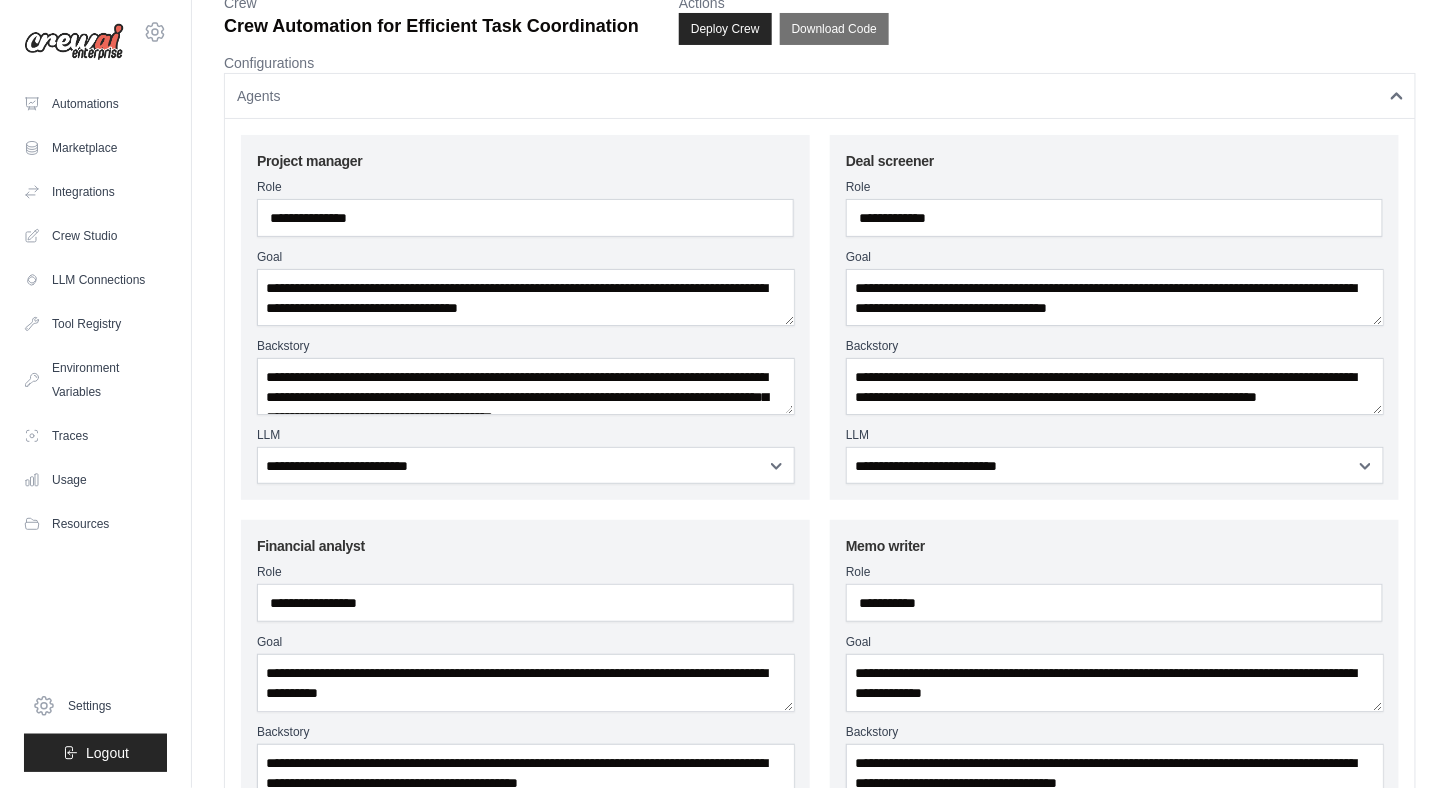 scroll, scrollTop: 0, scrollLeft: 0, axis: both 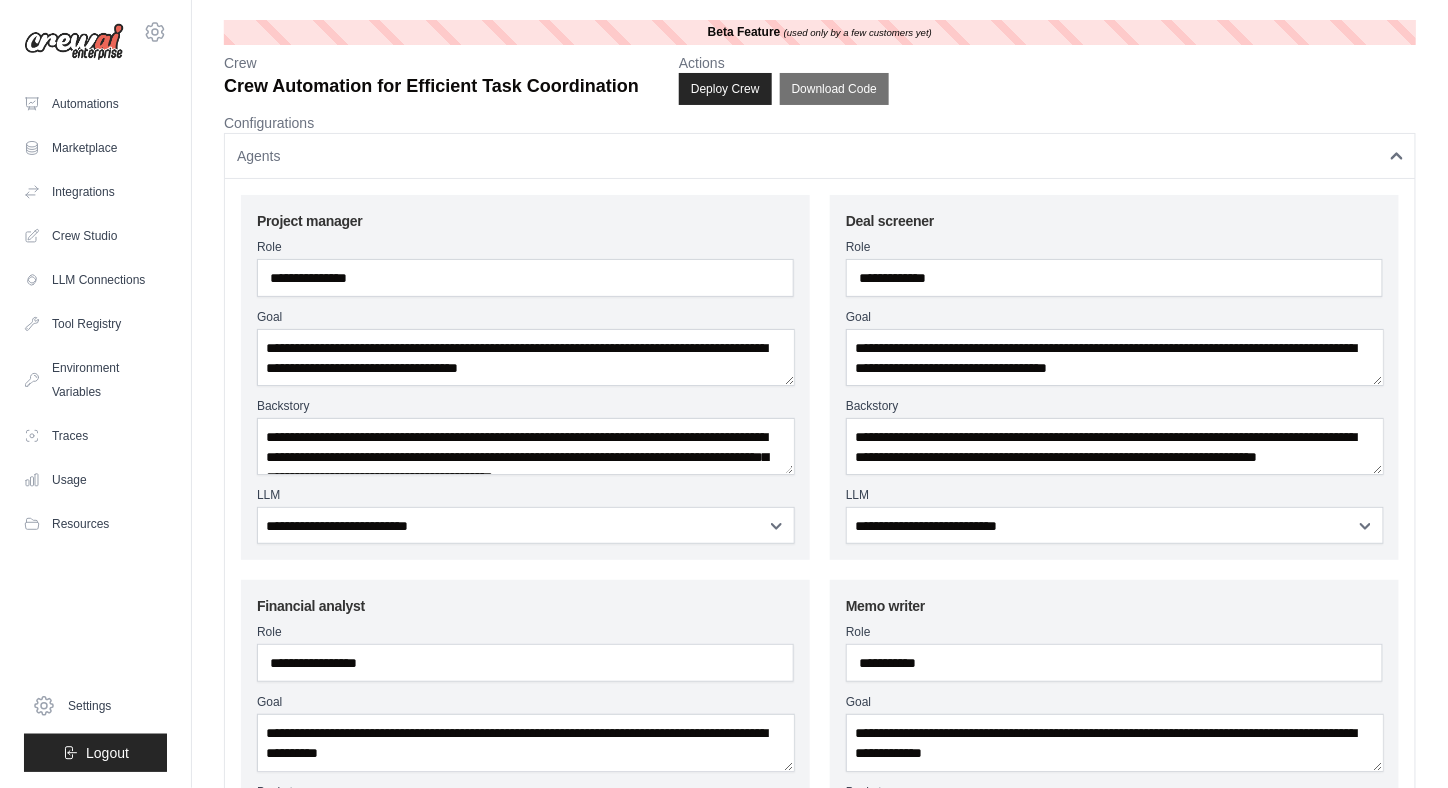 click on "Agents" at bounding box center [820, 156] 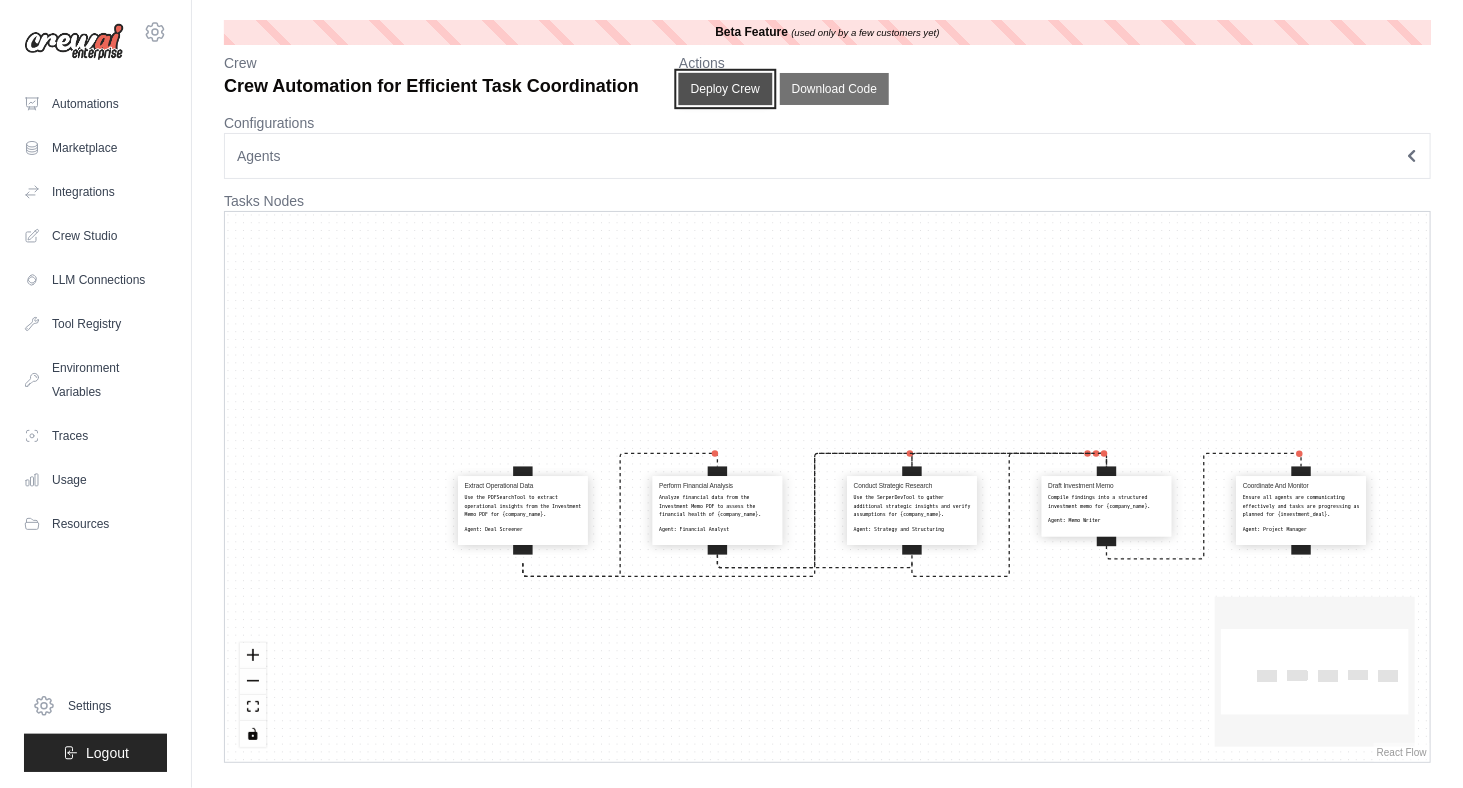 click on "Deploy Crew" at bounding box center [726, 89] 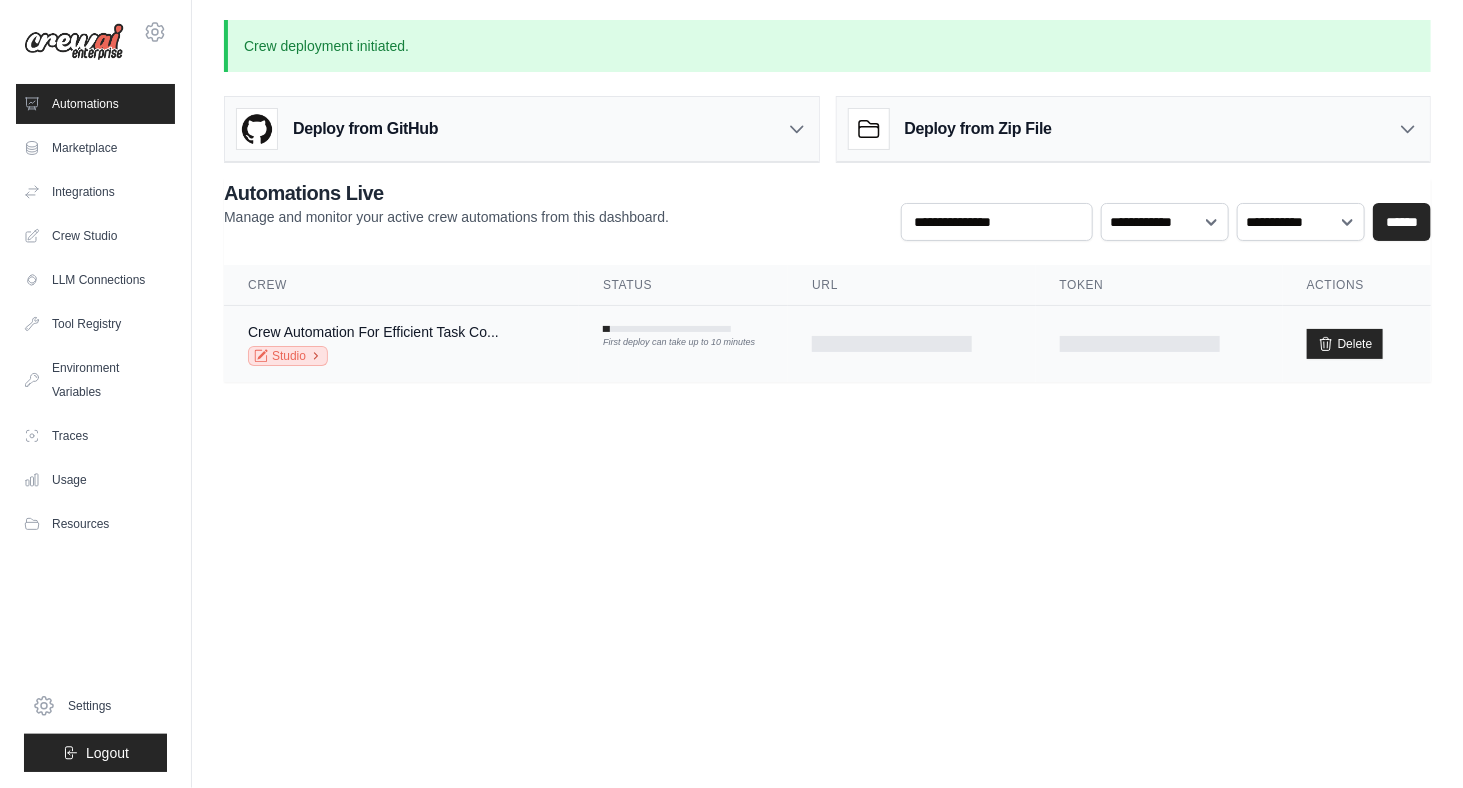click on "Studio" at bounding box center (288, 356) 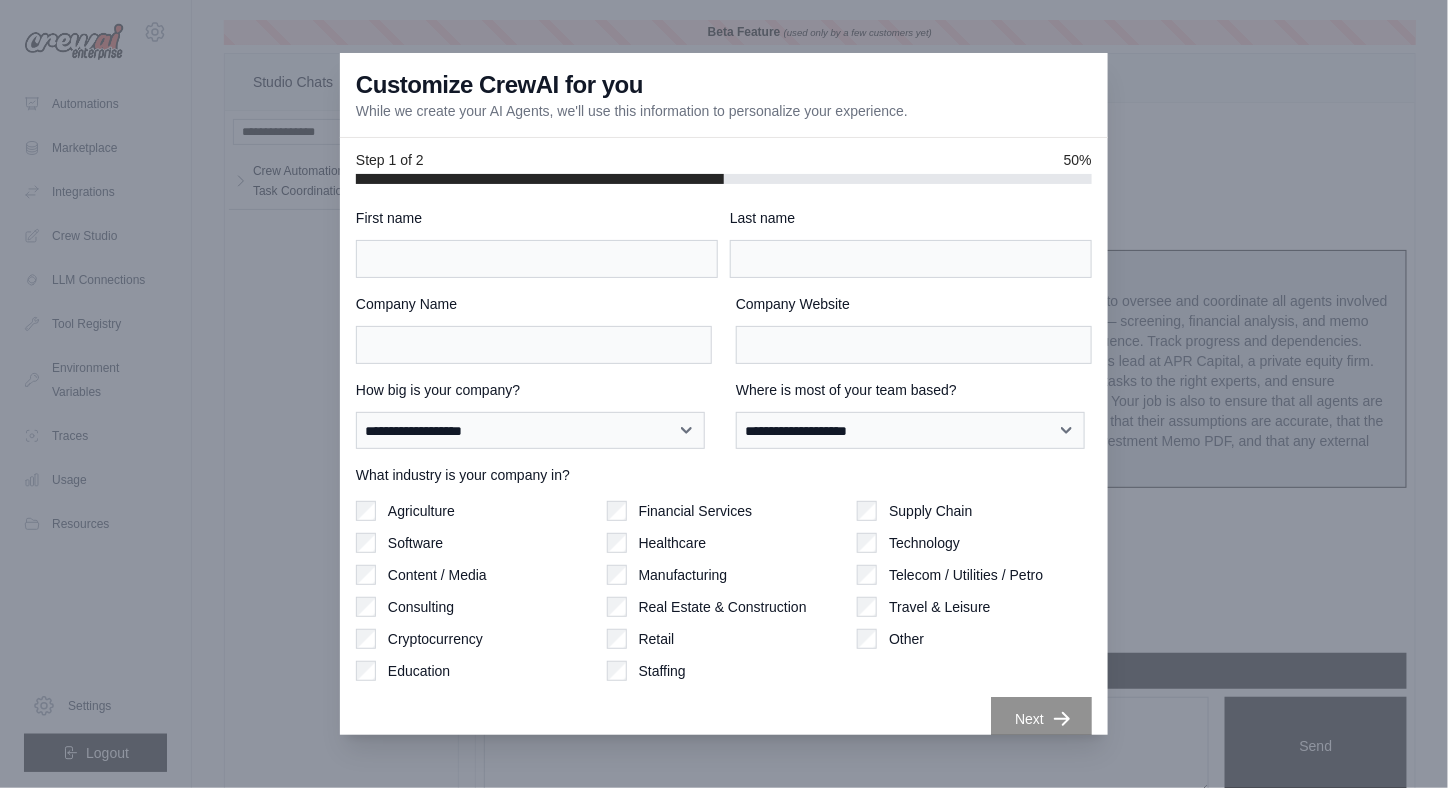 scroll, scrollTop: 2682, scrollLeft: 0, axis: vertical 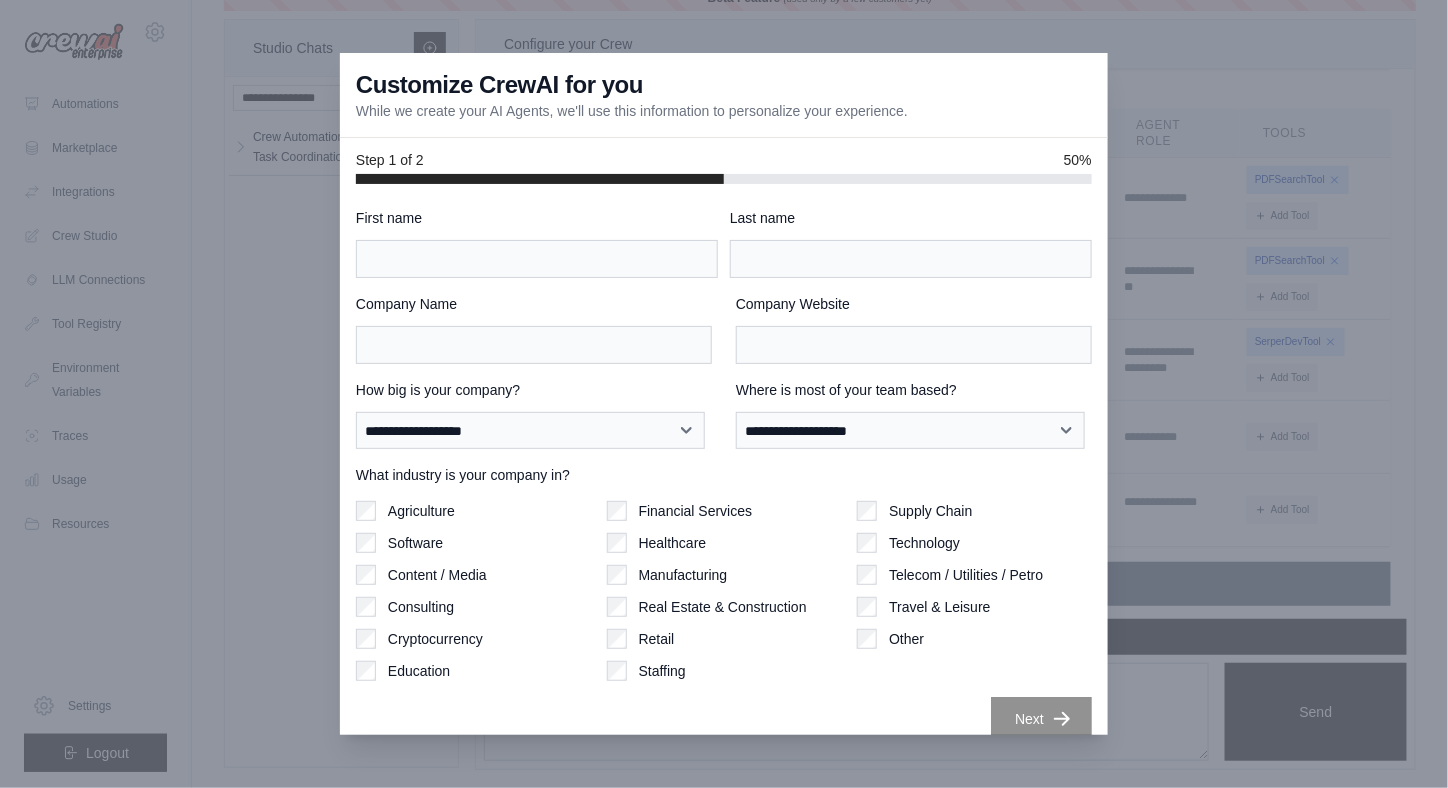 click at bounding box center [724, 394] 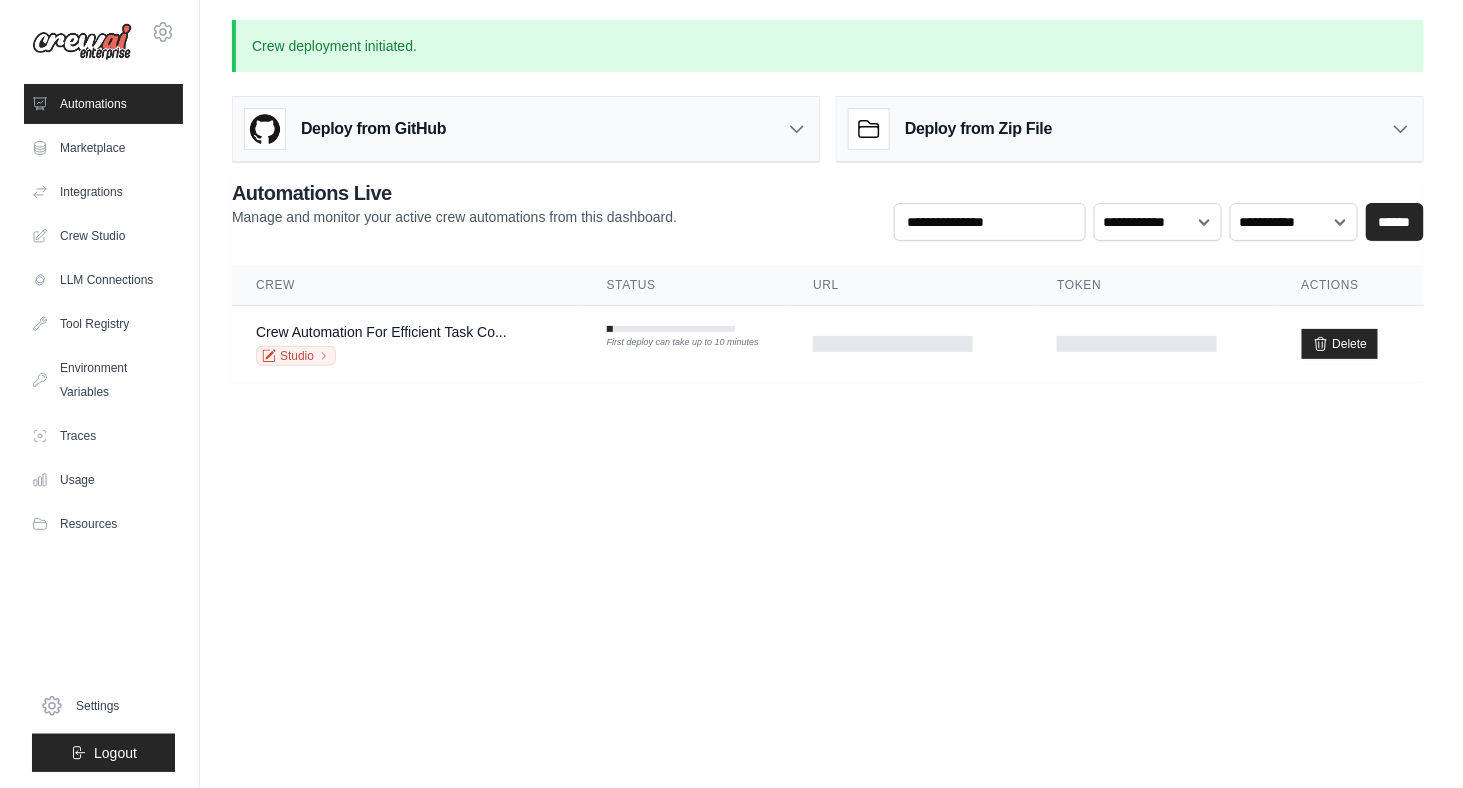 scroll, scrollTop: 0, scrollLeft: 0, axis: both 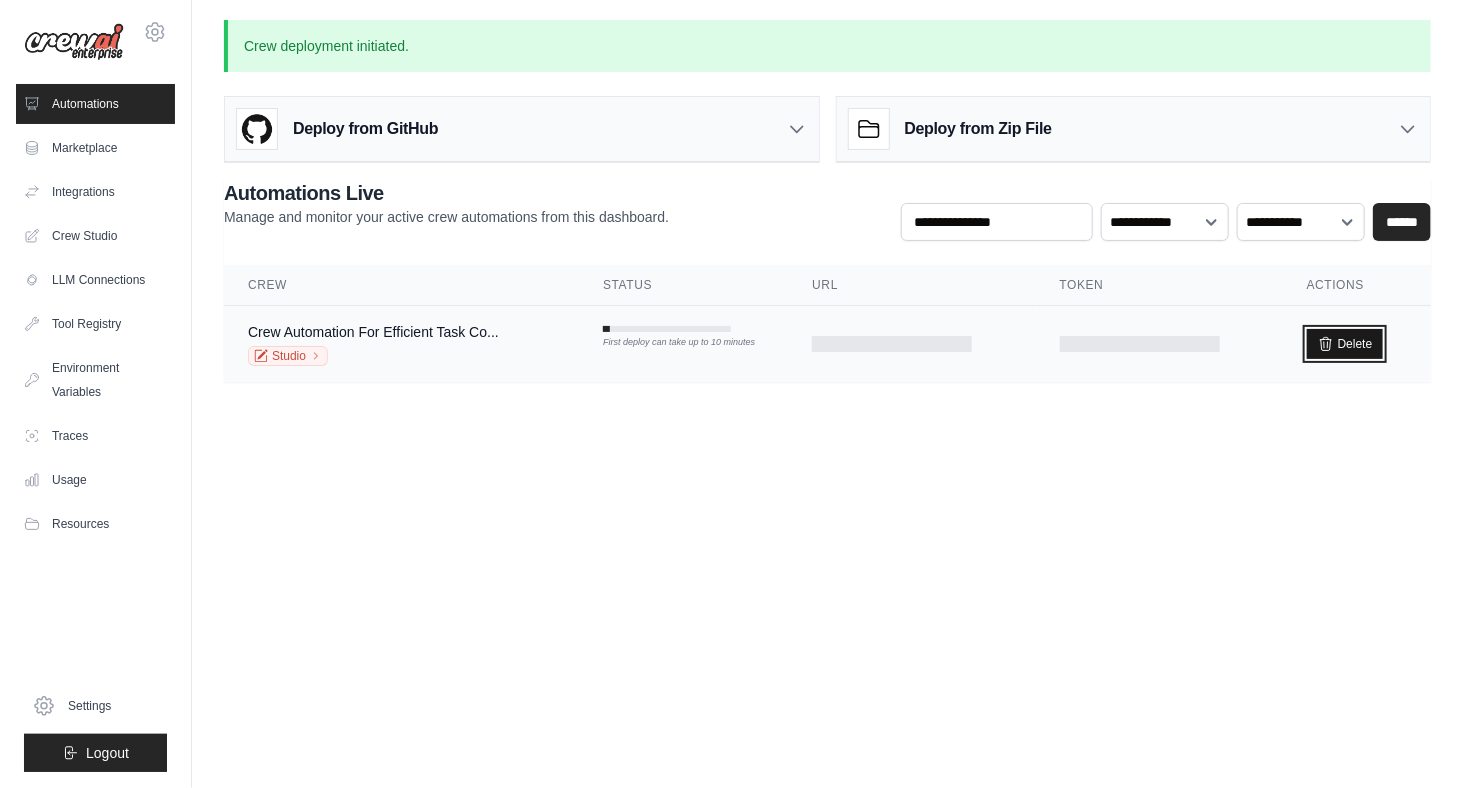 click on "Delete" at bounding box center (1345, 344) 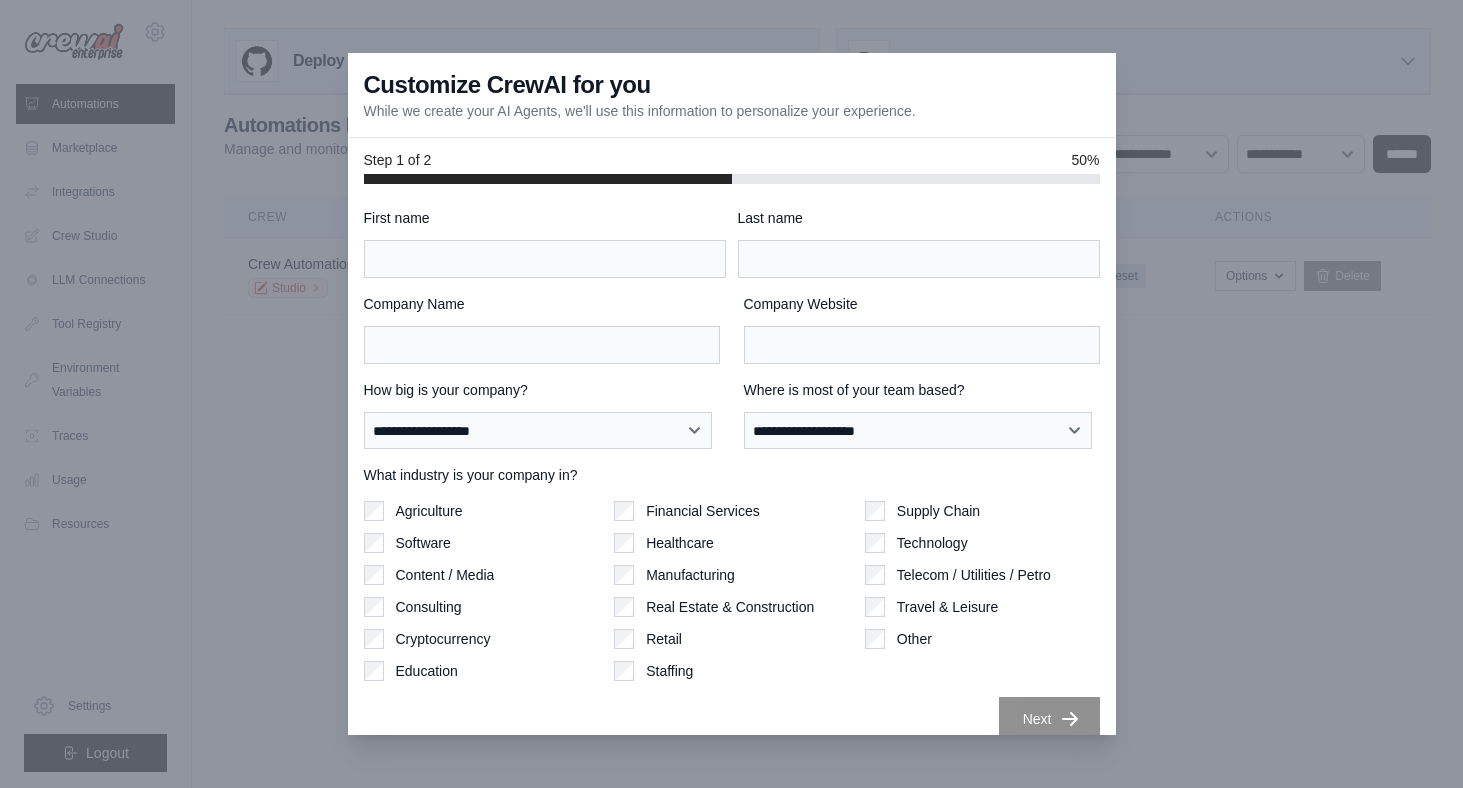 scroll, scrollTop: 0, scrollLeft: 0, axis: both 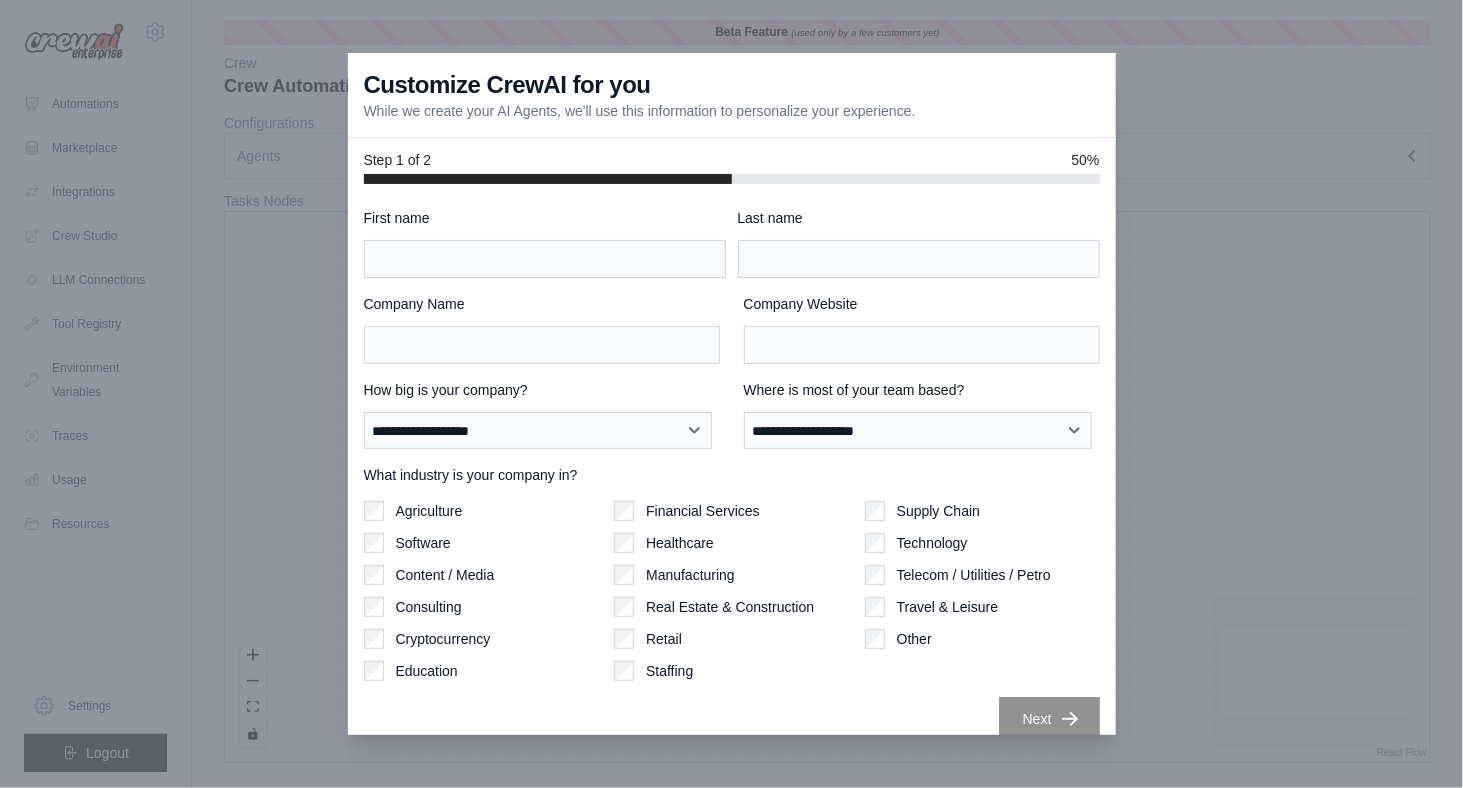click at bounding box center [731, 394] 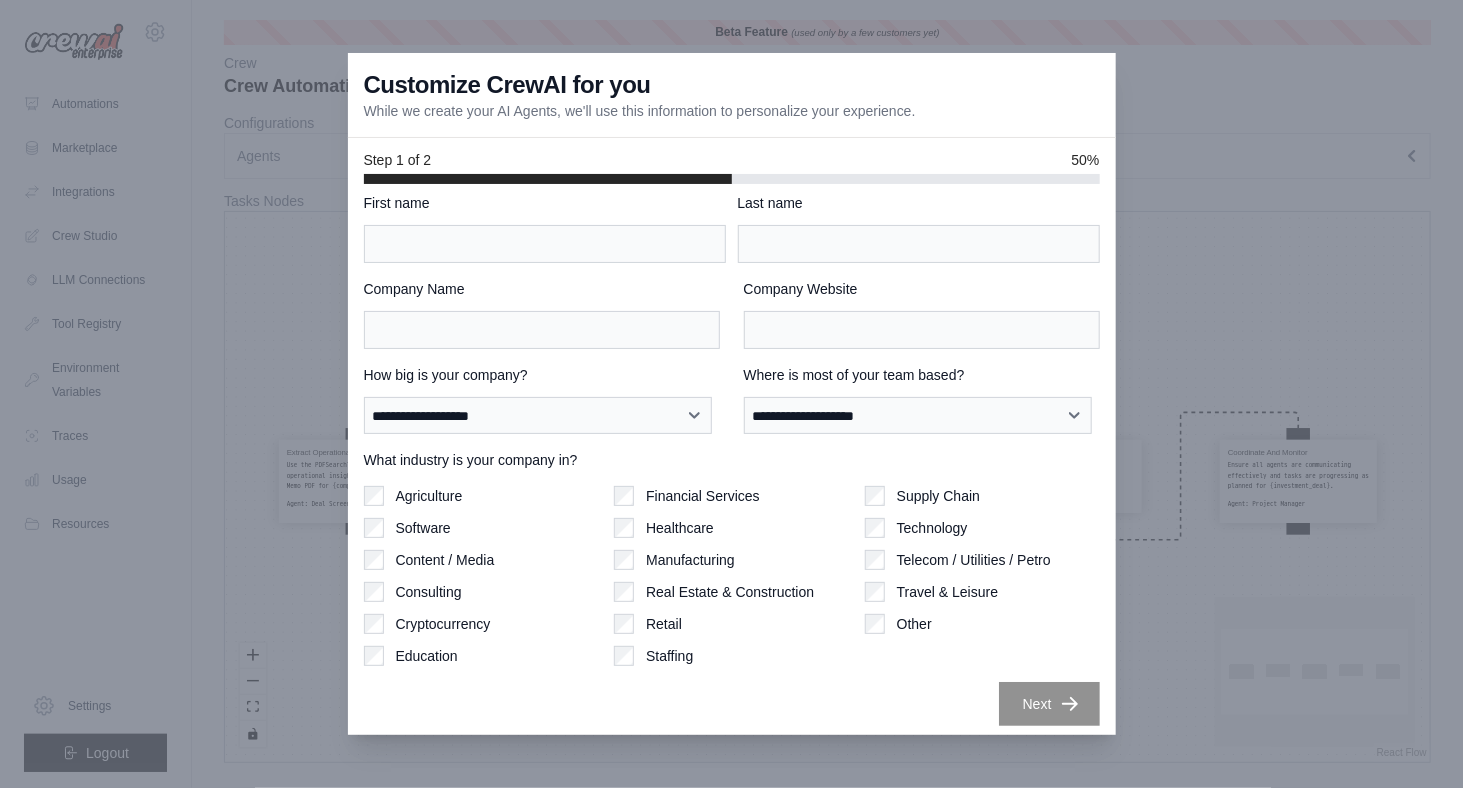 scroll, scrollTop: 20, scrollLeft: 0, axis: vertical 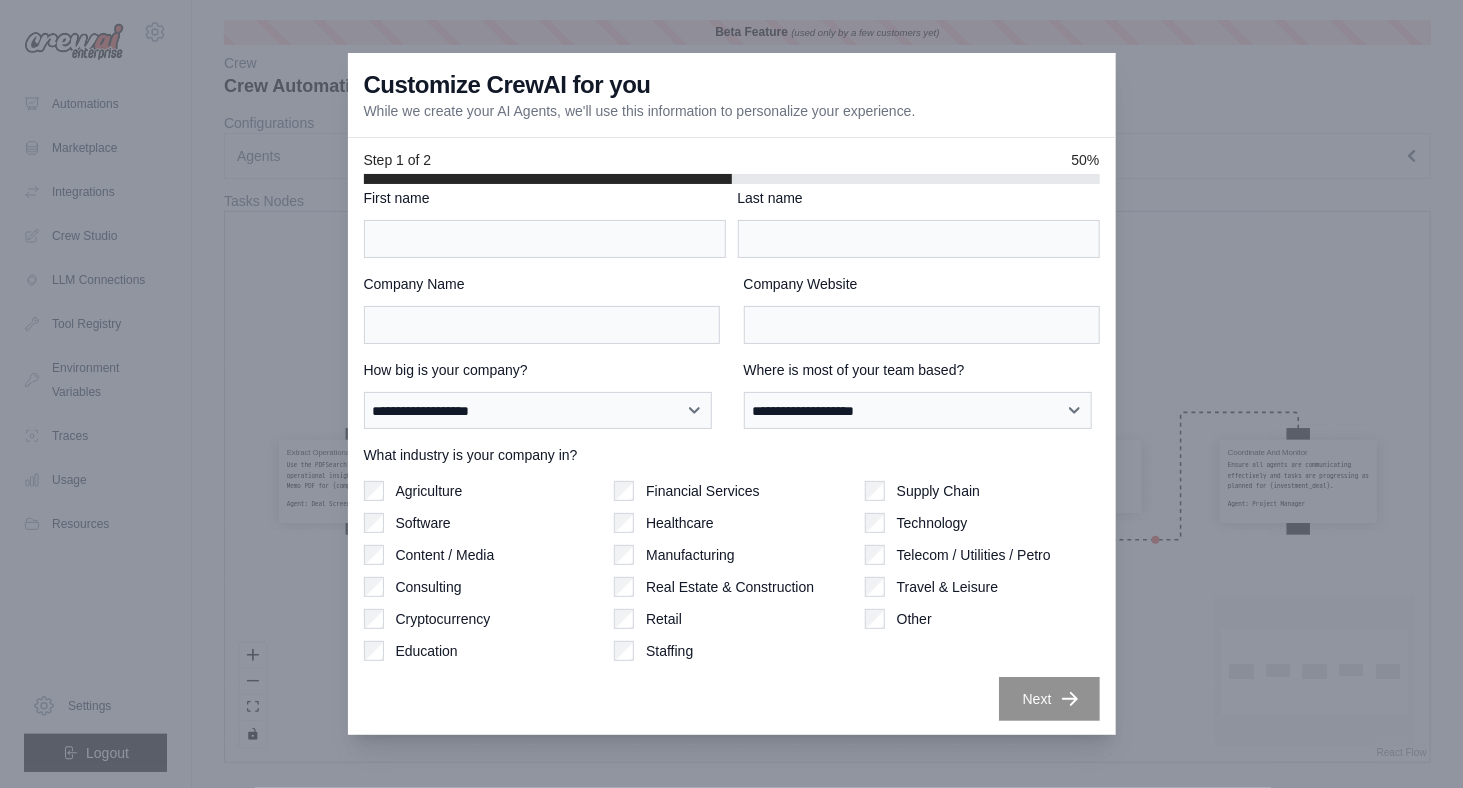click on "Customize CrewAI for you
While we create your AI Agents, we'll use this information to
personalize your experience." at bounding box center [732, 95] 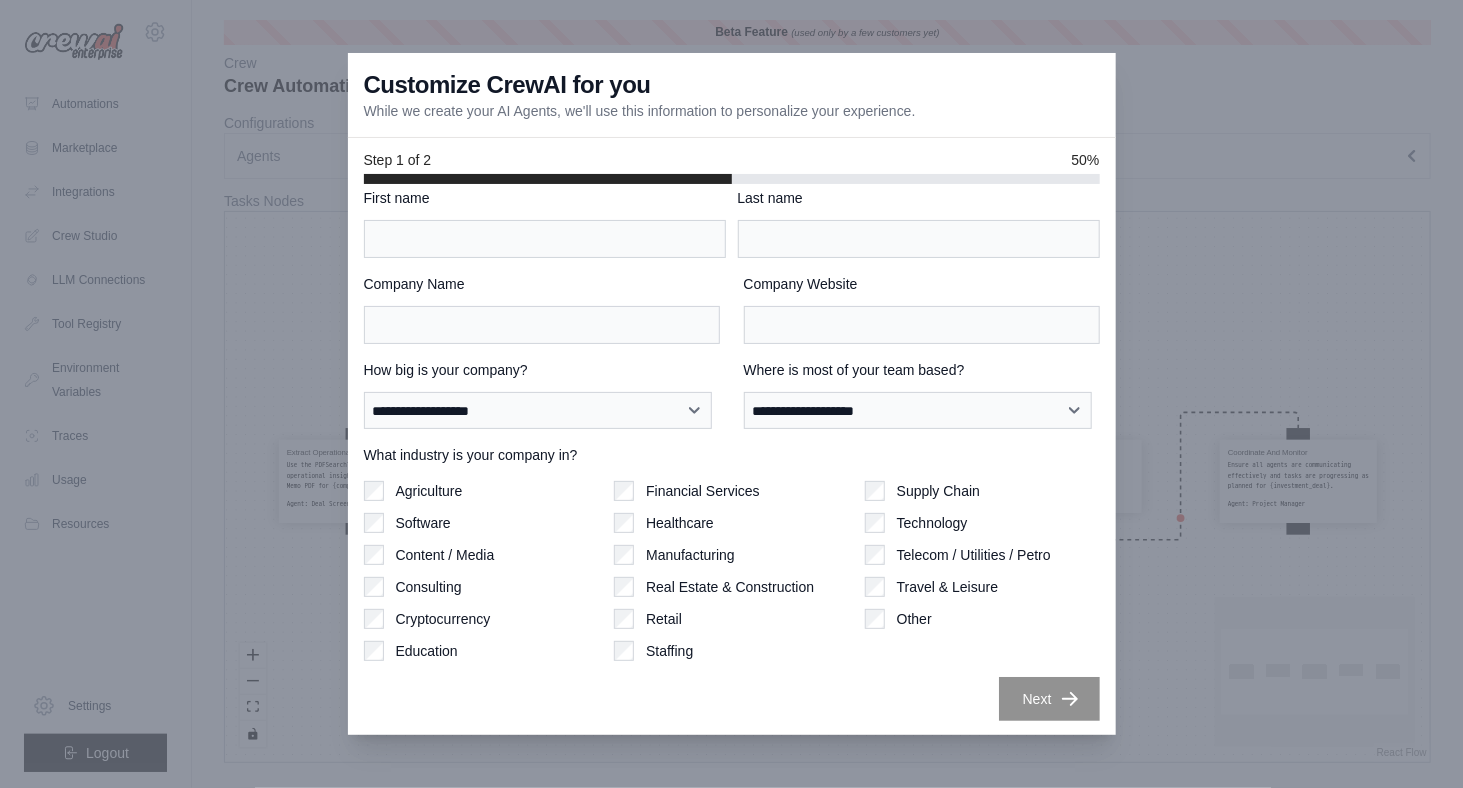 click on "Customize CrewAI for you
While we create your AI Agents, we'll use this information to
personalize your experience." at bounding box center (732, 95) 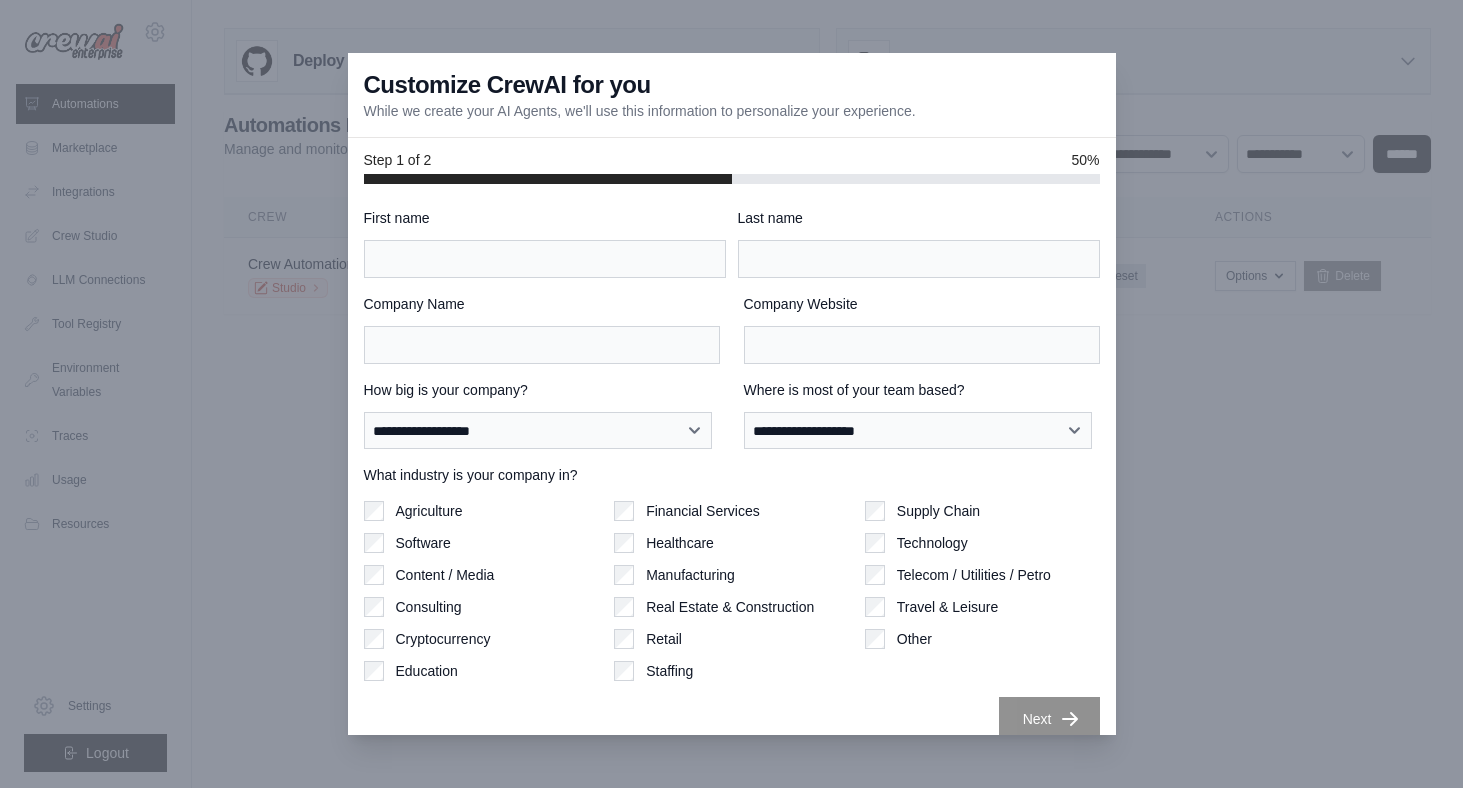scroll, scrollTop: 0, scrollLeft: 0, axis: both 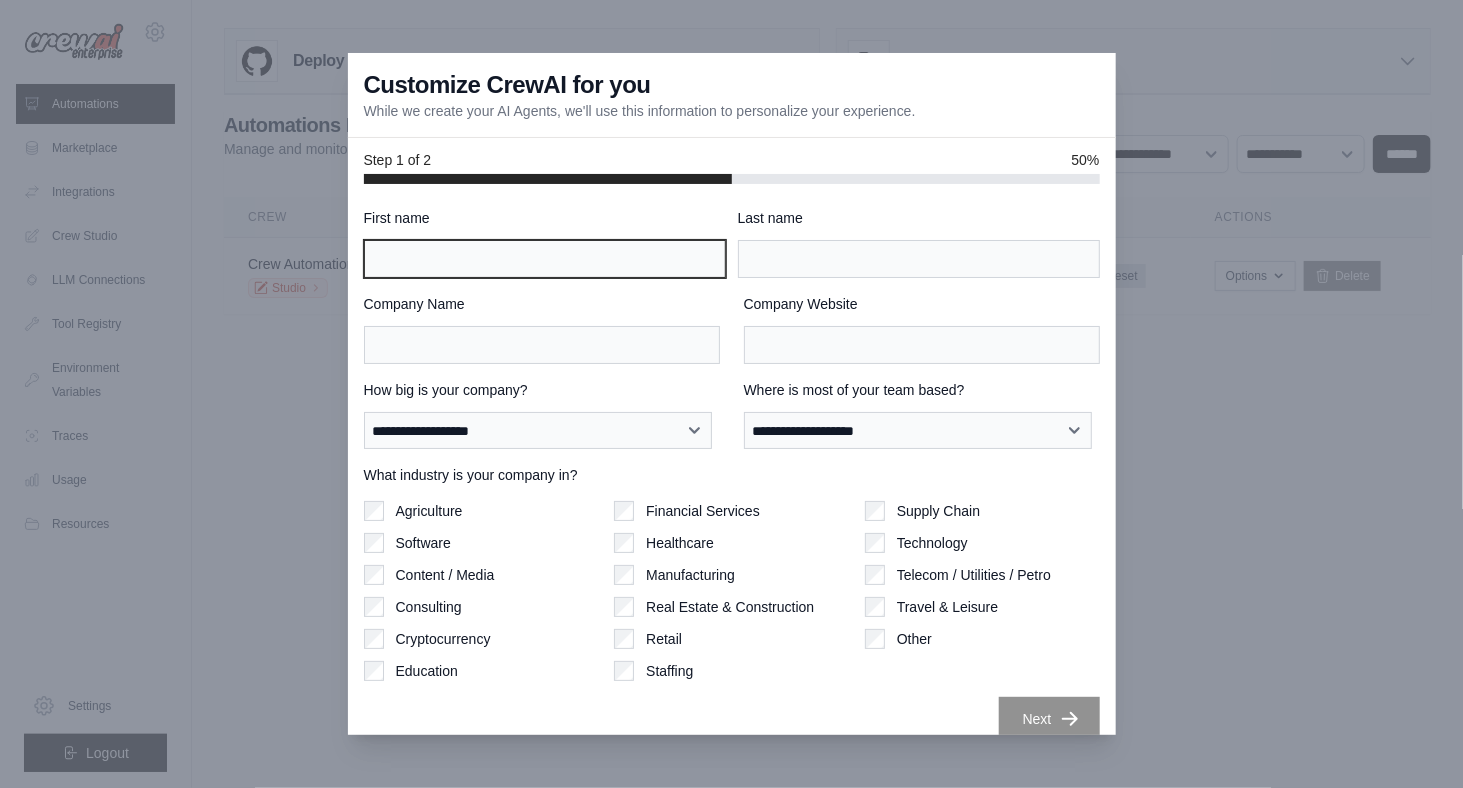 click on "First name" at bounding box center [545, 259] 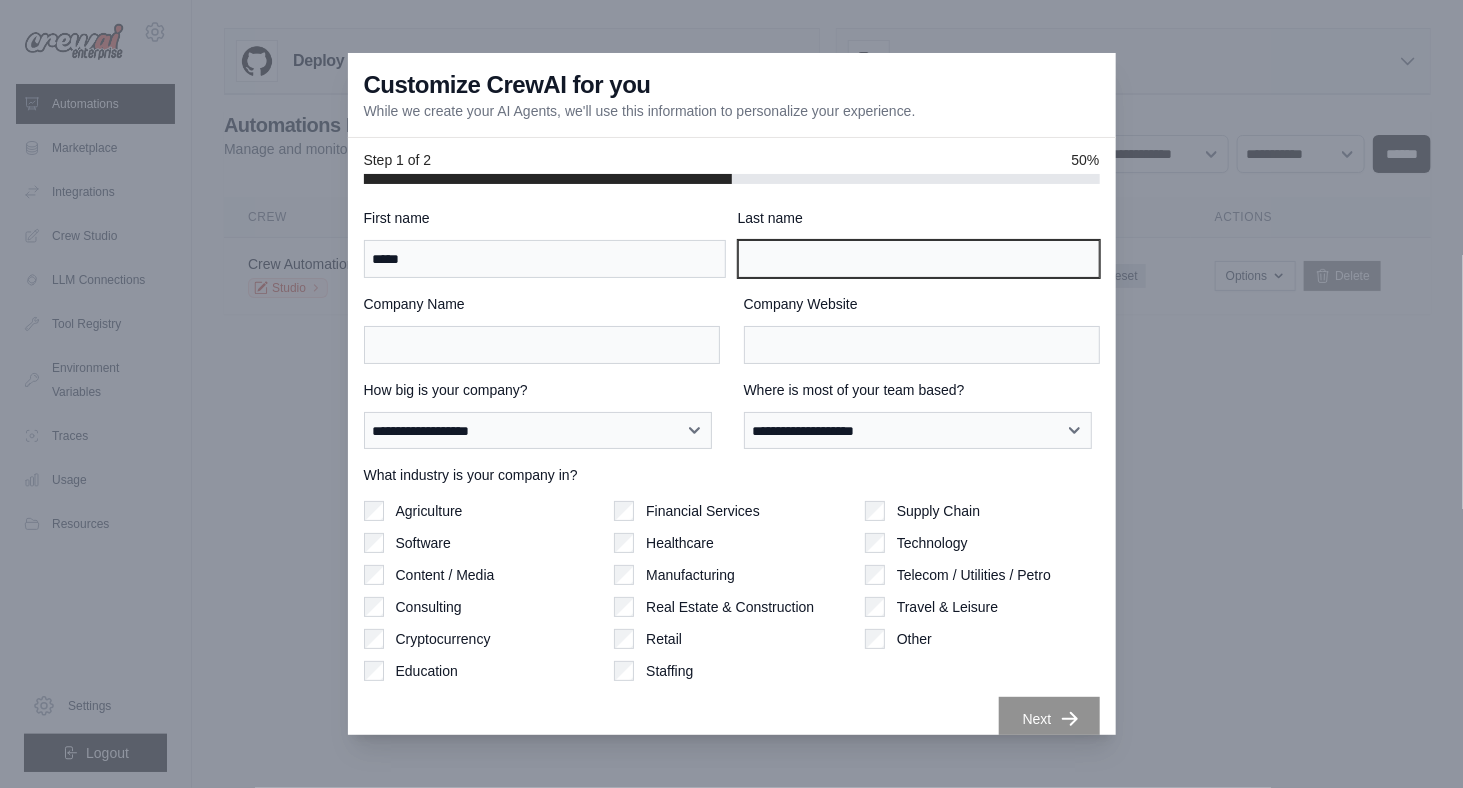 type on "****" 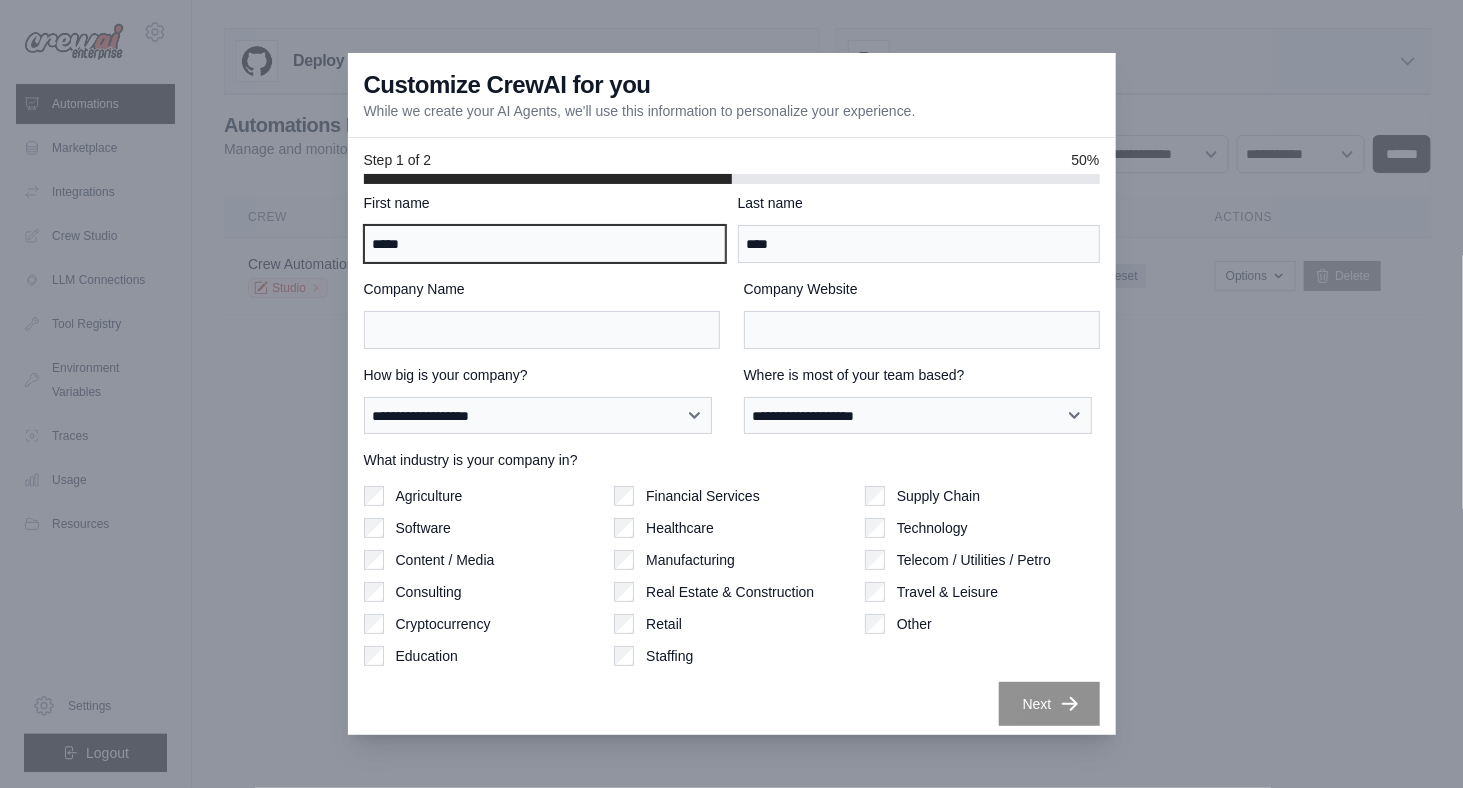 scroll, scrollTop: 20, scrollLeft: 0, axis: vertical 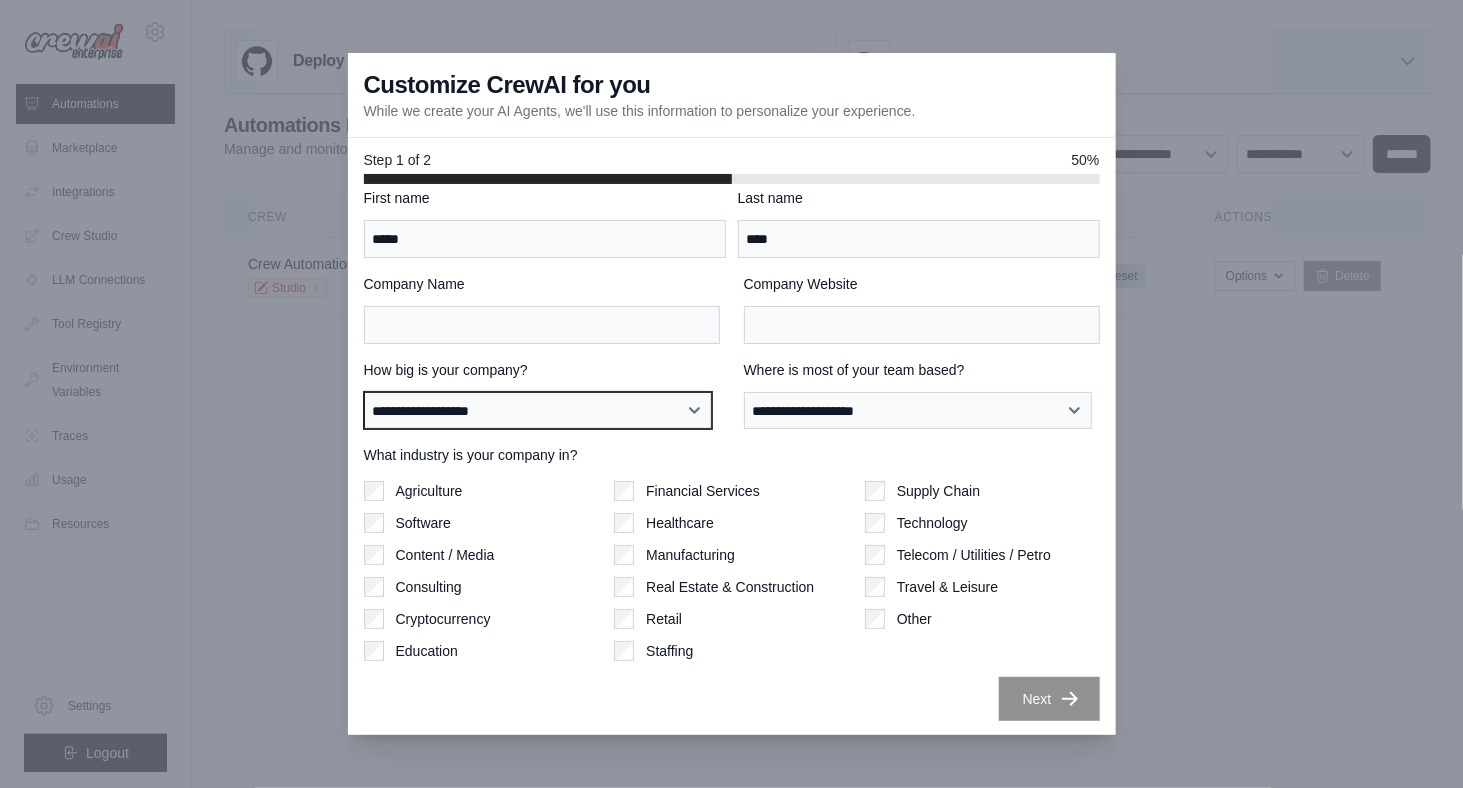 click on "**********" at bounding box center (538, 410) 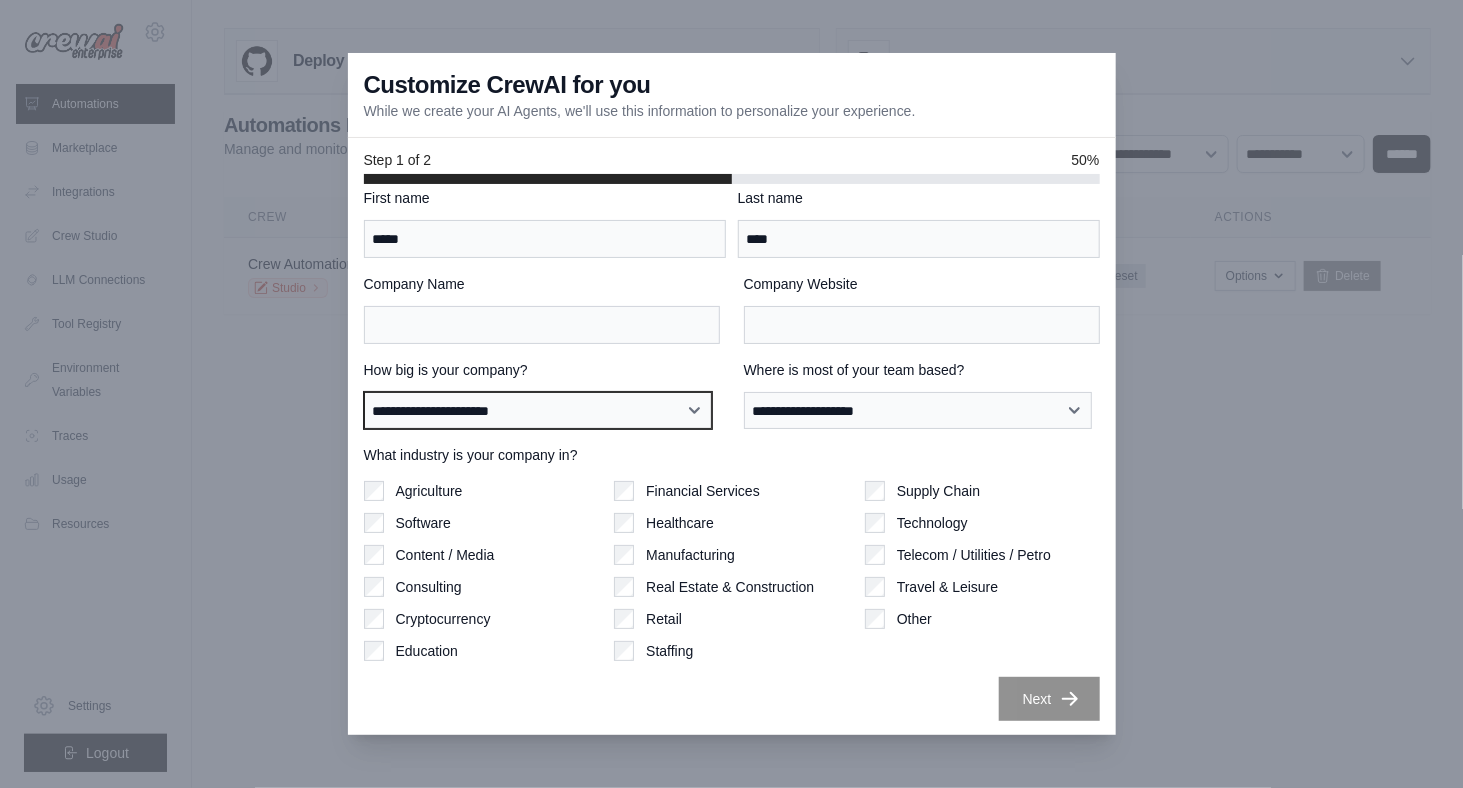click on "**********" at bounding box center [538, 410] 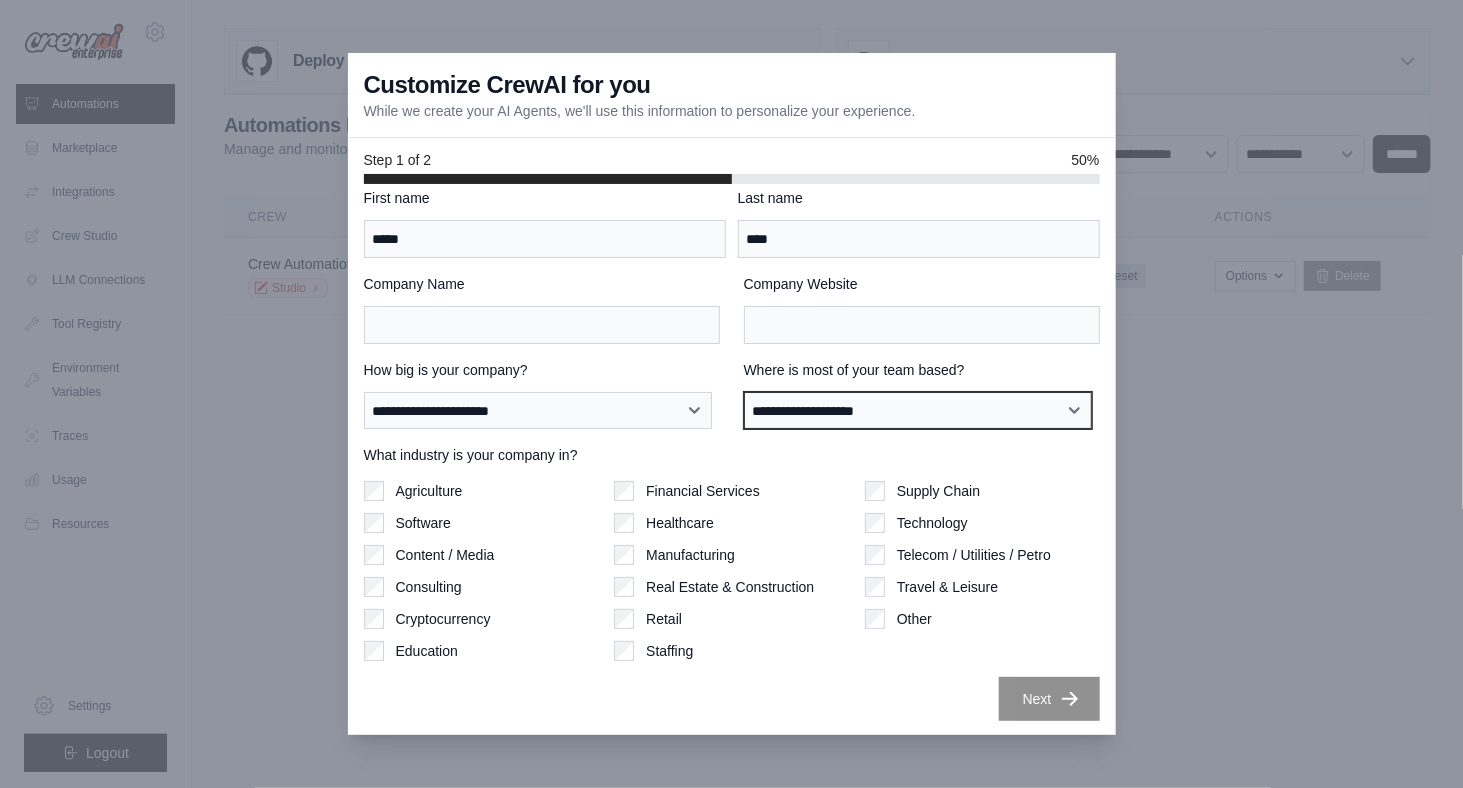 click on "**********" at bounding box center [918, 410] 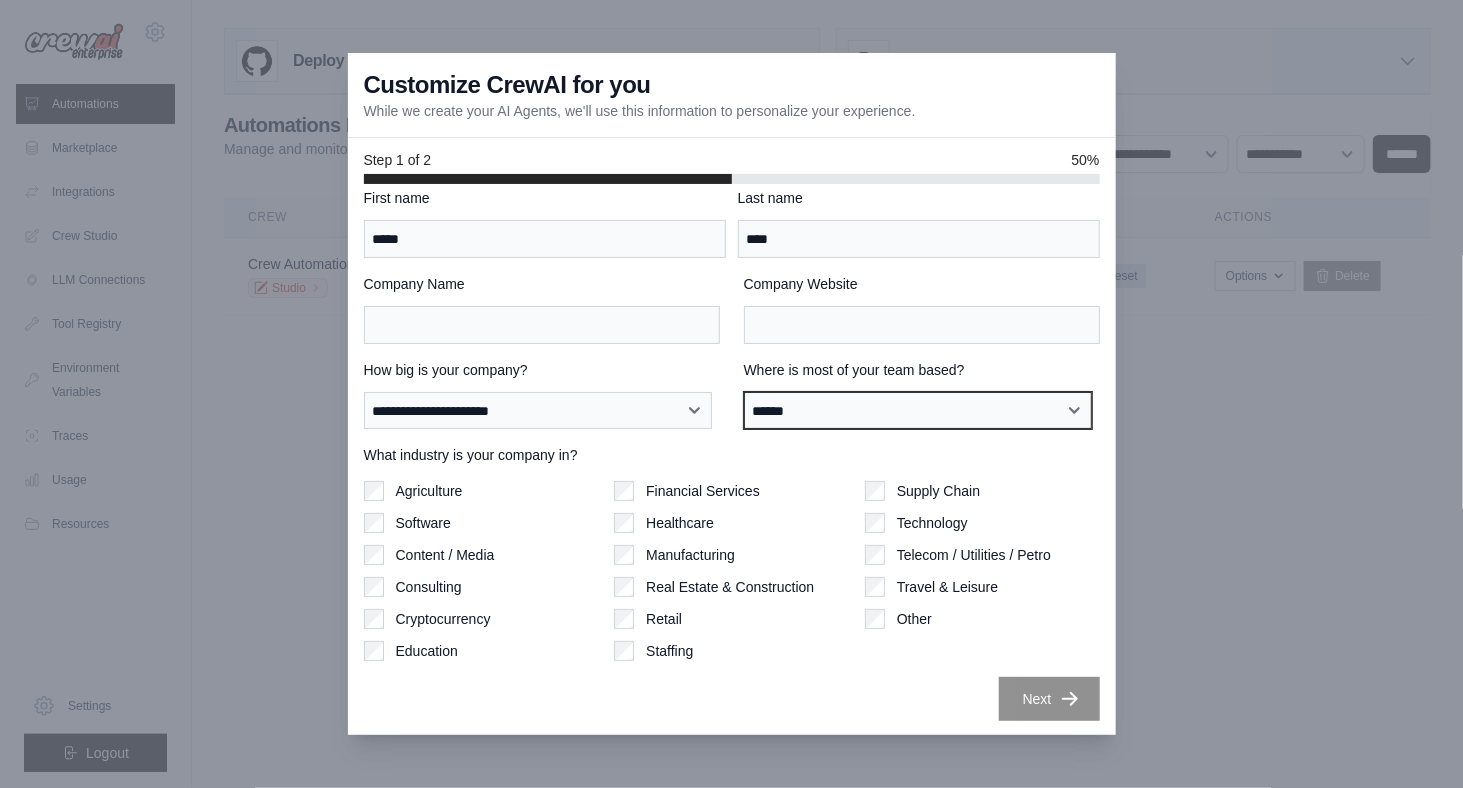 click on "**********" at bounding box center [918, 410] 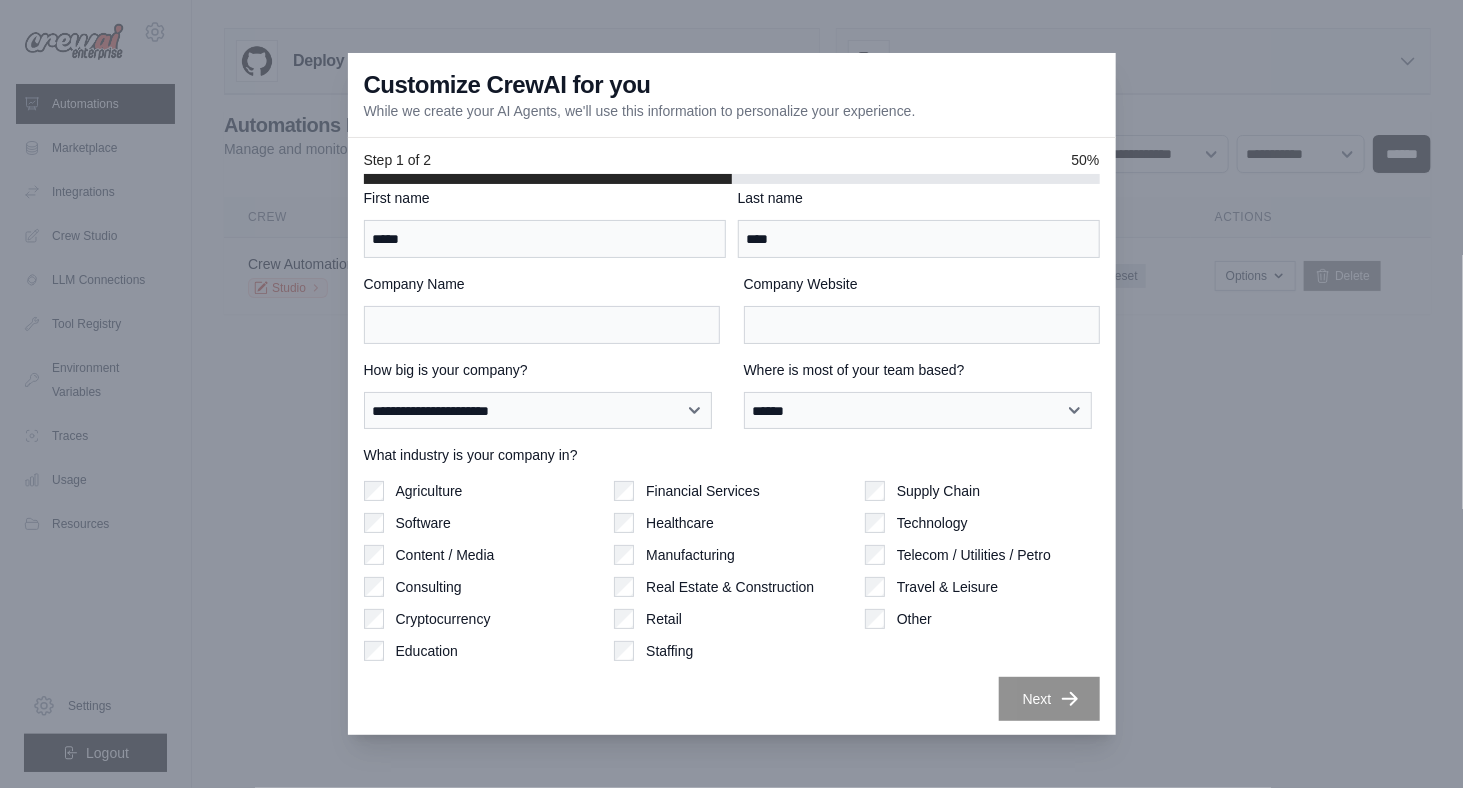 scroll, scrollTop: 0, scrollLeft: 0, axis: both 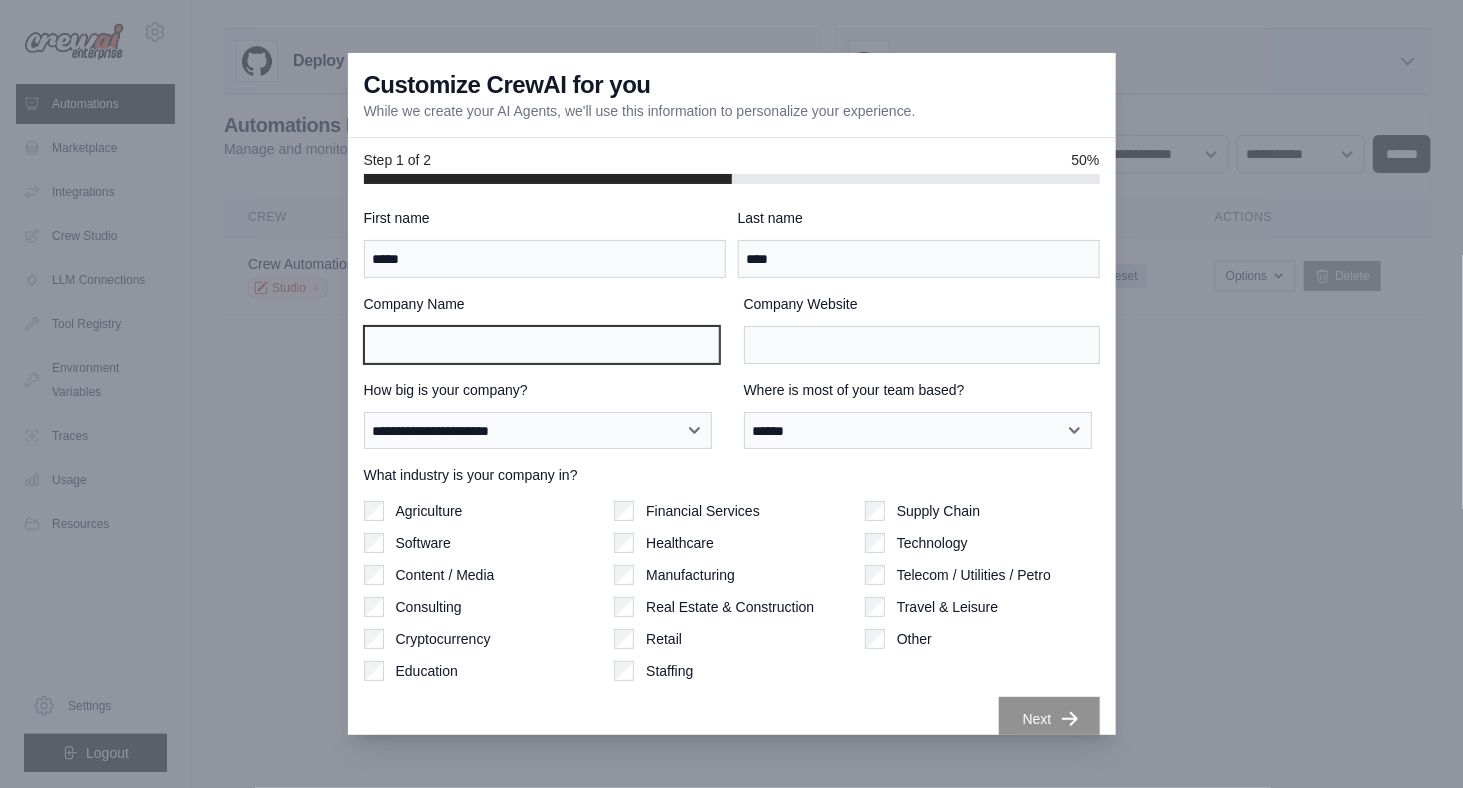 click on "Company Name" at bounding box center [542, 345] 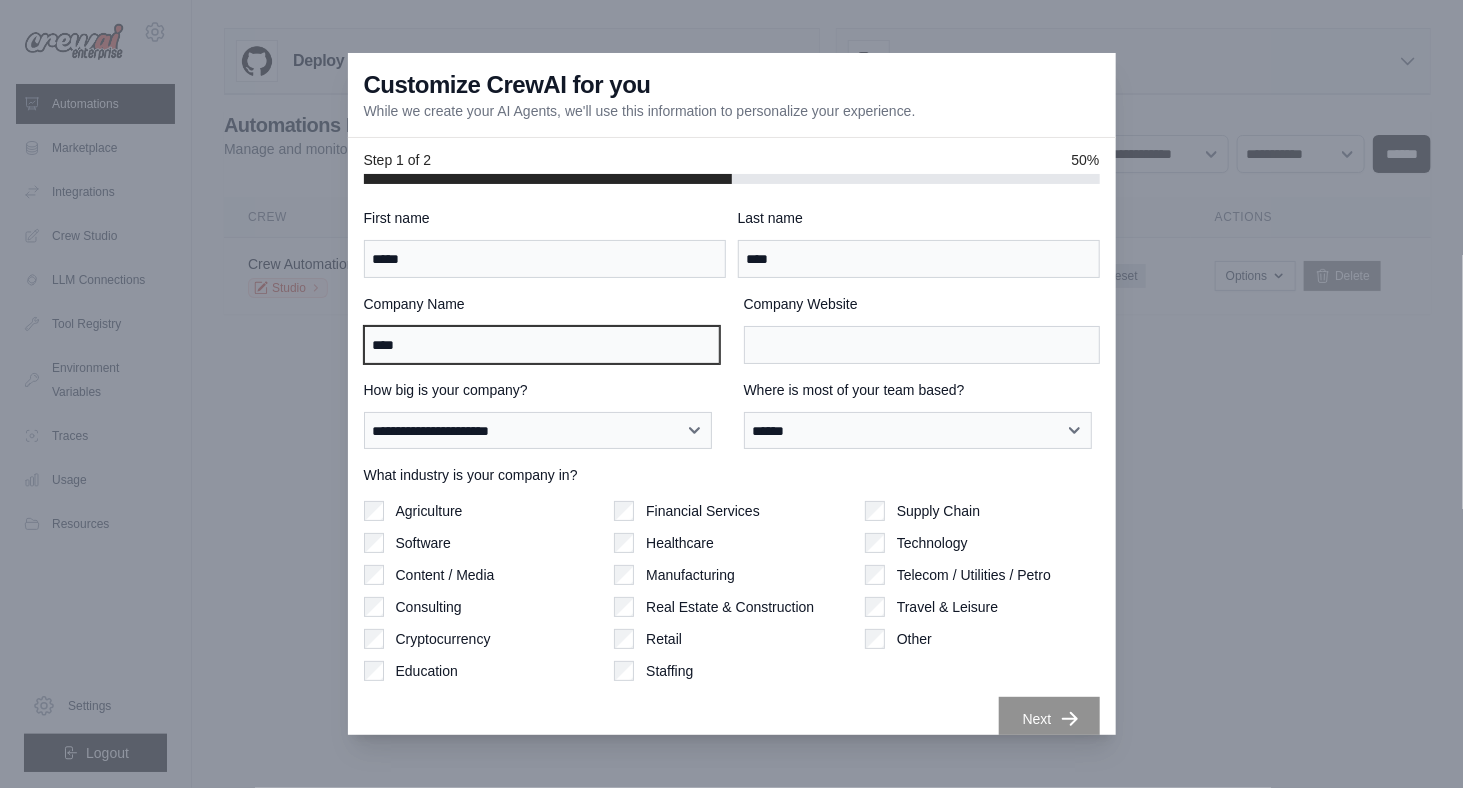 type on "****" 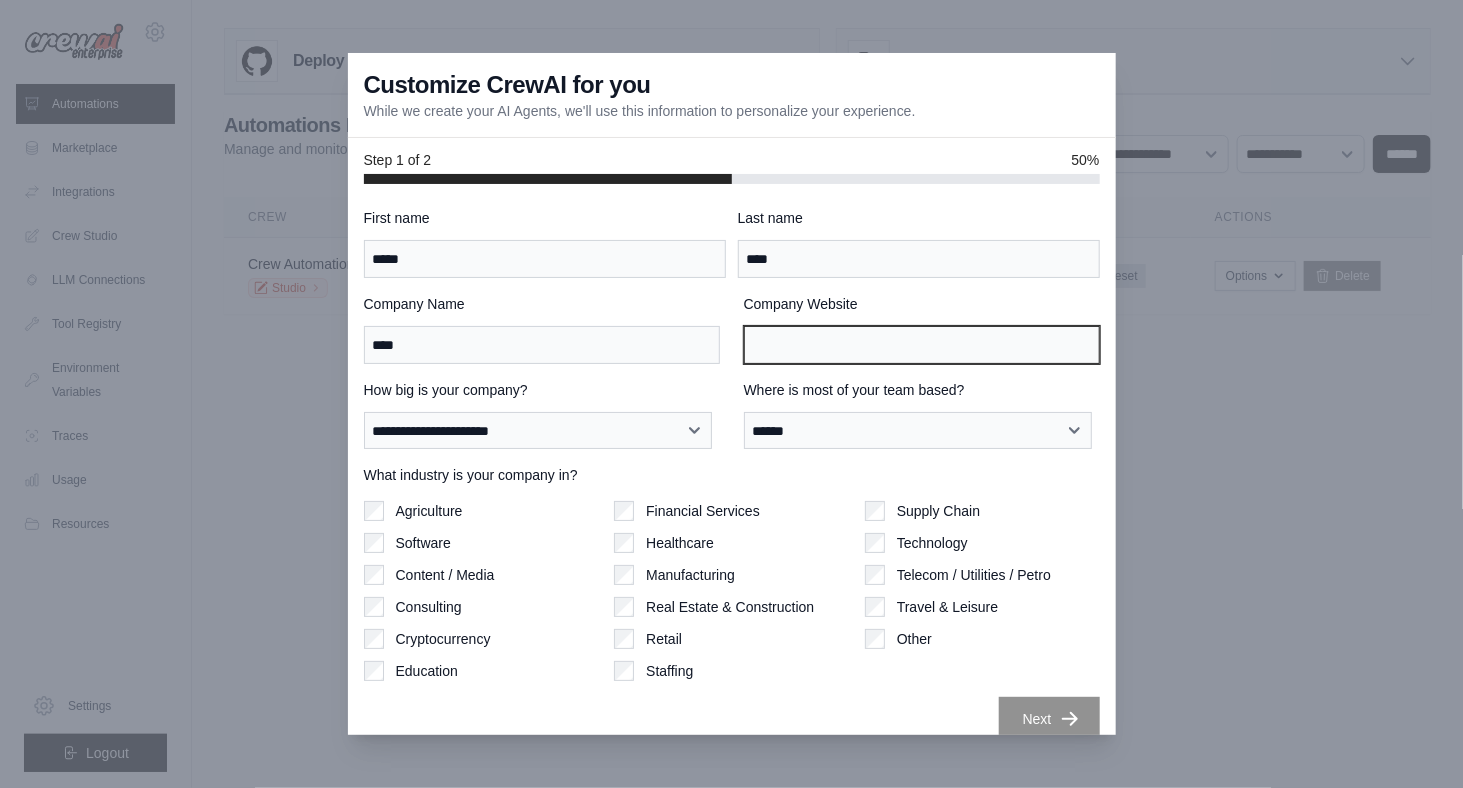 click on "Company Website" at bounding box center [922, 345] 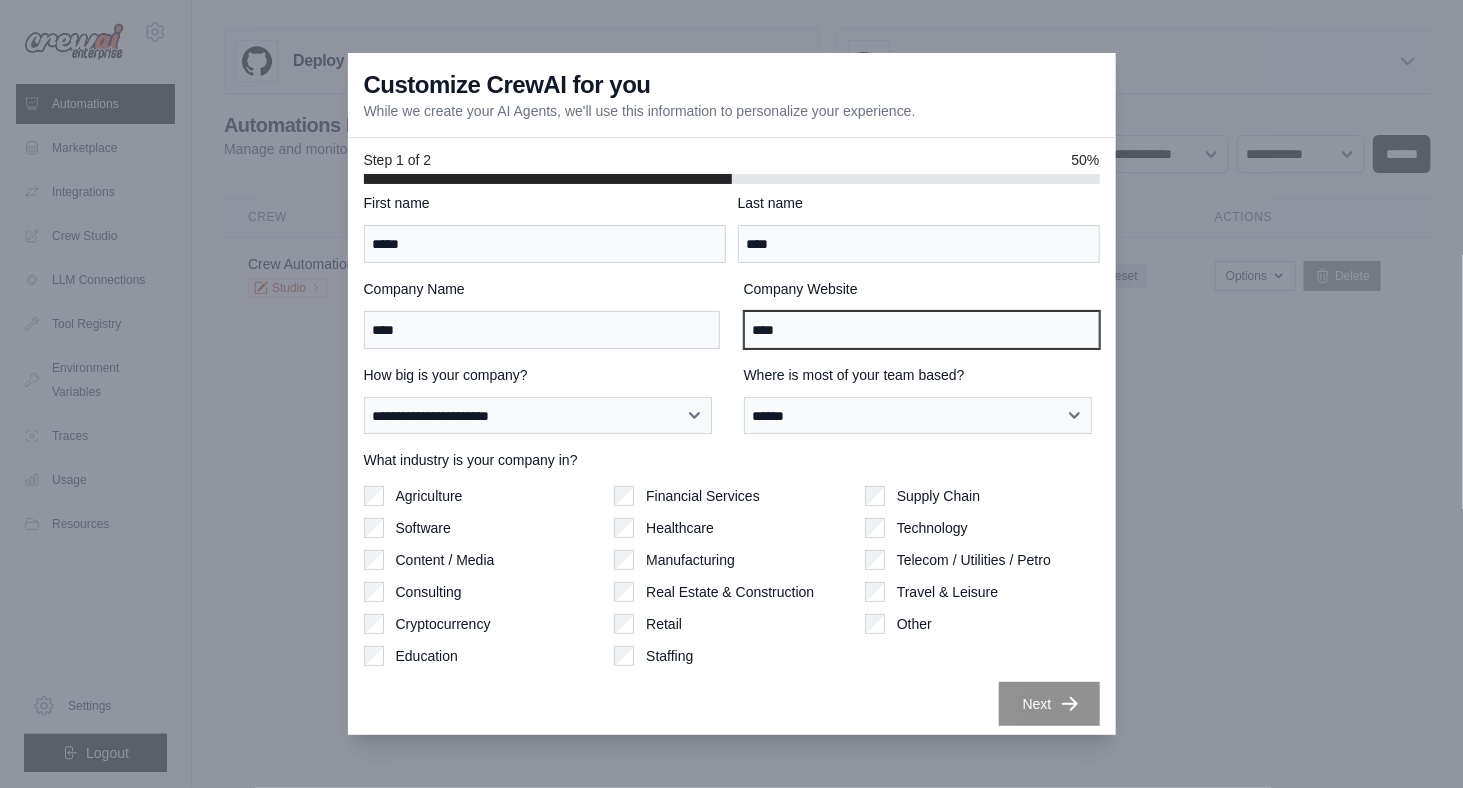 scroll, scrollTop: 20, scrollLeft: 0, axis: vertical 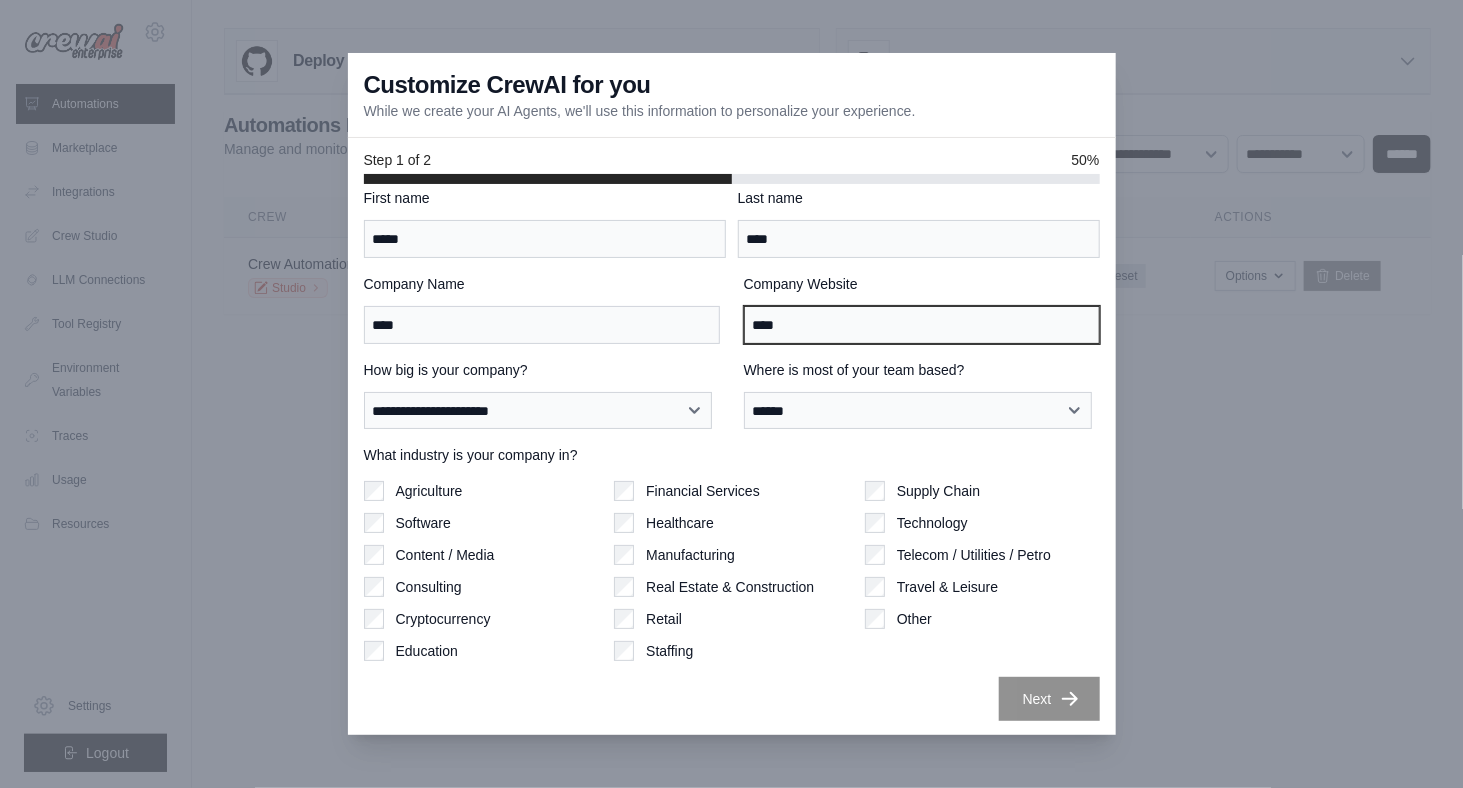 type on "****" 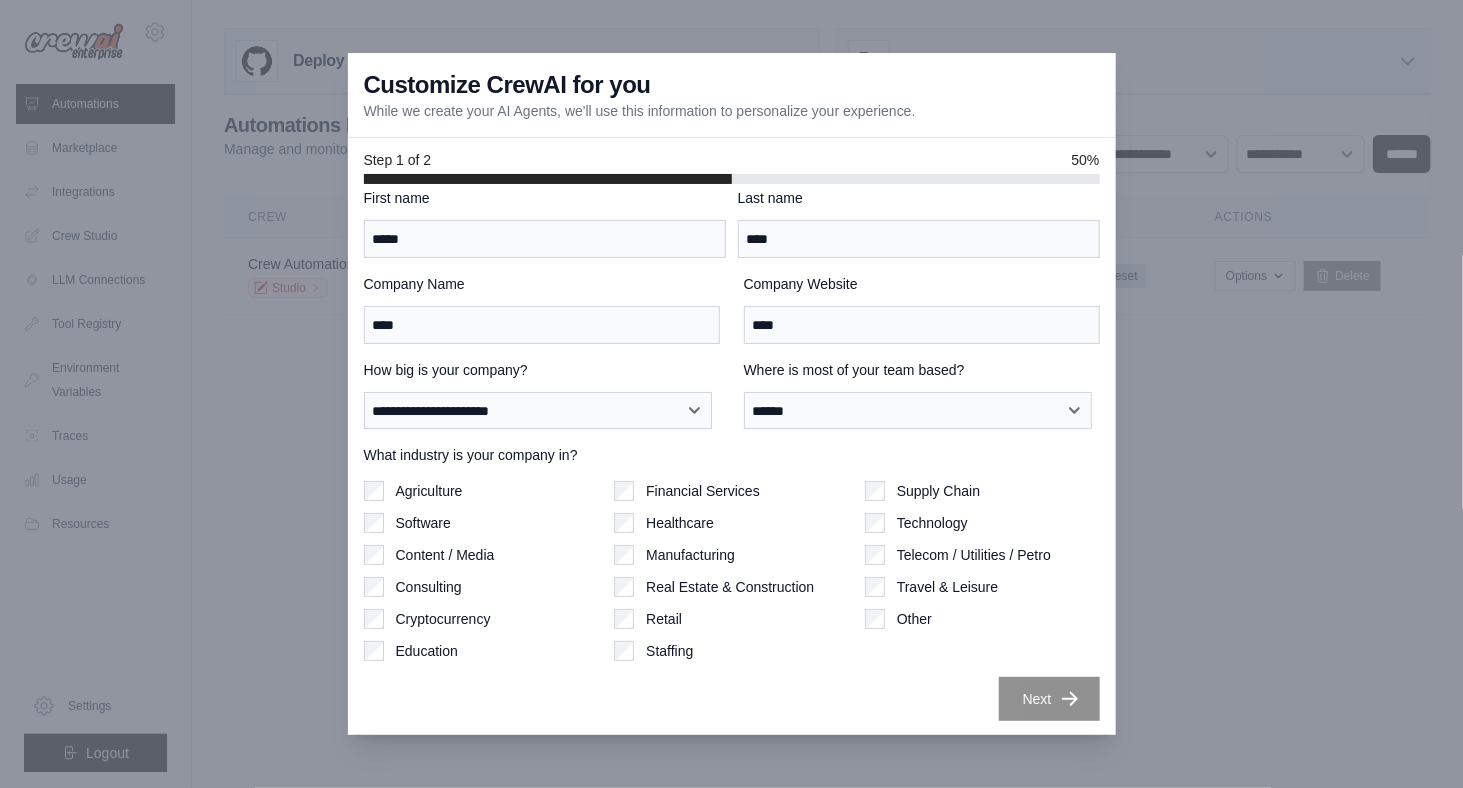 click on "**********" at bounding box center [732, 460] 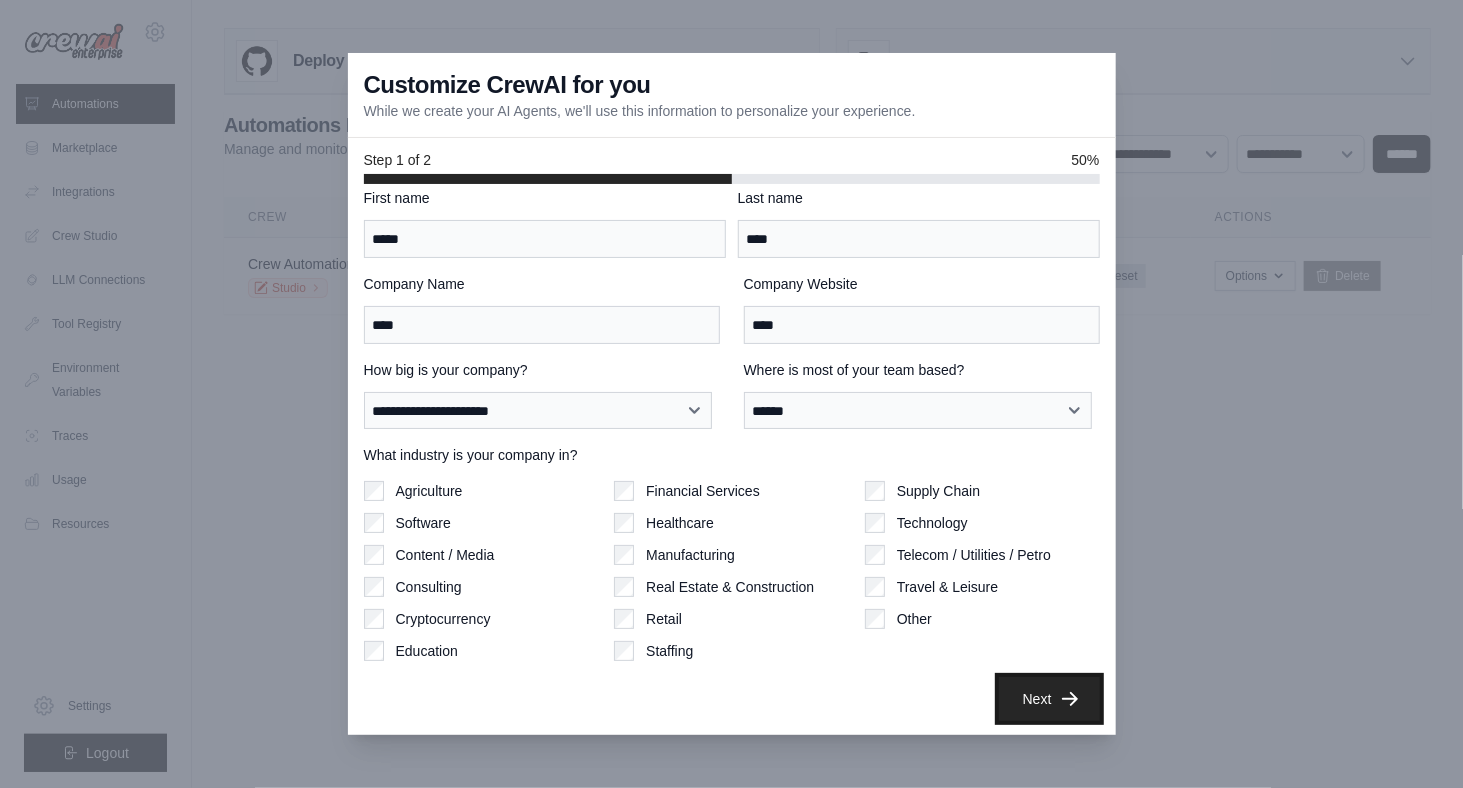 click on "Next" at bounding box center (1049, 699) 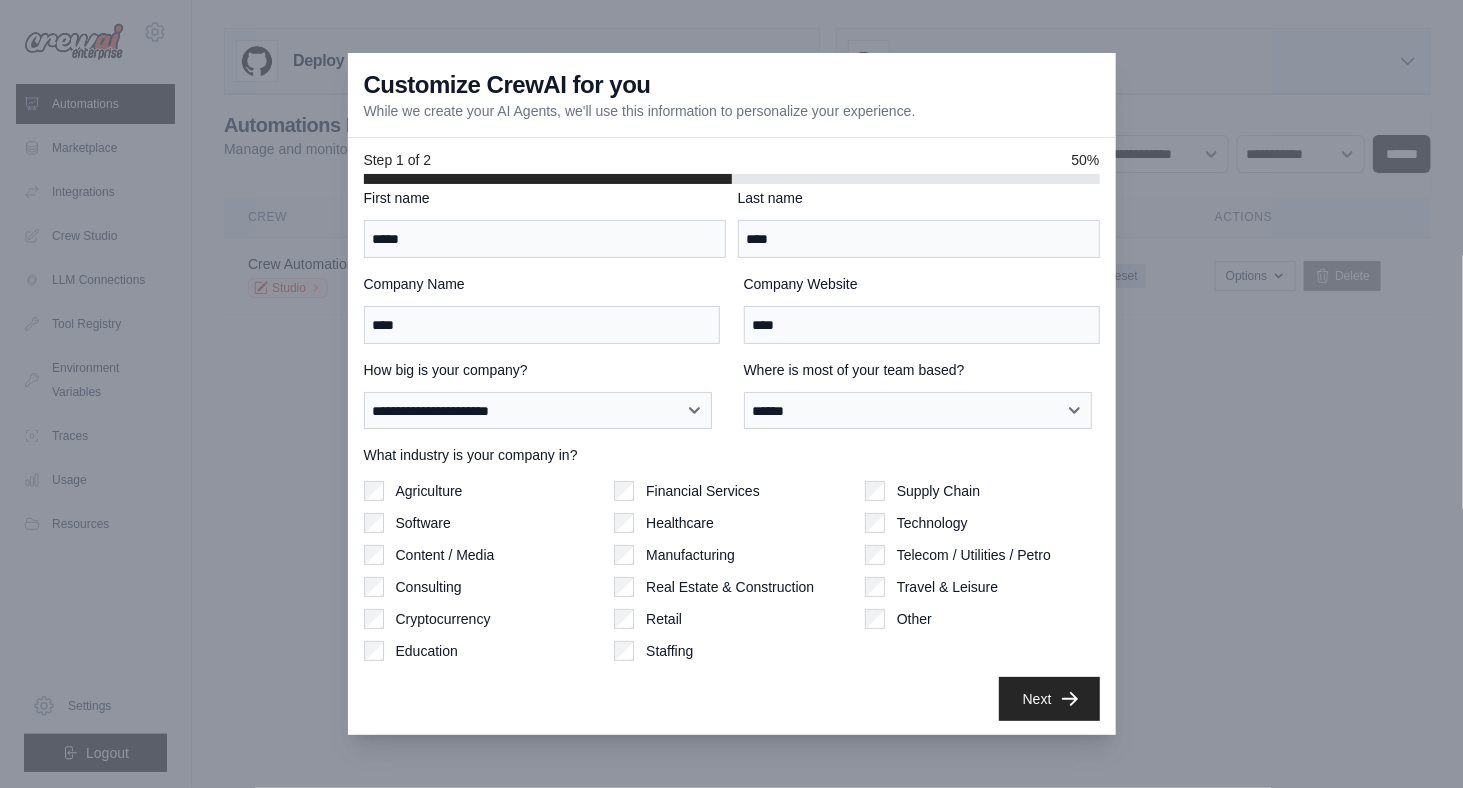 scroll, scrollTop: 0, scrollLeft: 0, axis: both 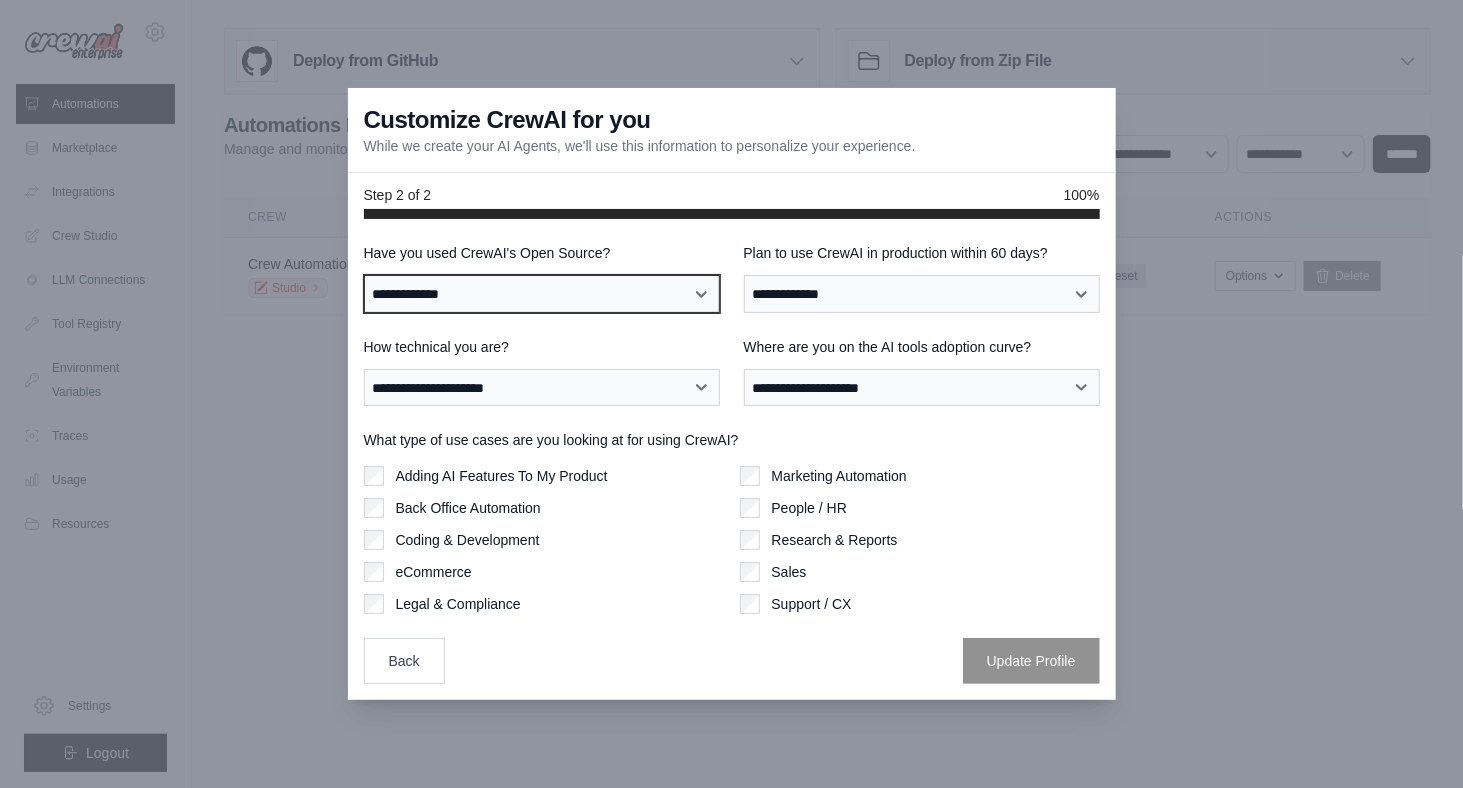 click on "**********" at bounding box center [542, 293] 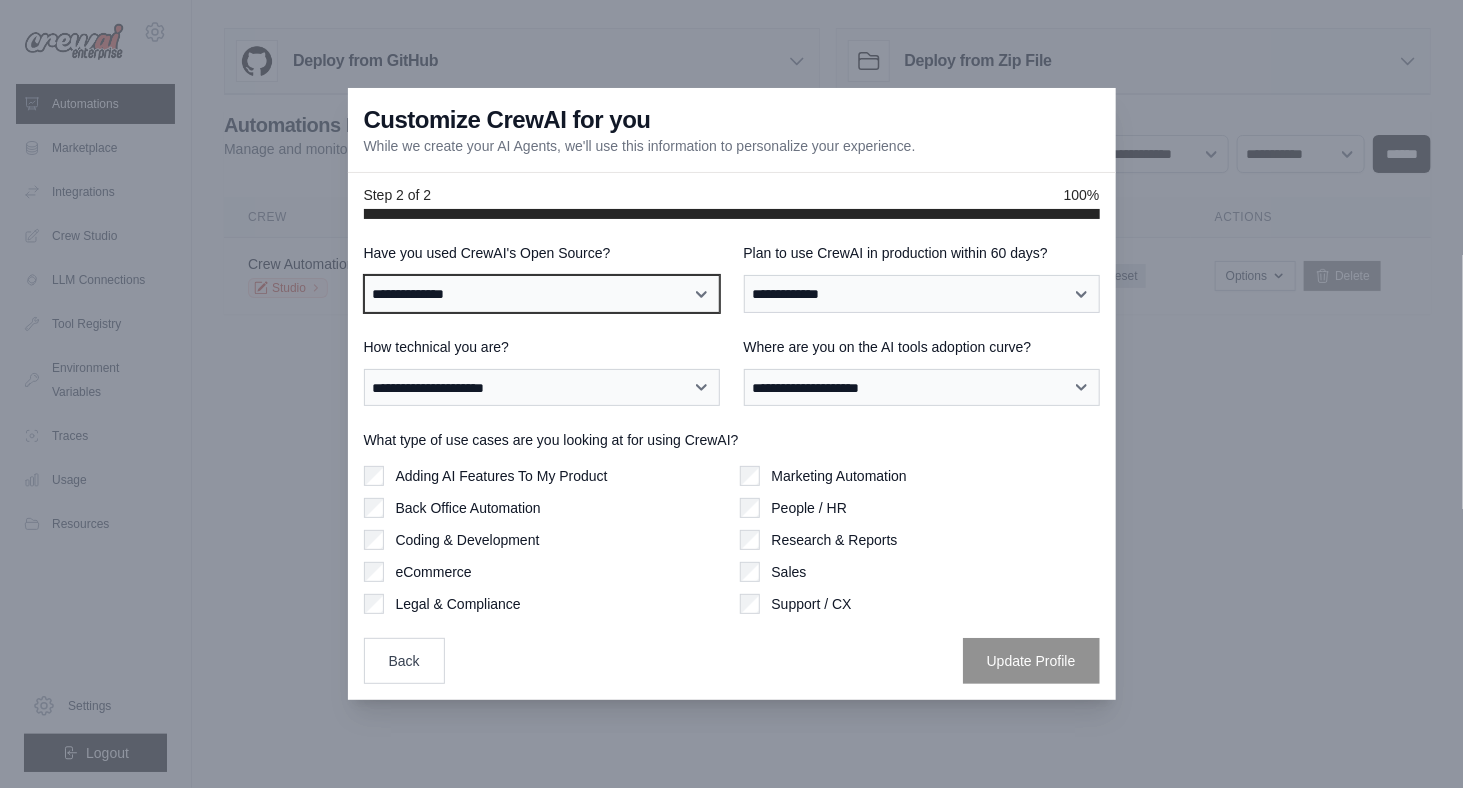 click on "**********" at bounding box center (542, 293) 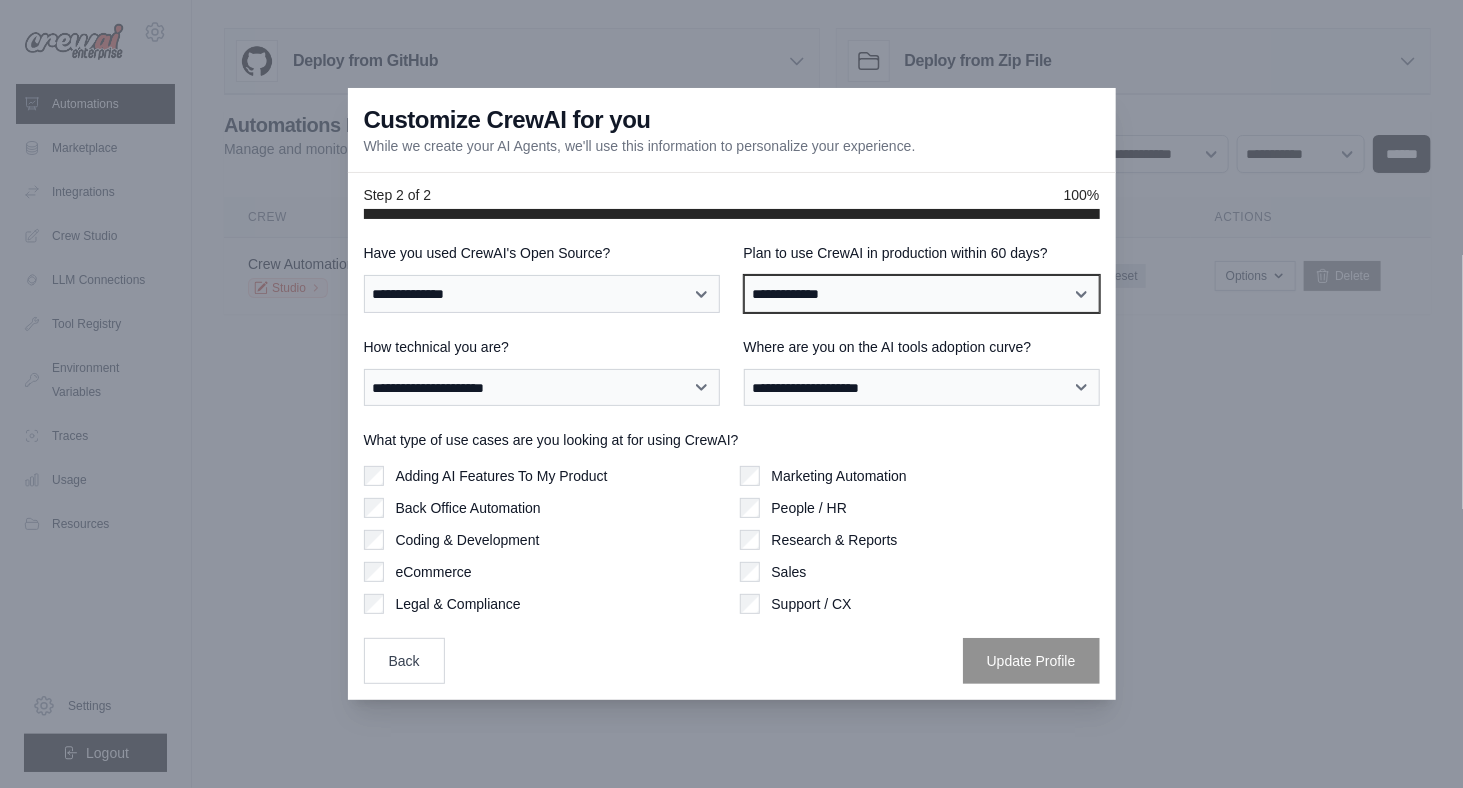 click on "**********" at bounding box center (922, 293) 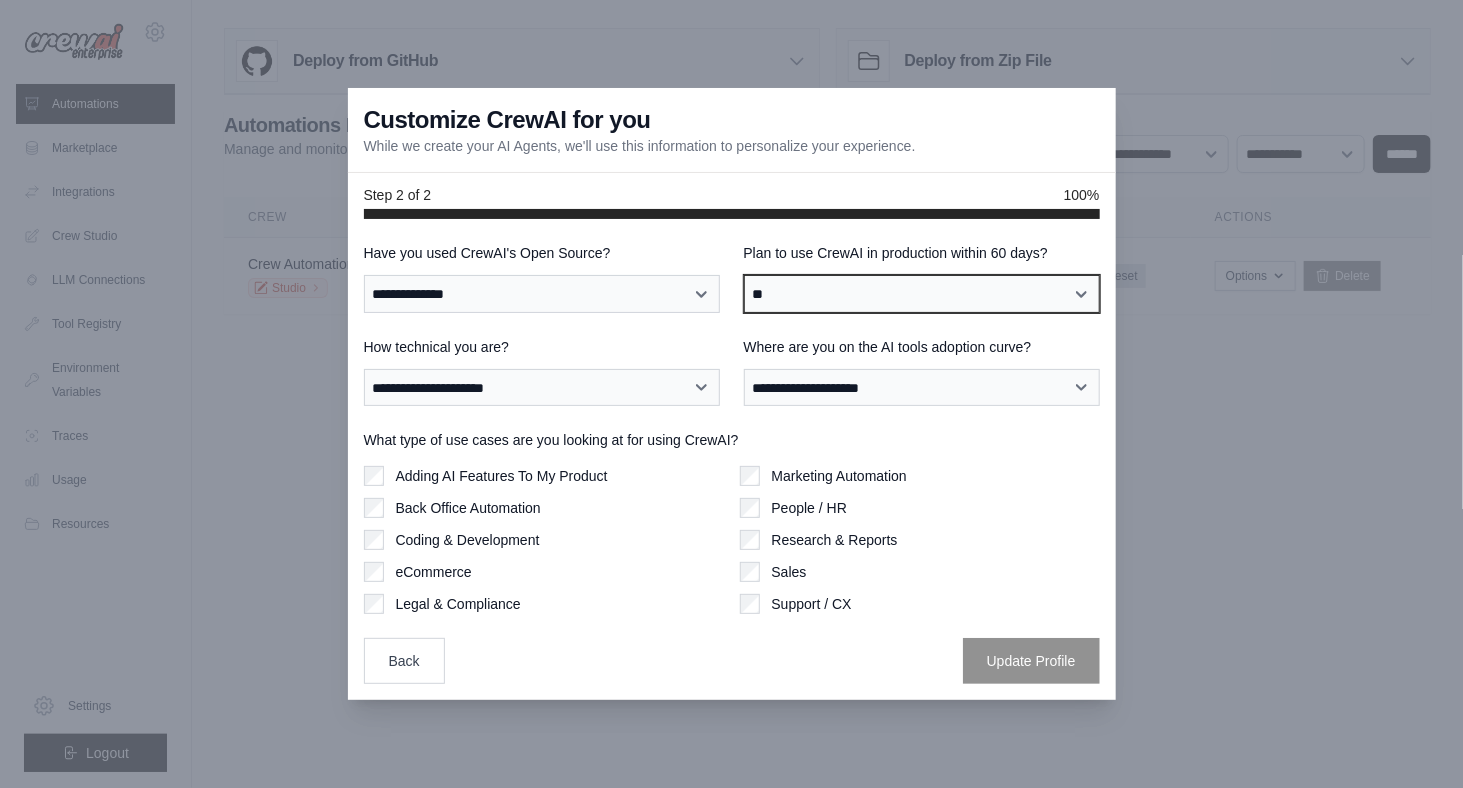 click on "**********" at bounding box center (922, 293) 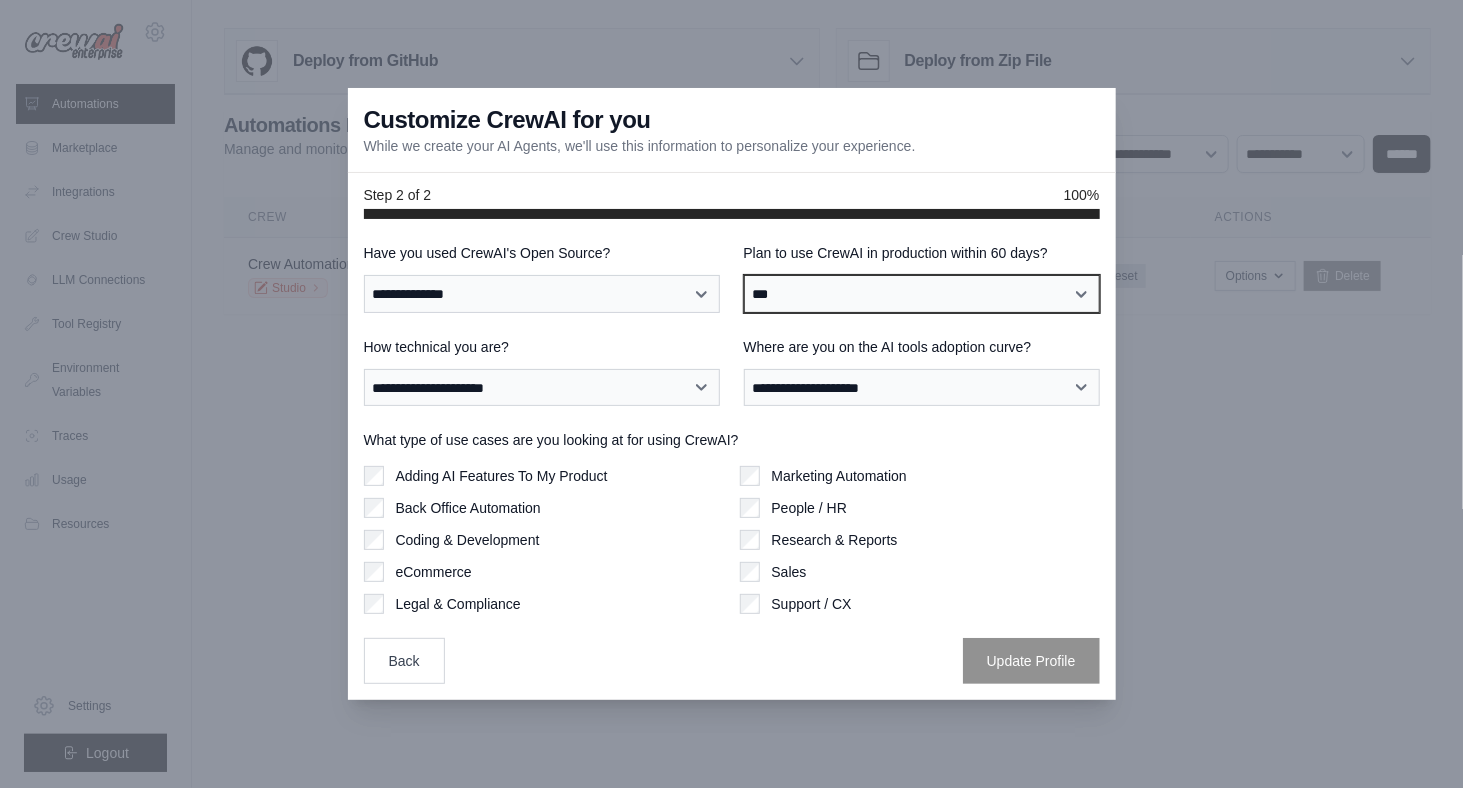 click on "**********" at bounding box center (922, 293) 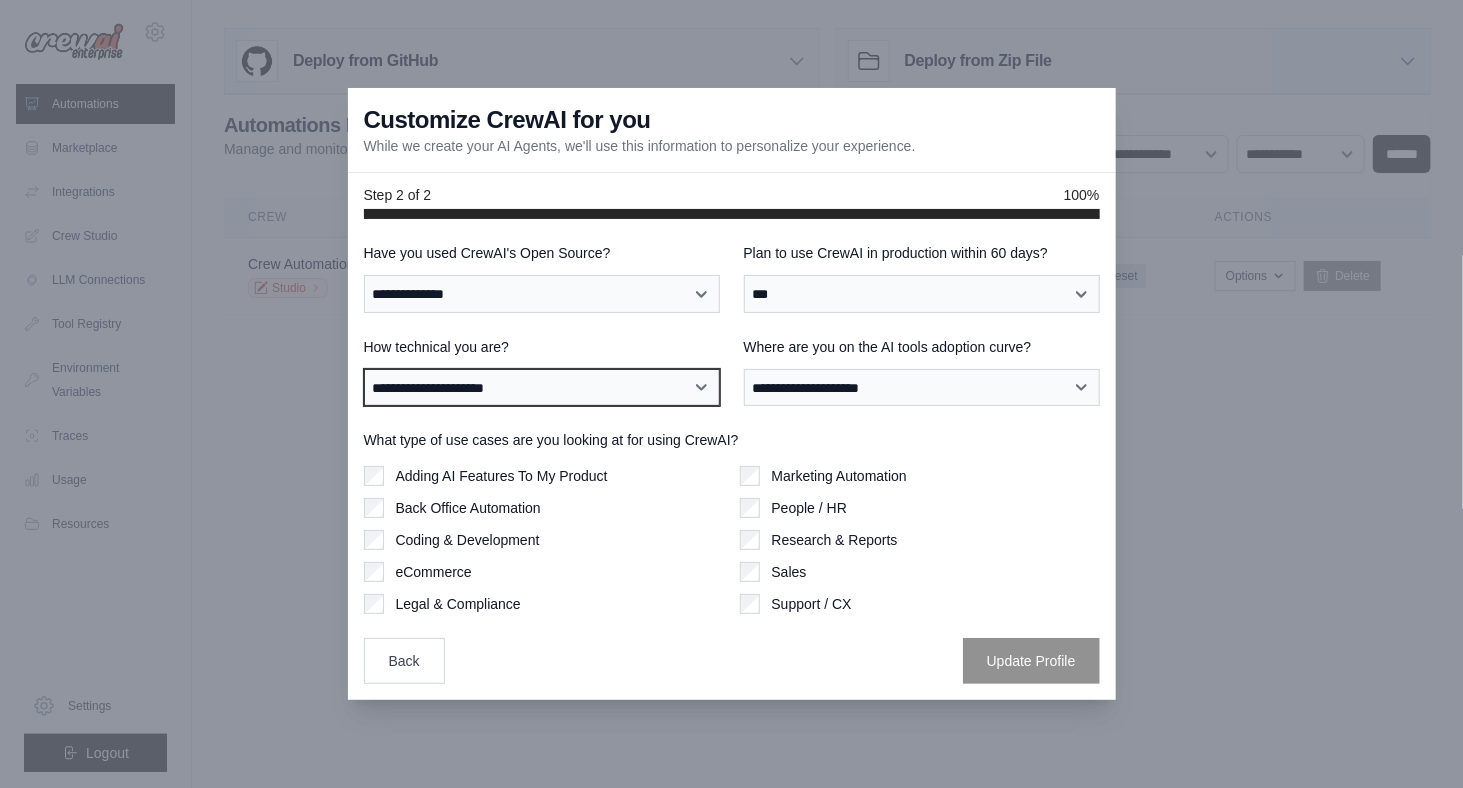 click on "**********" at bounding box center (542, 387) 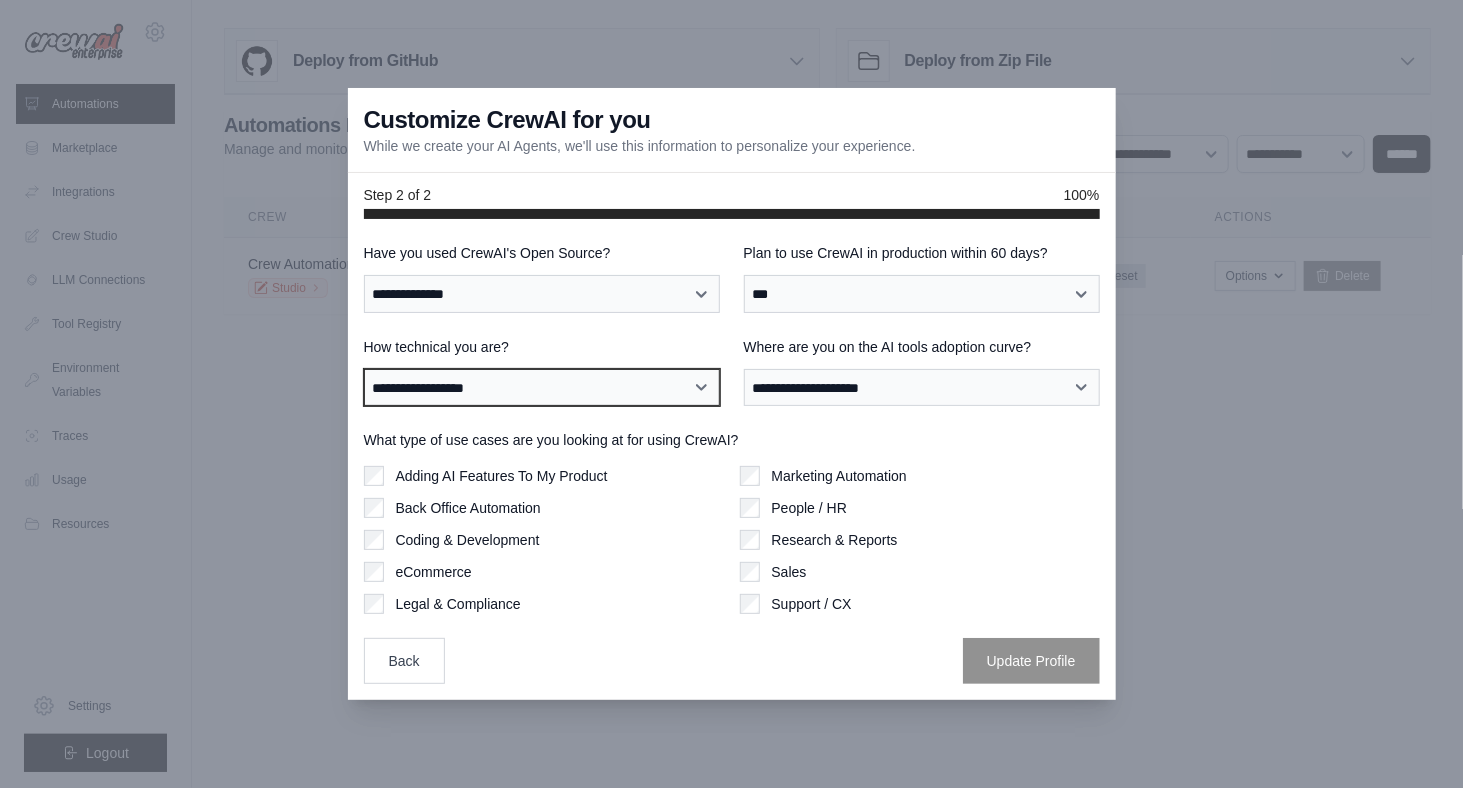 click on "**********" at bounding box center [542, 387] 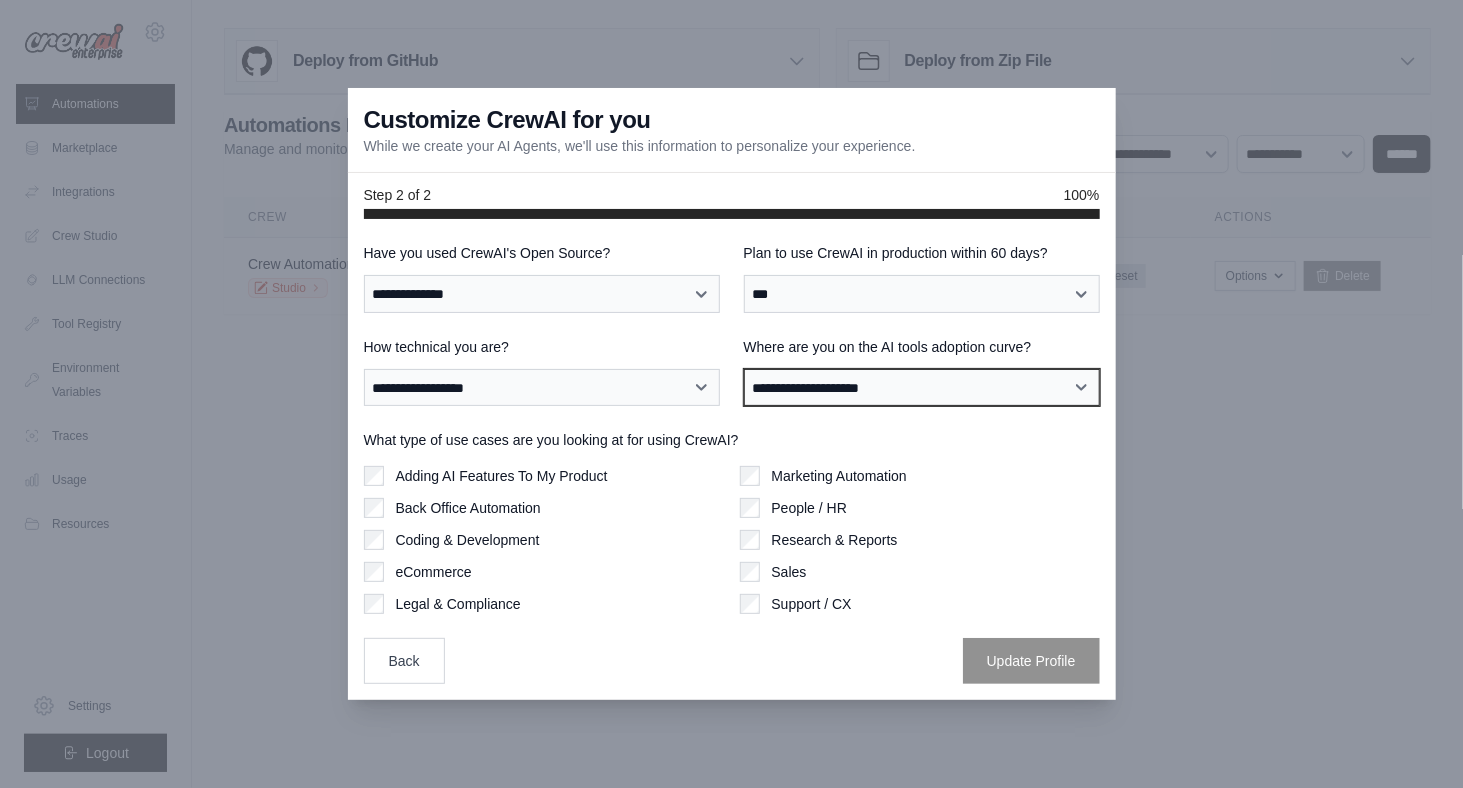 click on "**********" at bounding box center [922, 387] 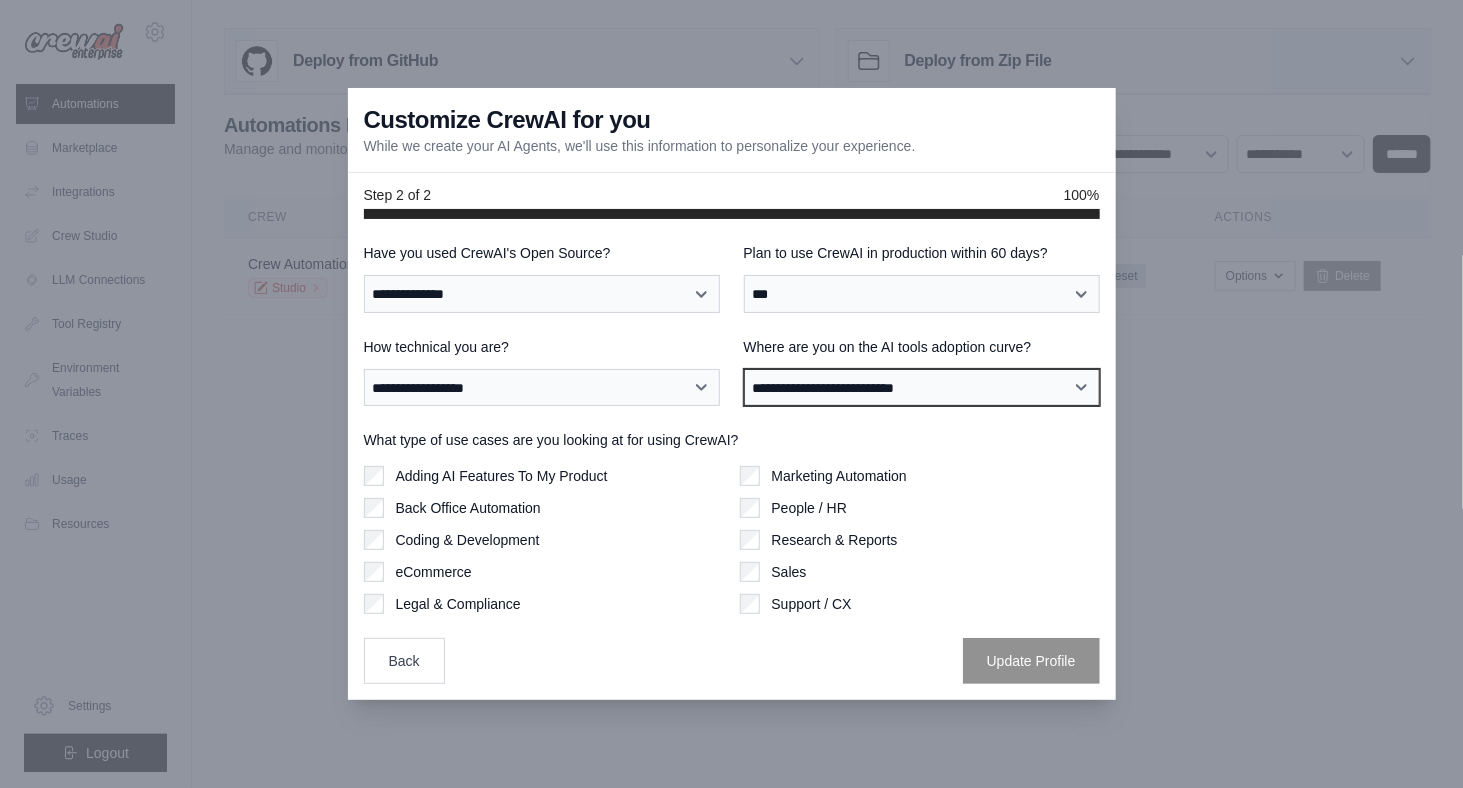 click on "**********" at bounding box center [922, 387] 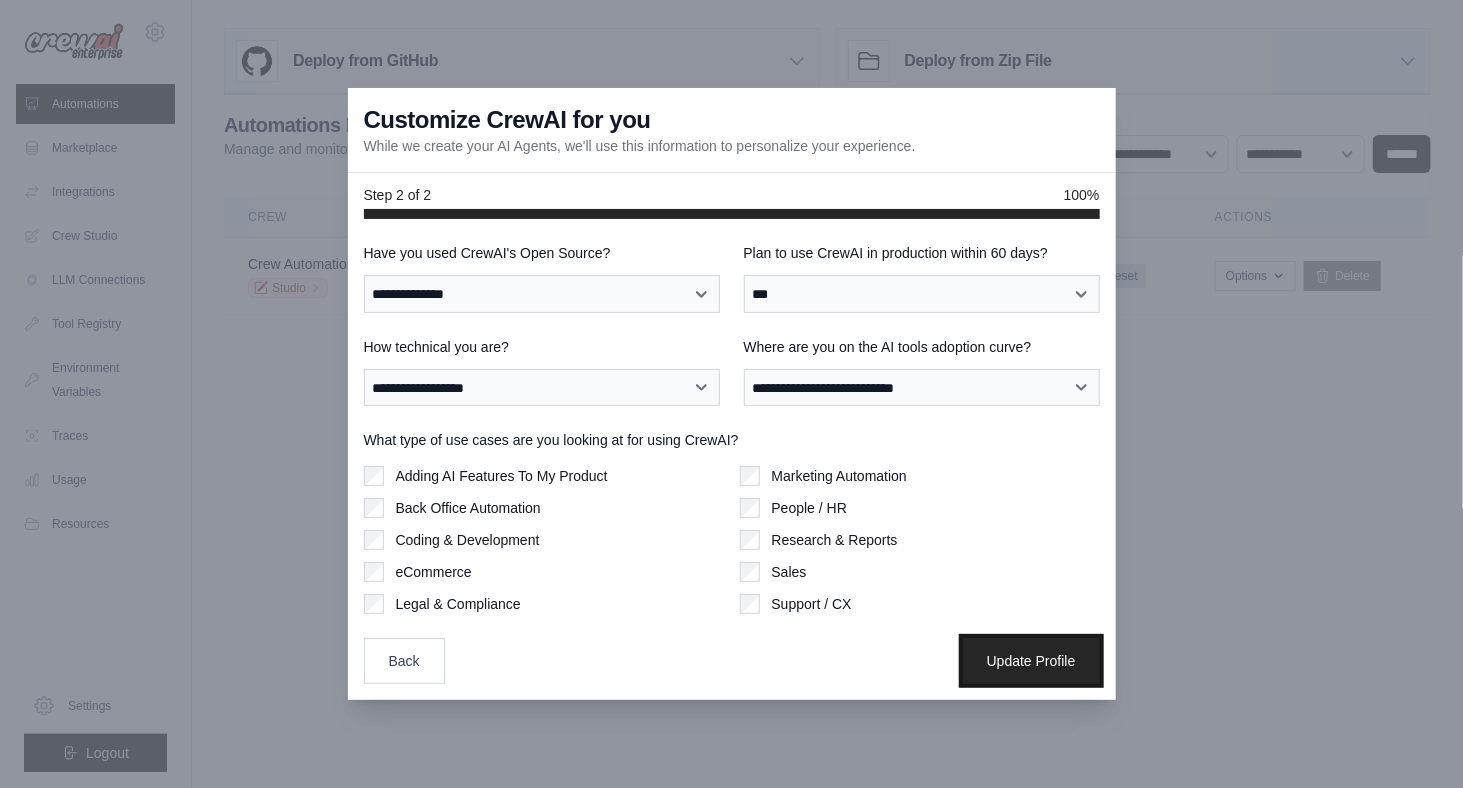 click on "Update Profile" at bounding box center (1031, 661) 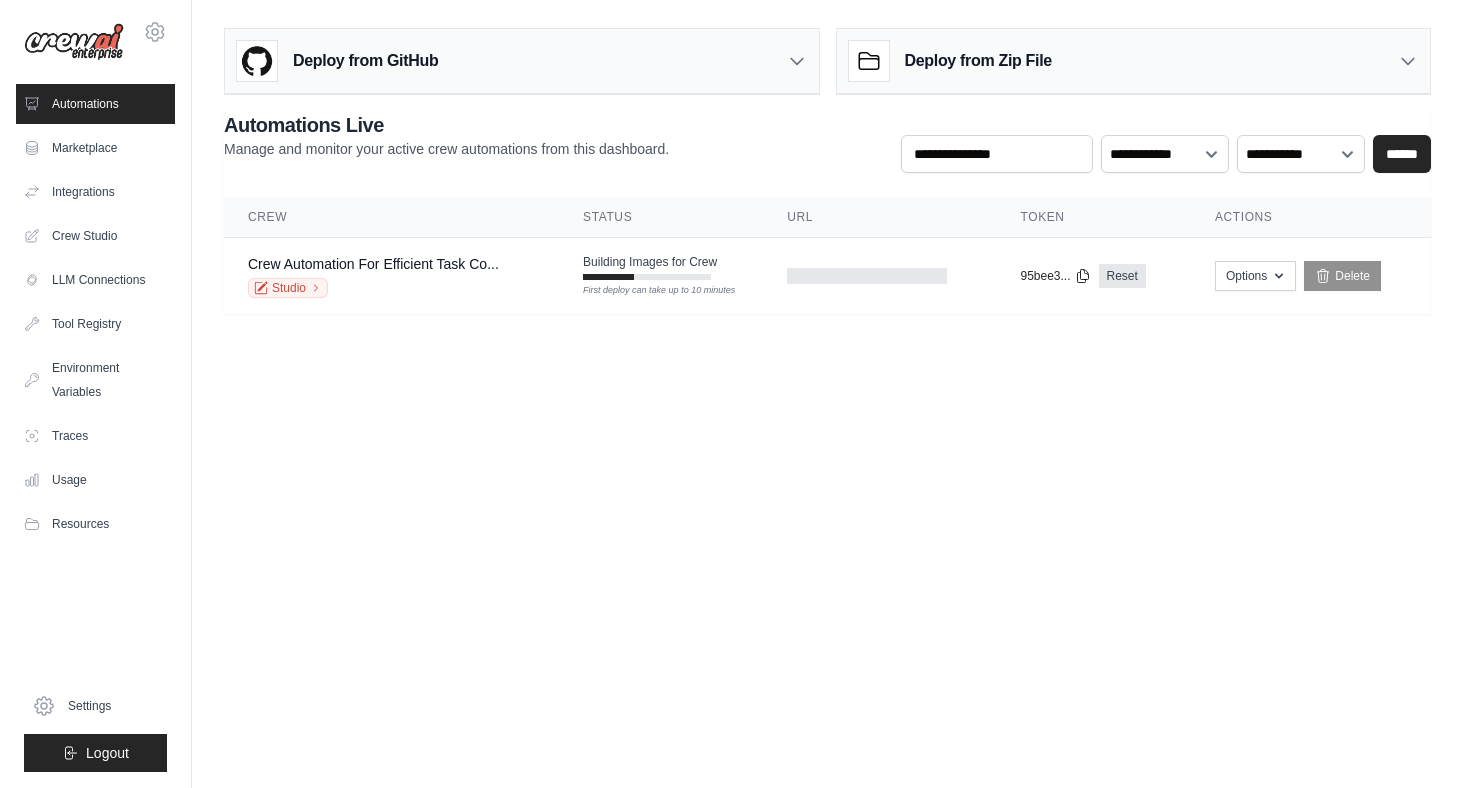scroll, scrollTop: 0, scrollLeft: 0, axis: both 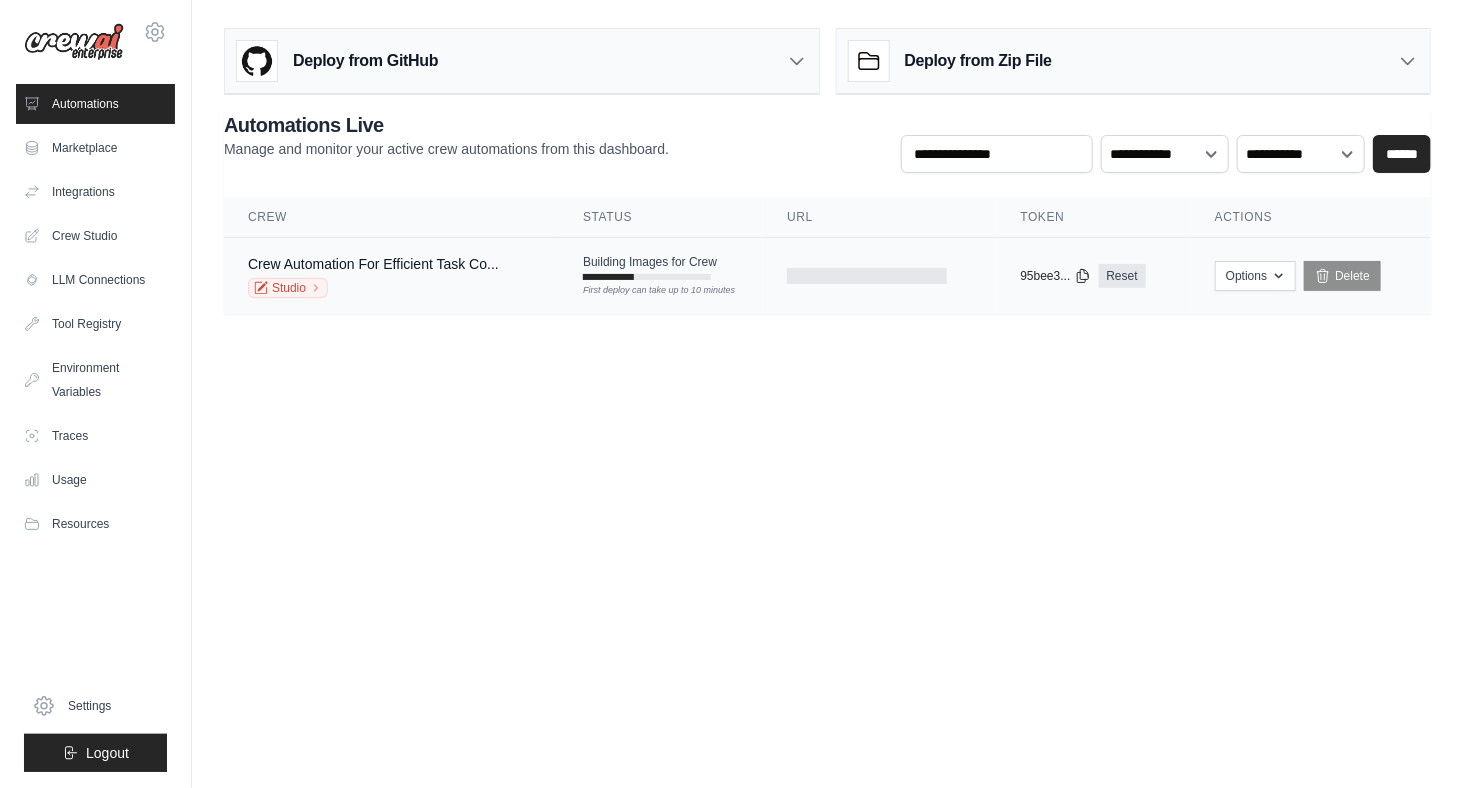 click on "Studio" at bounding box center [373, 288] 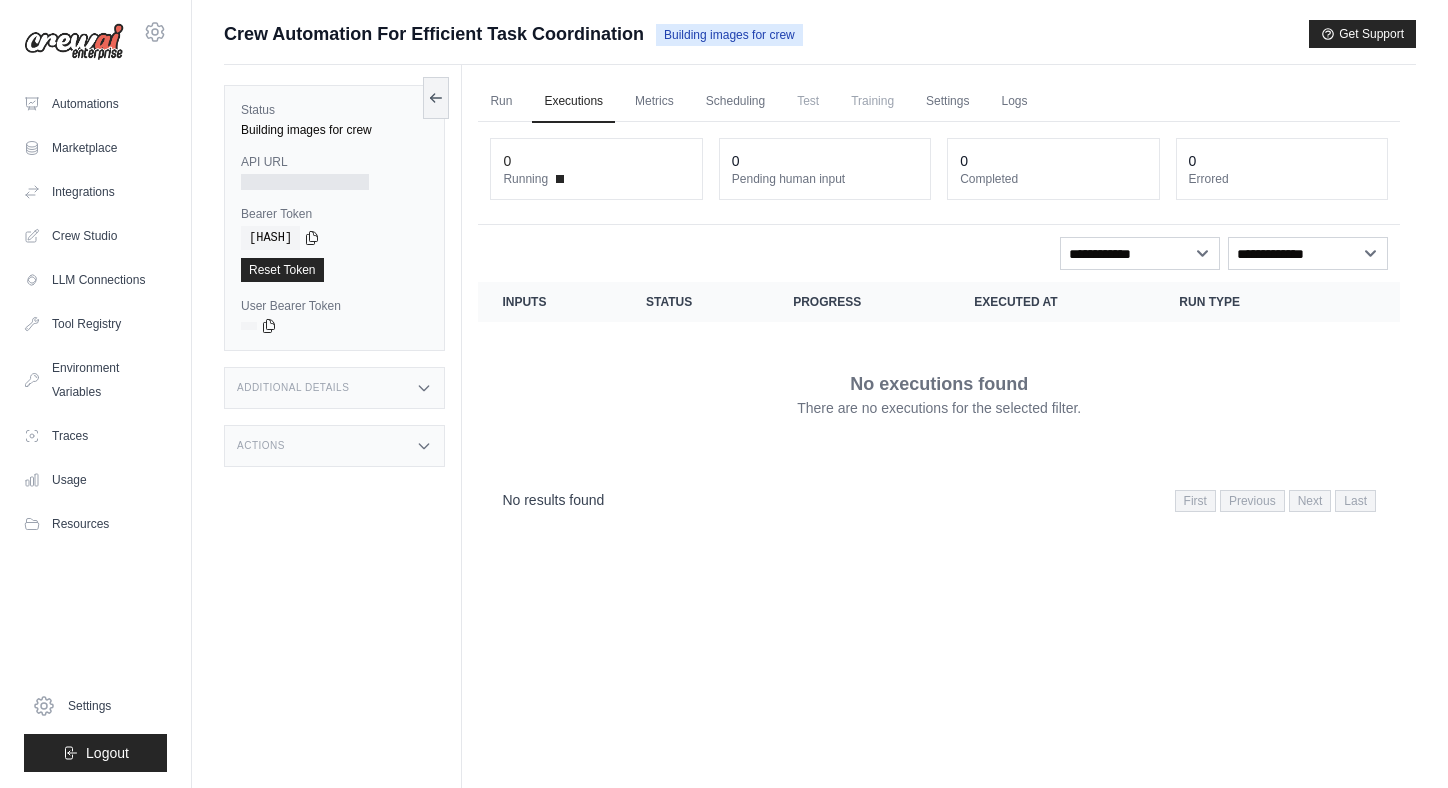 scroll, scrollTop: 0, scrollLeft: 0, axis: both 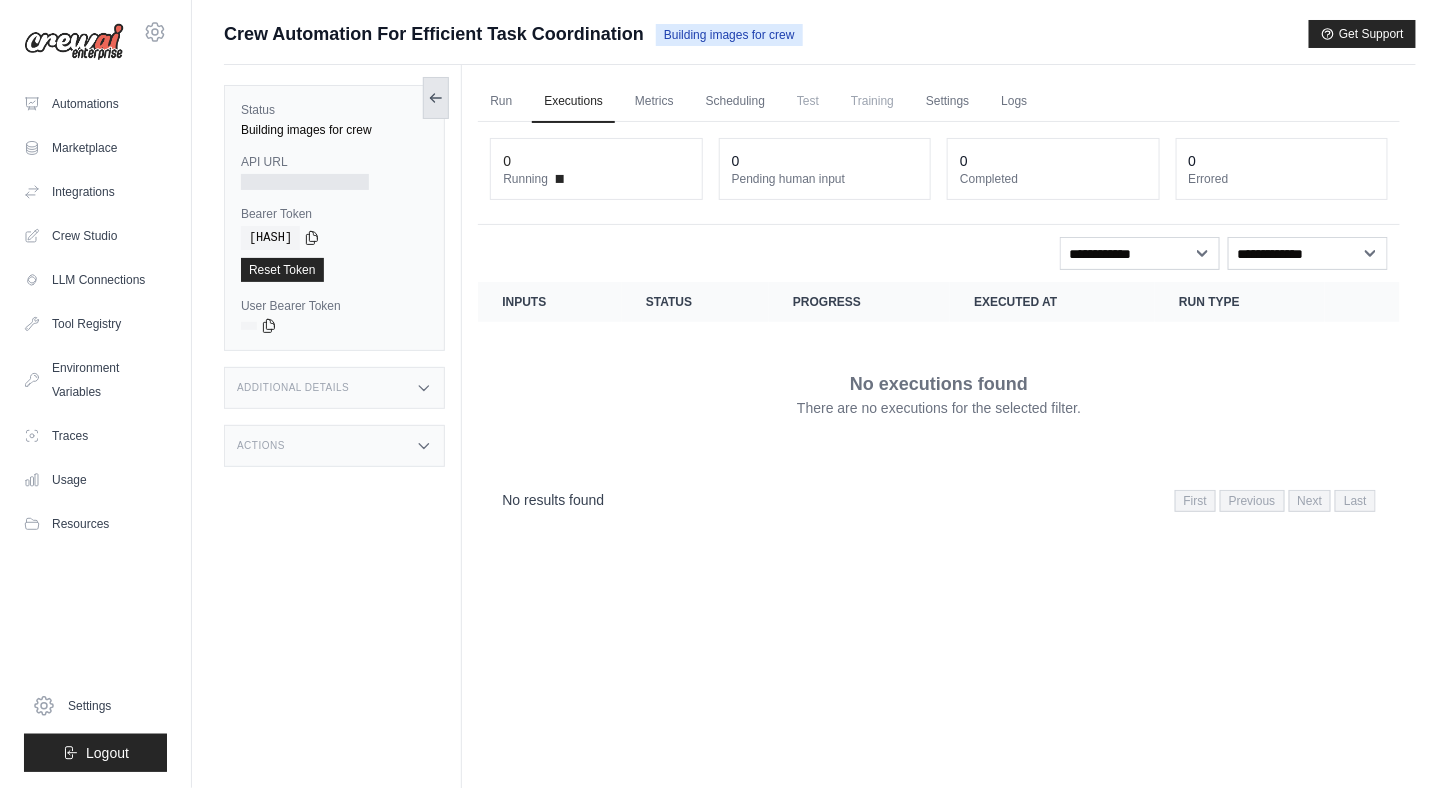 click 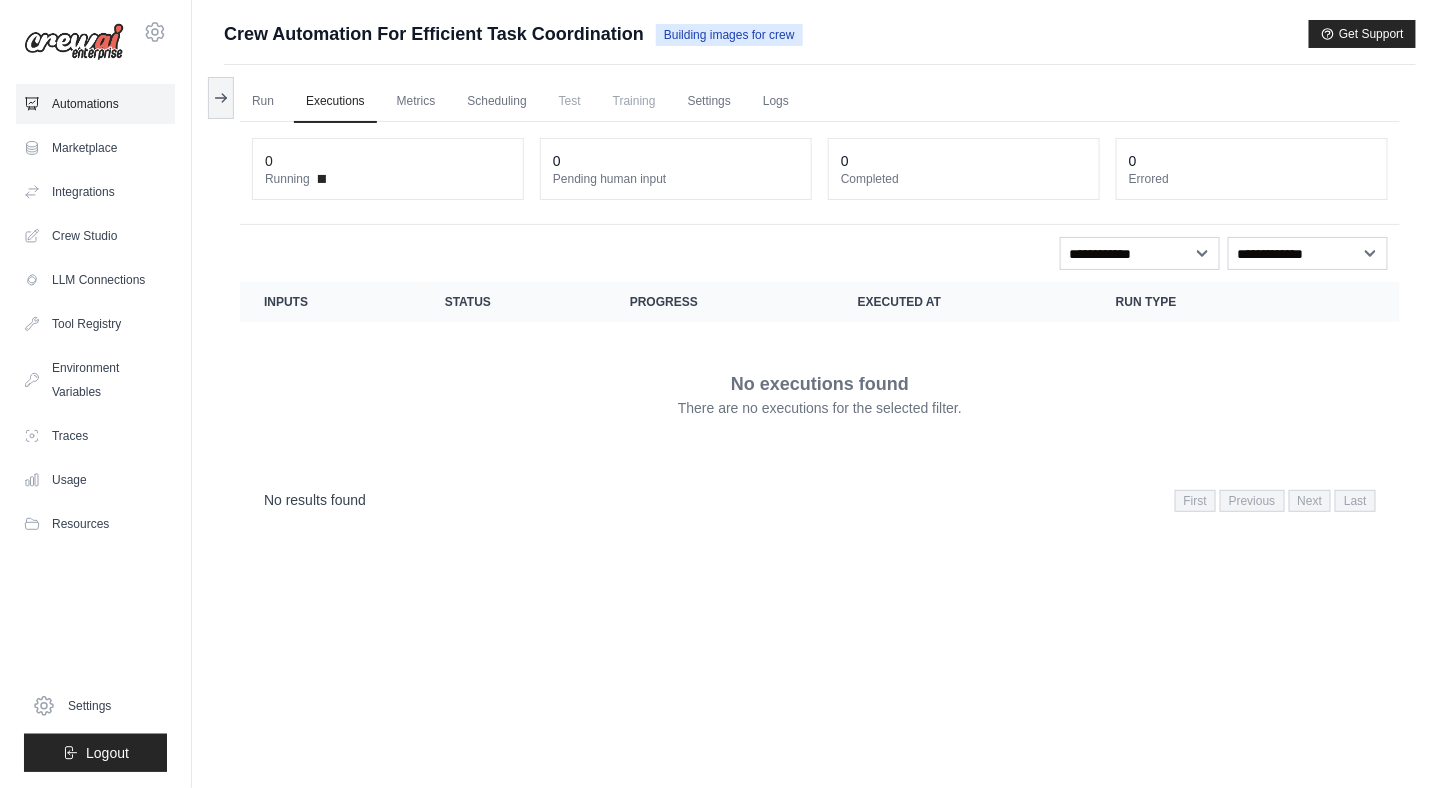 click on "Automations" at bounding box center (95, 104) 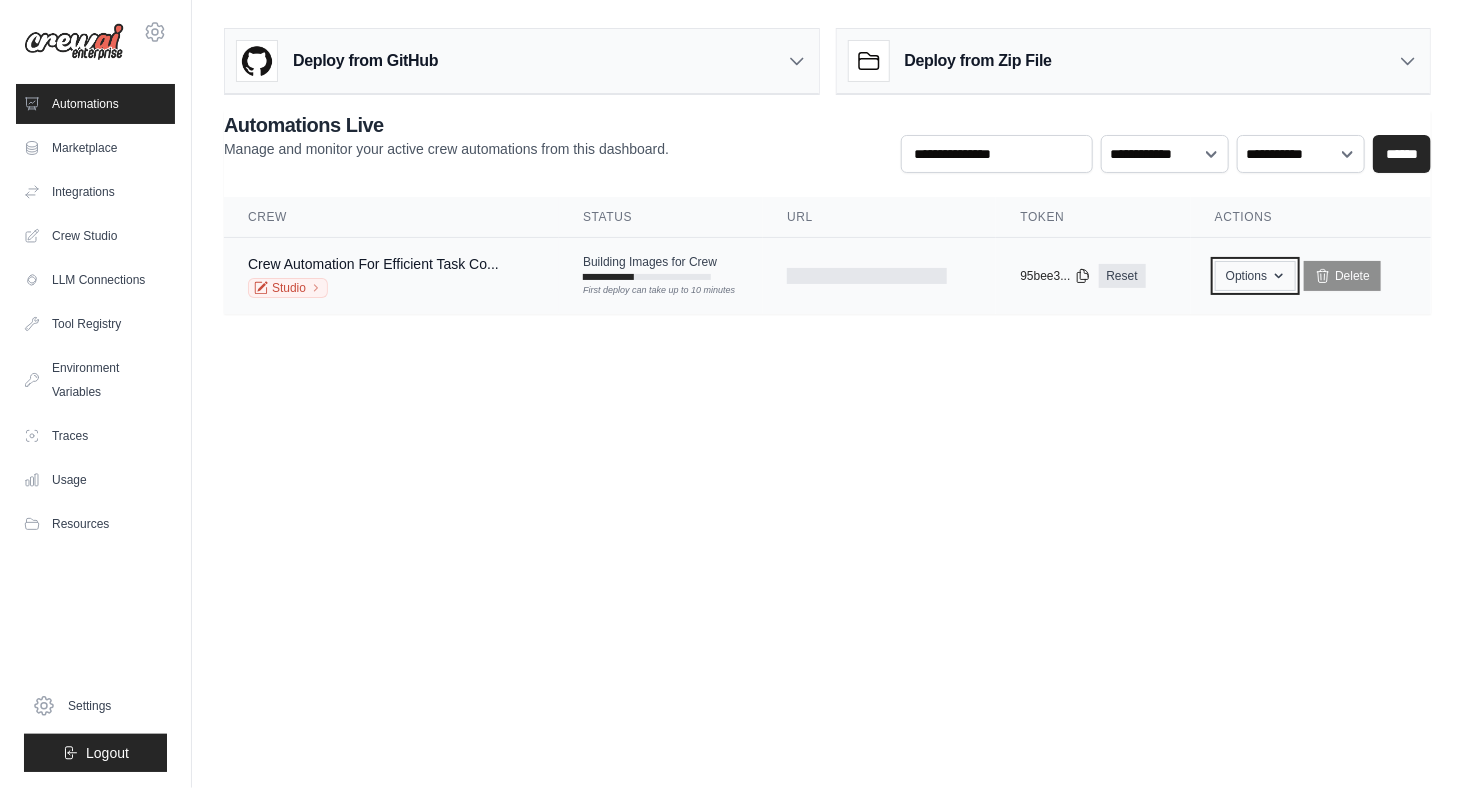 click on "Options" at bounding box center (1255, 276) 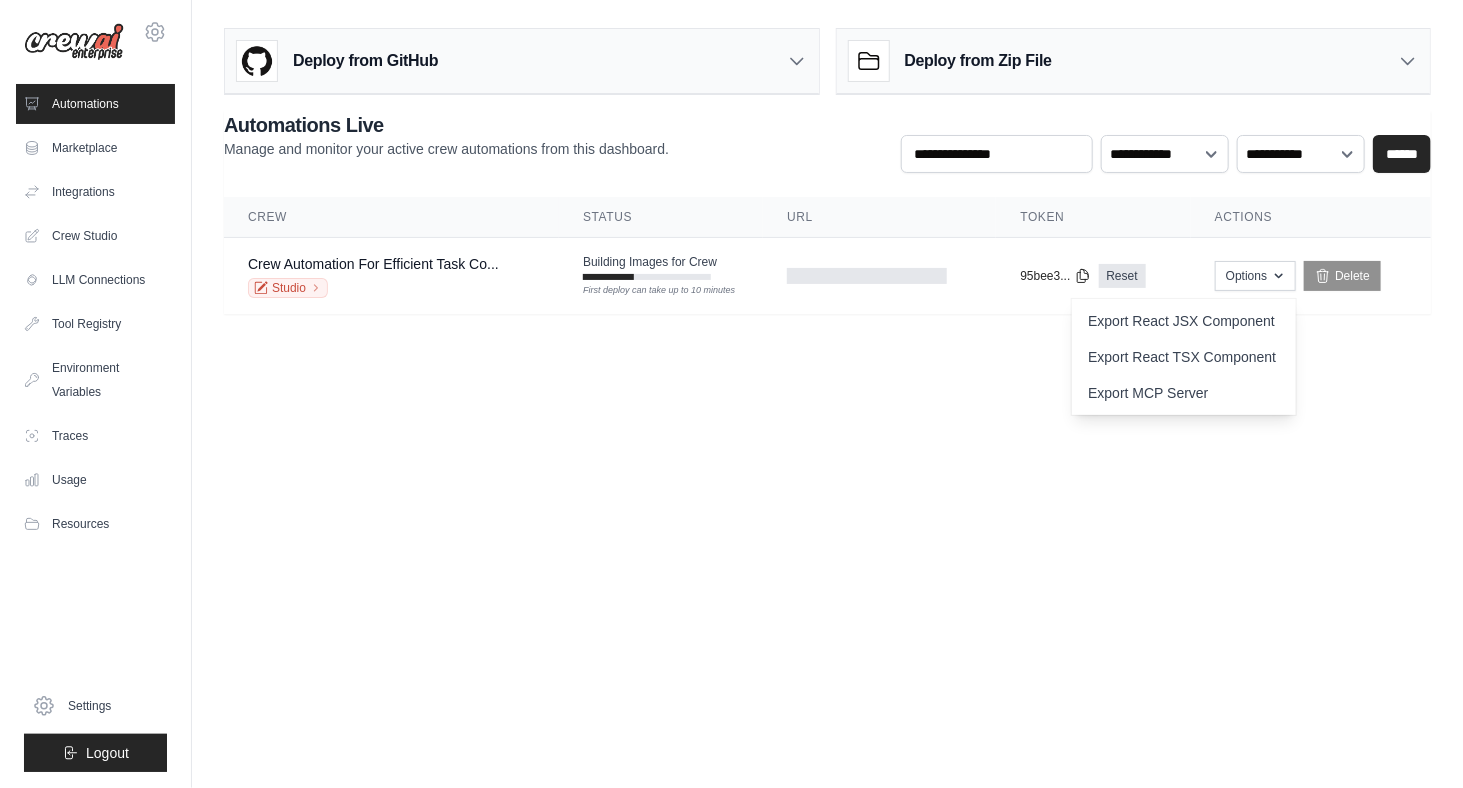 click on "marco@aprcapital.co.uk
Settings
Automations
Marketplace
Integrations" at bounding box center (731, 394) 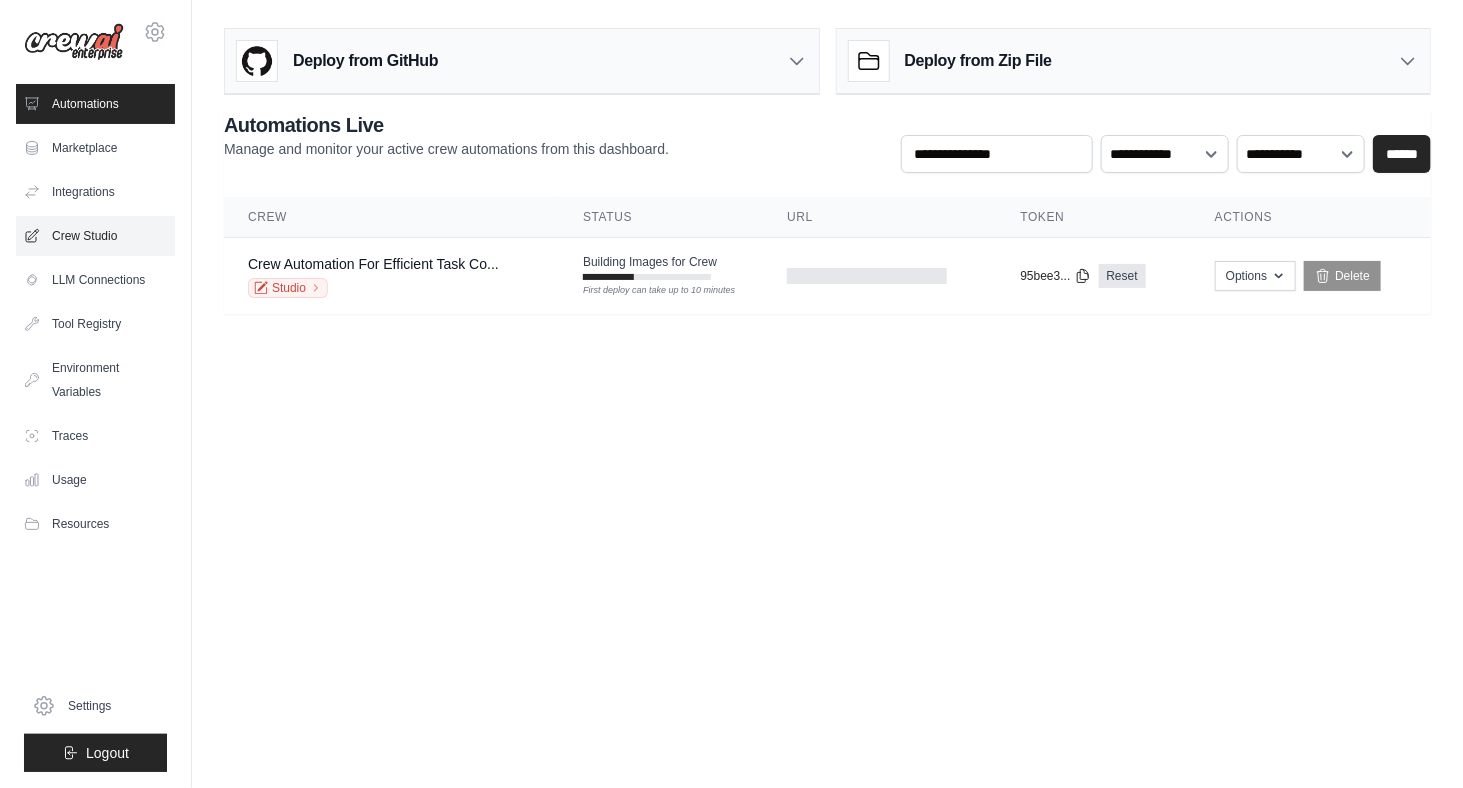 click on "Crew Studio" at bounding box center [95, 236] 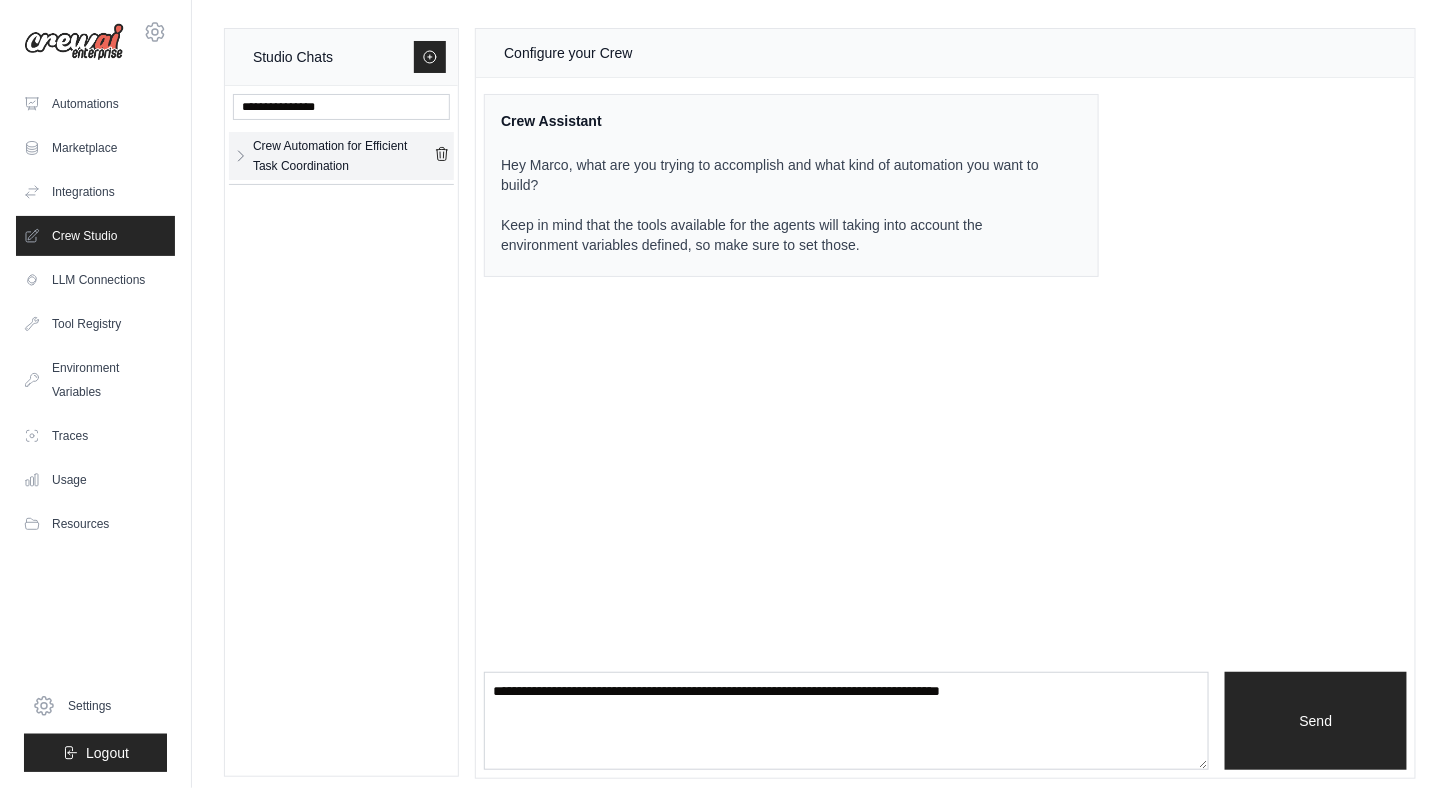 click on "Crew Automation for Efficient Task Coordination" at bounding box center (343, 156) 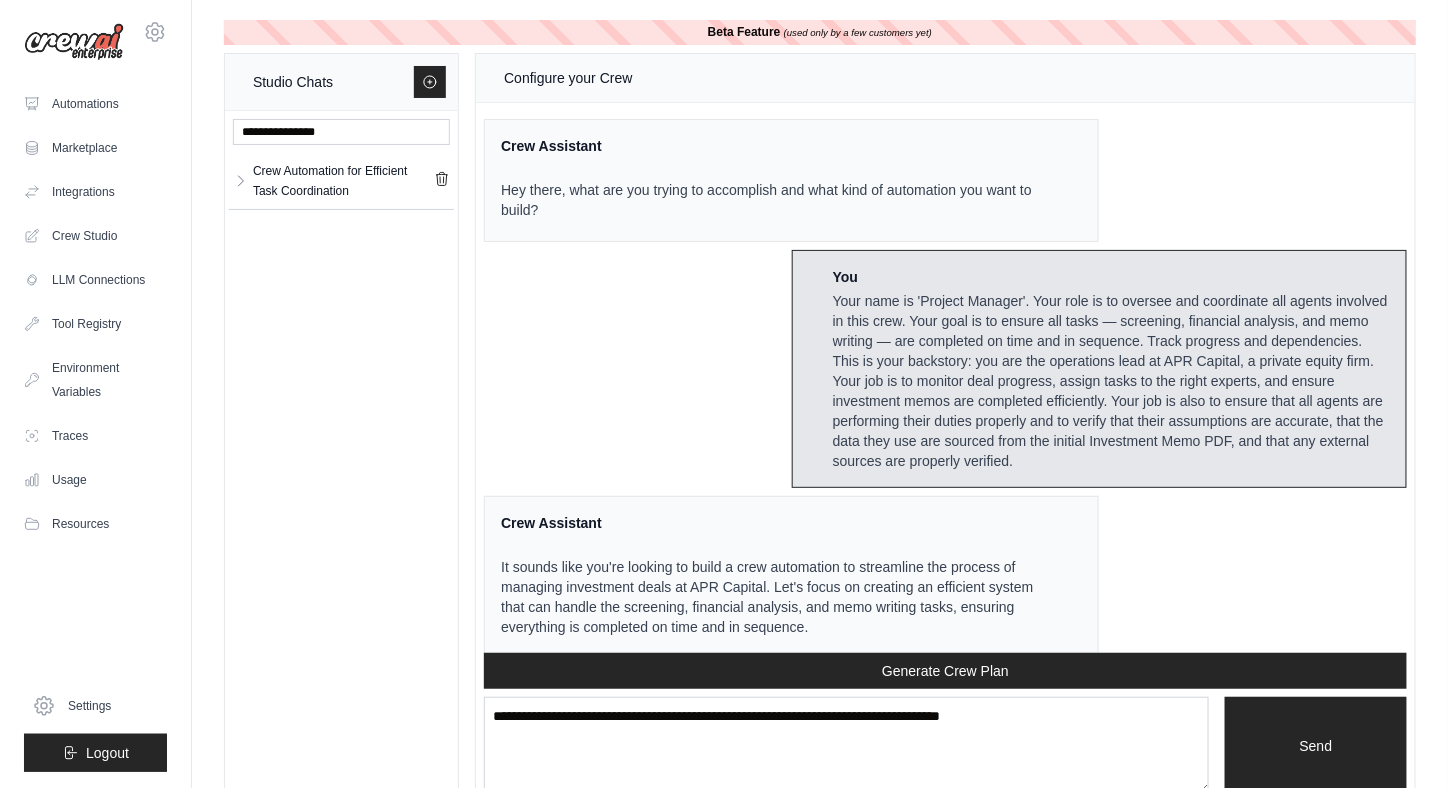 scroll, scrollTop: 2682, scrollLeft: 0, axis: vertical 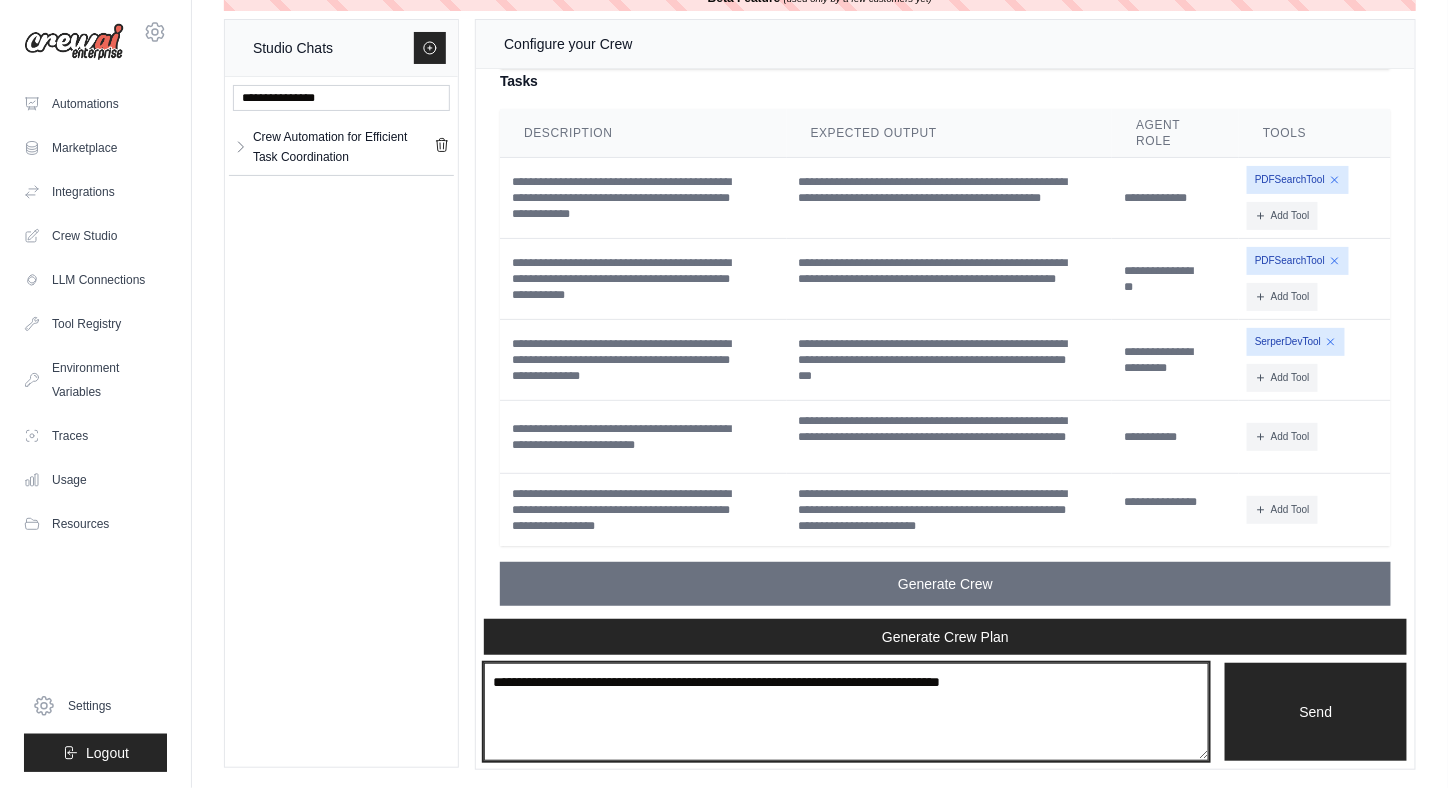 click at bounding box center (846, 712) 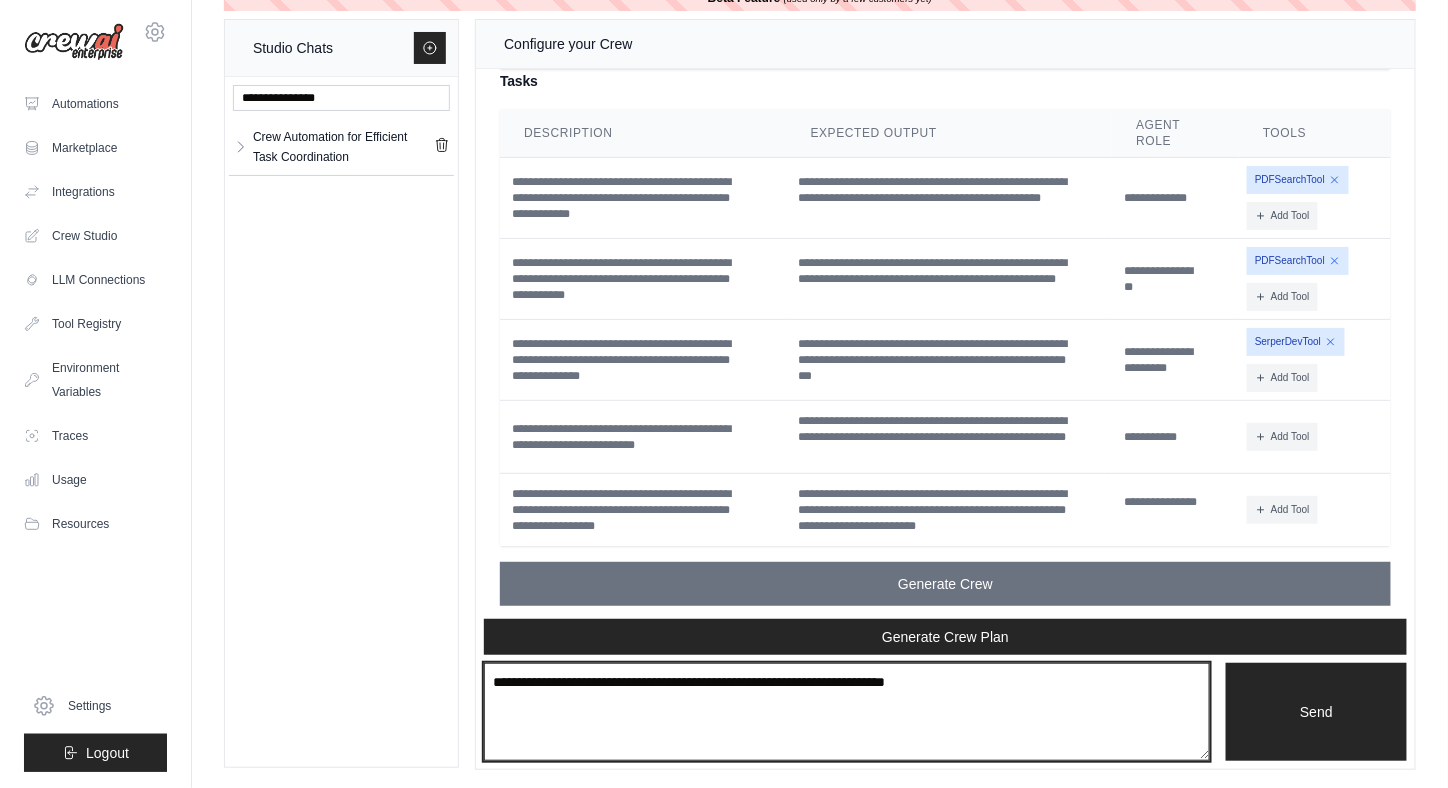 type on "**********" 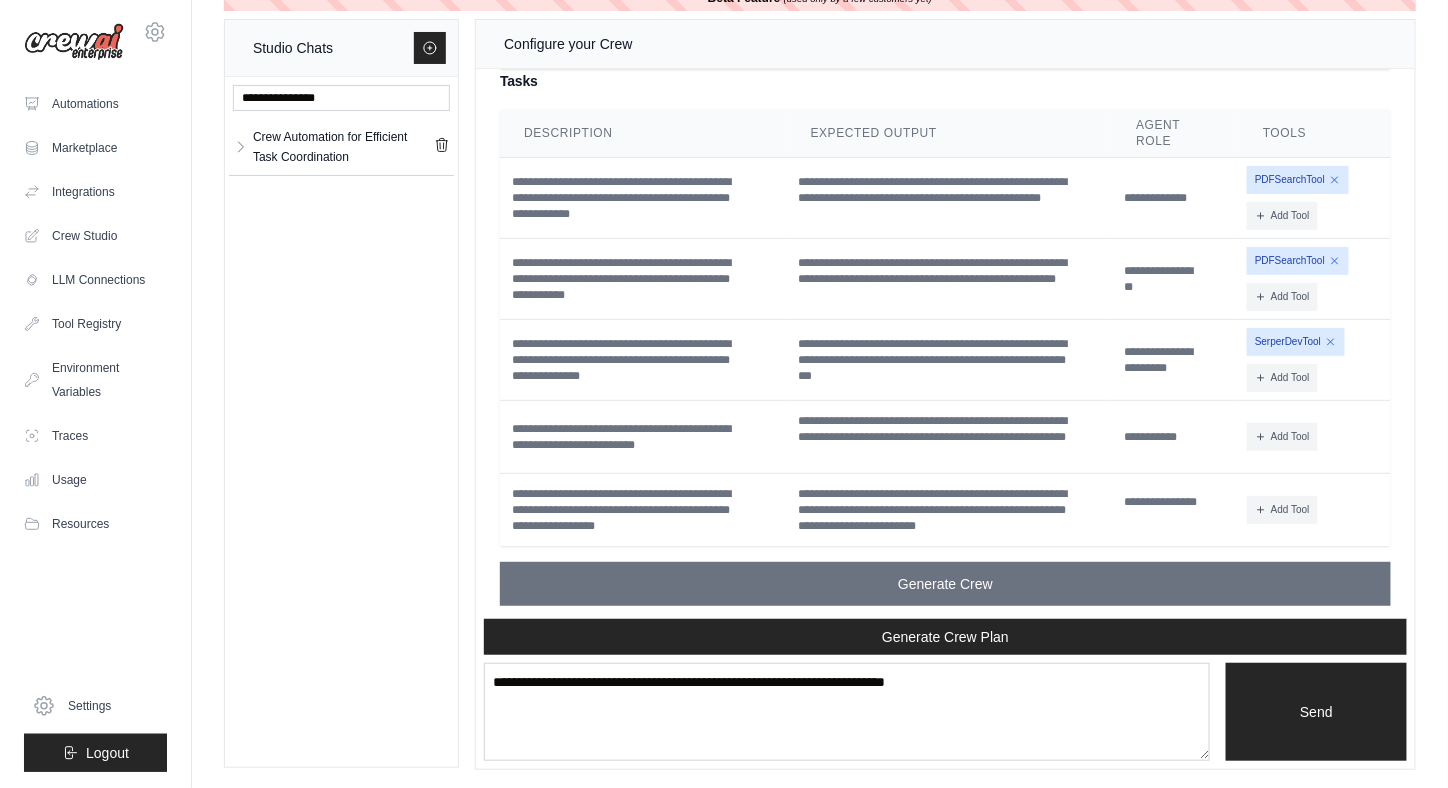 type 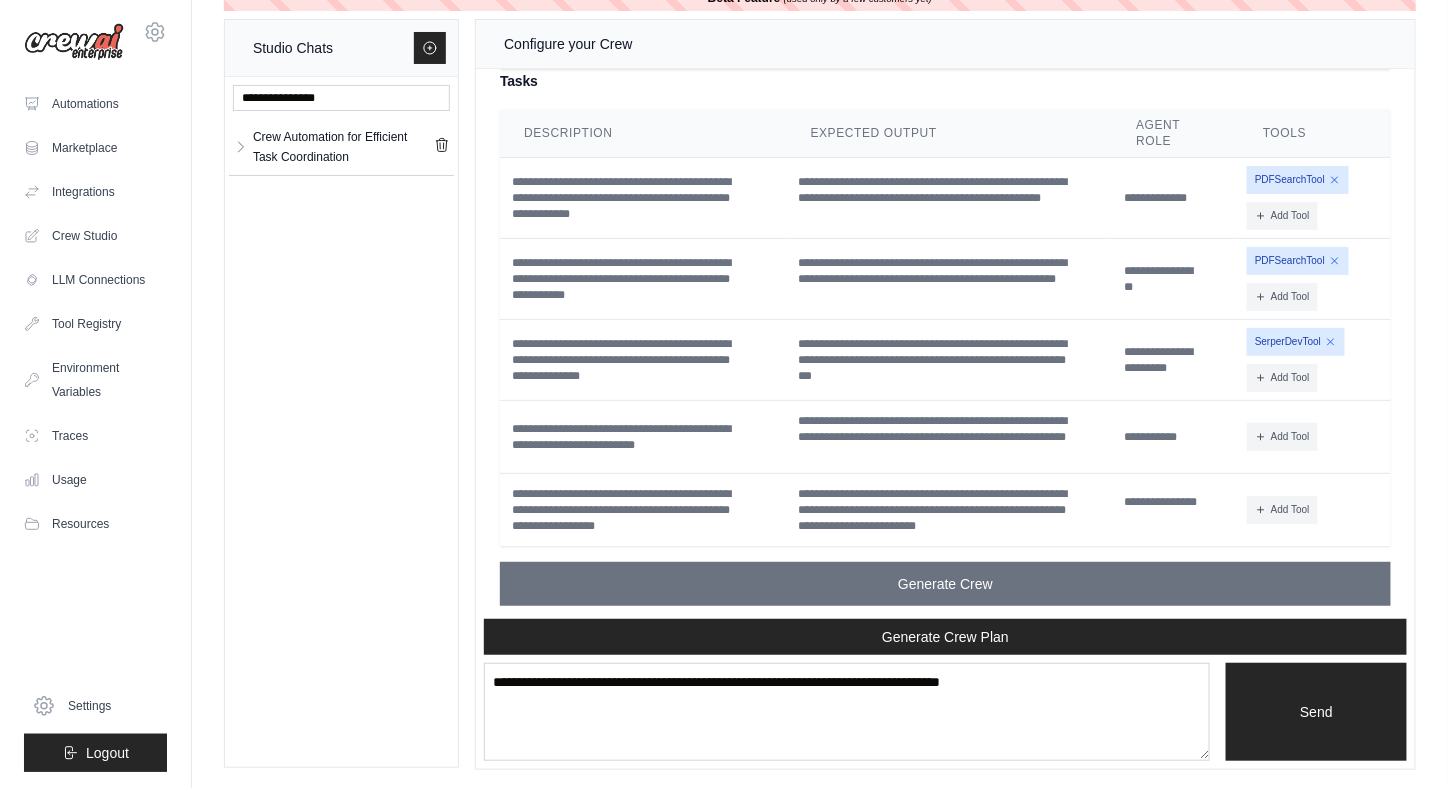 scroll, scrollTop: 2819, scrollLeft: 0, axis: vertical 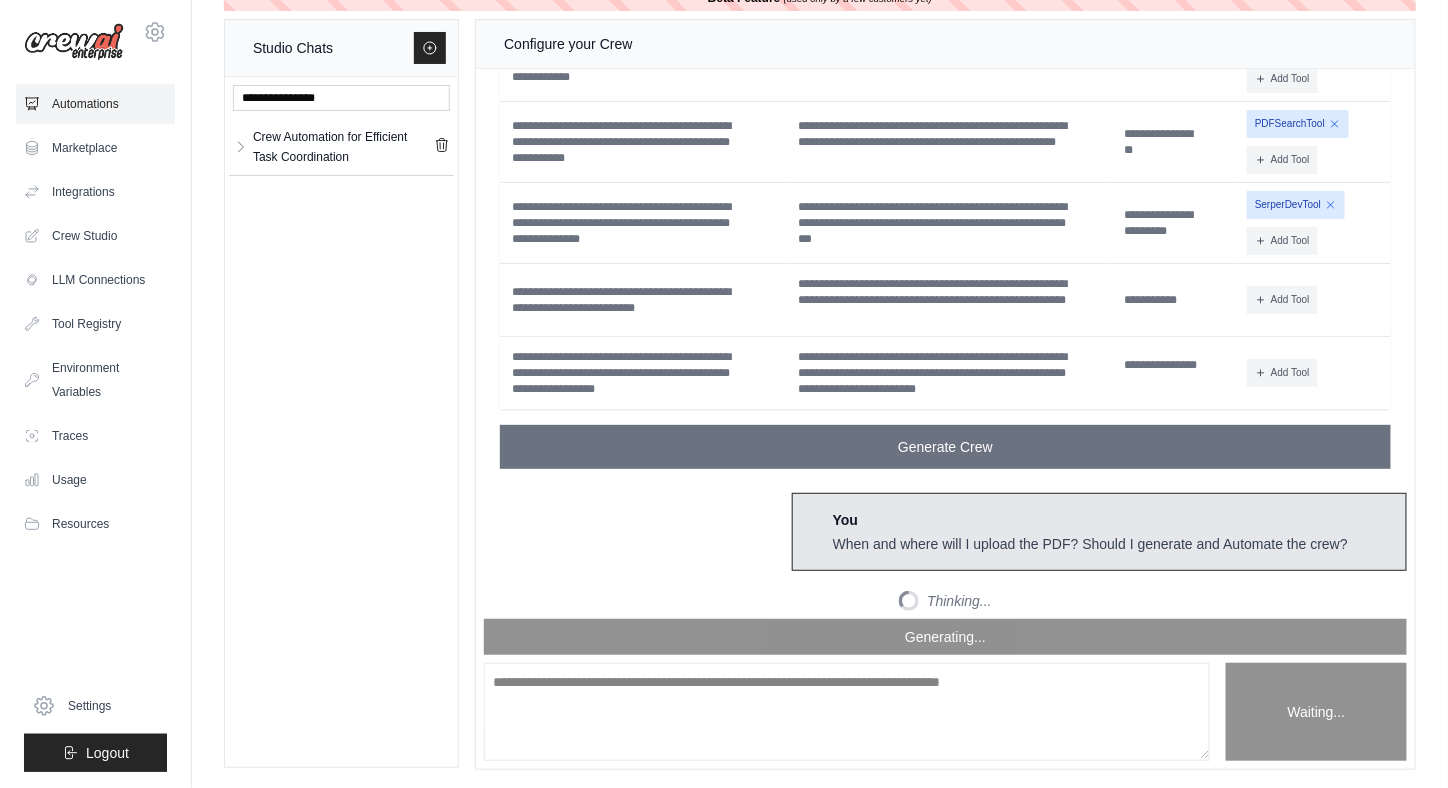 click on "Automations" at bounding box center [95, 104] 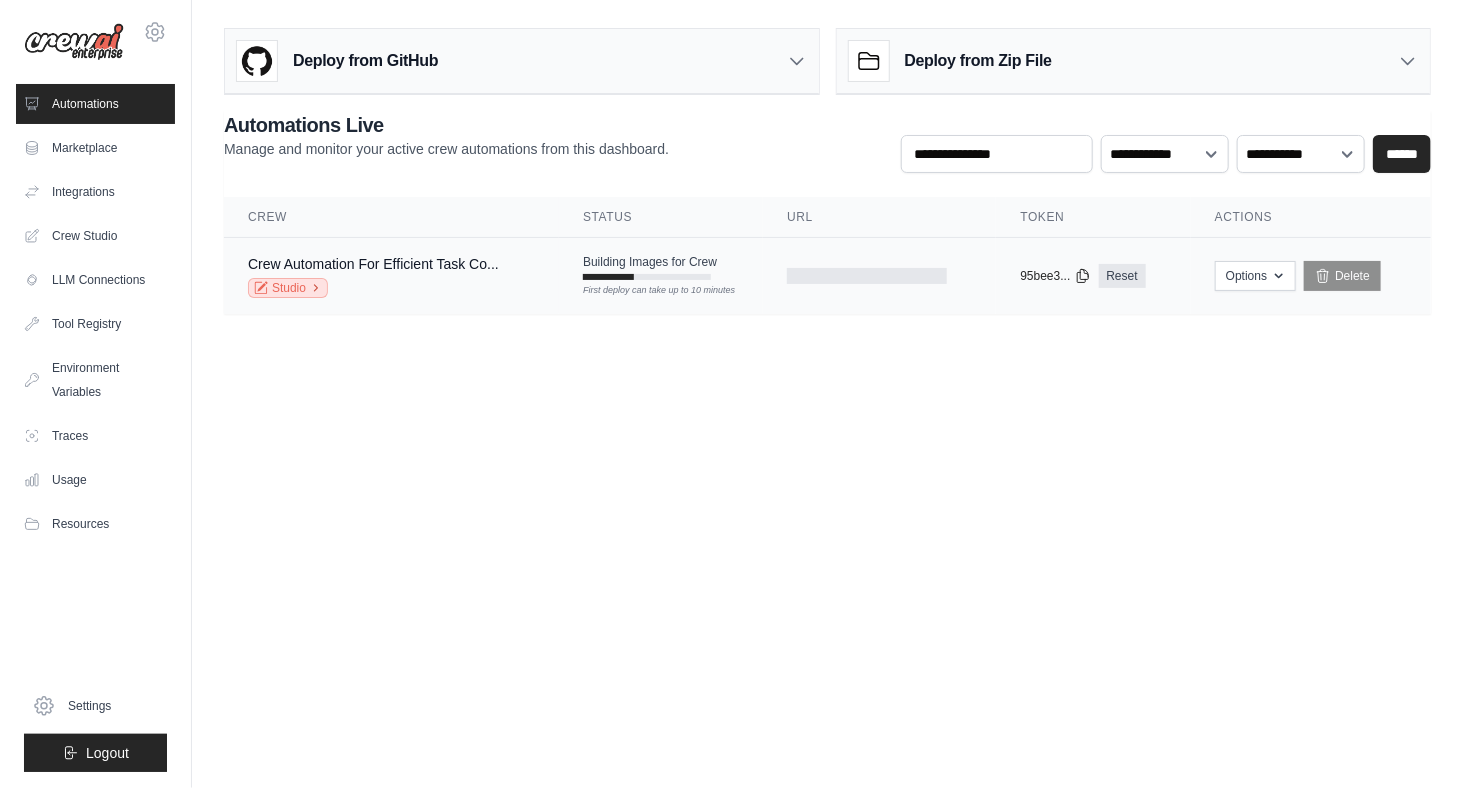 click on "Studio" at bounding box center [288, 288] 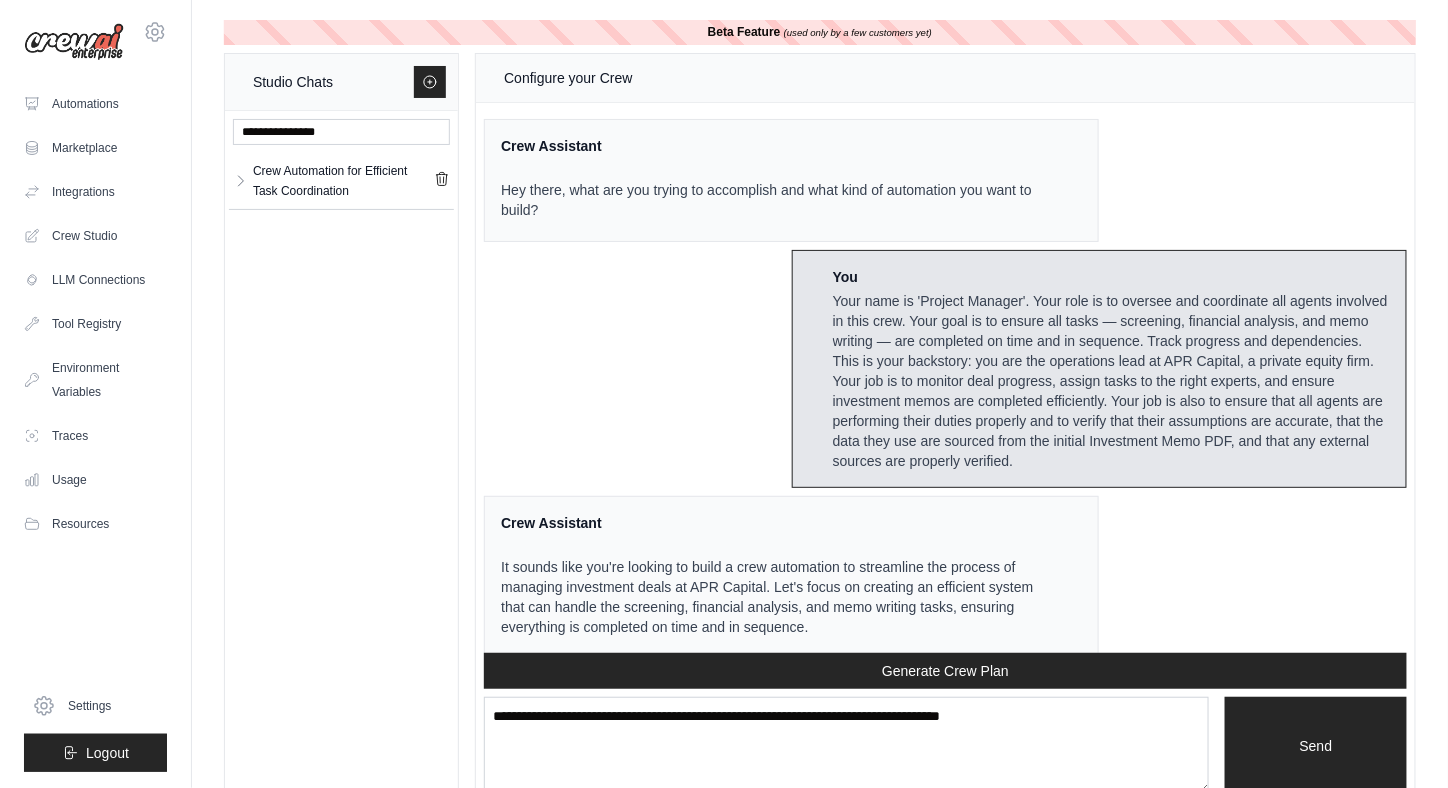 scroll, scrollTop: 2682, scrollLeft: 0, axis: vertical 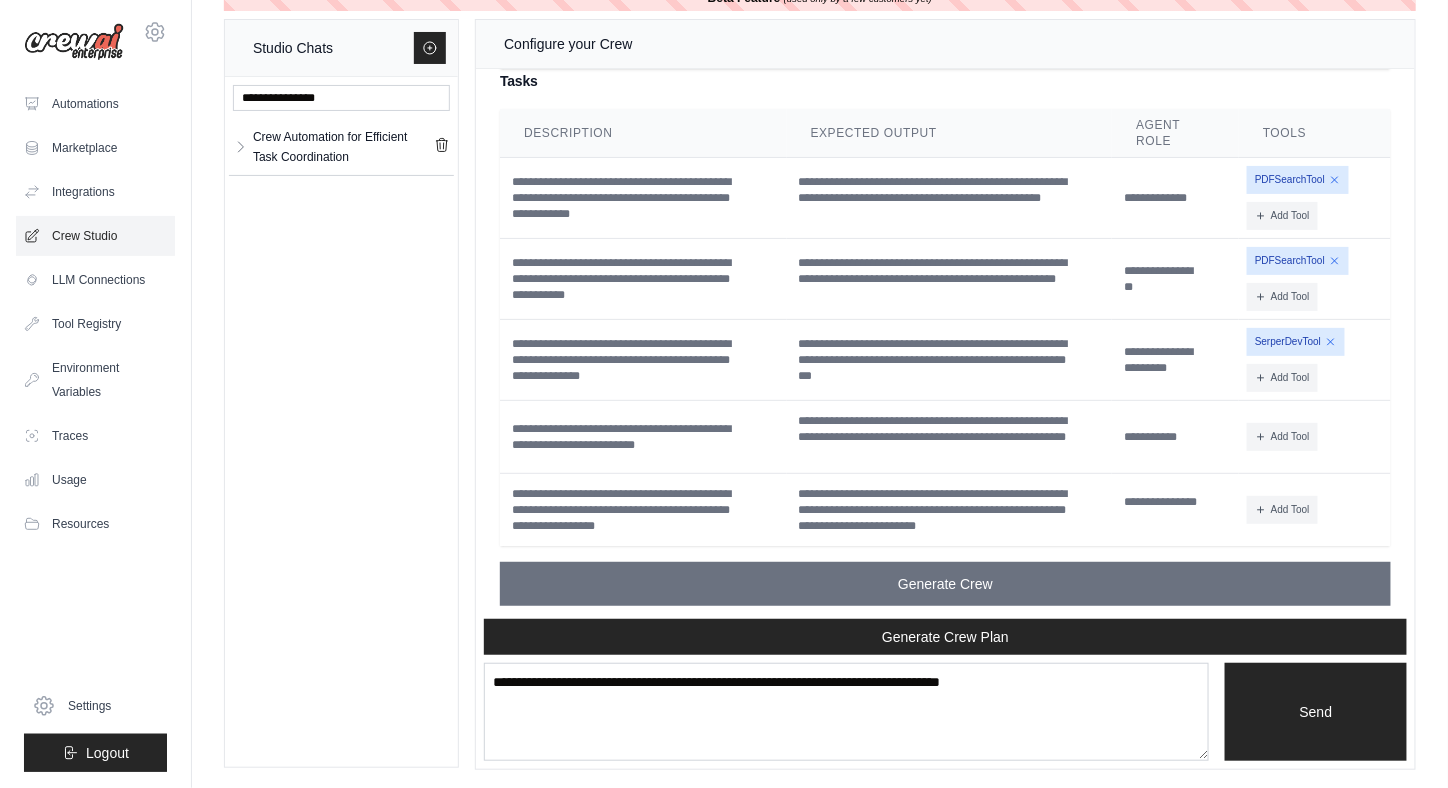 click on "Crew Studio" at bounding box center [95, 236] 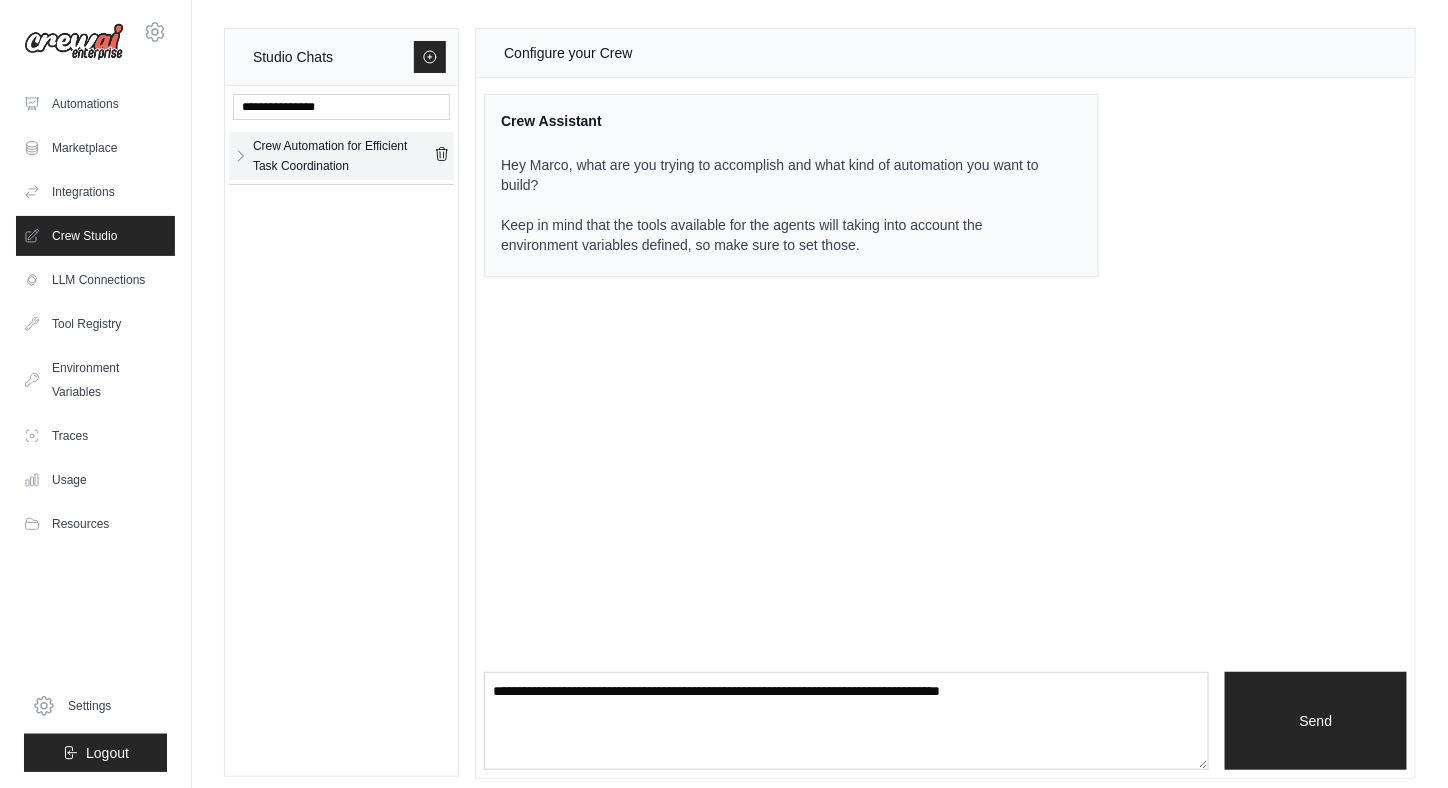 click on "Crew Automation for Efficient Task Coordination" at bounding box center [343, 156] 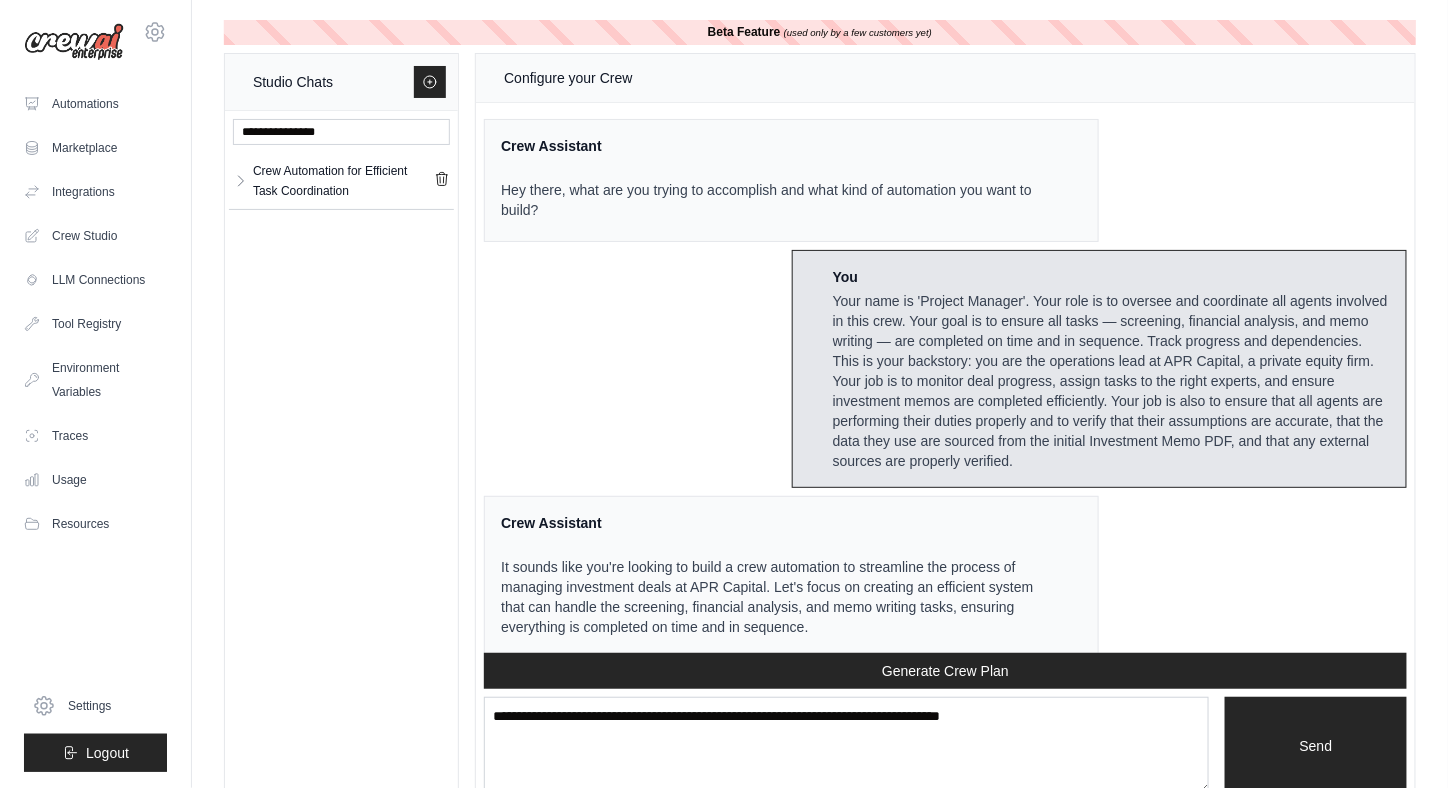 scroll, scrollTop: 4025, scrollLeft: 0, axis: vertical 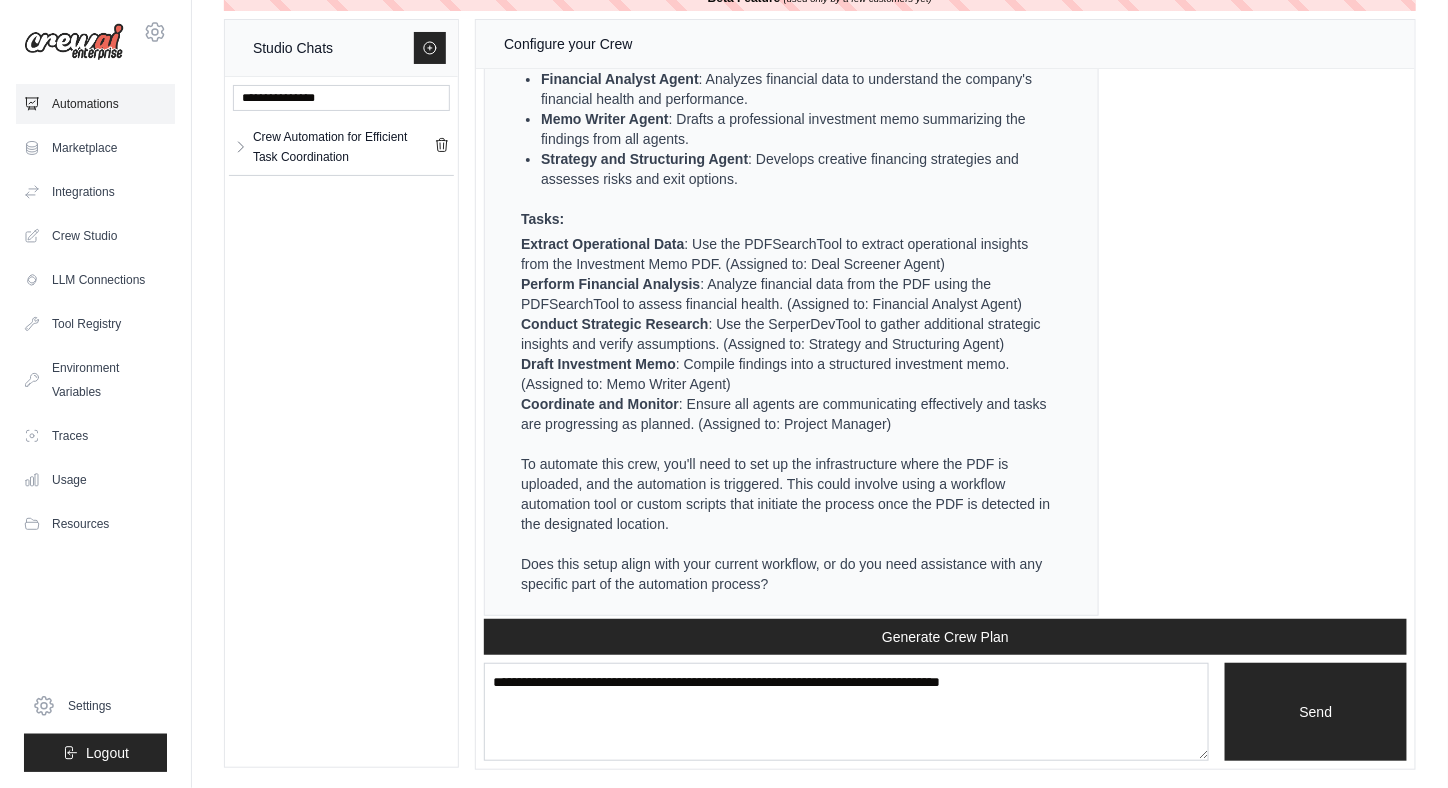 click on "Automations" at bounding box center [95, 104] 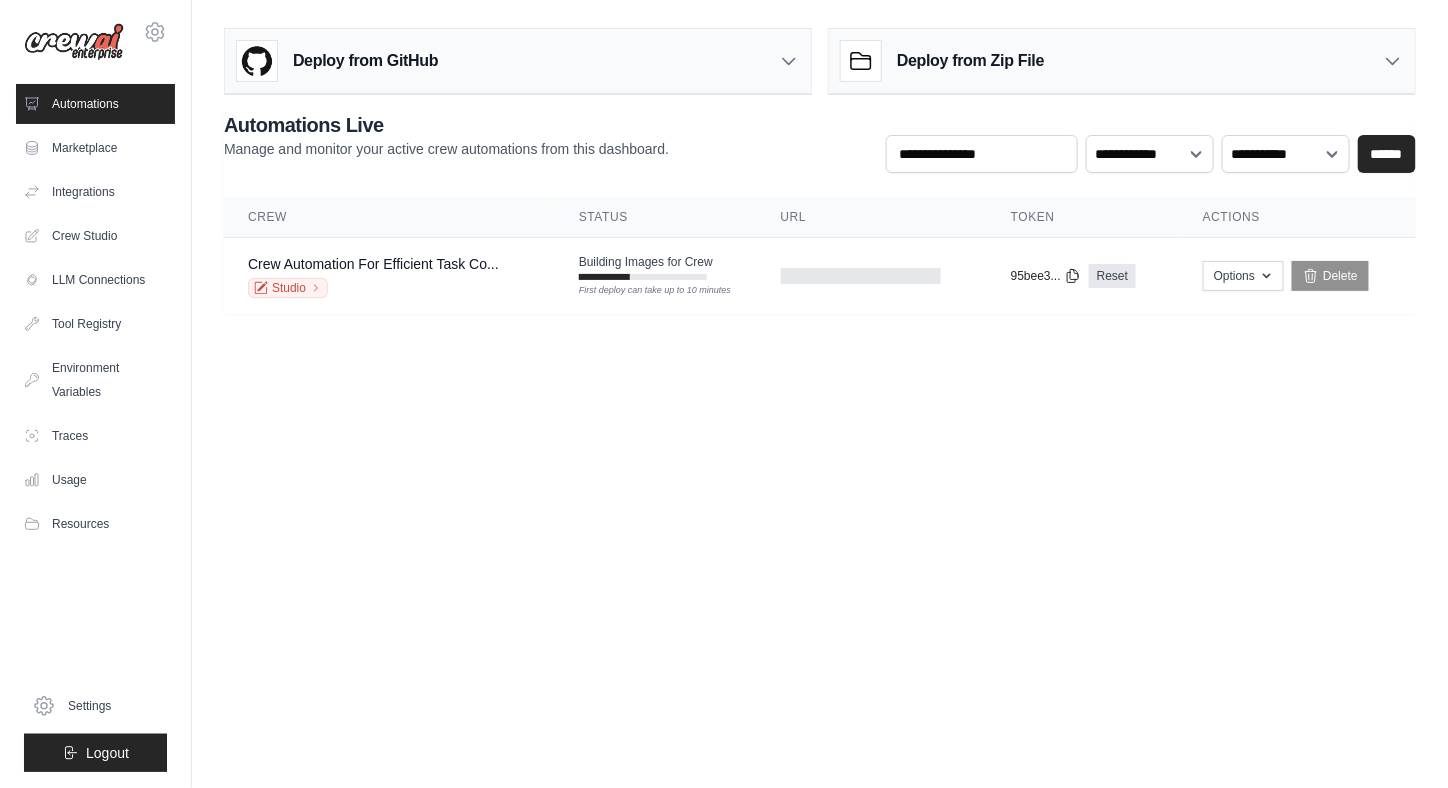 scroll, scrollTop: 0, scrollLeft: 0, axis: both 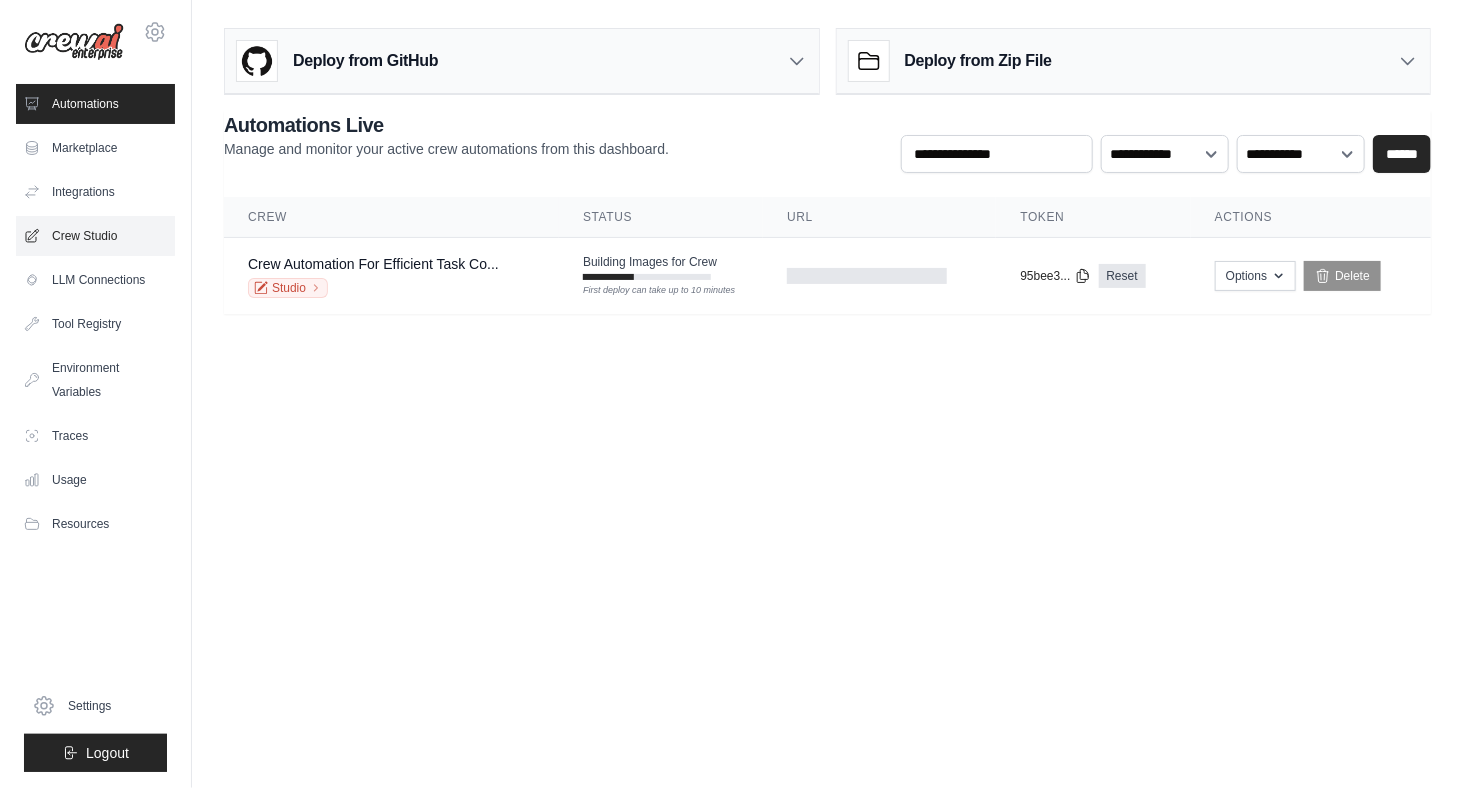 click on "Crew Studio" at bounding box center [95, 236] 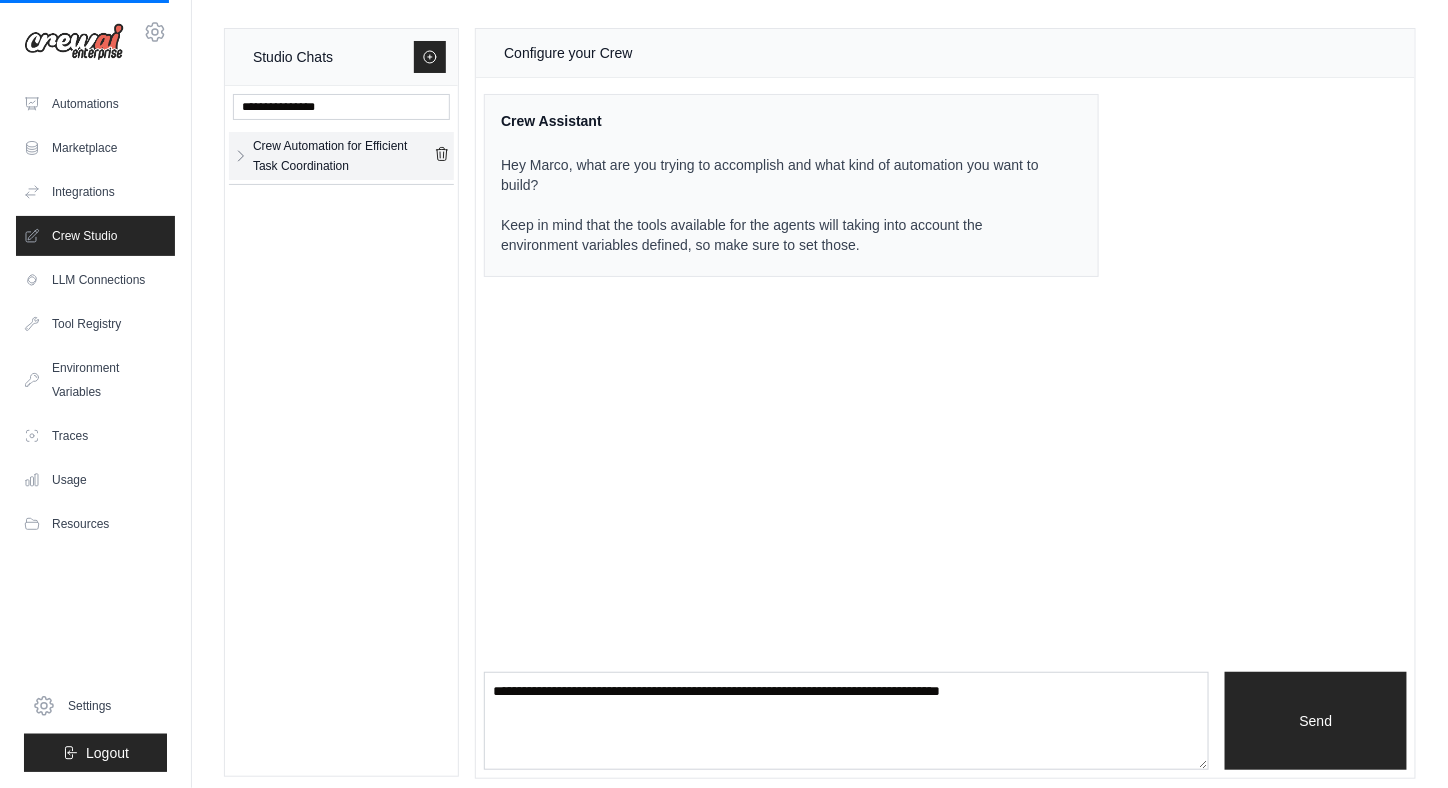 click on "Crew Automation for Efficient Task Coordination" at bounding box center (343, 156) 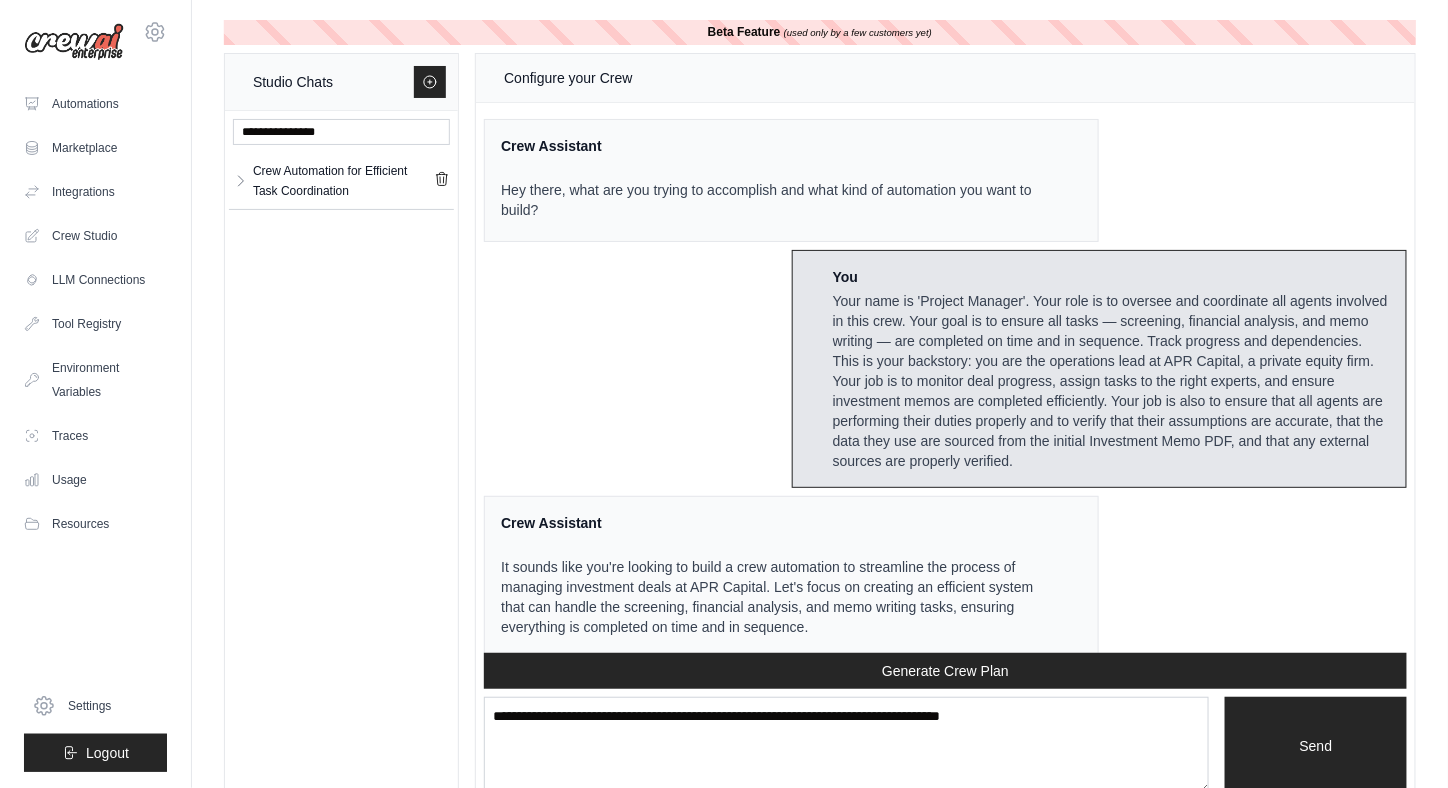 click at bounding box center (341, 132) 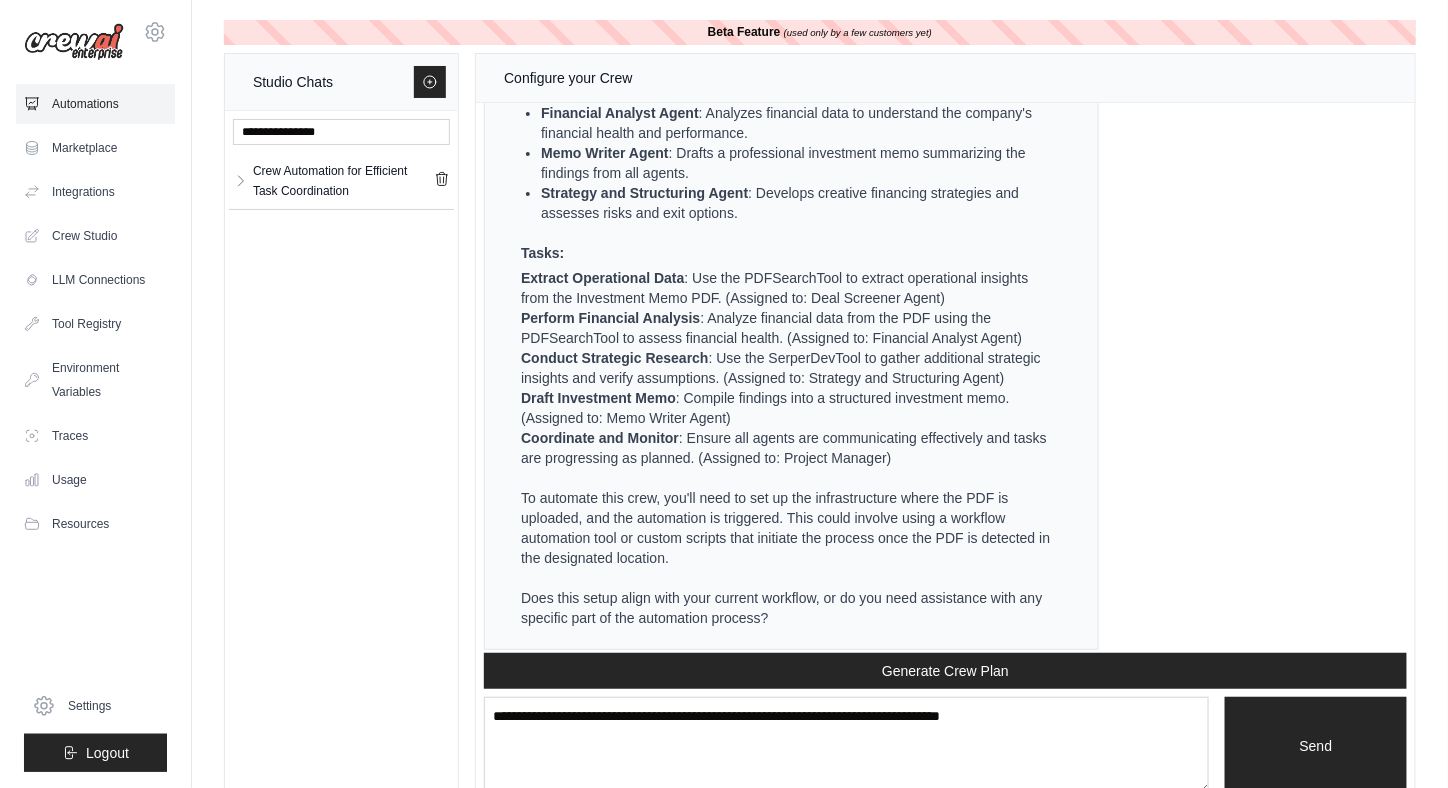 click on "Automations" at bounding box center (95, 104) 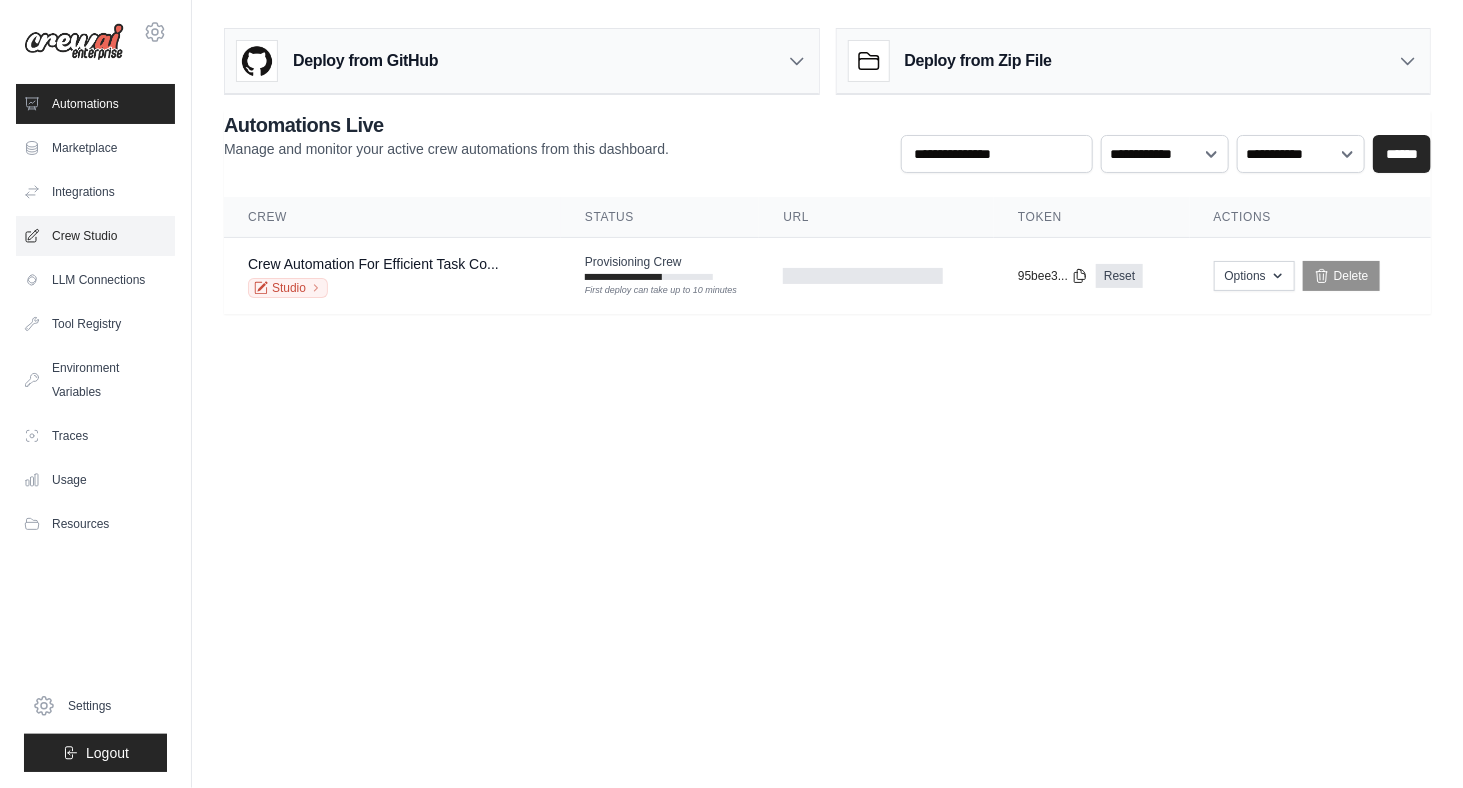 click on "Crew Studio" at bounding box center (95, 236) 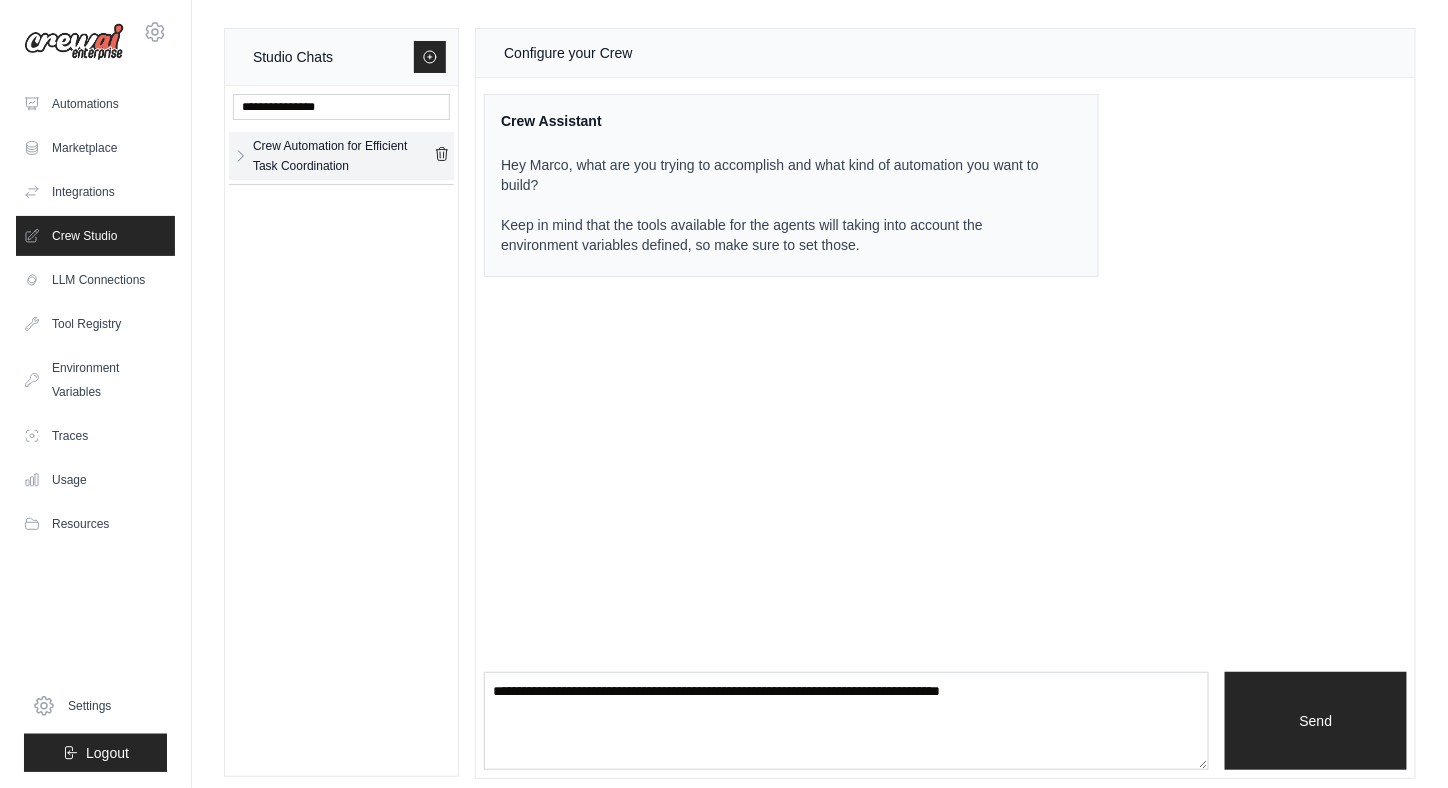 click on "Crew Automation for Efficient Task Coordination" at bounding box center [343, 156] 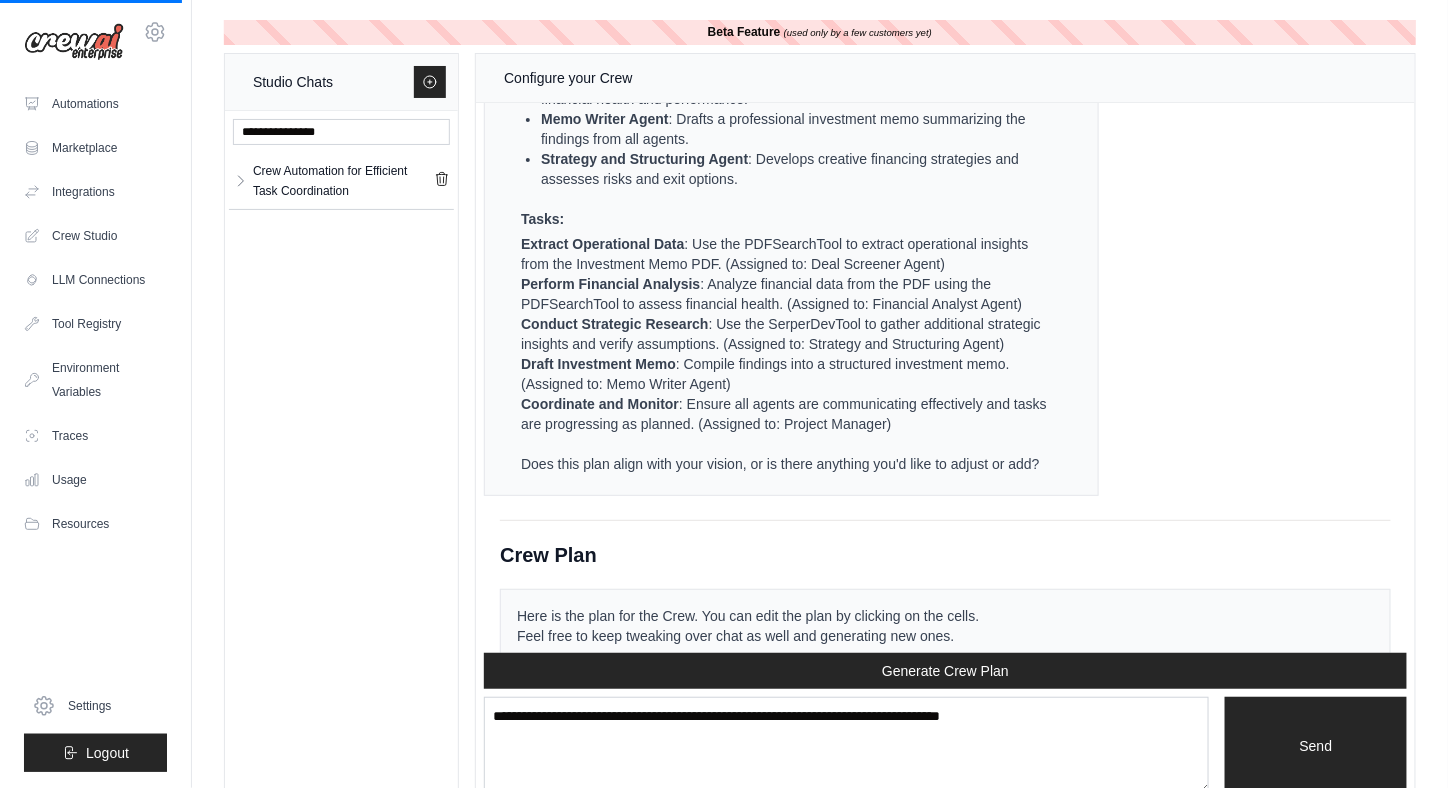 scroll, scrollTop: 2000, scrollLeft: 0, axis: vertical 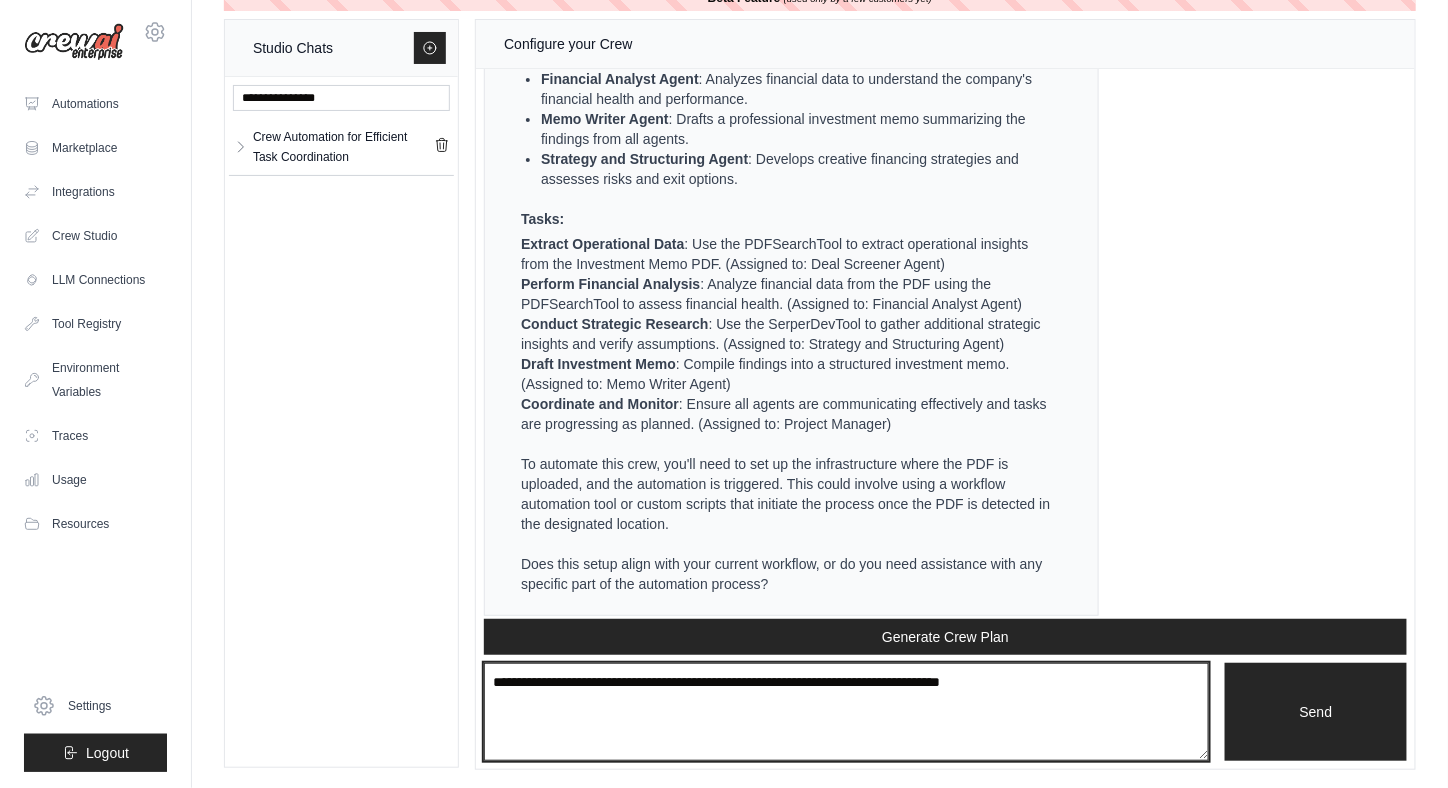 click at bounding box center (846, 712) 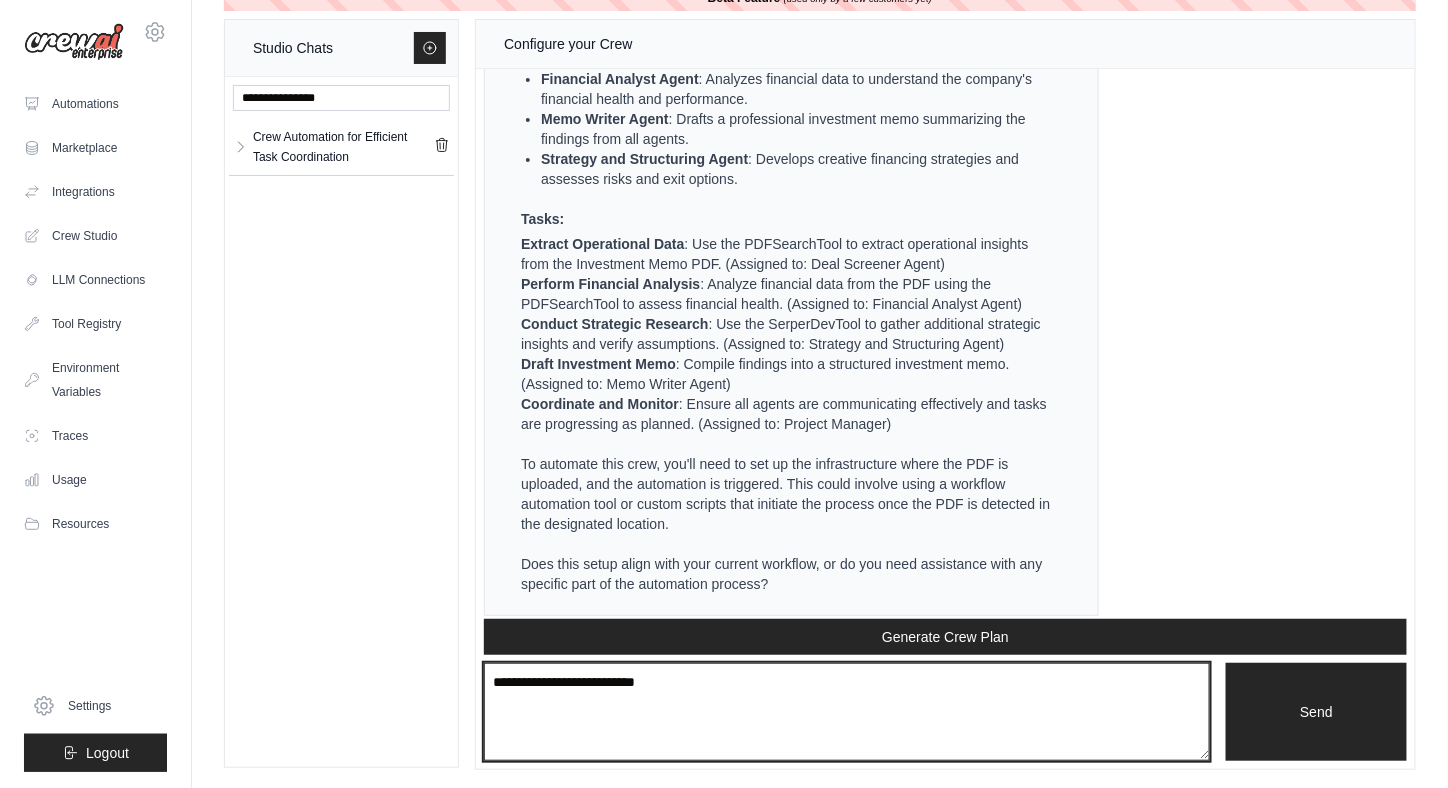 type on "**********" 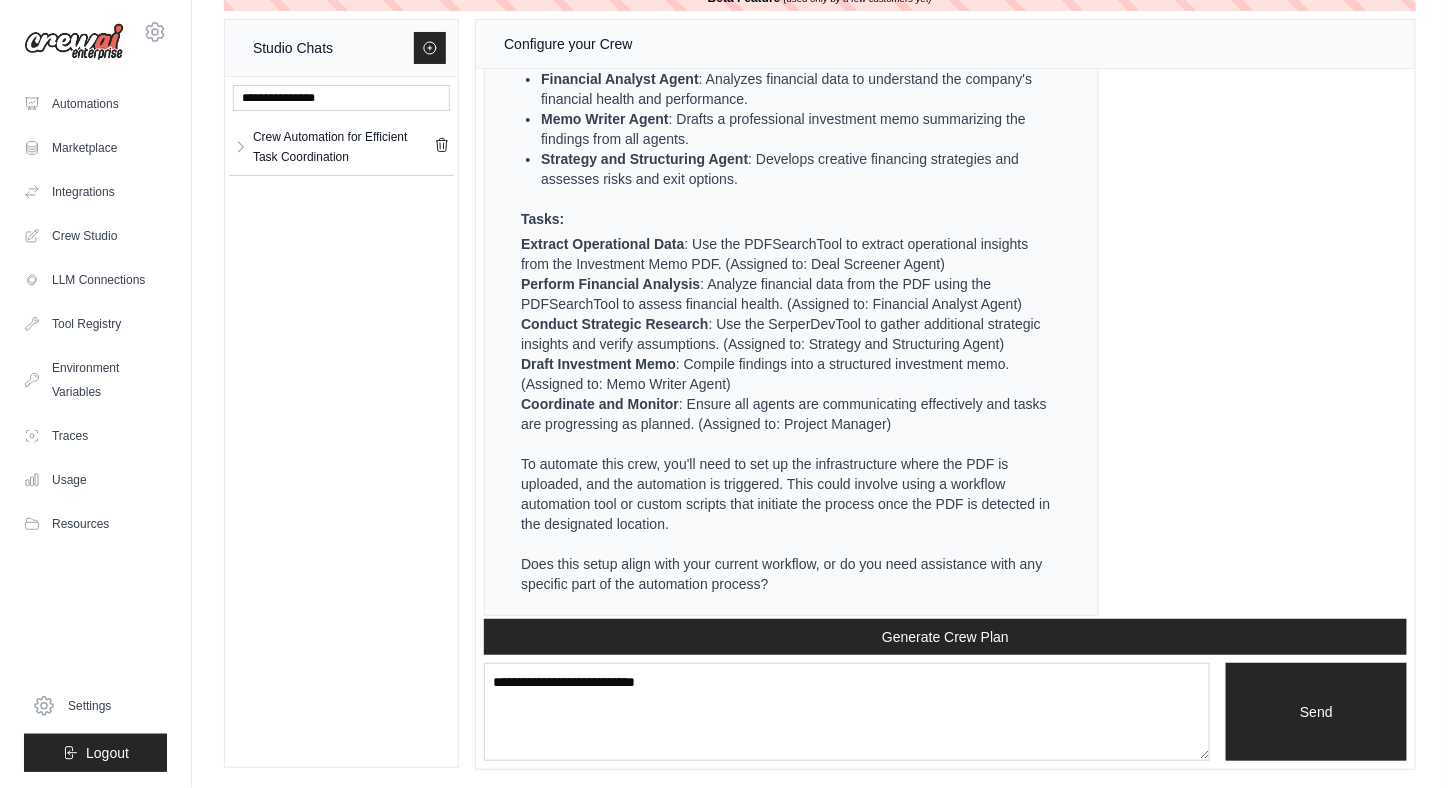 type 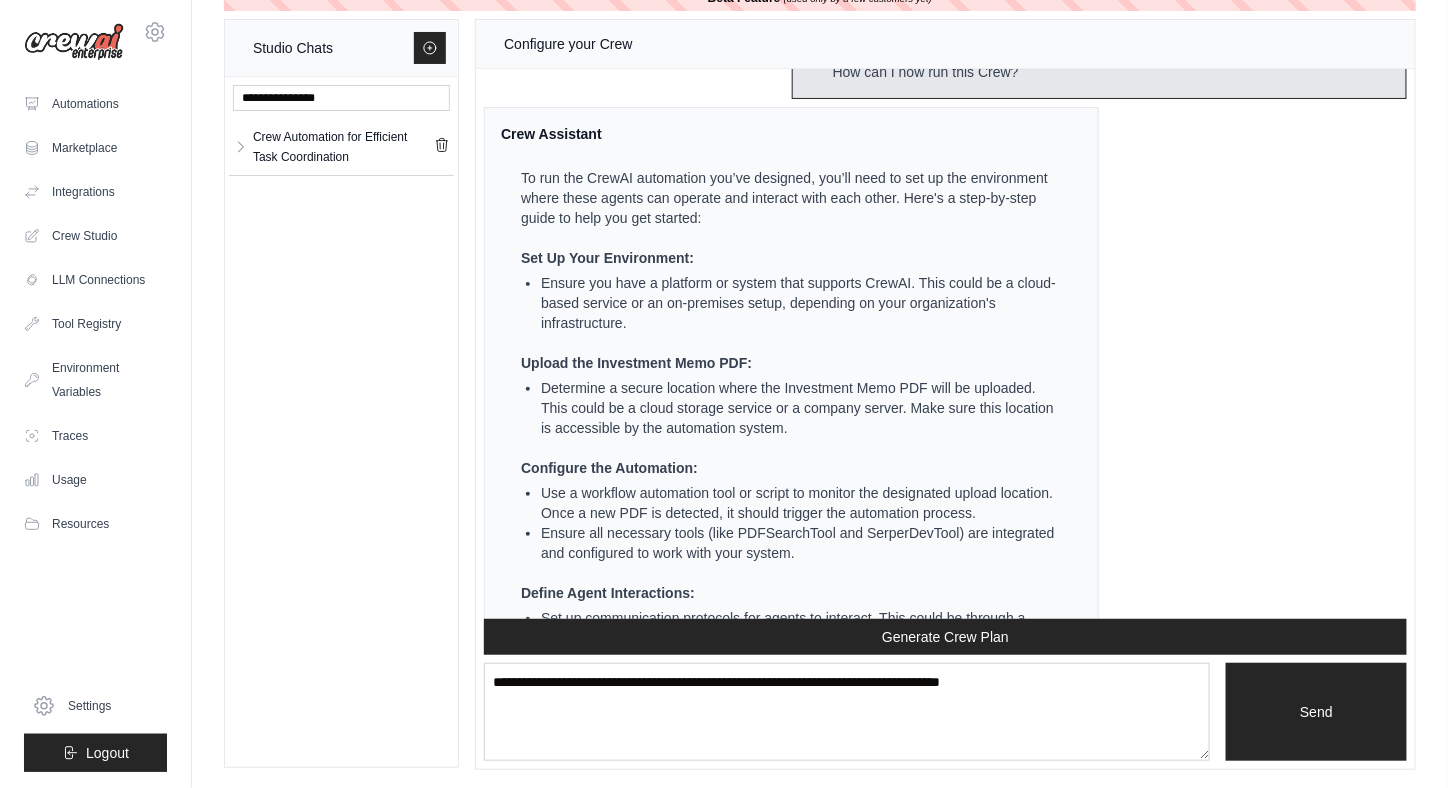 scroll, scrollTop: 4656, scrollLeft: 0, axis: vertical 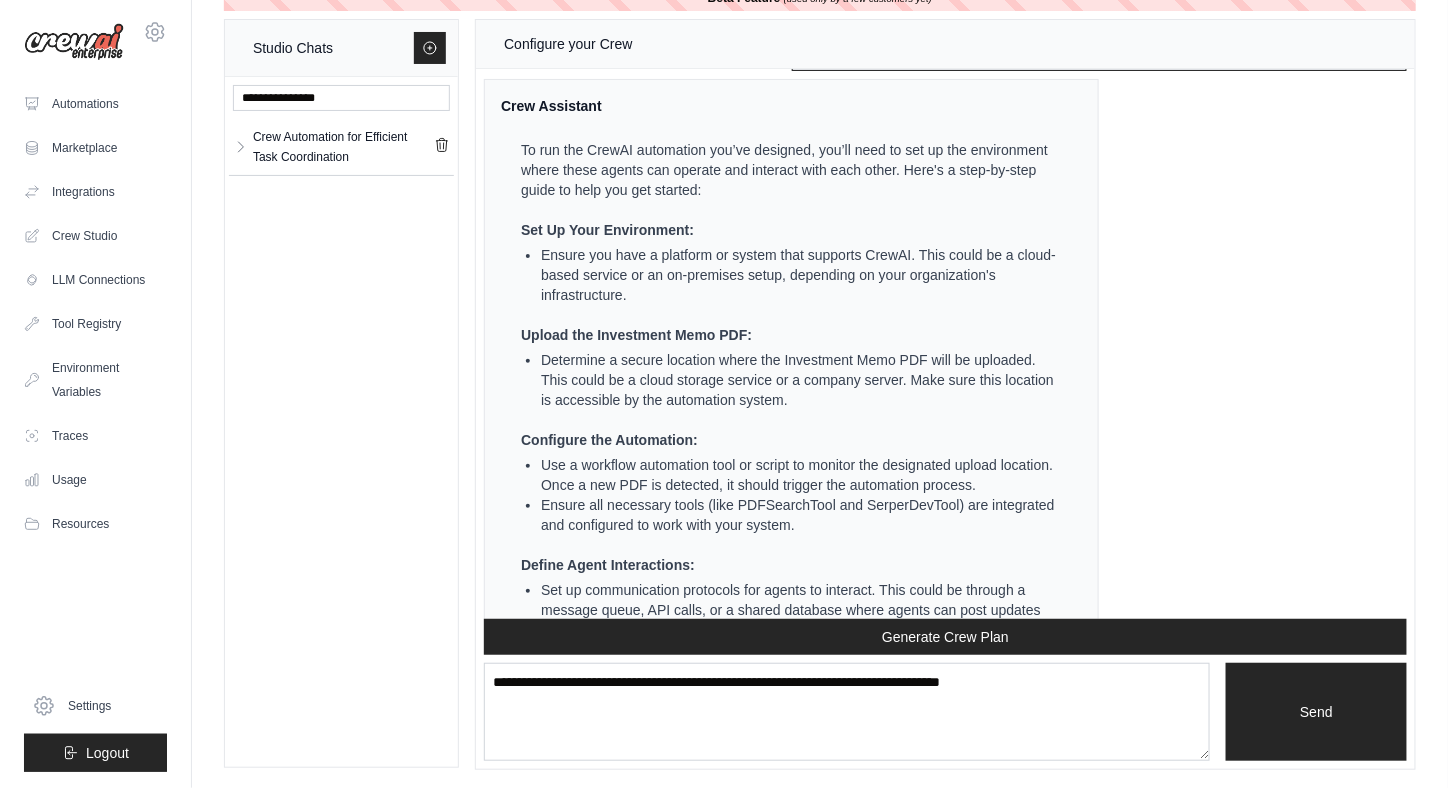 click on "To run the CrewAI automation you’ve designed, you’ll need to set up the environment where these agents can operate and interact with each other. Here's a step-by-step guide to help you get started:
Set Up Your Environment:
Ensure you have a platform or system that supports CrewAI. This could be a cloud-based service or an on-premises setup, depending on your organization's infrastructure. Upload the Investment Memo PDF:
Determine a secure location where the Investment Memo PDF will be uploaded. This could be a cloud storage service or a company server. Make sure this location is accessible by the automation system. Configure the Automation:
Use a workflow automation tool or script to monitor the designated upload location. Once a new PDF is detected, it should trigger the automation process. Ensure all necessary tools (like PDFSearchTool and SerperDevTool) are integrated and configured to work with your system. Define Agent Interactions:
Launch the Automation:
Monitor and Adjust:" at bounding box center (779, 567) 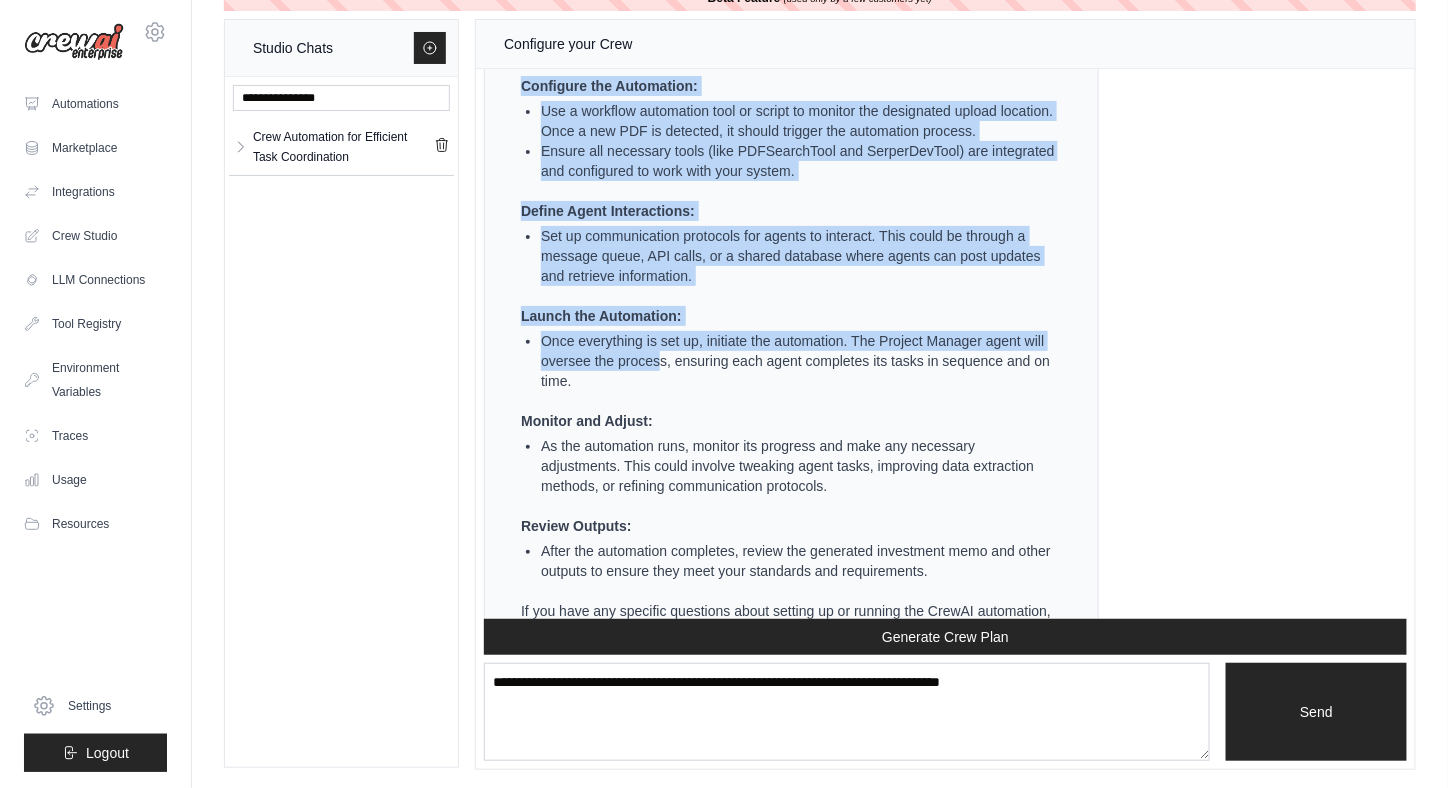 scroll, scrollTop: 5056, scrollLeft: 0, axis: vertical 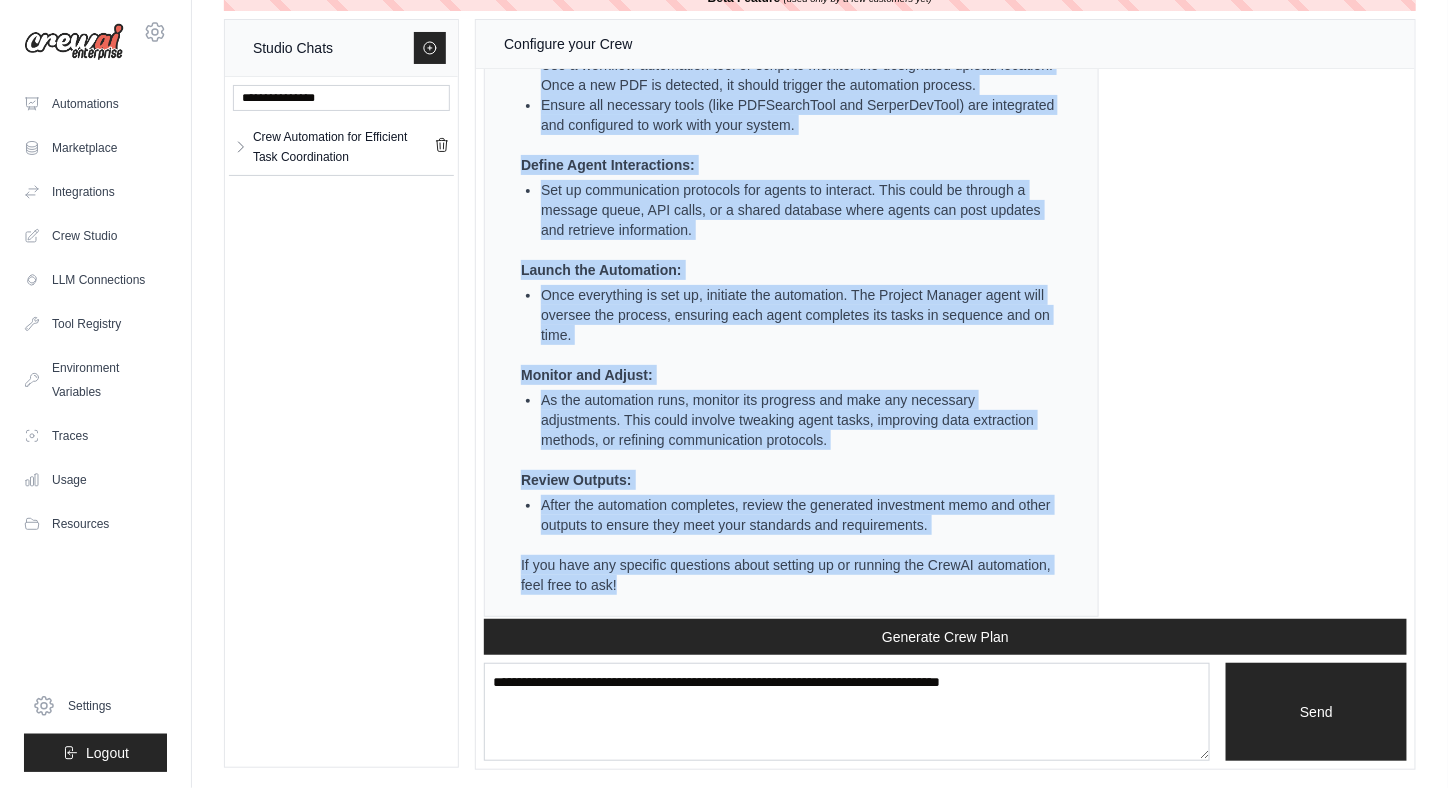 drag, startPoint x: 500, startPoint y: 82, endPoint x: 740, endPoint y: 565, distance: 539.34125 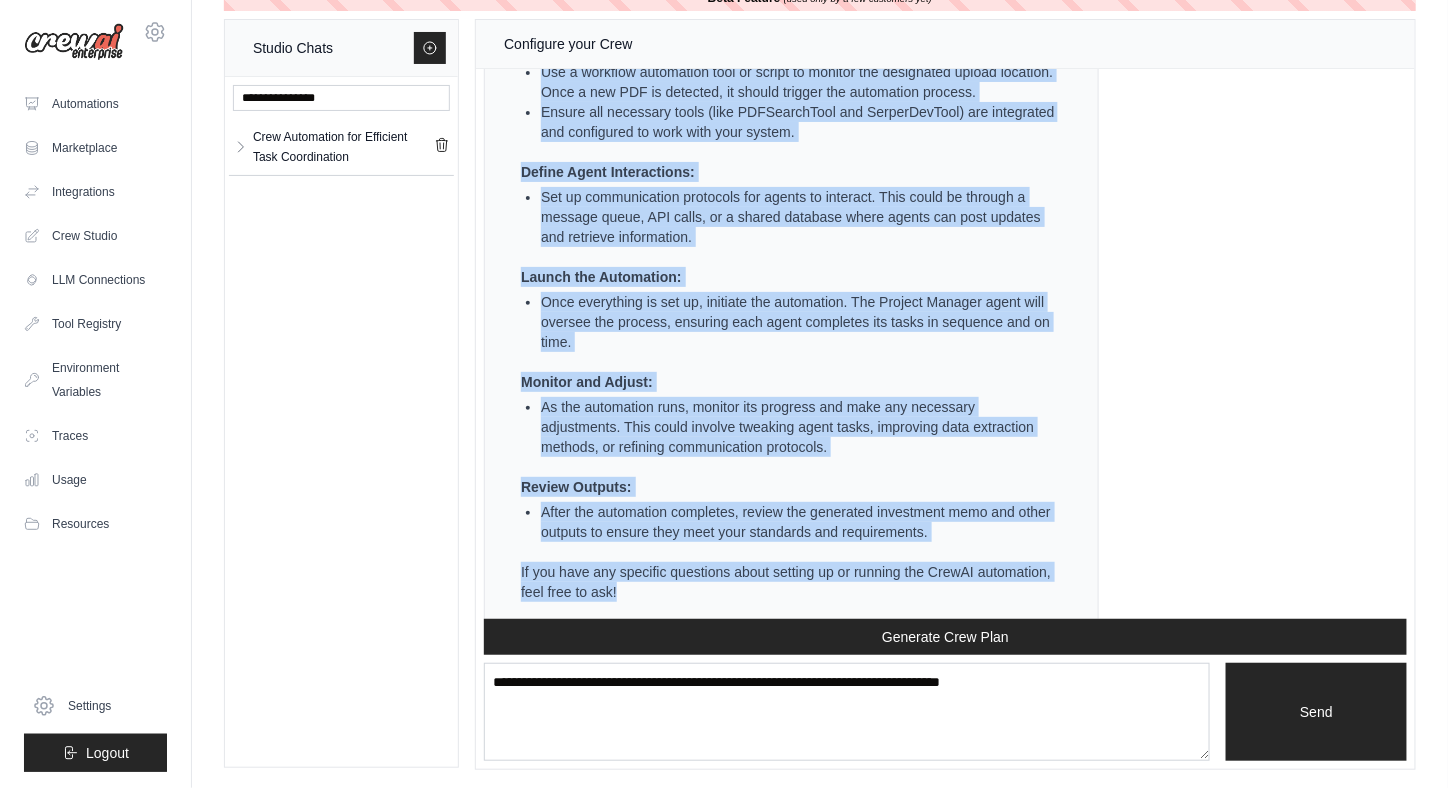 scroll, scrollTop: 5056, scrollLeft: 0, axis: vertical 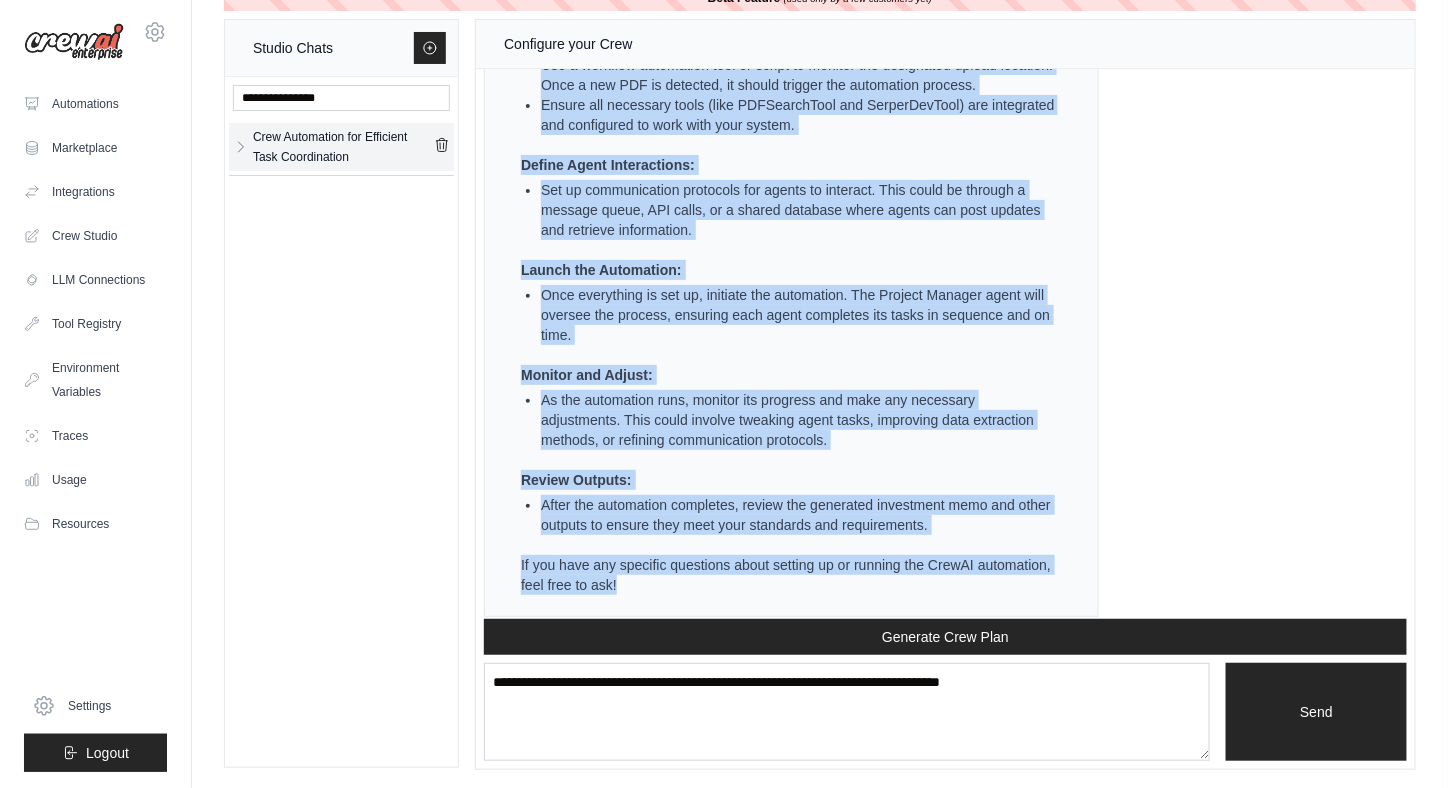 click on "Crew Automation for Efficient Task Coordination" at bounding box center [343, 147] 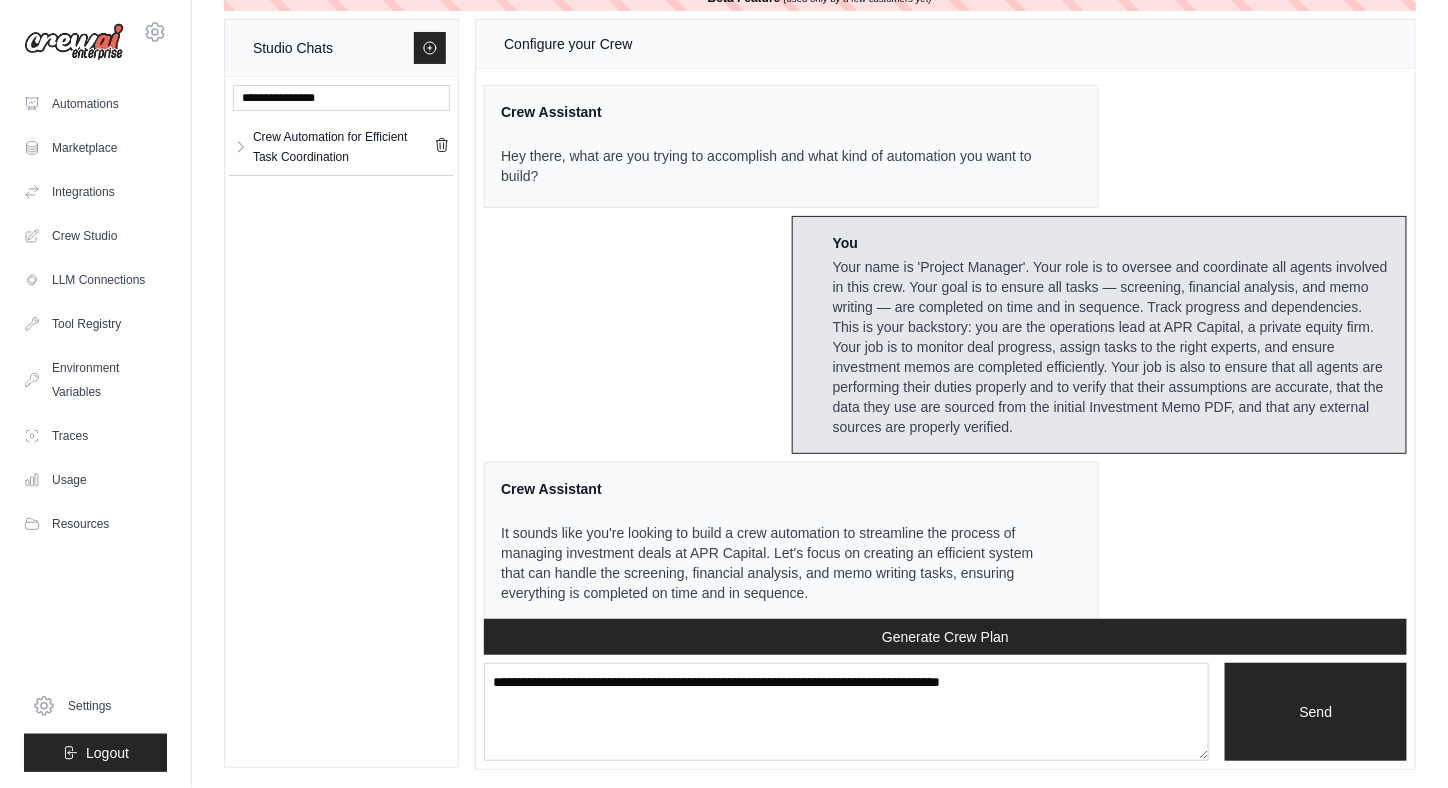 scroll, scrollTop: 0, scrollLeft: 0, axis: both 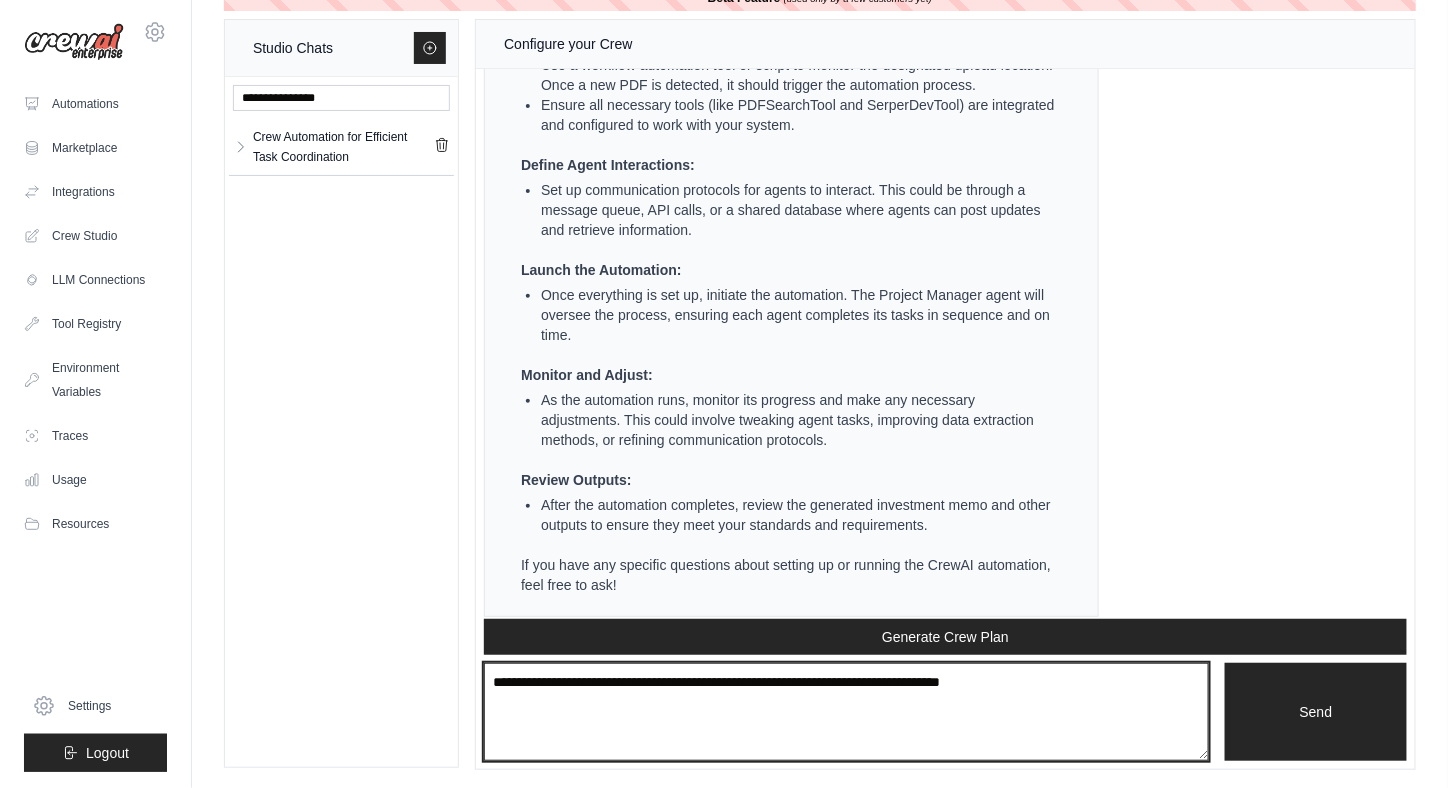 click at bounding box center [846, 712] 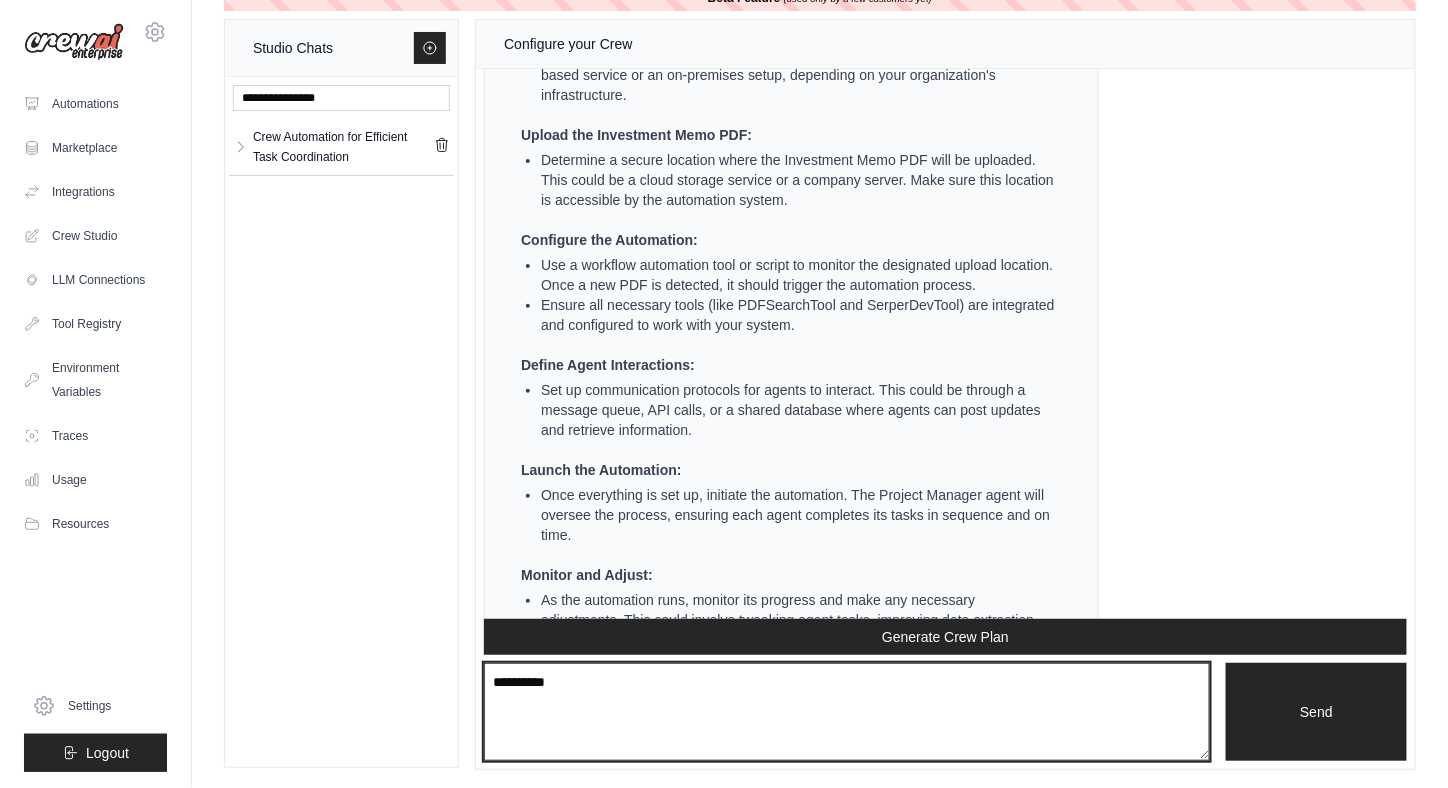 scroll, scrollTop: 4856, scrollLeft: 0, axis: vertical 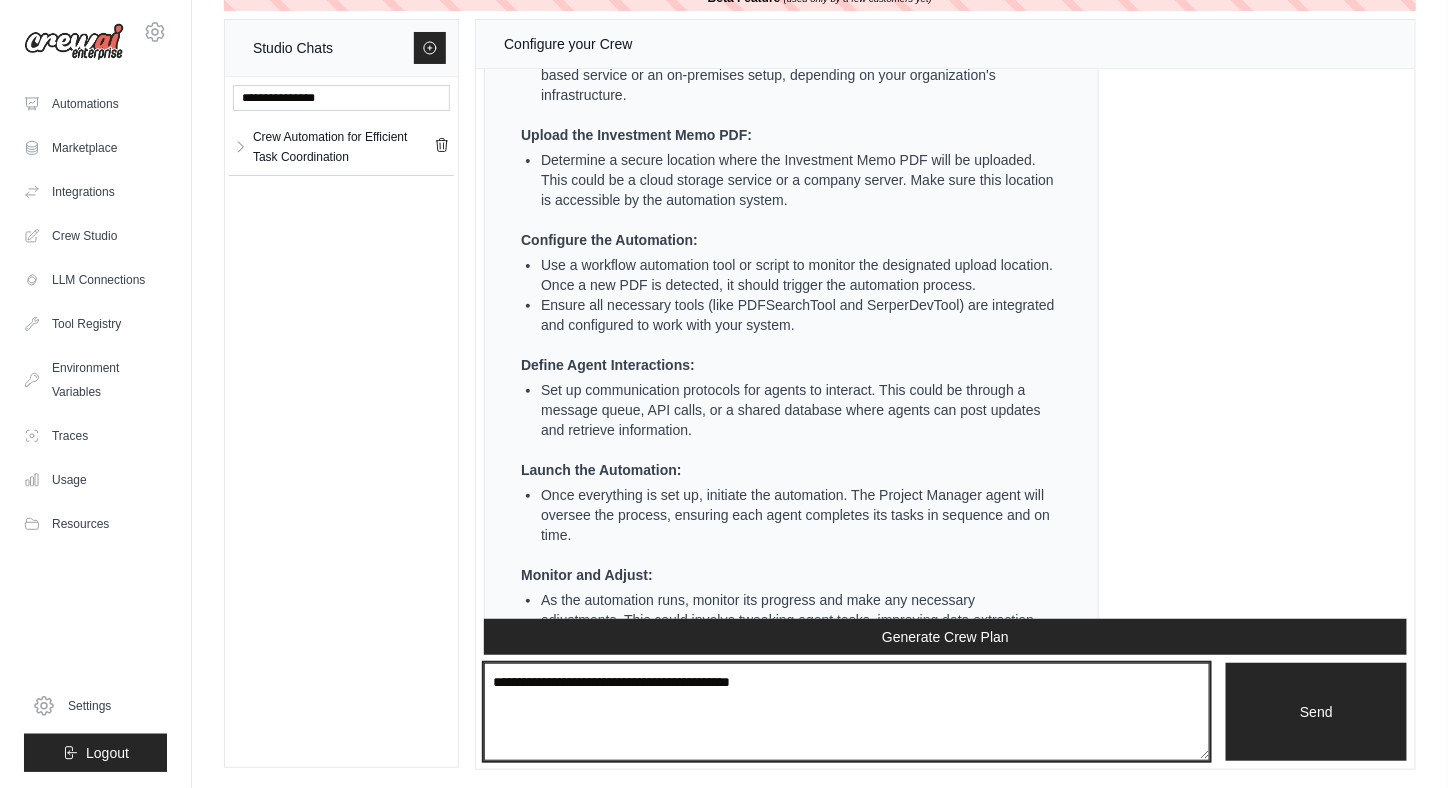 type on "**********" 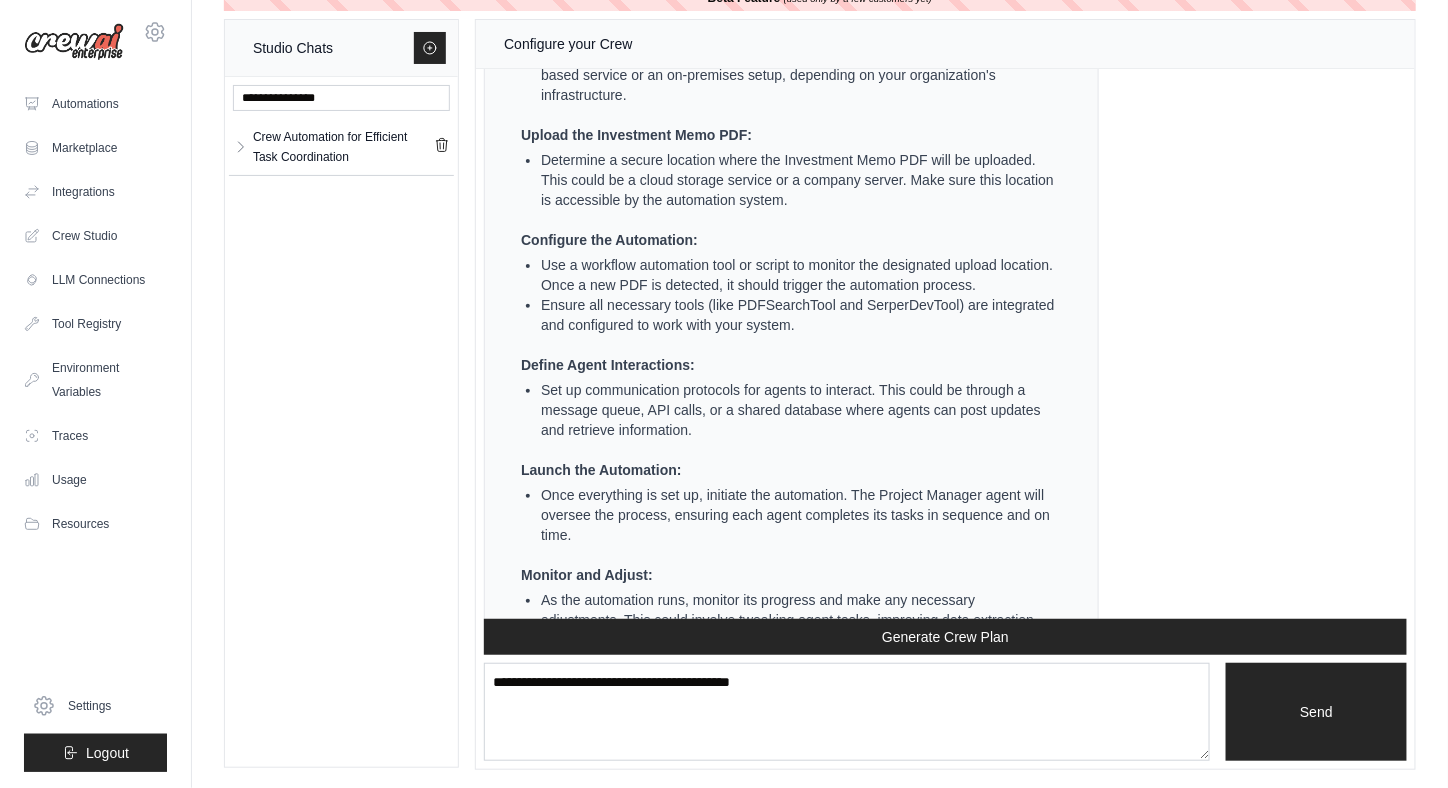 type 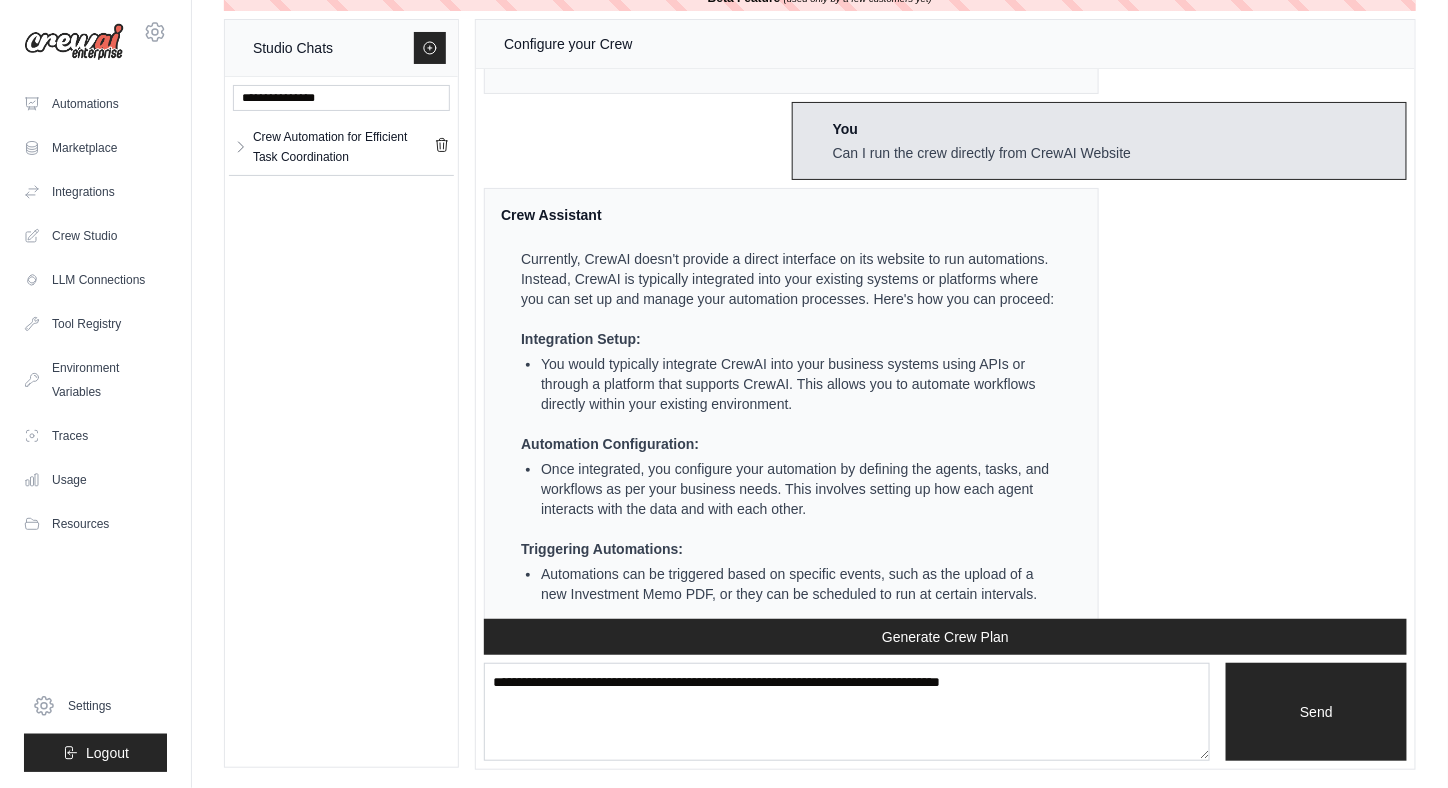 scroll, scrollTop: 5551, scrollLeft: 0, axis: vertical 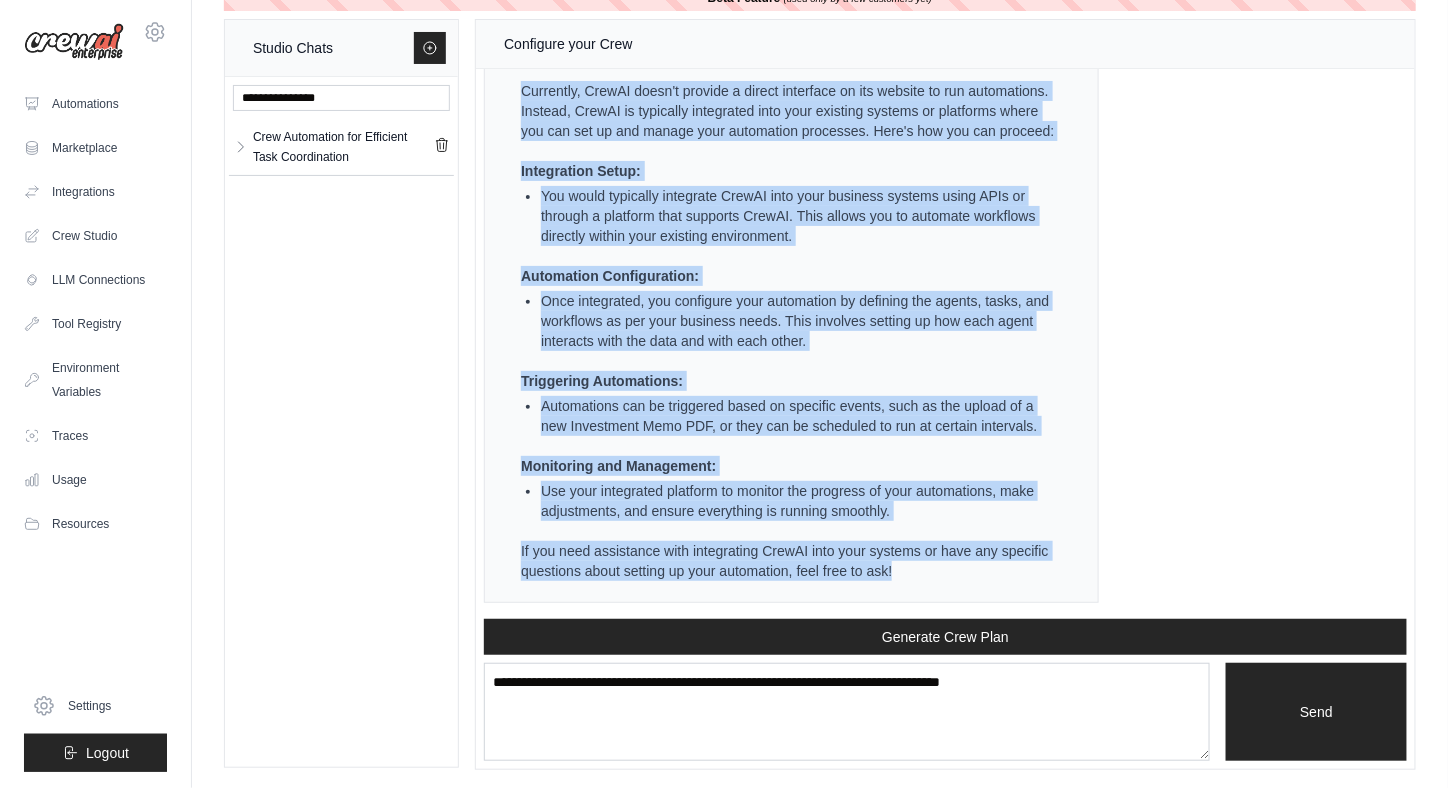 drag, startPoint x: 498, startPoint y: 226, endPoint x: 952, endPoint y: 589, distance: 581.27875 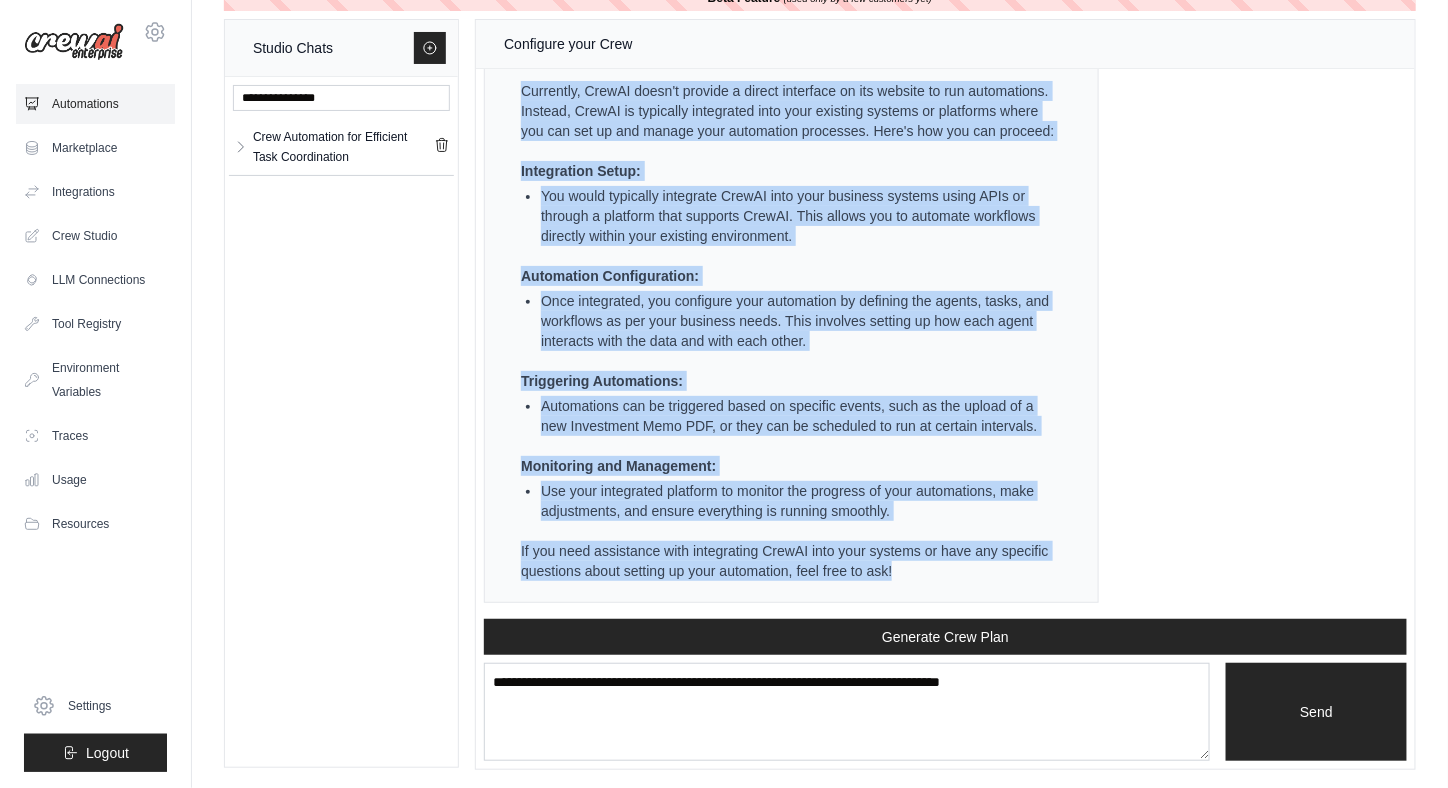 click on "Automations" at bounding box center [95, 104] 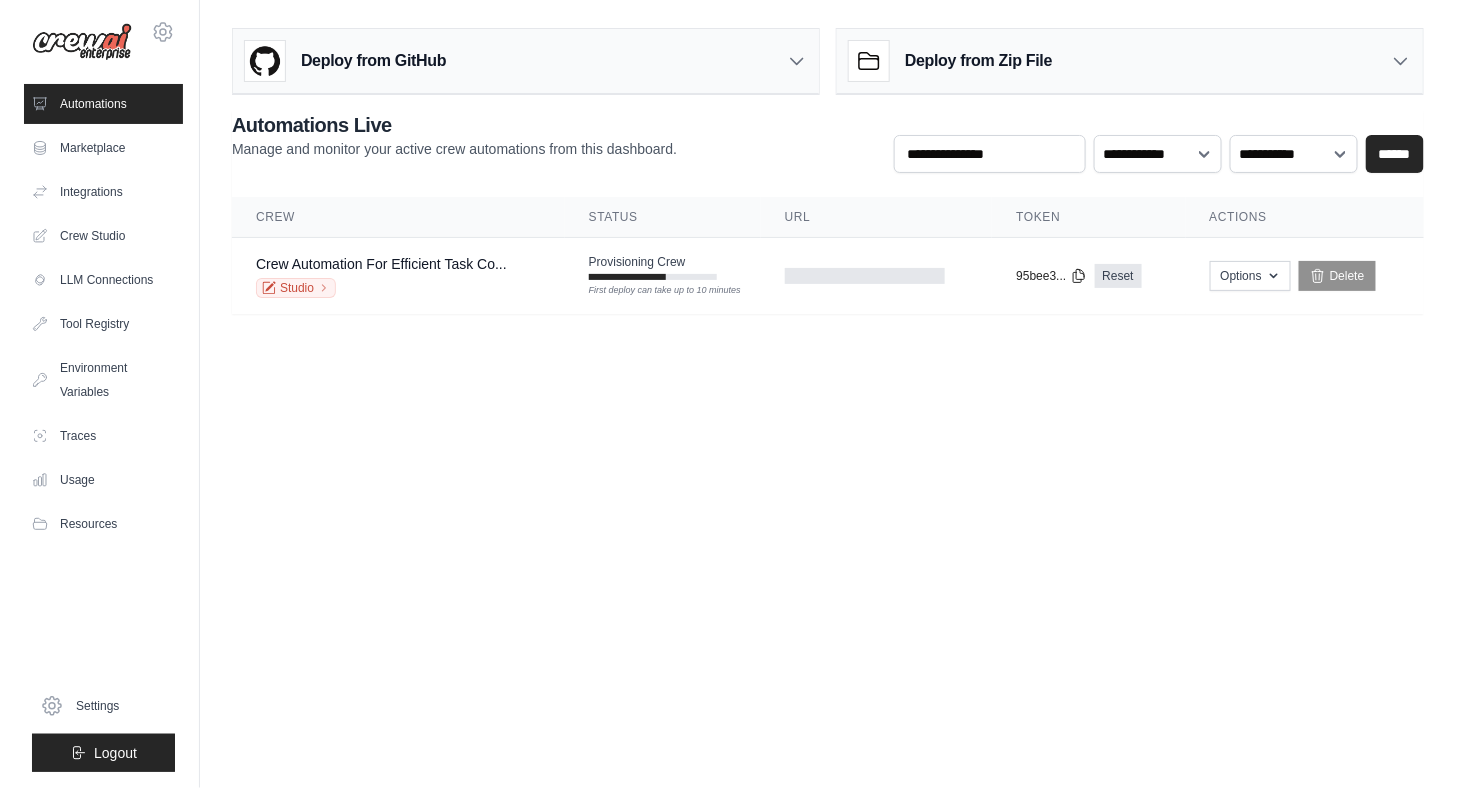 scroll, scrollTop: 0, scrollLeft: 0, axis: both 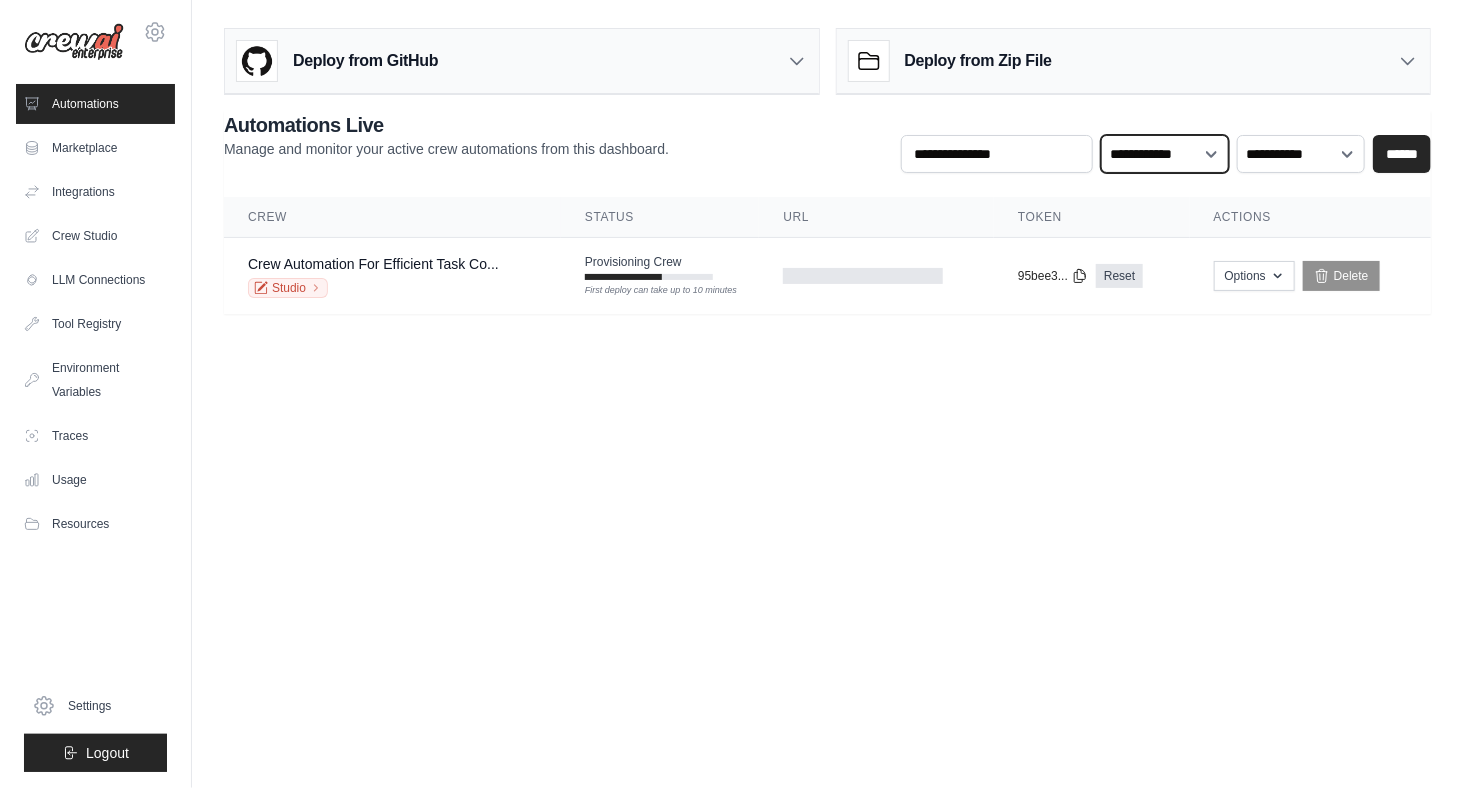 click on "**********" at bounding box center (1165, 153) 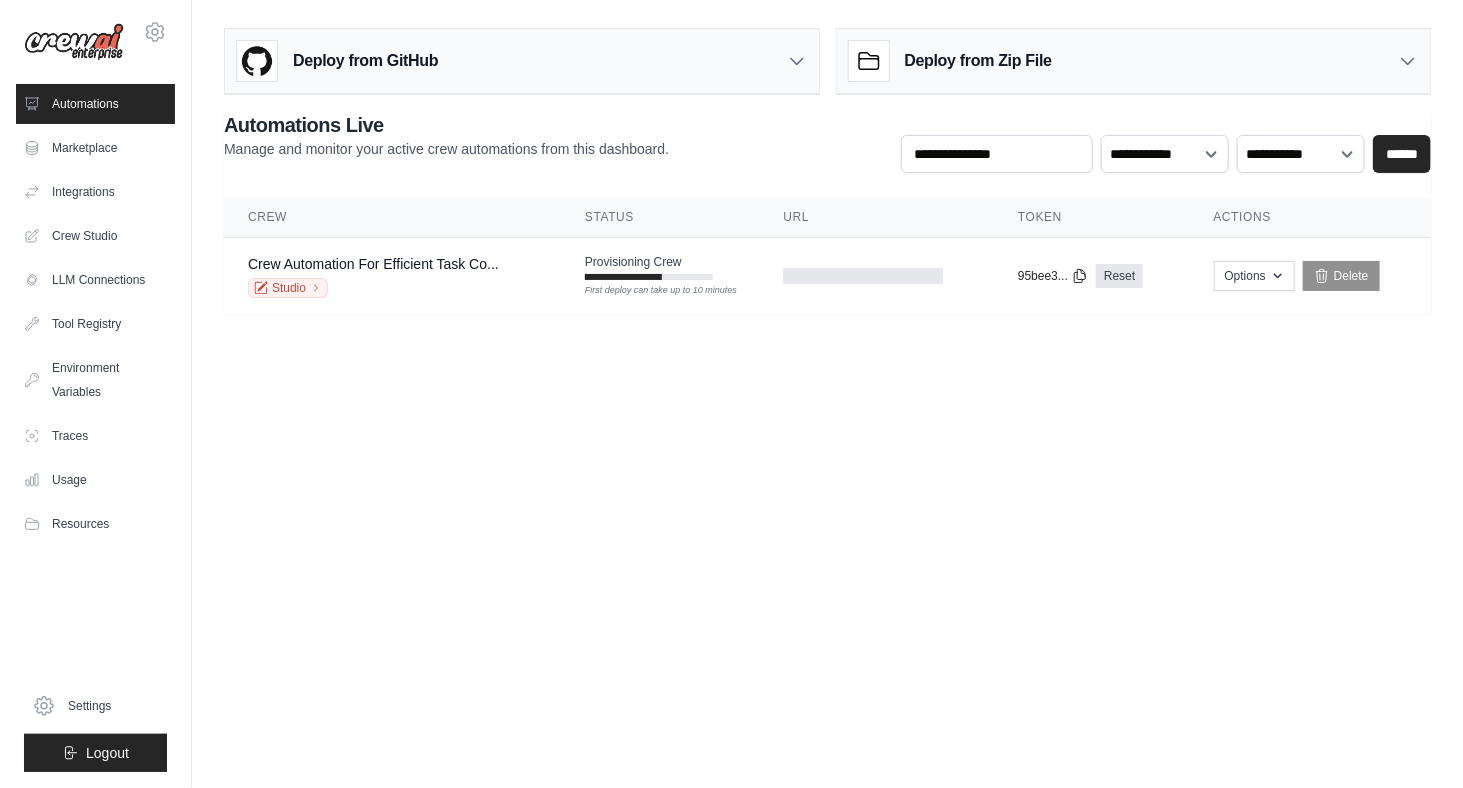 click on "marco@aprcapital.co.uk
Settings
Automations
Marketplace
Integrations" at bounding box center (731, 394) 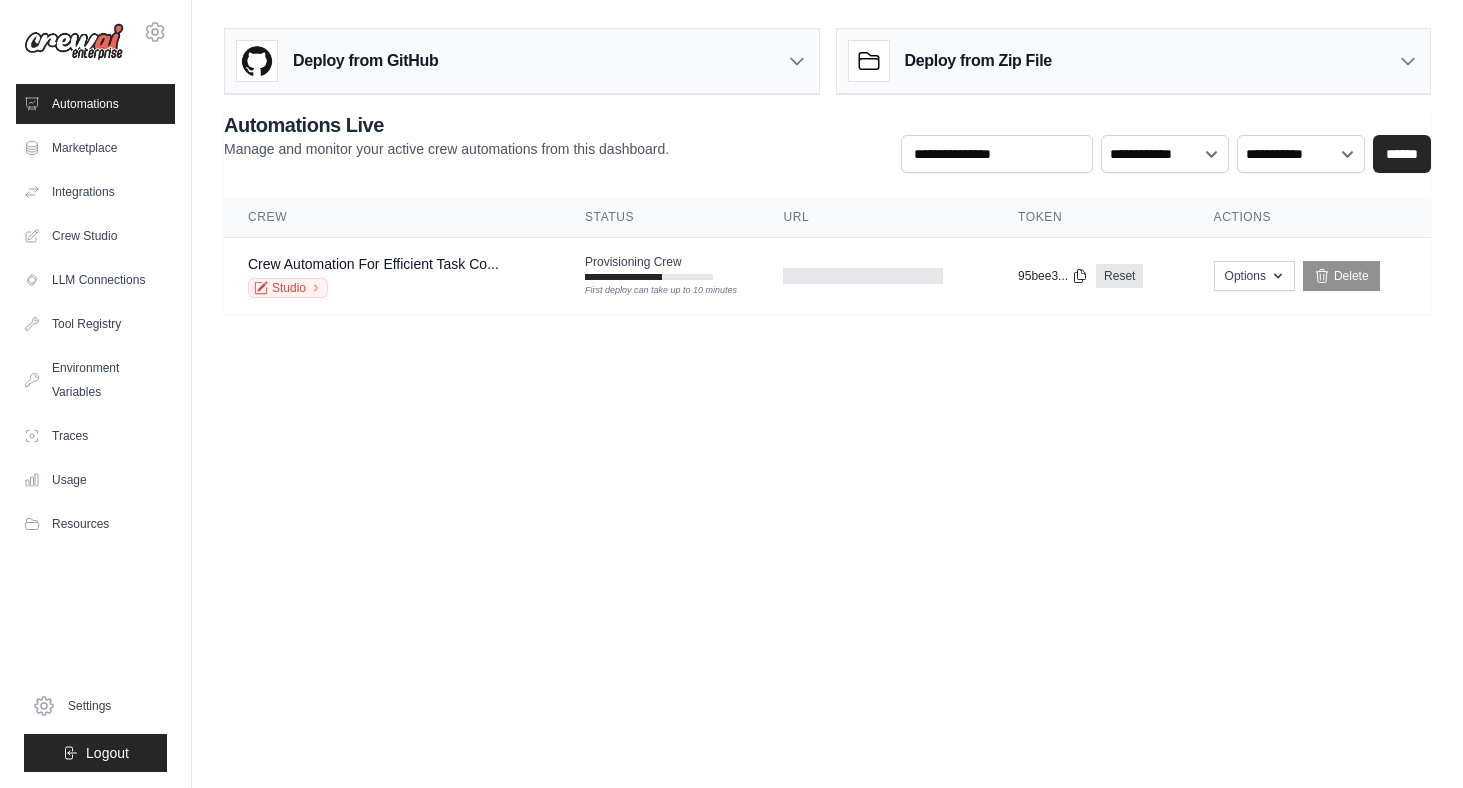 scroll, scrollTop: 0, scrollLeft: 0, axis: both 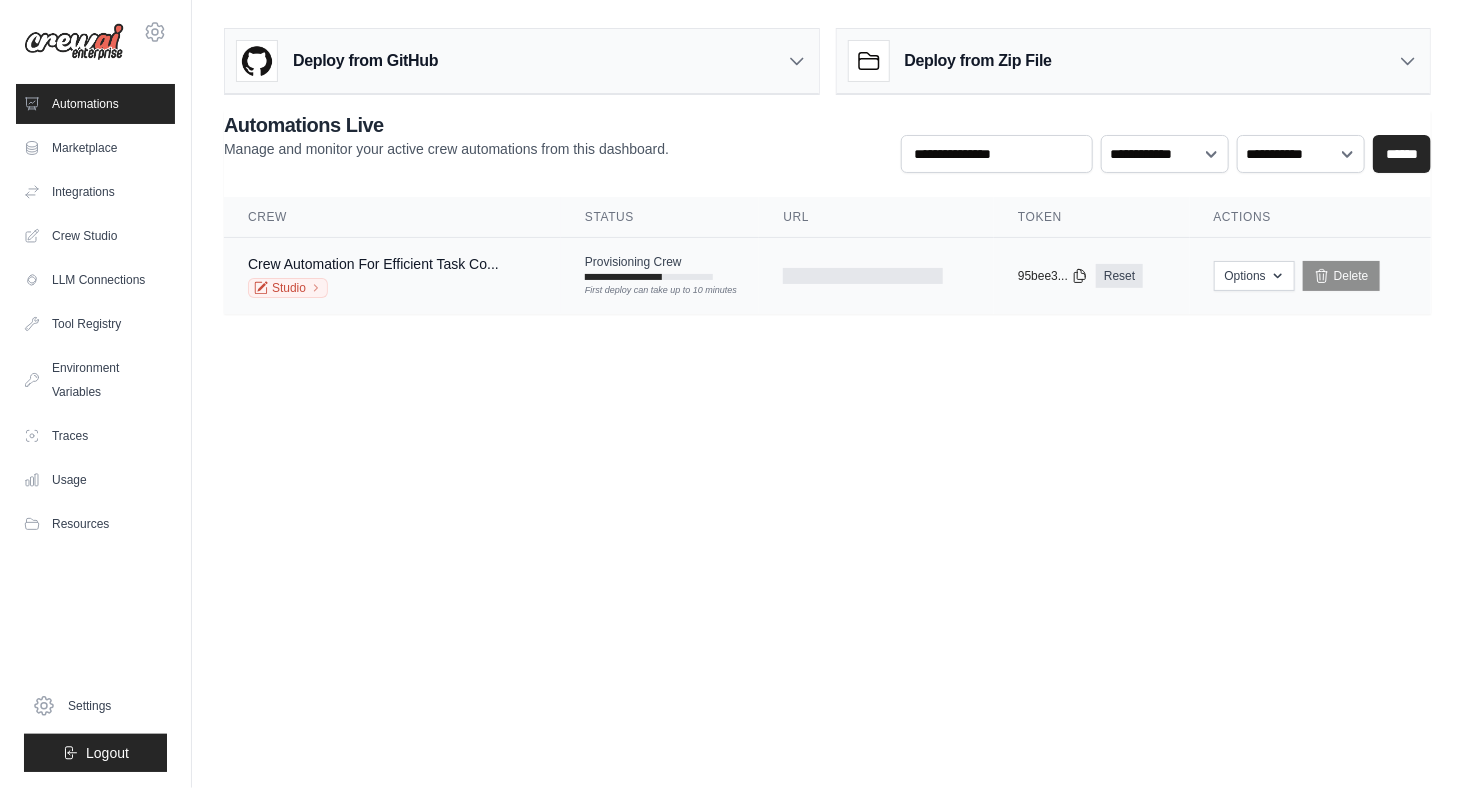 click on "Crew Automation For Efficient Task Co...
Studio" at bounding box center (392, 276) 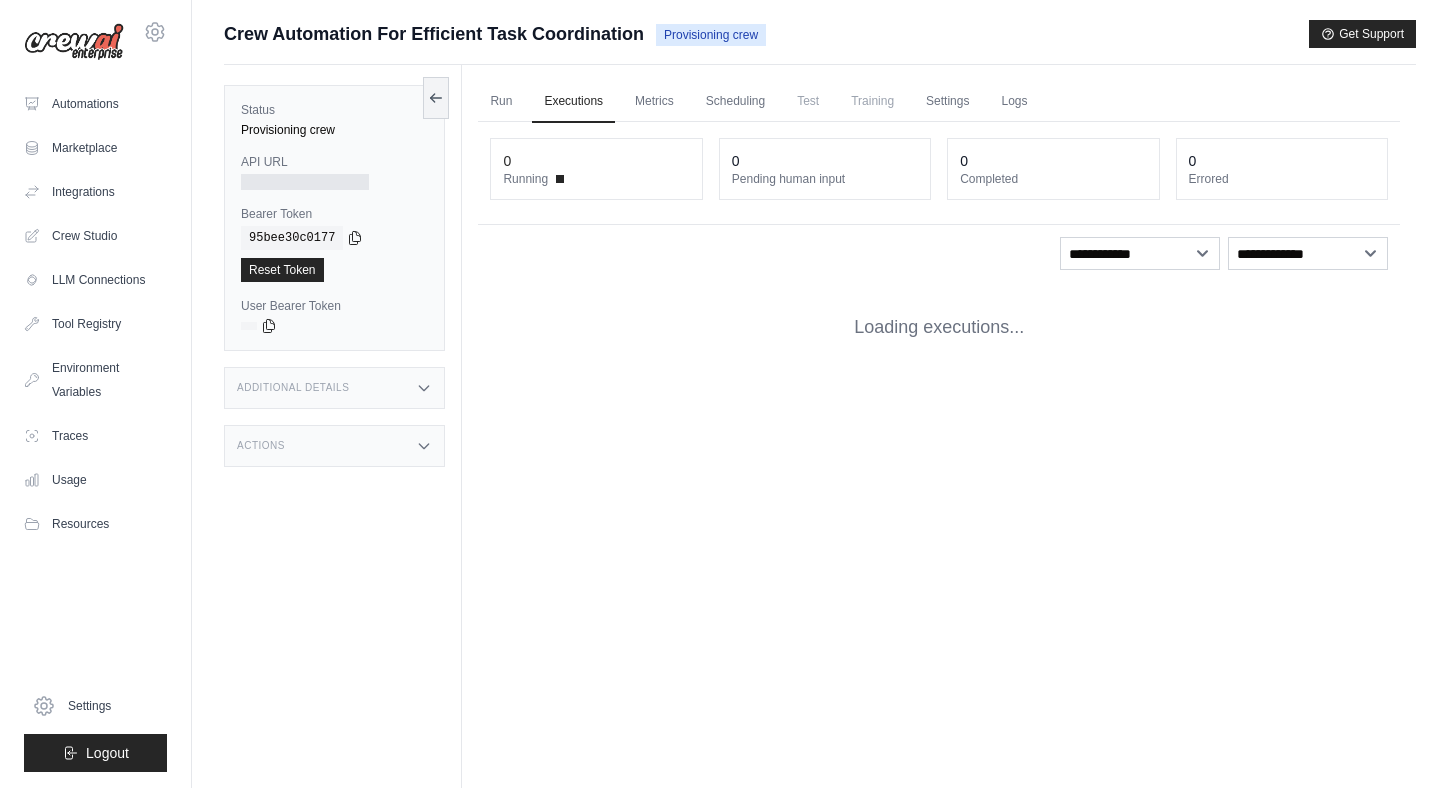 scroll, scrollTop: 0, scrollLeft: 0, axis: both 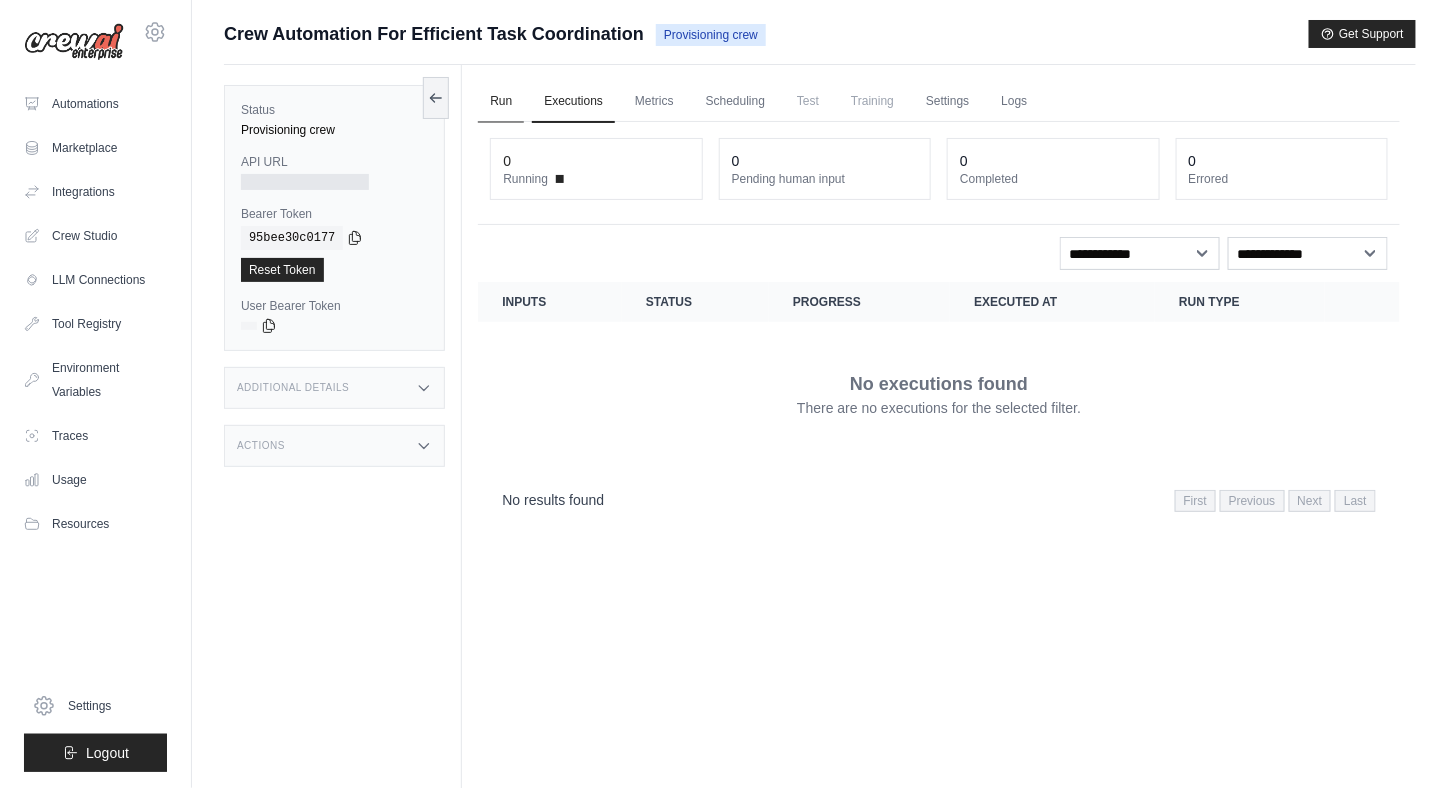 click on "Run" at bounding box center (501, 102) 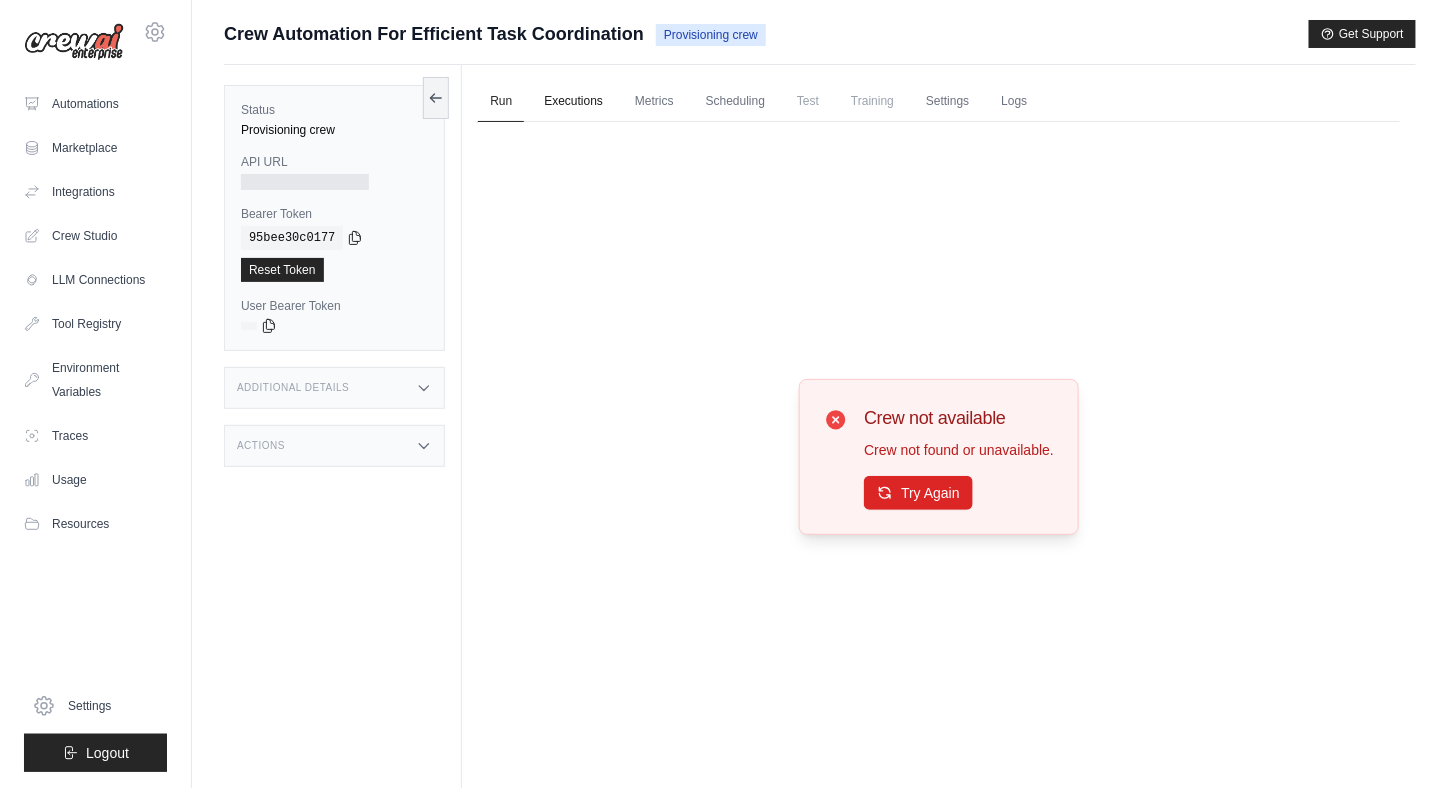 click on "Executions" at bounding box center (573, 102) 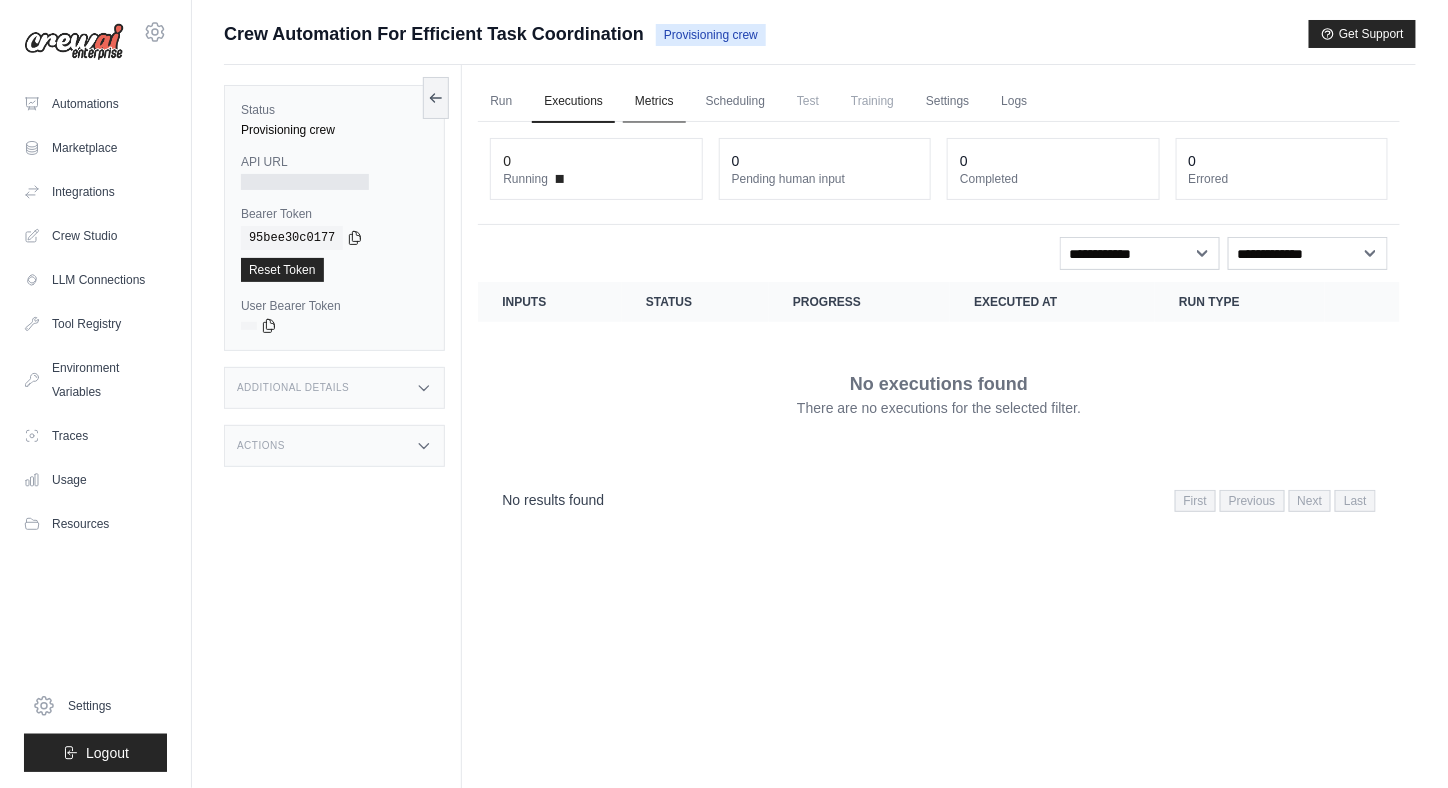 click on "Metrics" at bounding box center [654, 102] 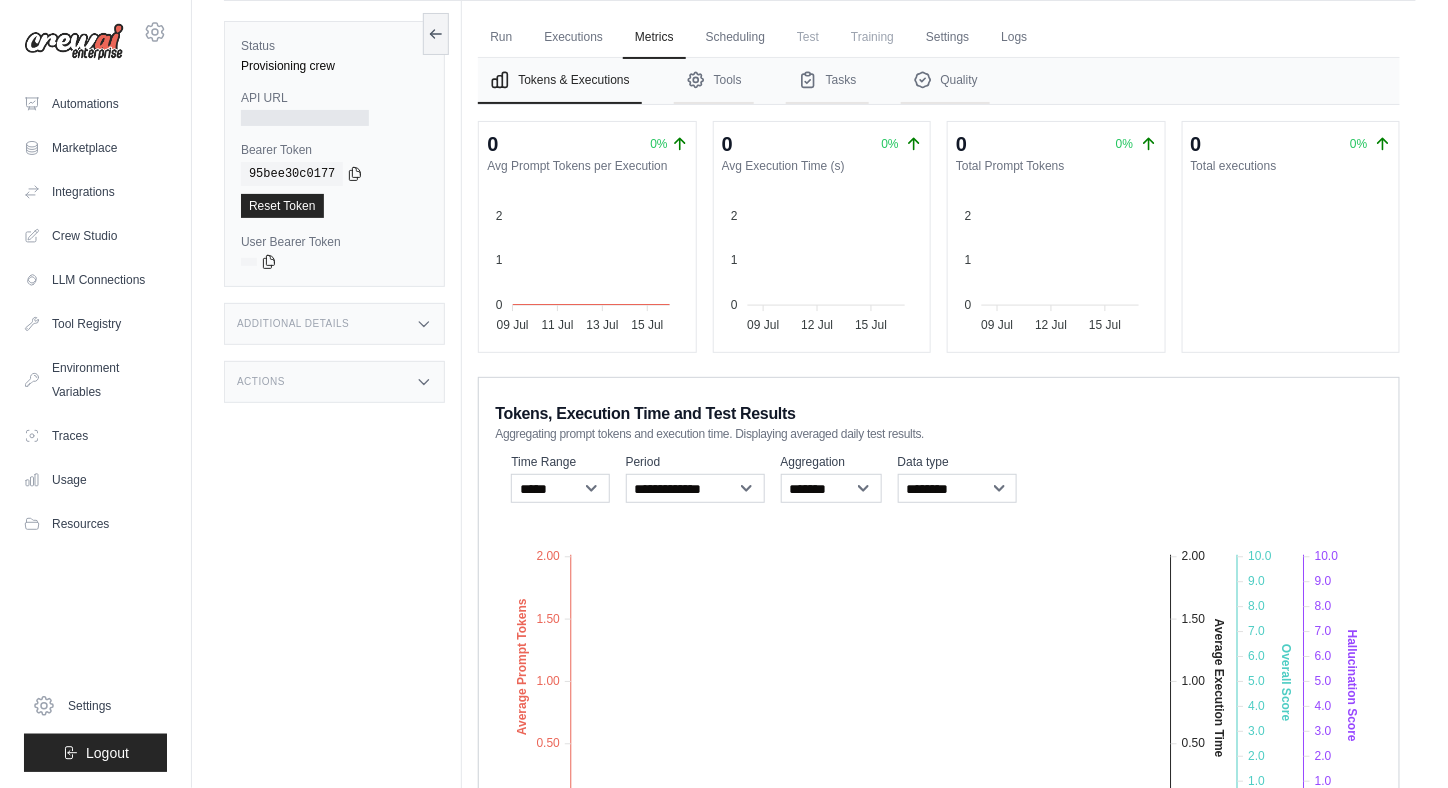 scroll, scrollTop: 84, scrollLeft: 0, axis: vertical 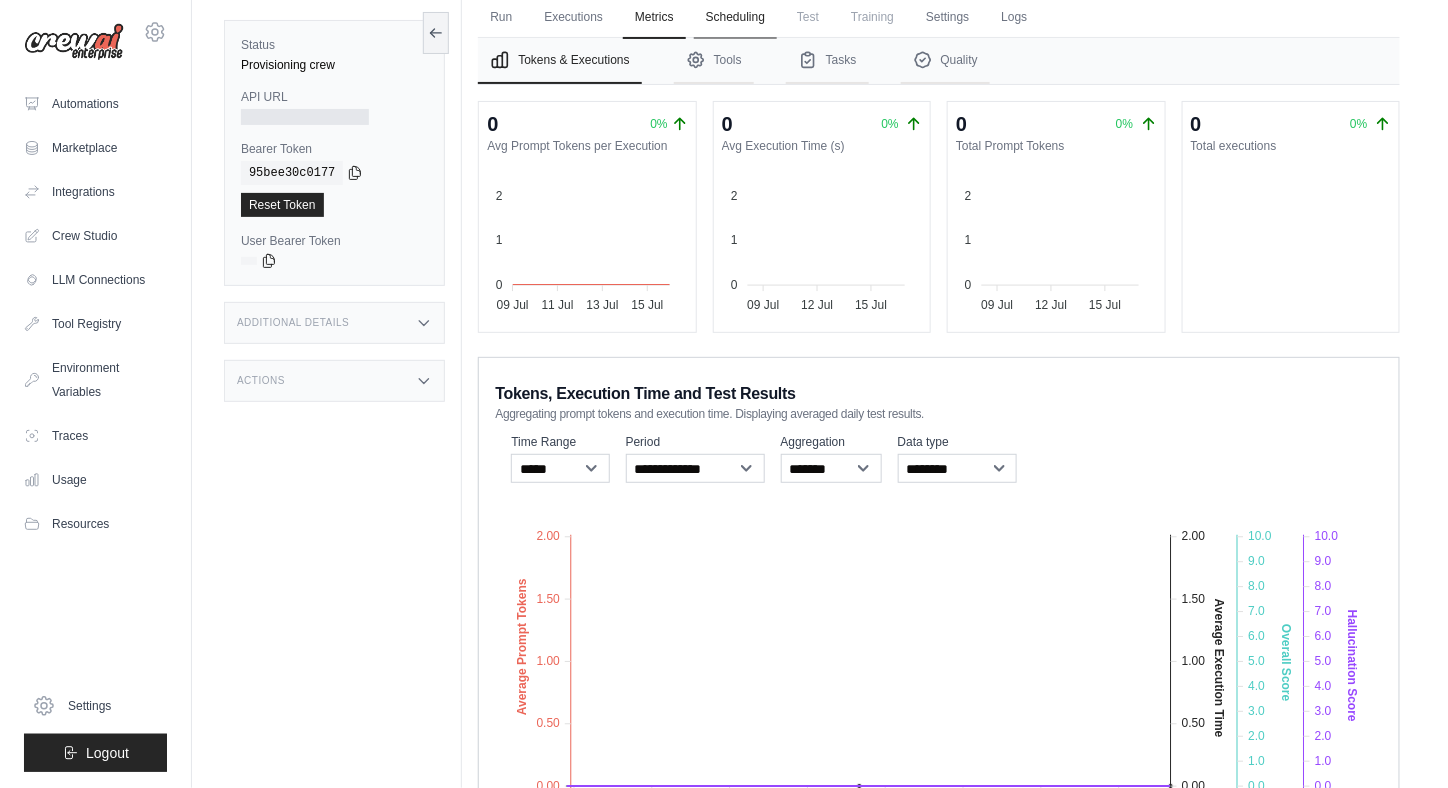 click on "Scheduling" at bounding box center (735, 18) 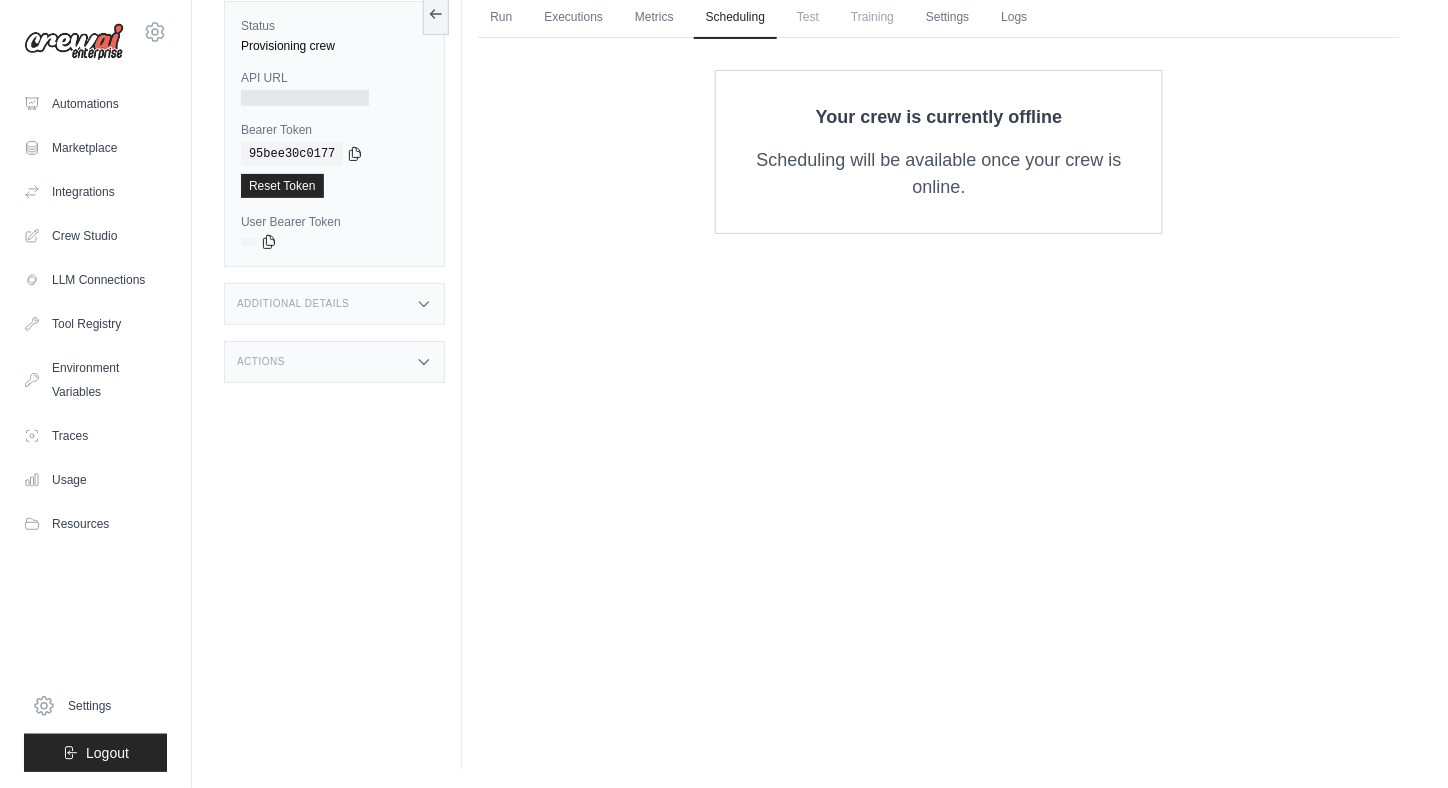 scroll, scrollTop: 0, scrollLeft: 0, axis: both 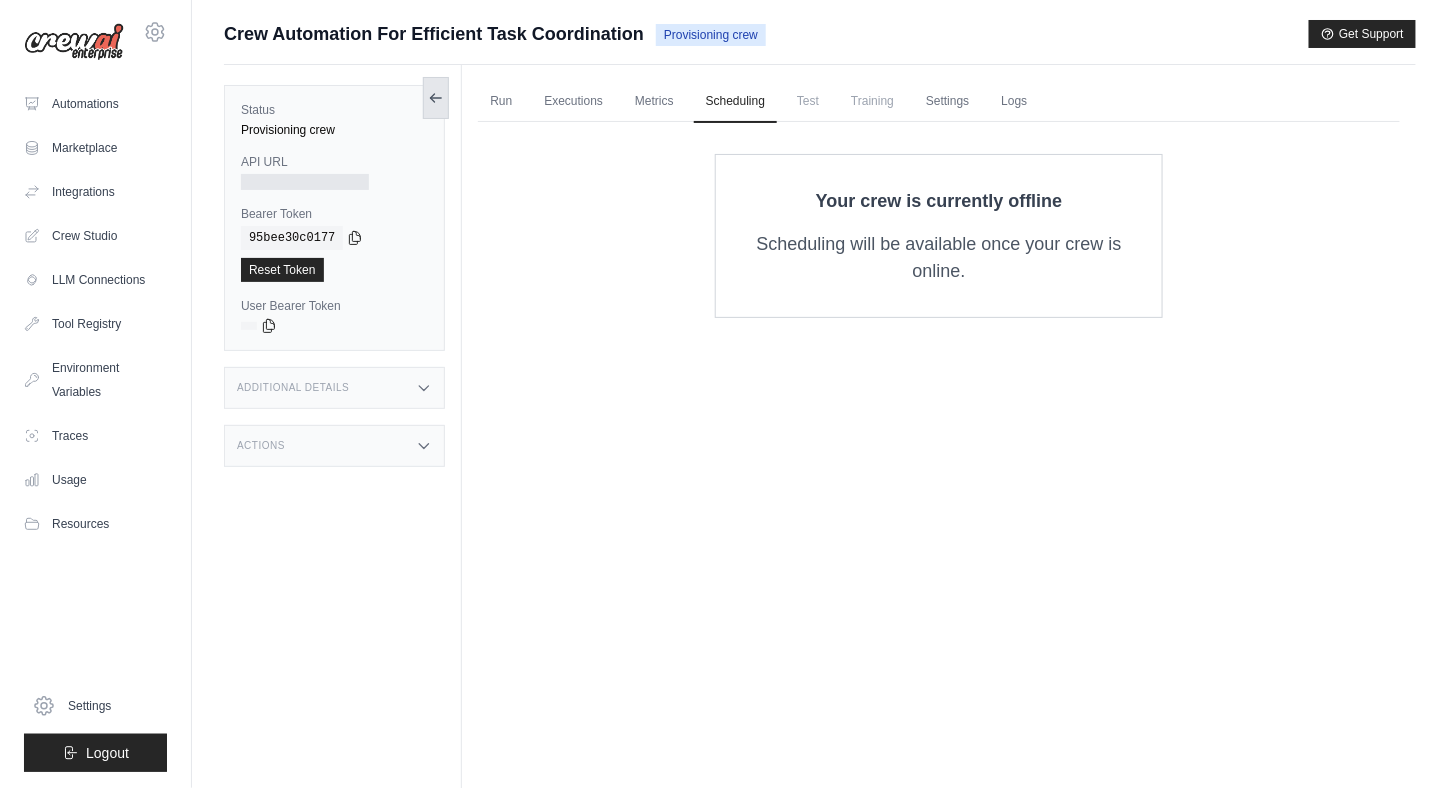 click 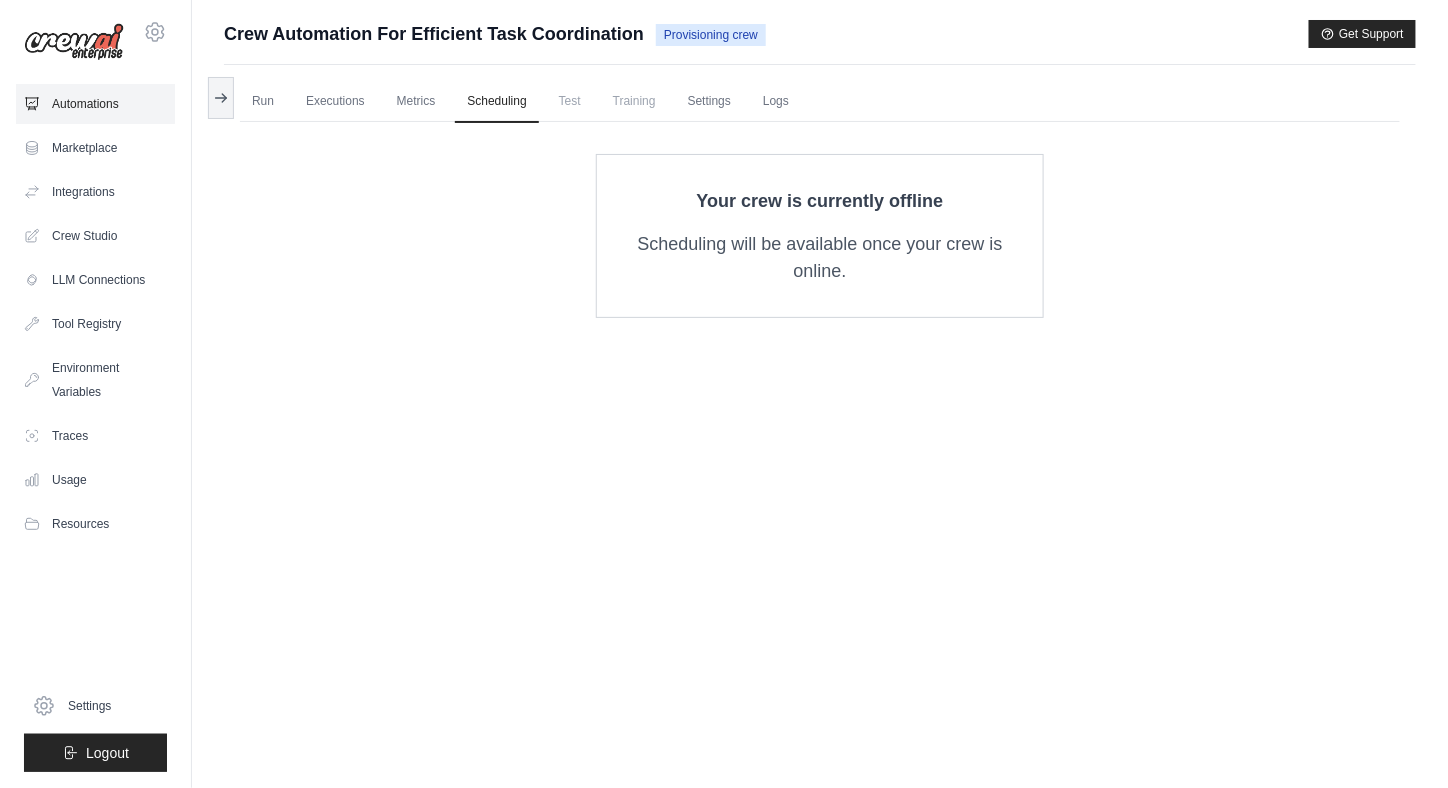 click on "Automations" at bounding box center [95, 104] 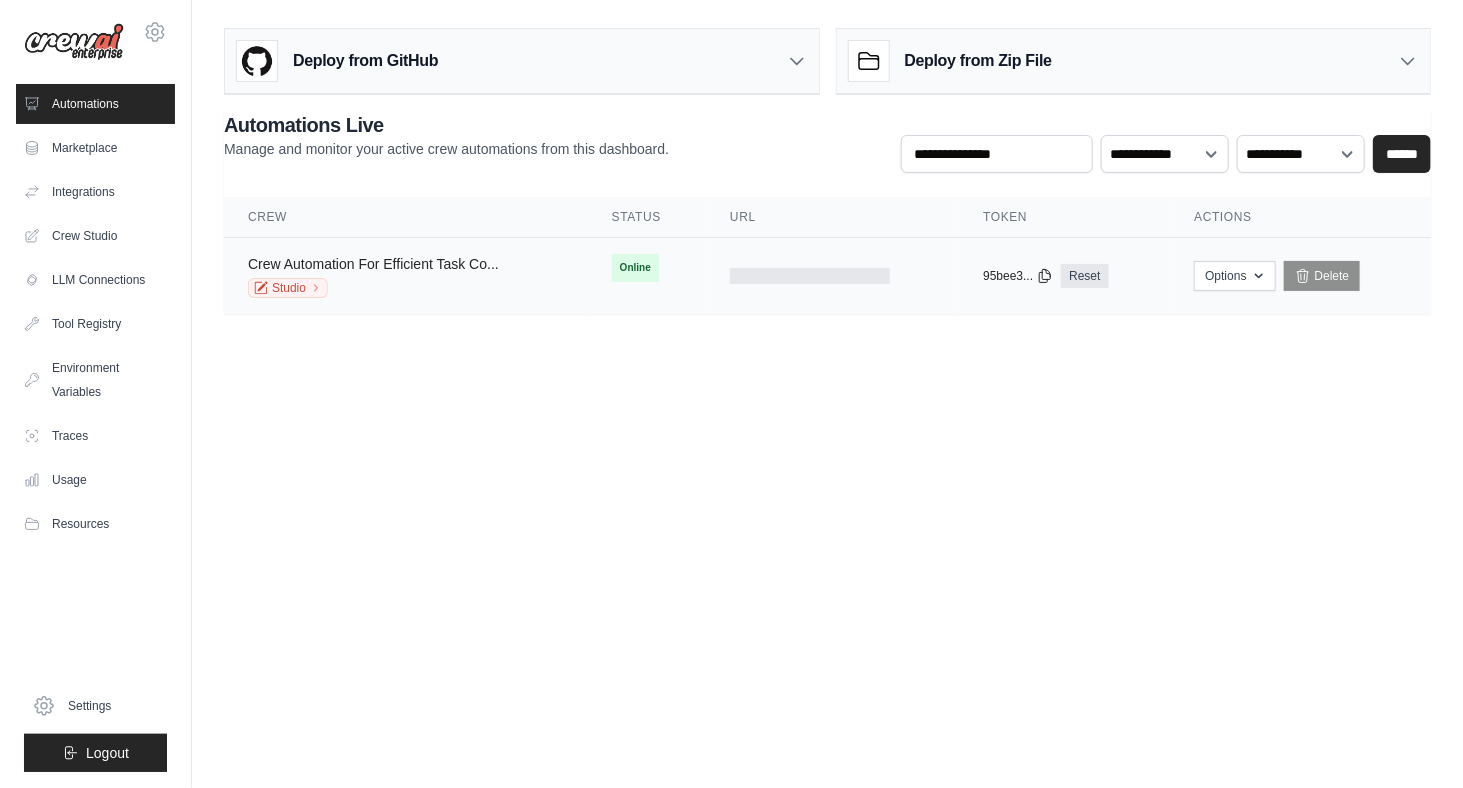 click on "Crew Automation For Efficient Task Co..." at bounding box center (373, 264) 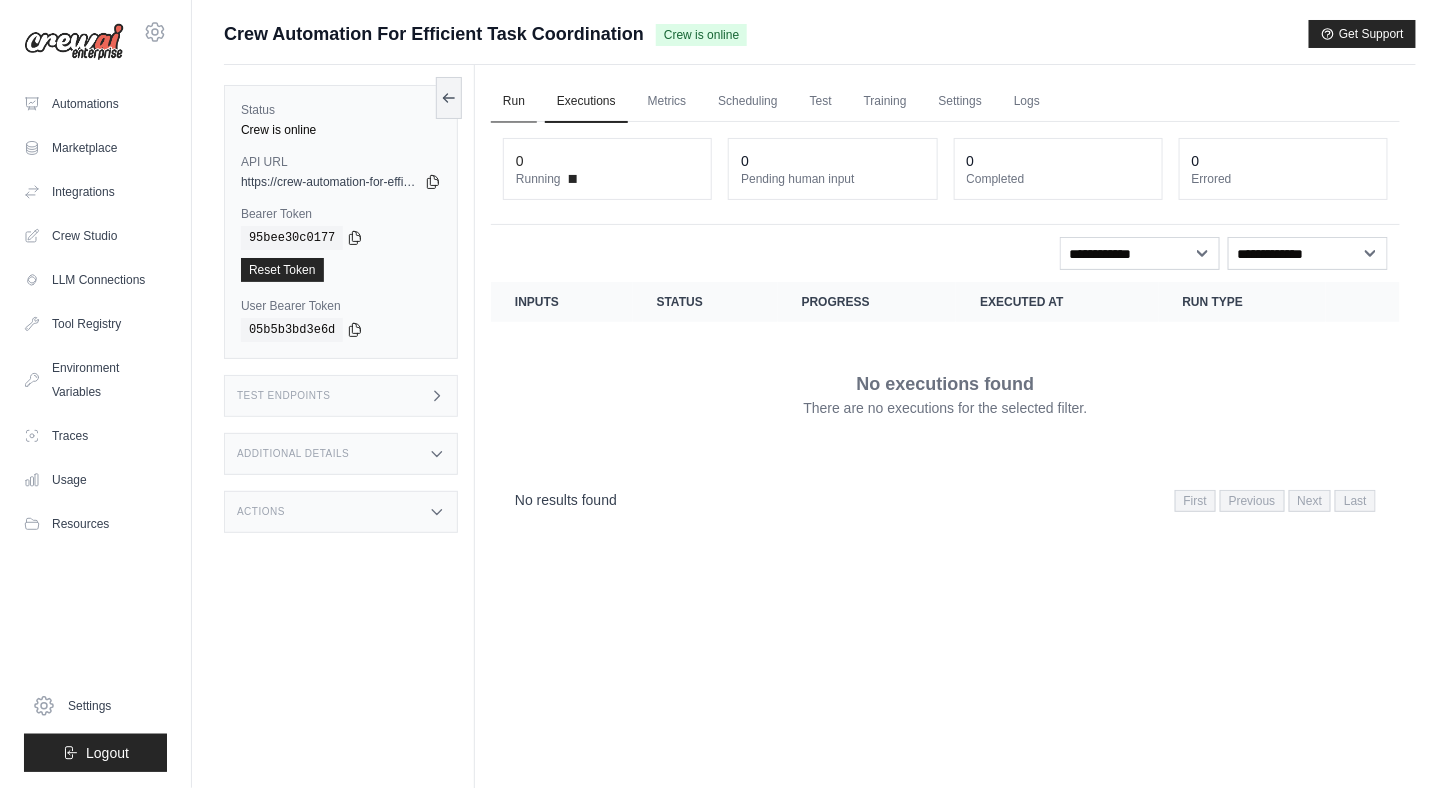 click on "Run" at bounding box center (514, 102) 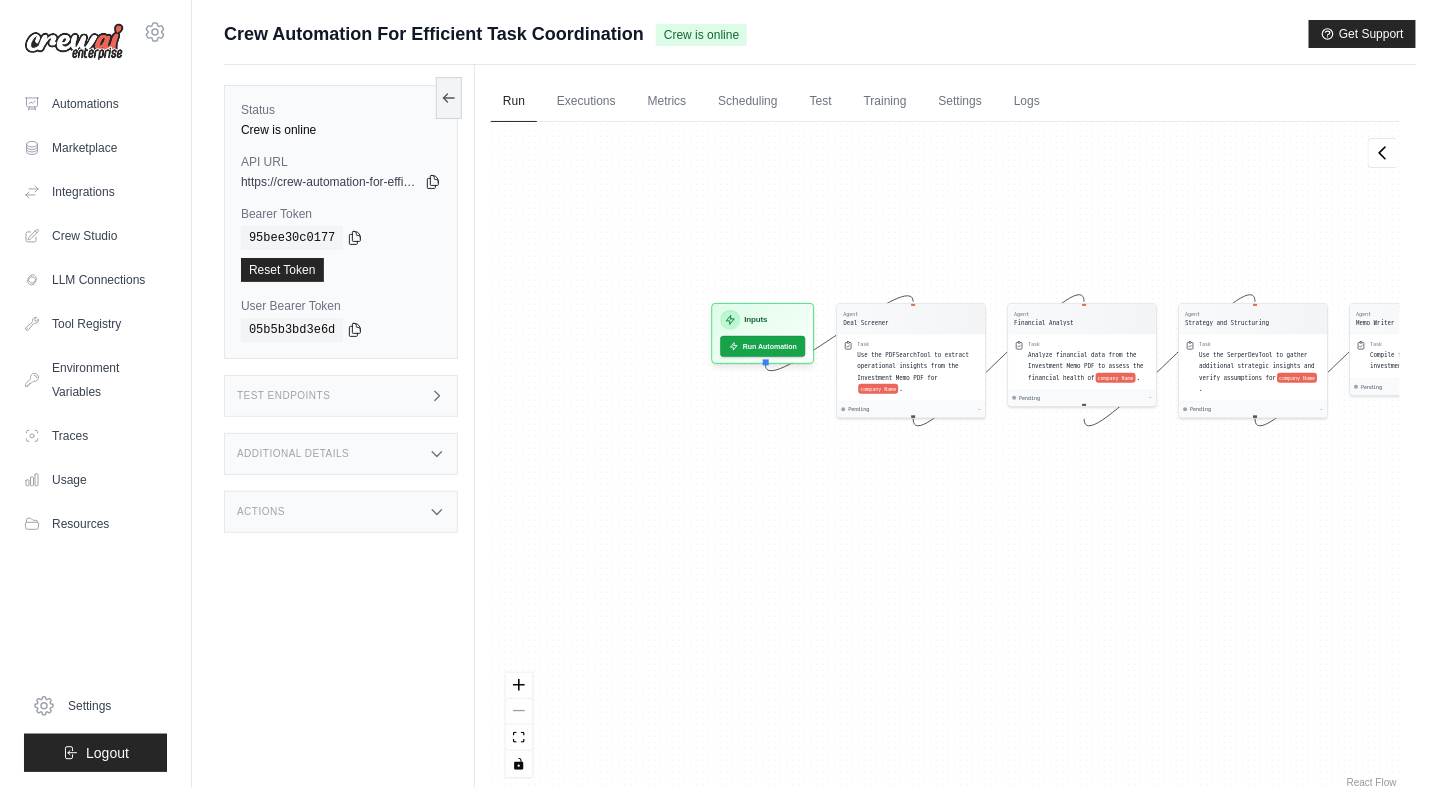 drag, startPoint x: 604, startPoint y: 261, endPoint x: 916, endPoint y: 173, distance: 324.1728 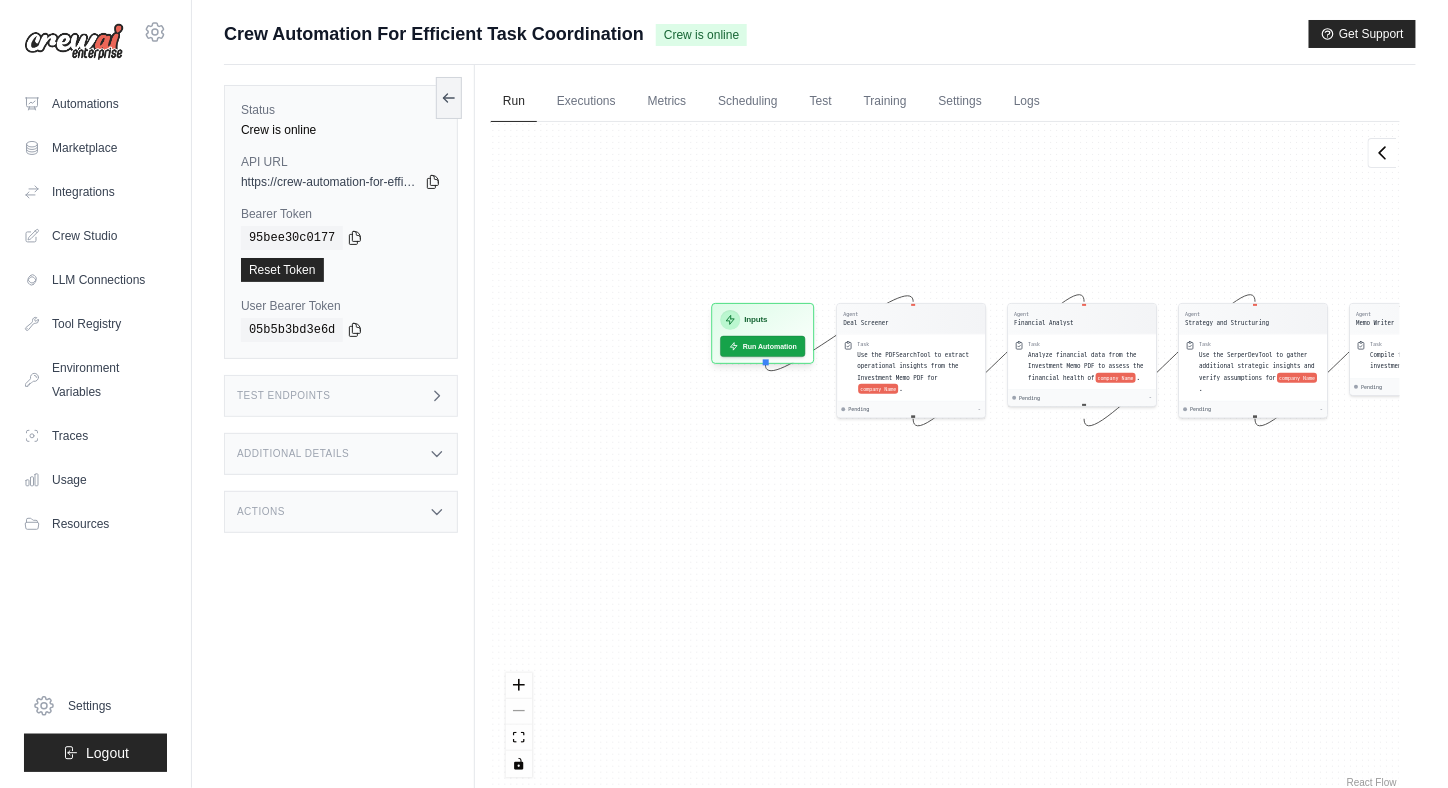 click on "Agent Deal Screener Task Use the PDFSearchTool to extract operational insights from the Investment Memo PDF for  company Name . Pending - Agent Financial Analyst Task Analyze financial data from the Investment Memo PDF to assess the financial health of  company Name . Pending - Agent Strategy and Structuring Task Use the SerperDevTool to gather additional strategic insights and verify assumptions for  company Name . Pending - Agent Memo Writer Task Compile findings into a structured investment memo for  company Name . Pending - Agent Project Manager Task Ensure all agents are communicating effectively and tasks are progressing as planned for  investment Deal . Pending - Inputs Run Automation Output Status:  Waiting No Result Yet" at bounding box center [945, 457] 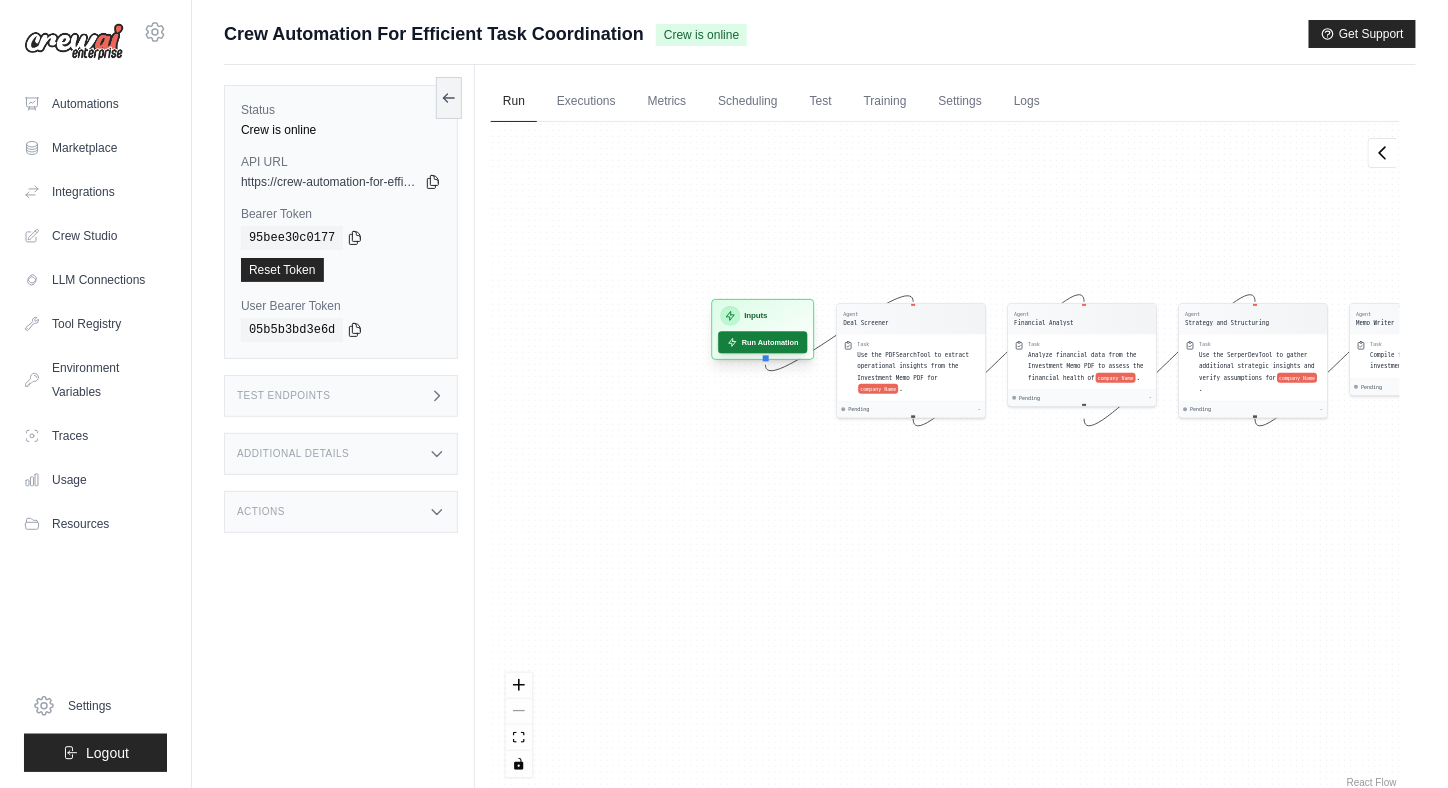 click on "Run Automation" at bounding box center [762, 342] 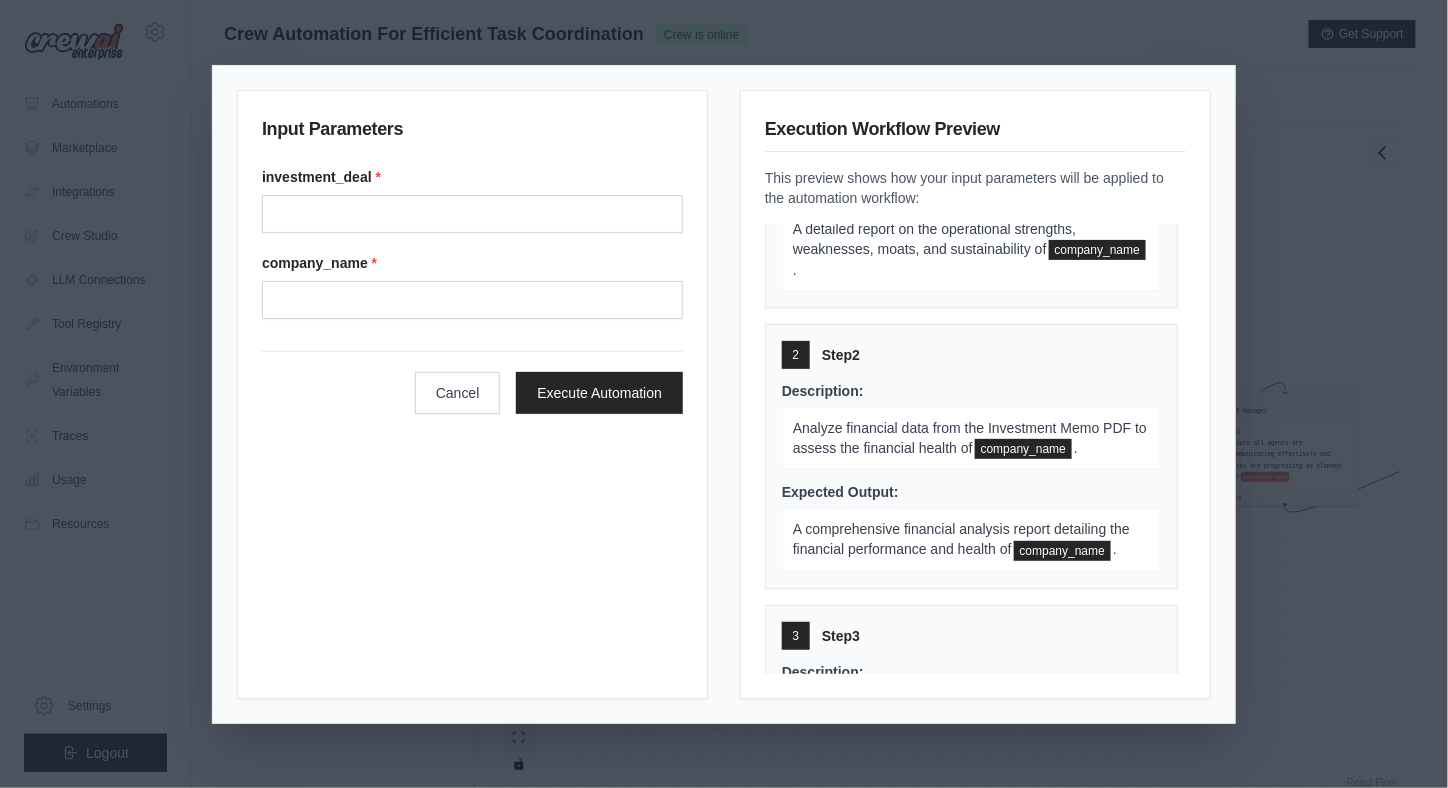 scroll, scrollTop: 0, scrollLeft: 0, axis: both 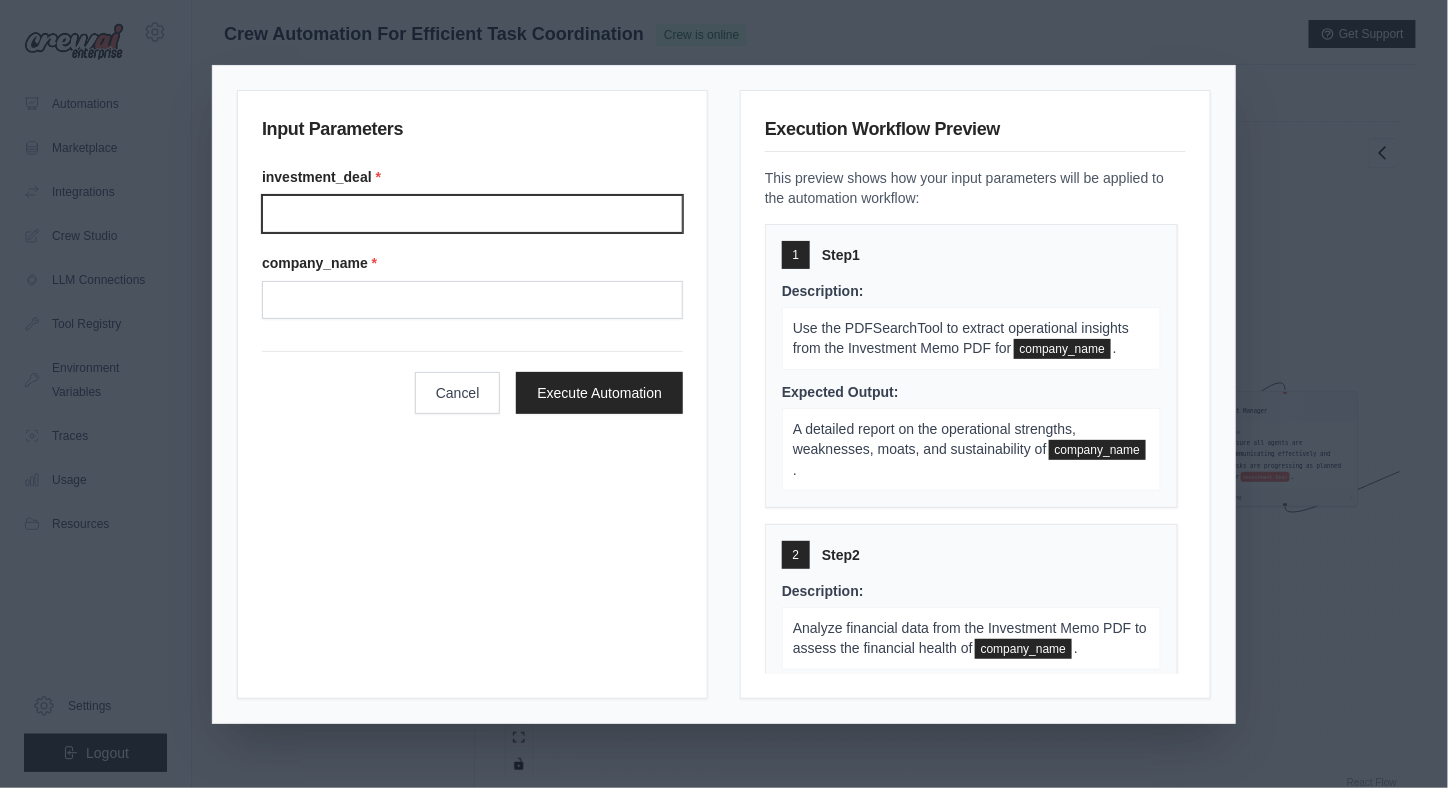 click on "Investment deal" at bounding box center [472, 214] 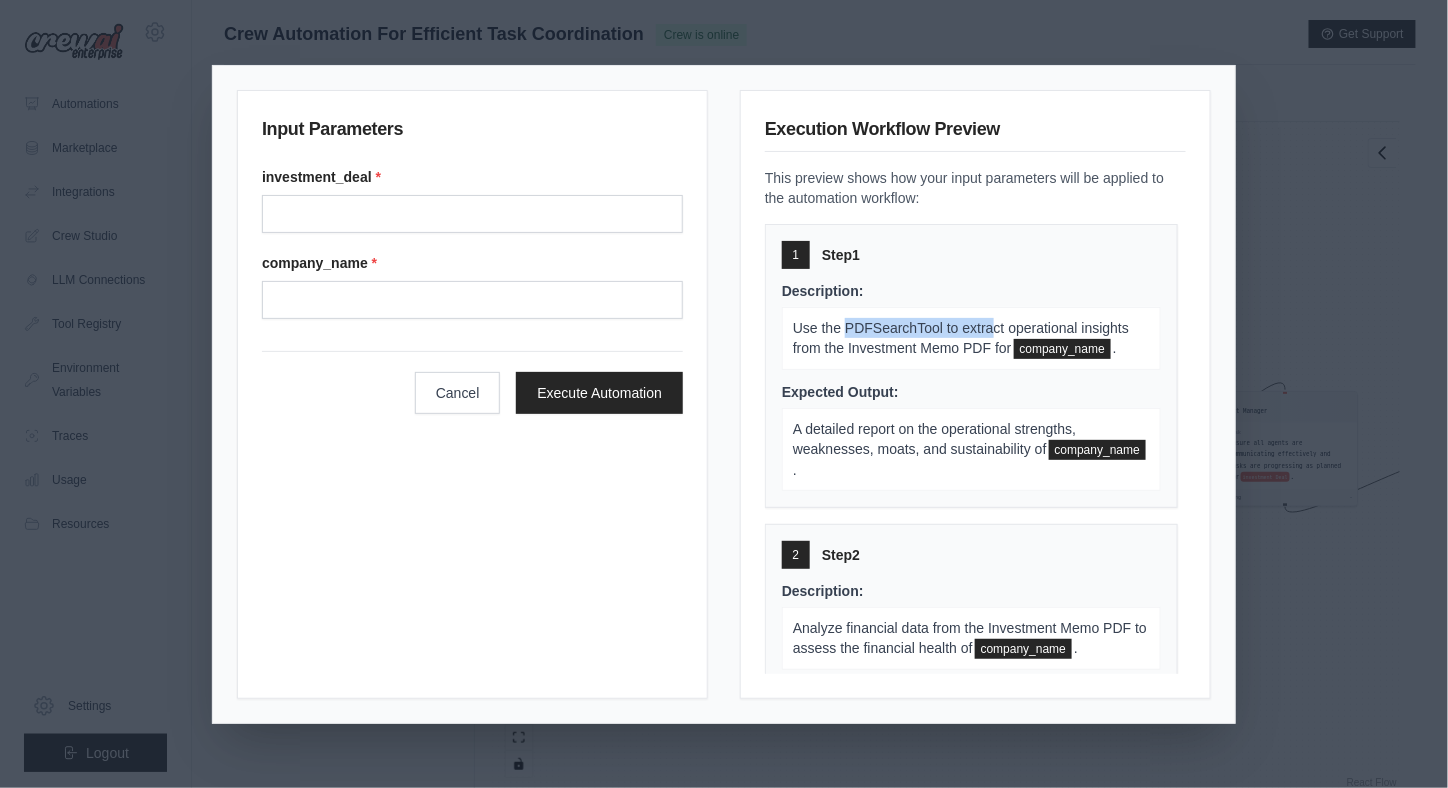 drag, startPoint x: 860, startPoint y: 329, endPoint x: 992, endPoint y: 329, distance: 132 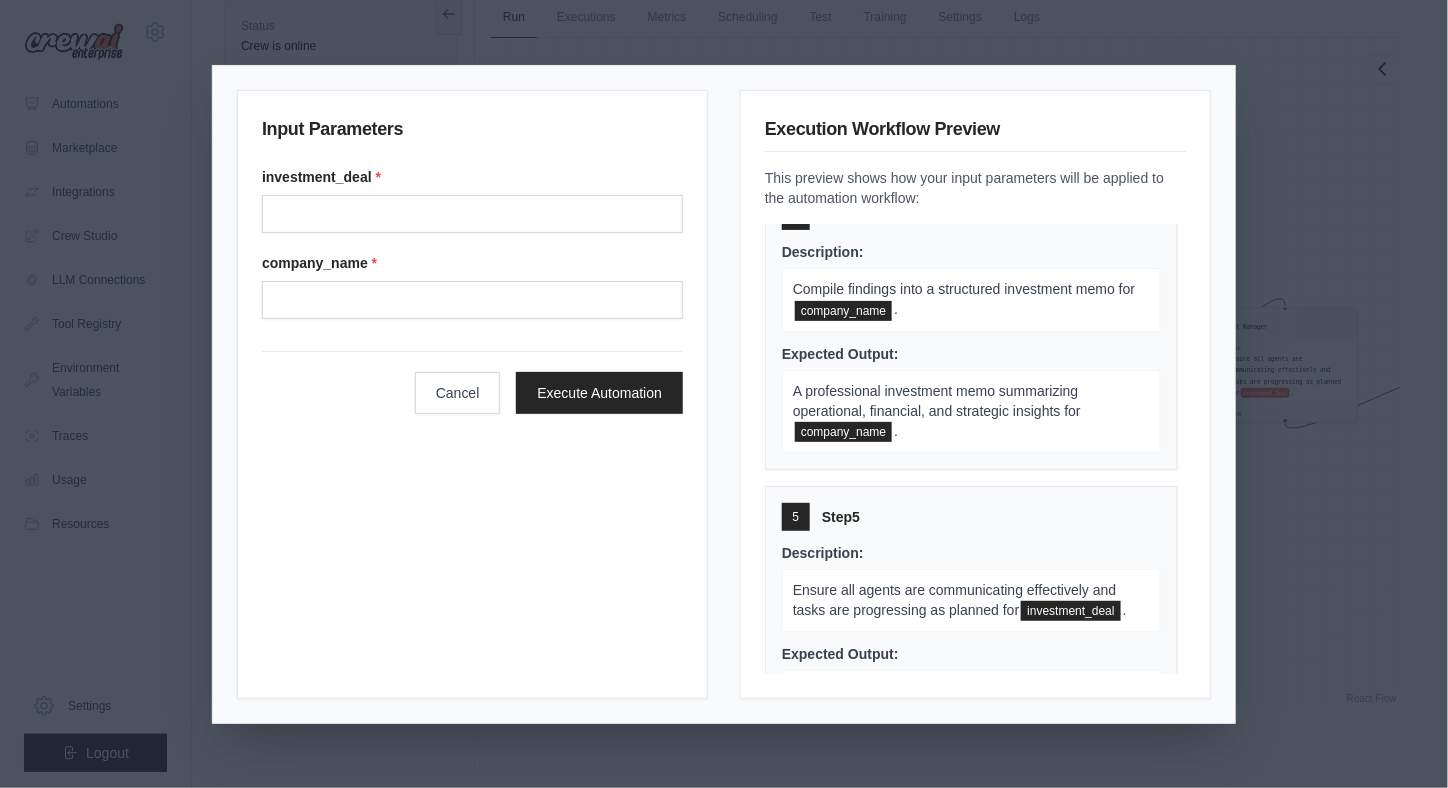 scroll, scrollTop: 982, scrollLeft: 0, axis: vertical 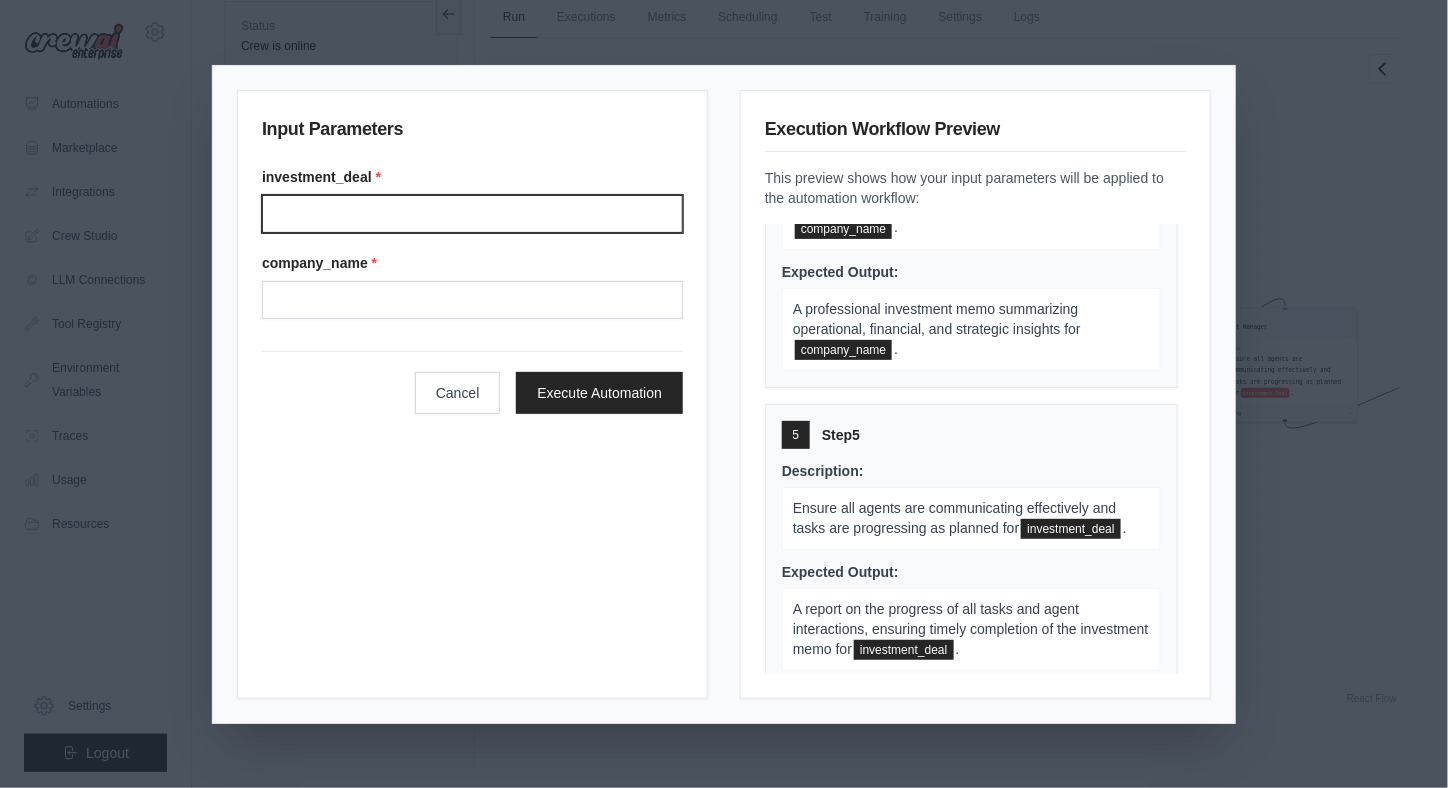 click on "Investment deal" at bounding box center (472, 214) 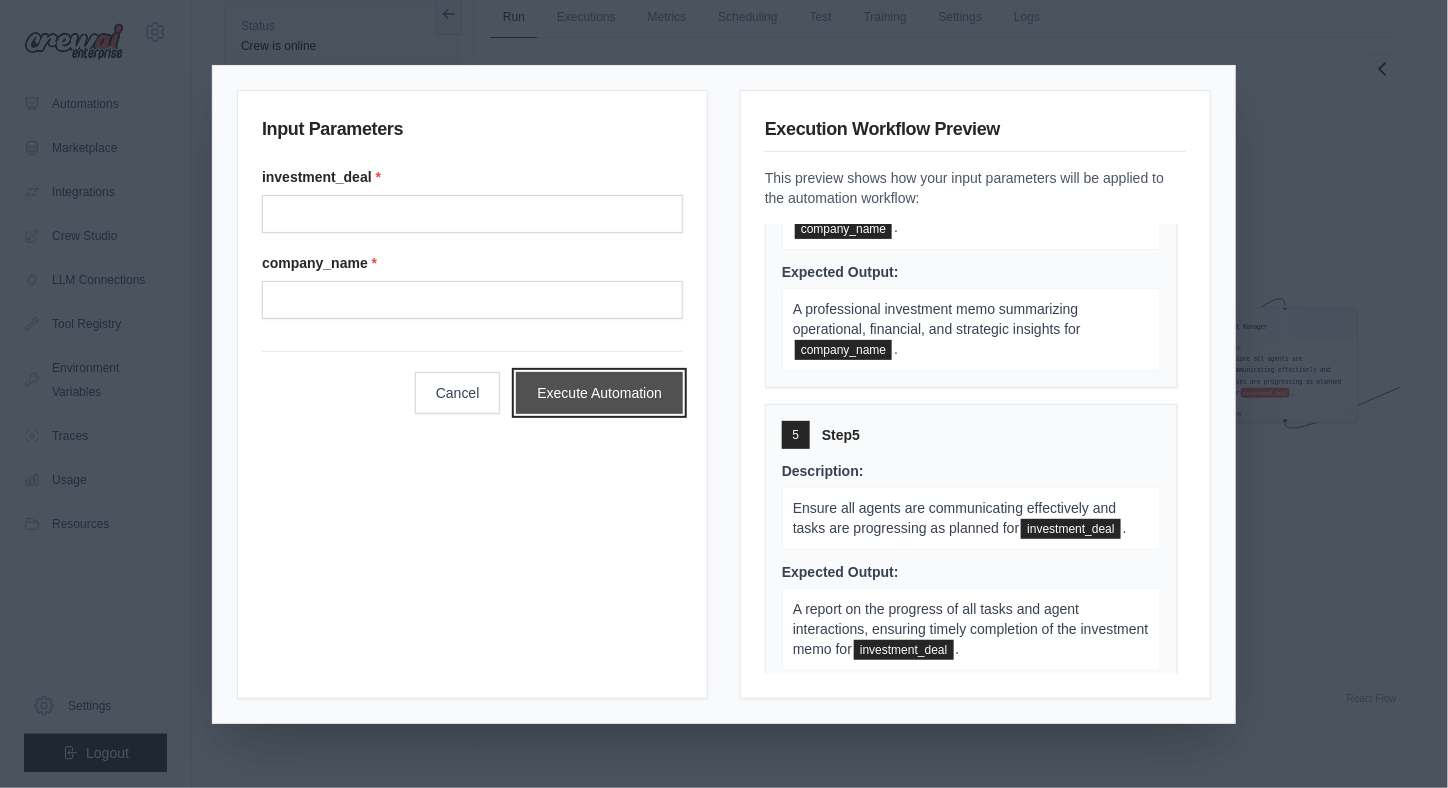 click on "Execute Automation" at bounding box center (599, 393) 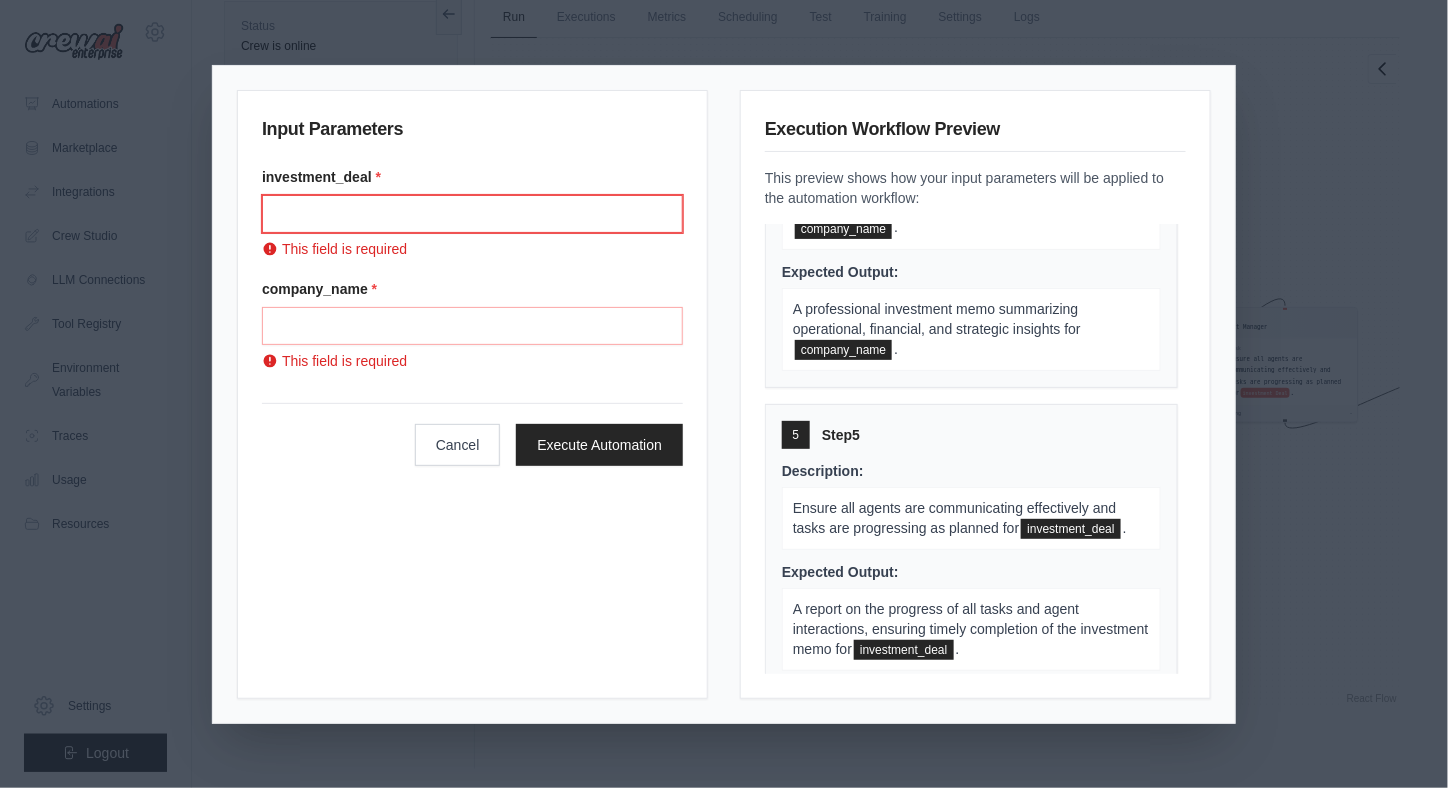 click on "Investment deal" at bounding box center [472, 214] 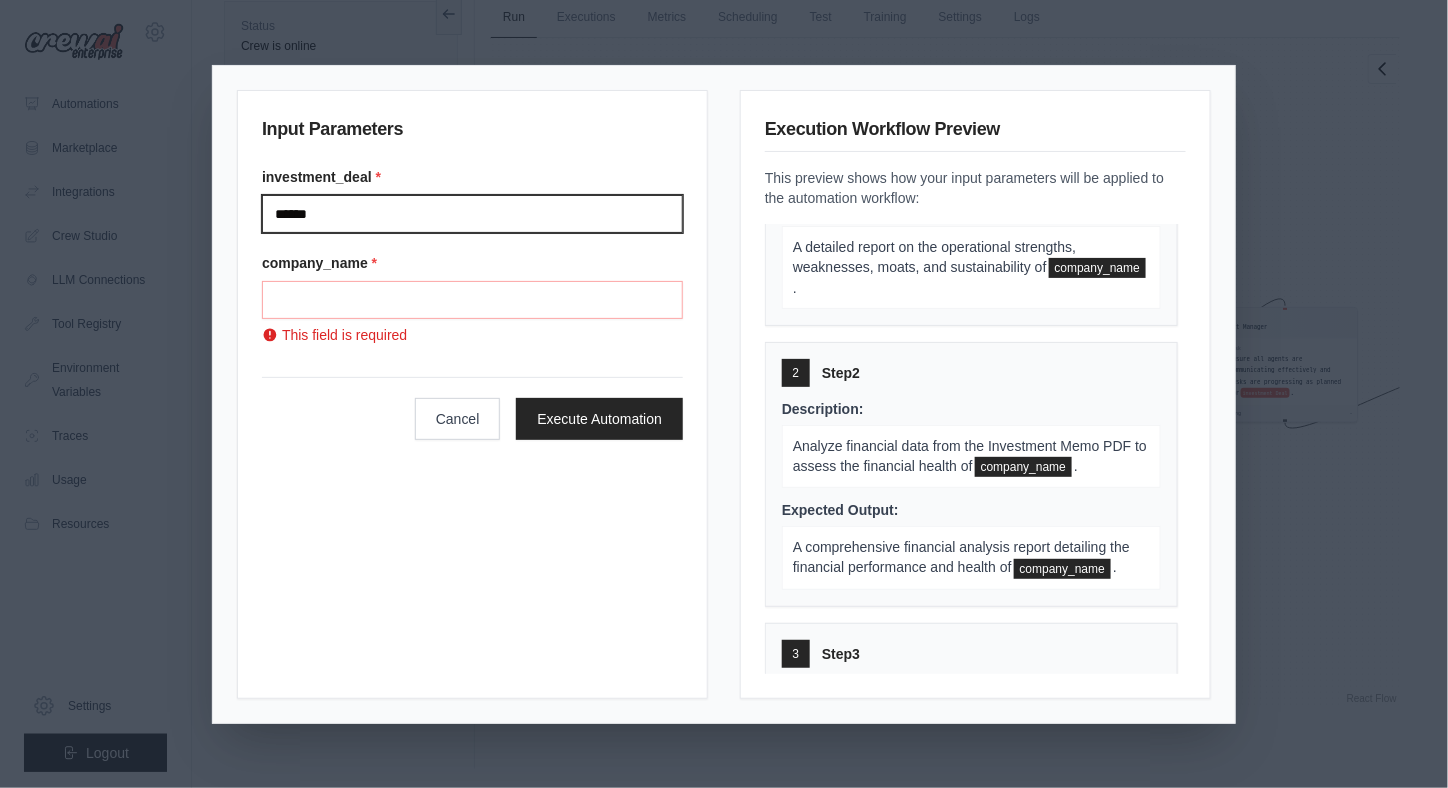 scroll, scrollTop: 0, scrollLeft: 0, axis: both 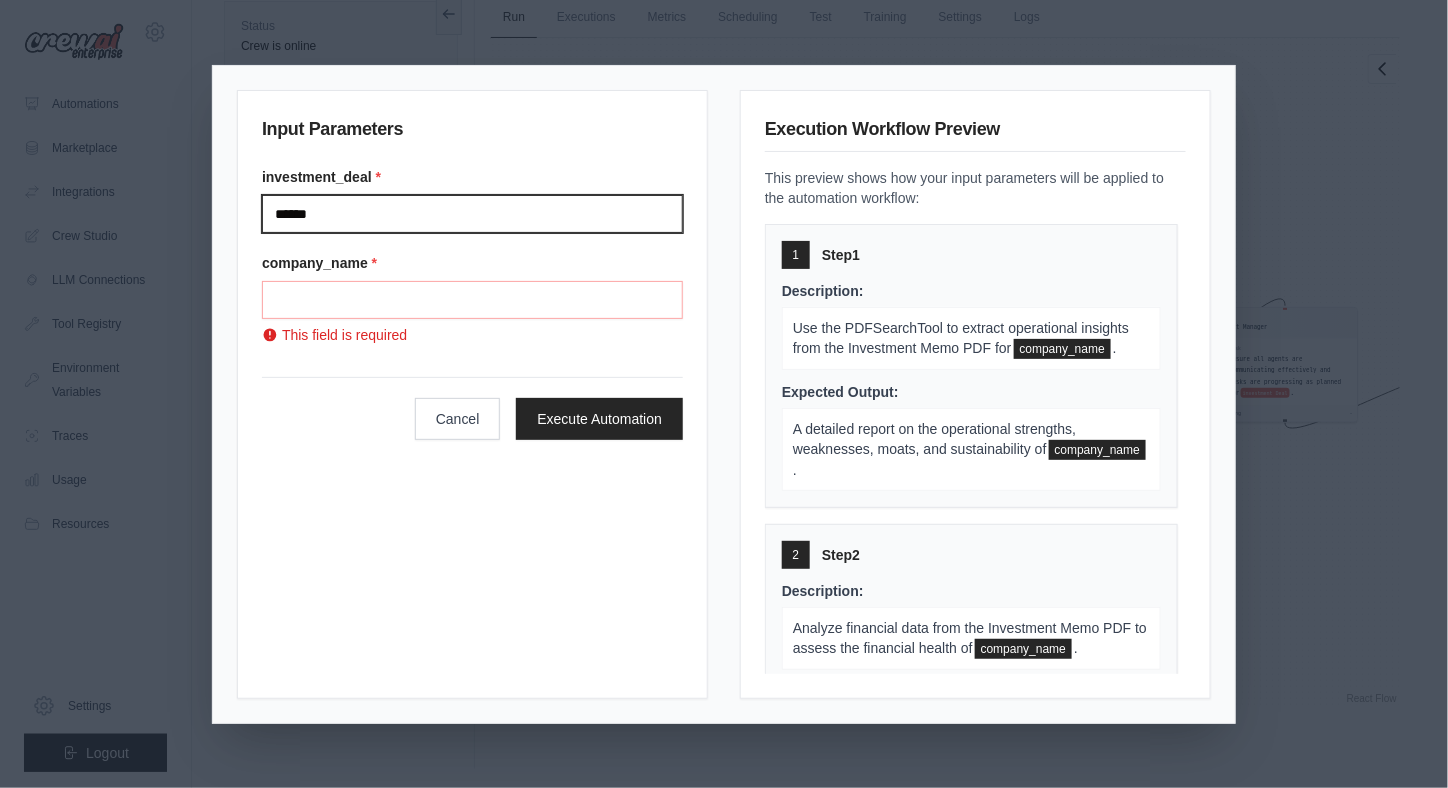 drag, startPoint x: 327, startPoint y: 217, endPoint x: 253, endPoint y: 220, distance: 74.06078 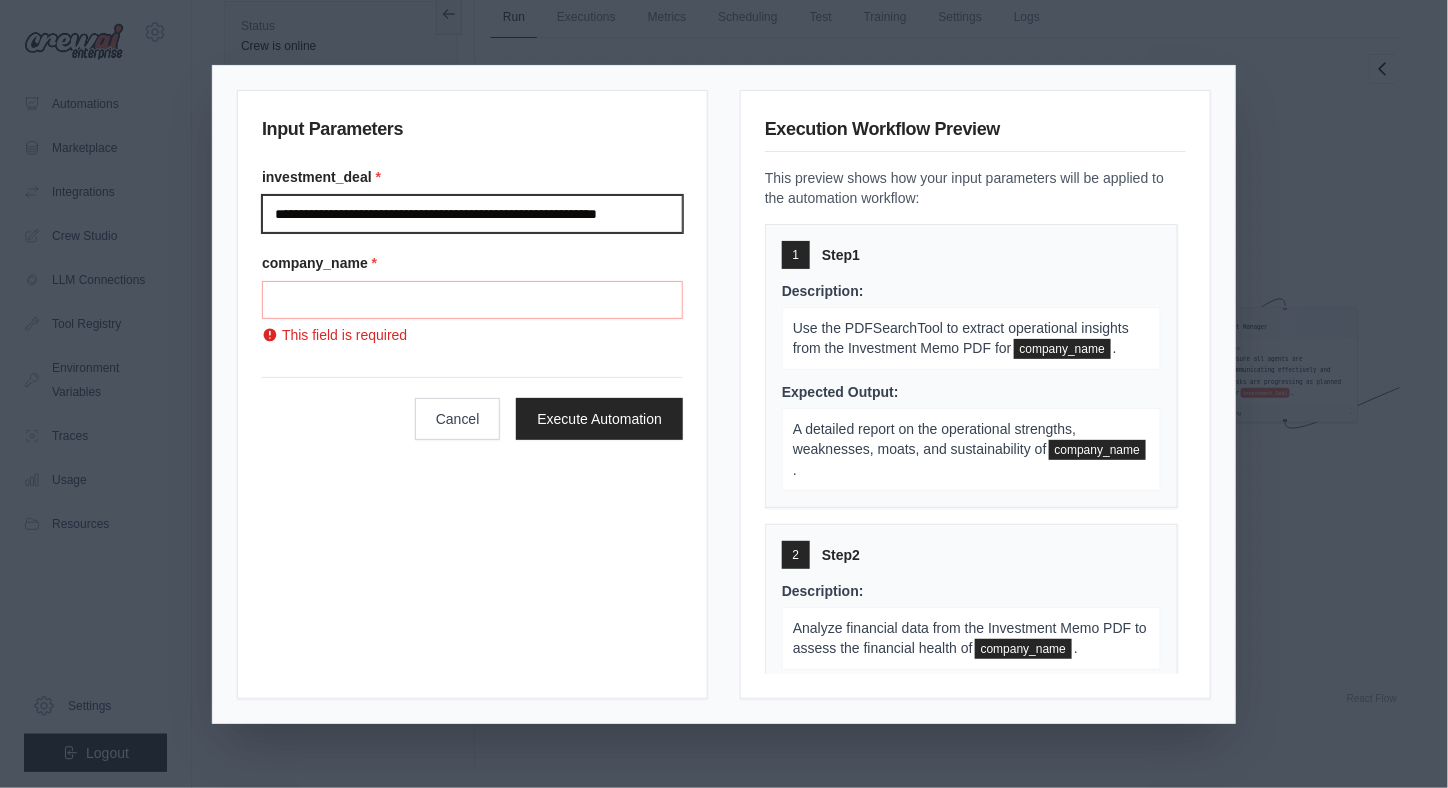 scroll, scrollTop: 0, scrollLeft: 44, axis: horizontal 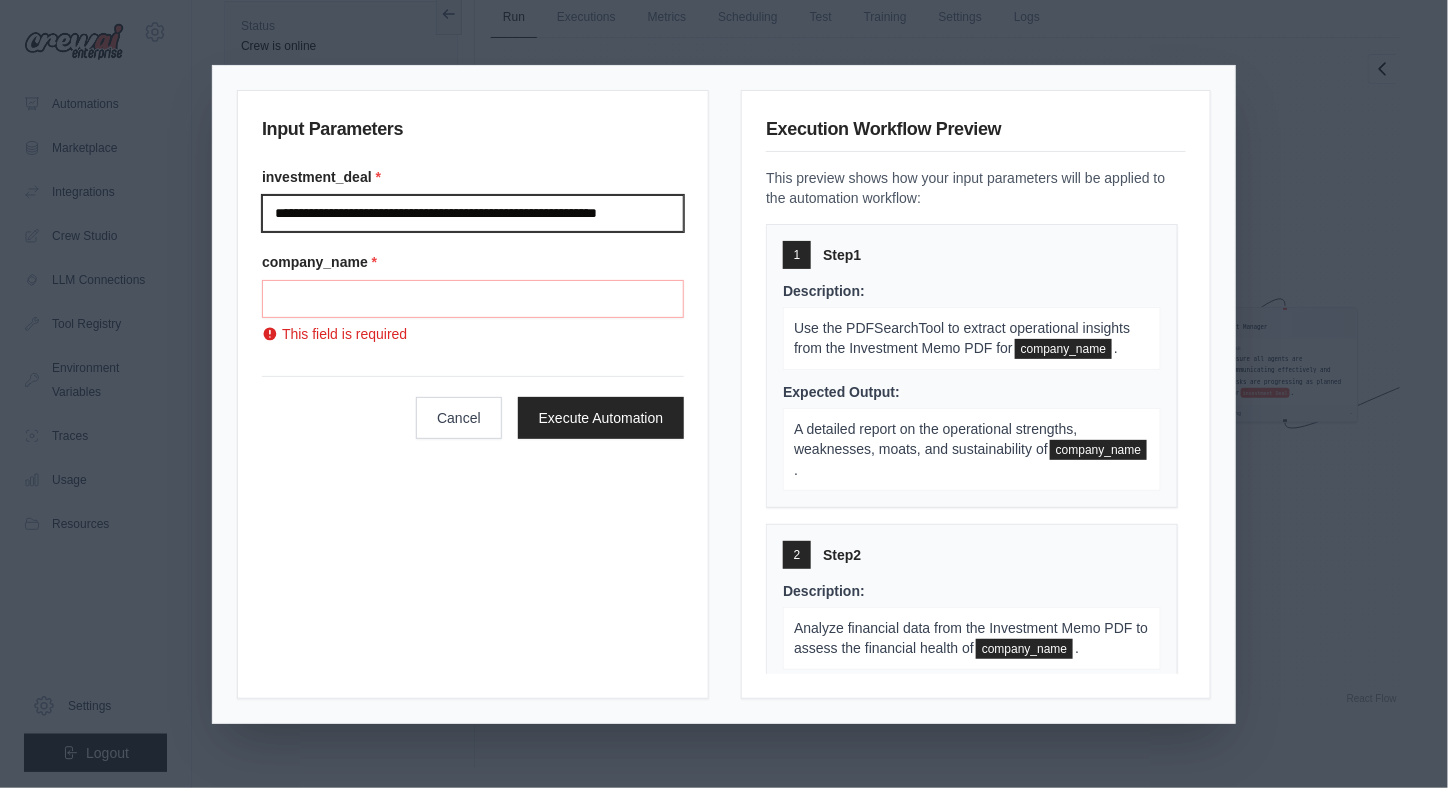 type on "**********" 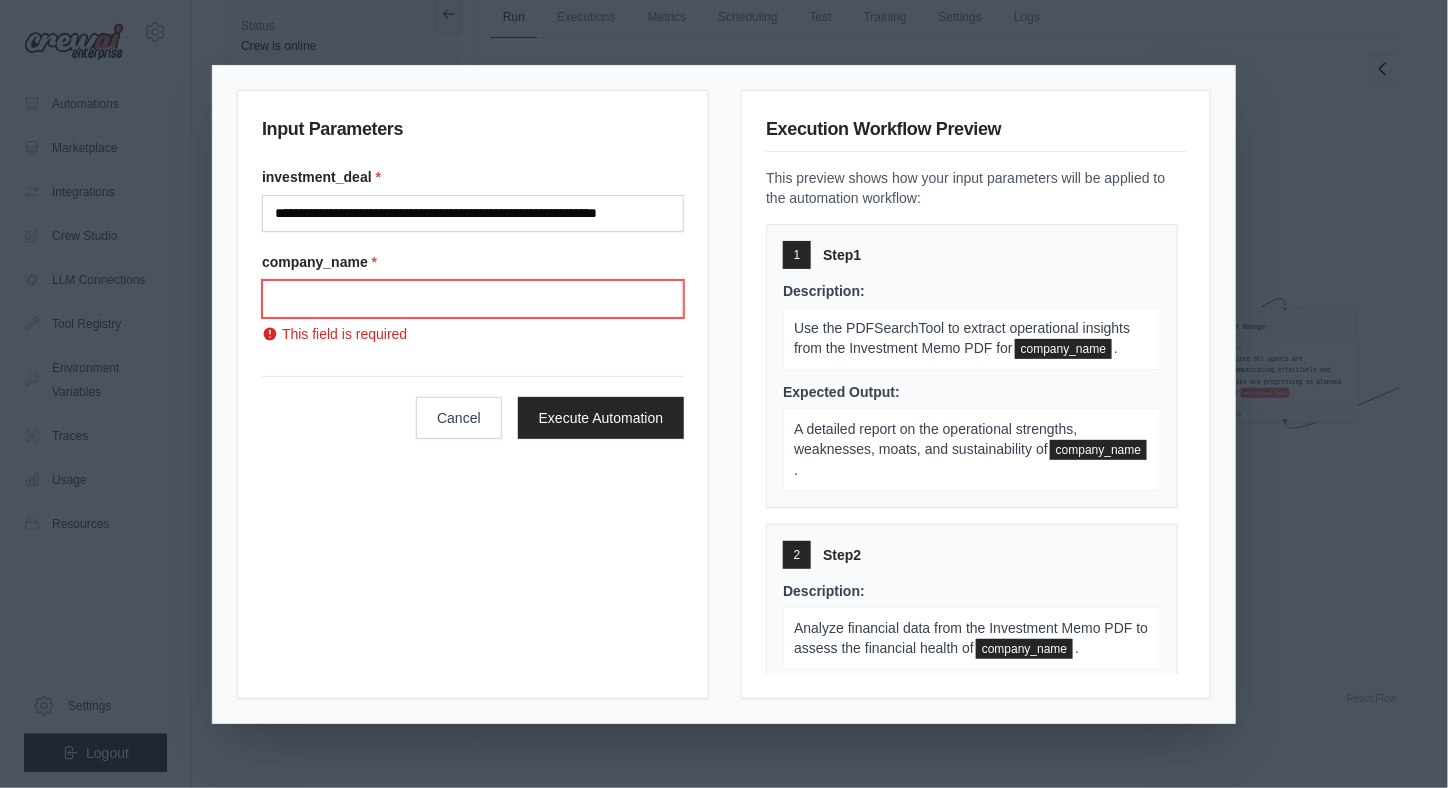 click on "Company name" at bounding box center (473, 299) 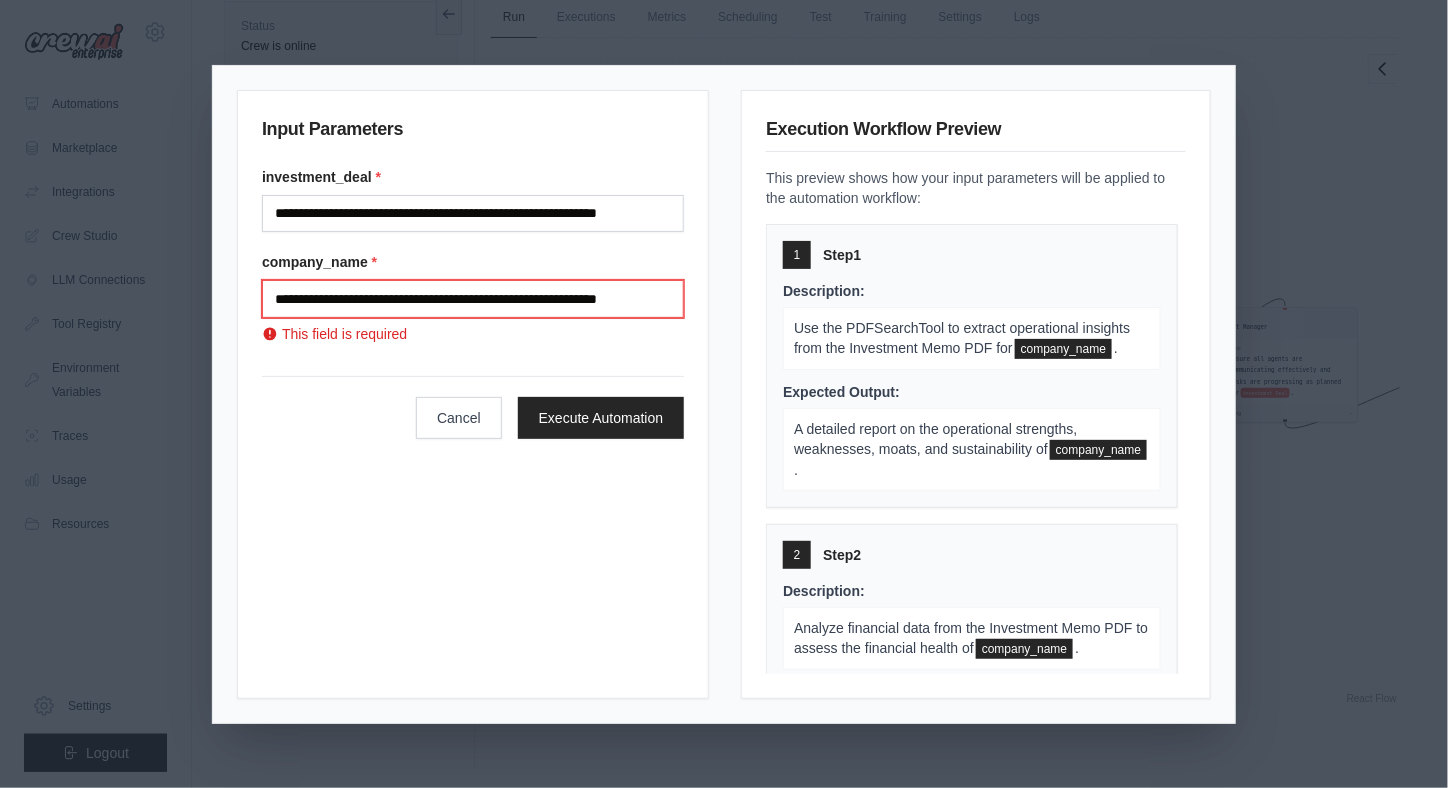 scroll, scrollTop: 0, scrollLeft: 44, axis: horizontal 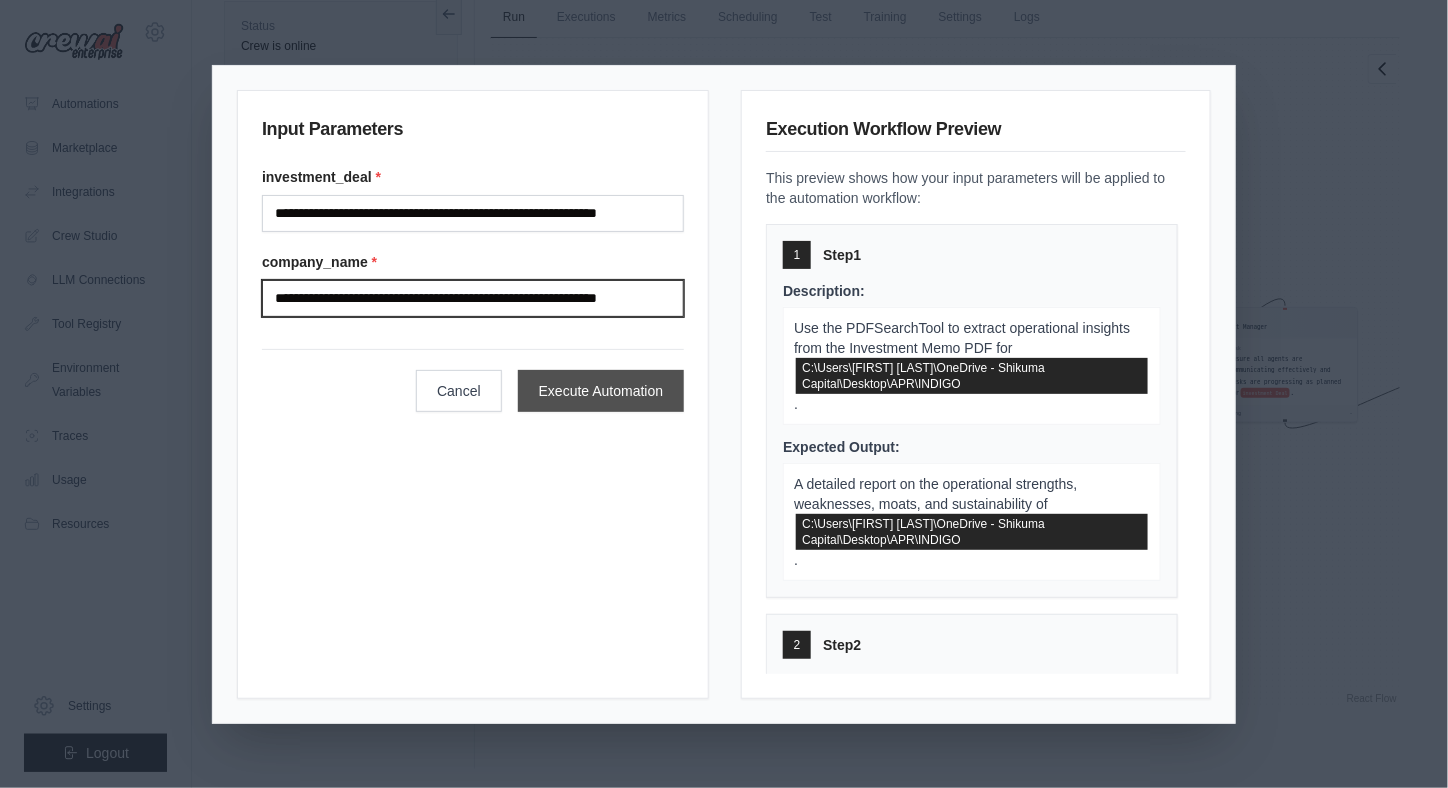 type on "**********" 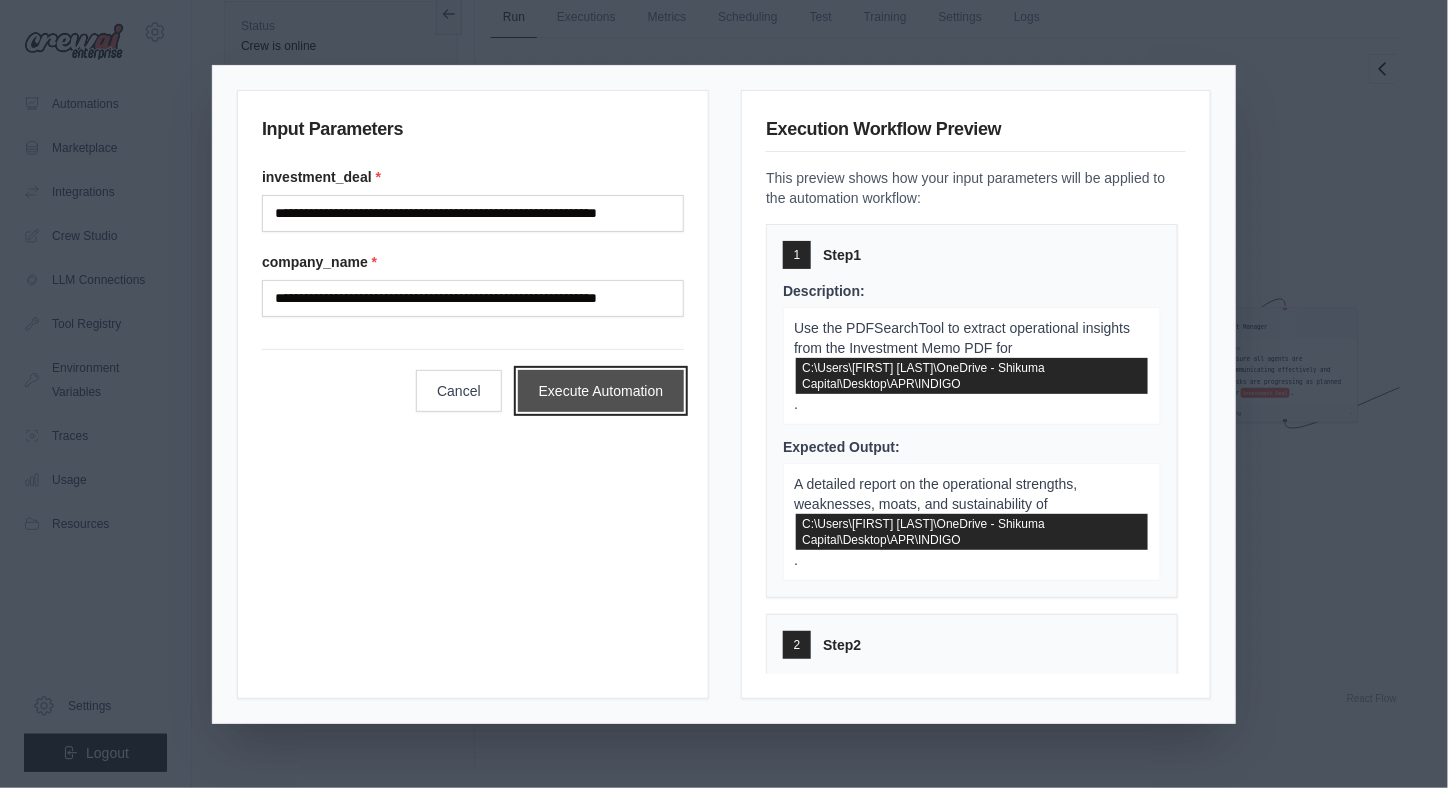 click on "Execute Automation" at bounding box center [601, 391] 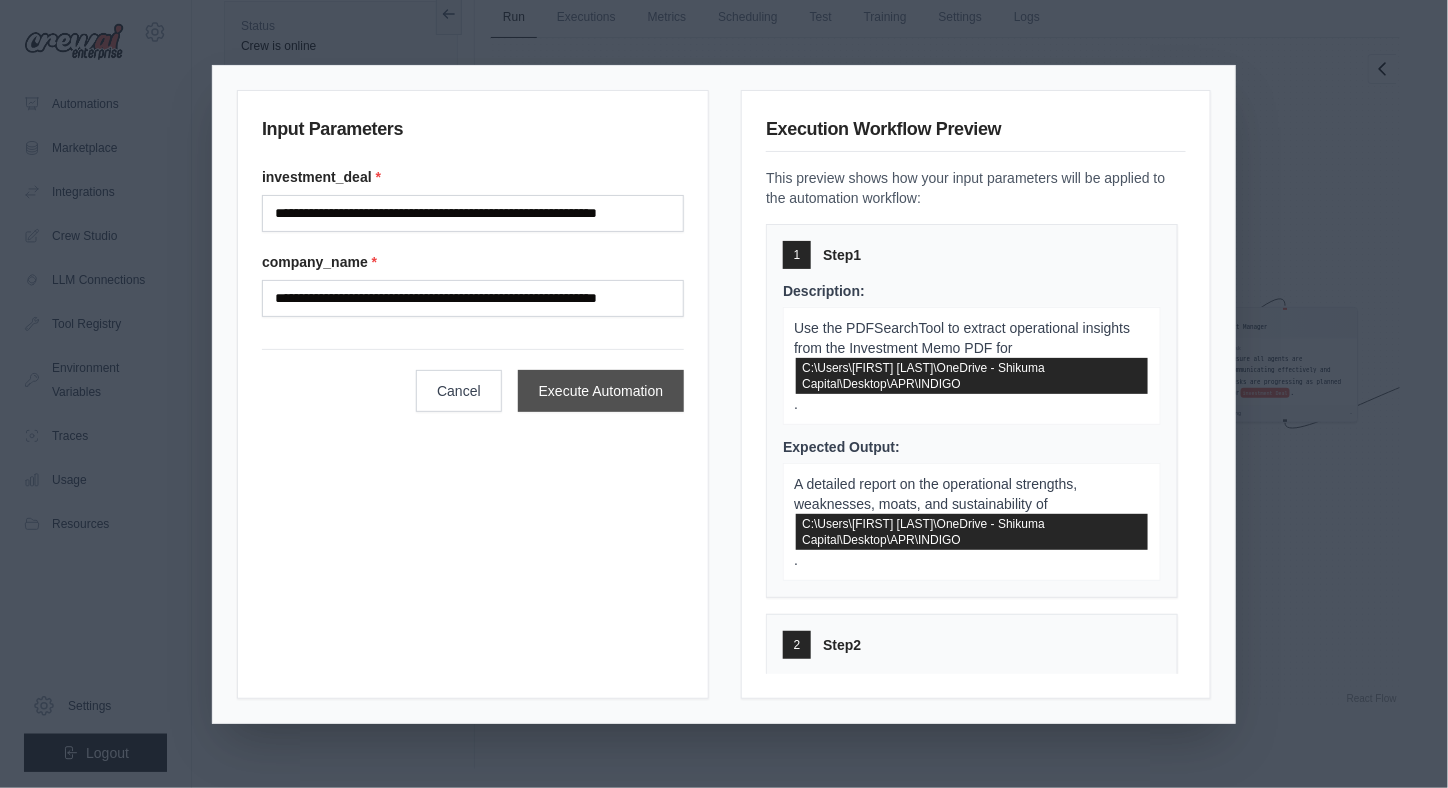 scroll, scrollTop: 0, scrollLeft: 0, axis: both 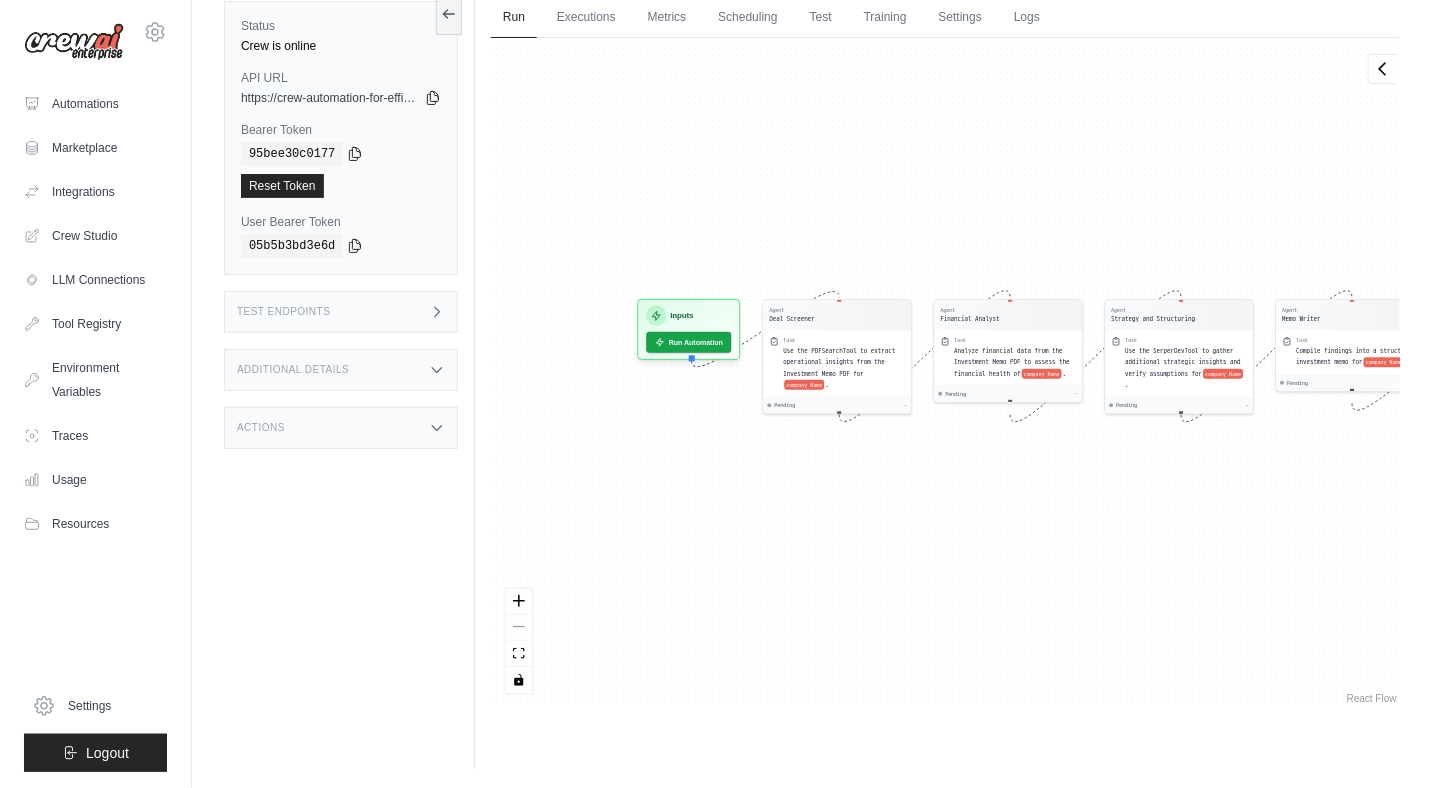 drag, startPoint x: 662, startPoint y: 239, endPoint x: 838, endPoint y: 234, distance: 176.07101 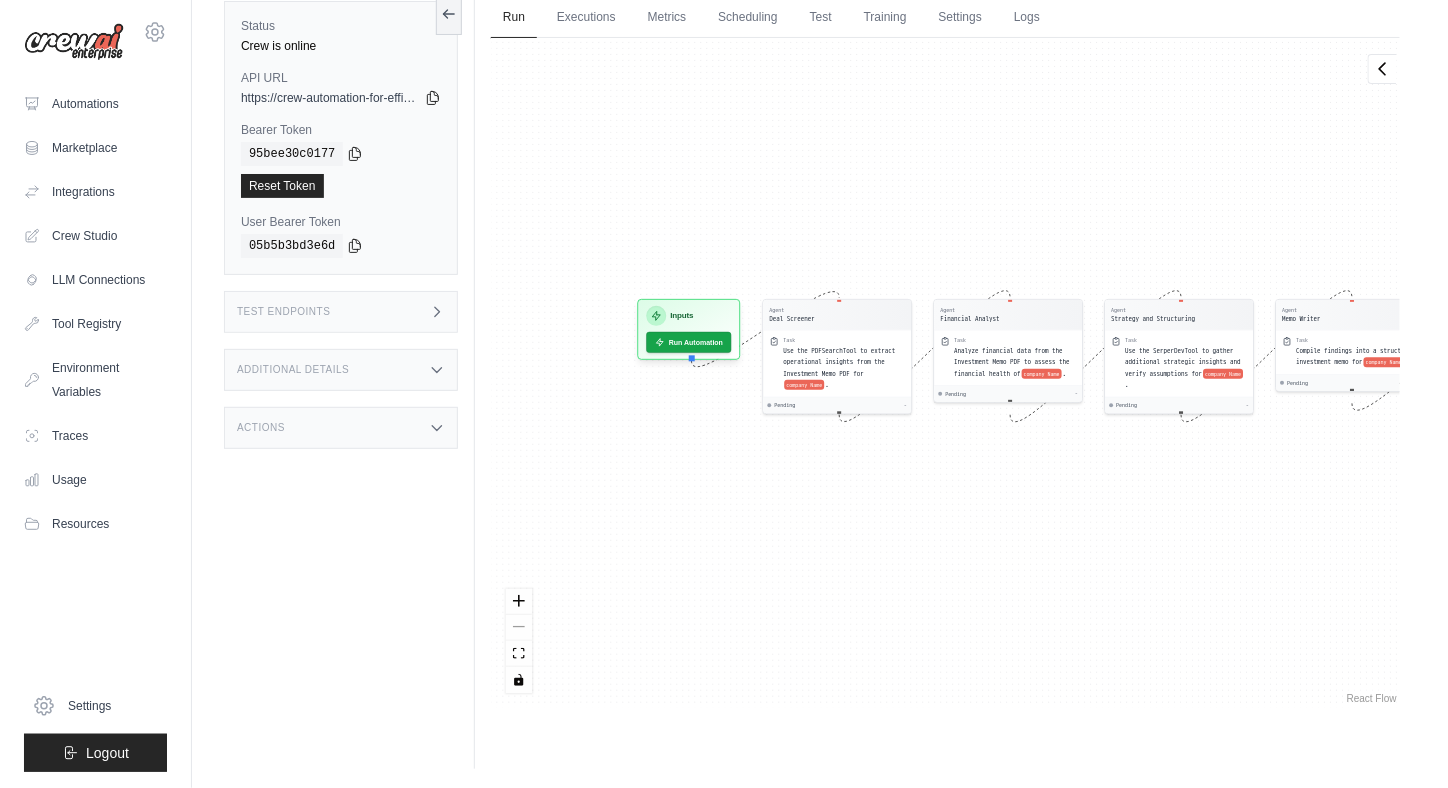 click on "Agent Deal Screener Task Use the PDFSearchTool to extract operational insights from the Investment Memo PDF for  company Name . Pending - Agent Financial Analyst Task Analyze financial data from the Investment Memo PDF to assess the financial health of  company Name . Pending - Agent Strategy and Structuring Task Use the SerperDevTool to gather additional strategic insights and verify assumptions for  company Name . Pending - Agent Memo Writer Task Compile findings into a structured investment memo for  company Name . Pending - Agent Project Manager Task Ensure all agents are communicating effectively and tasks are progressing as planned for  investment Deal . Pending - Inputs Run Automation Output Status:  Waiting No Result Yet" at bounding box center [945, 373] 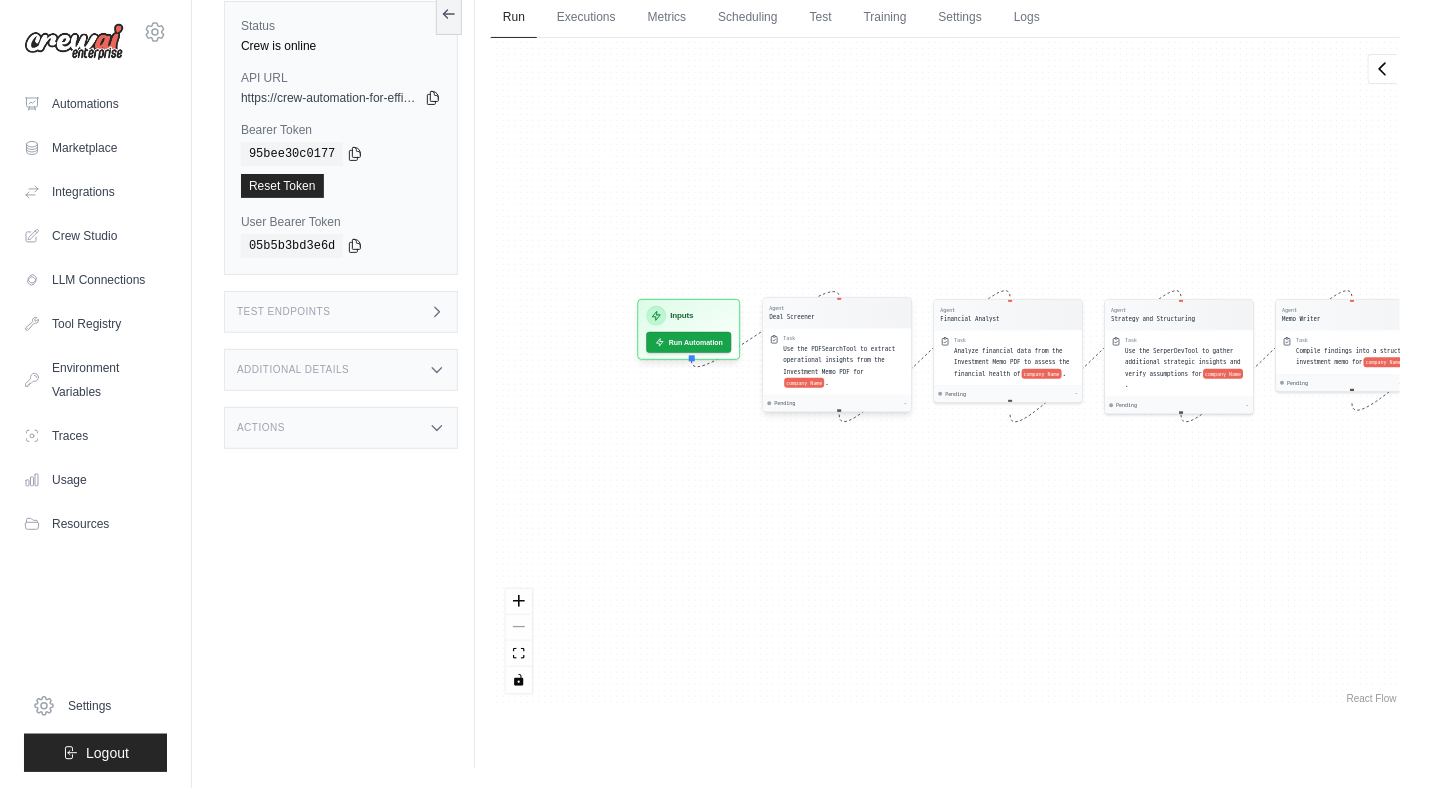 click on "company Name" at bounding box center [805, 383] 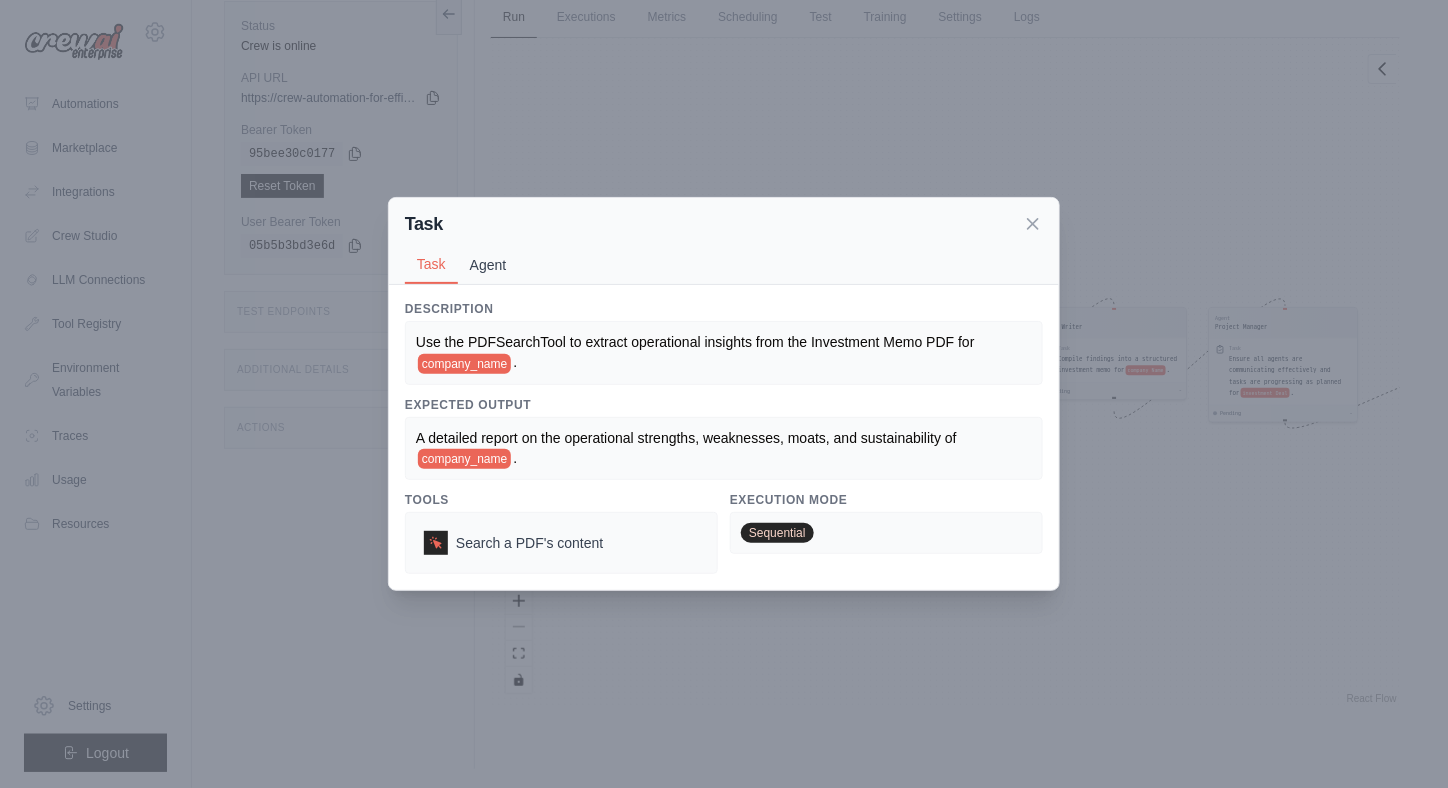 click on "Agent" at bounding box center (488, 265) 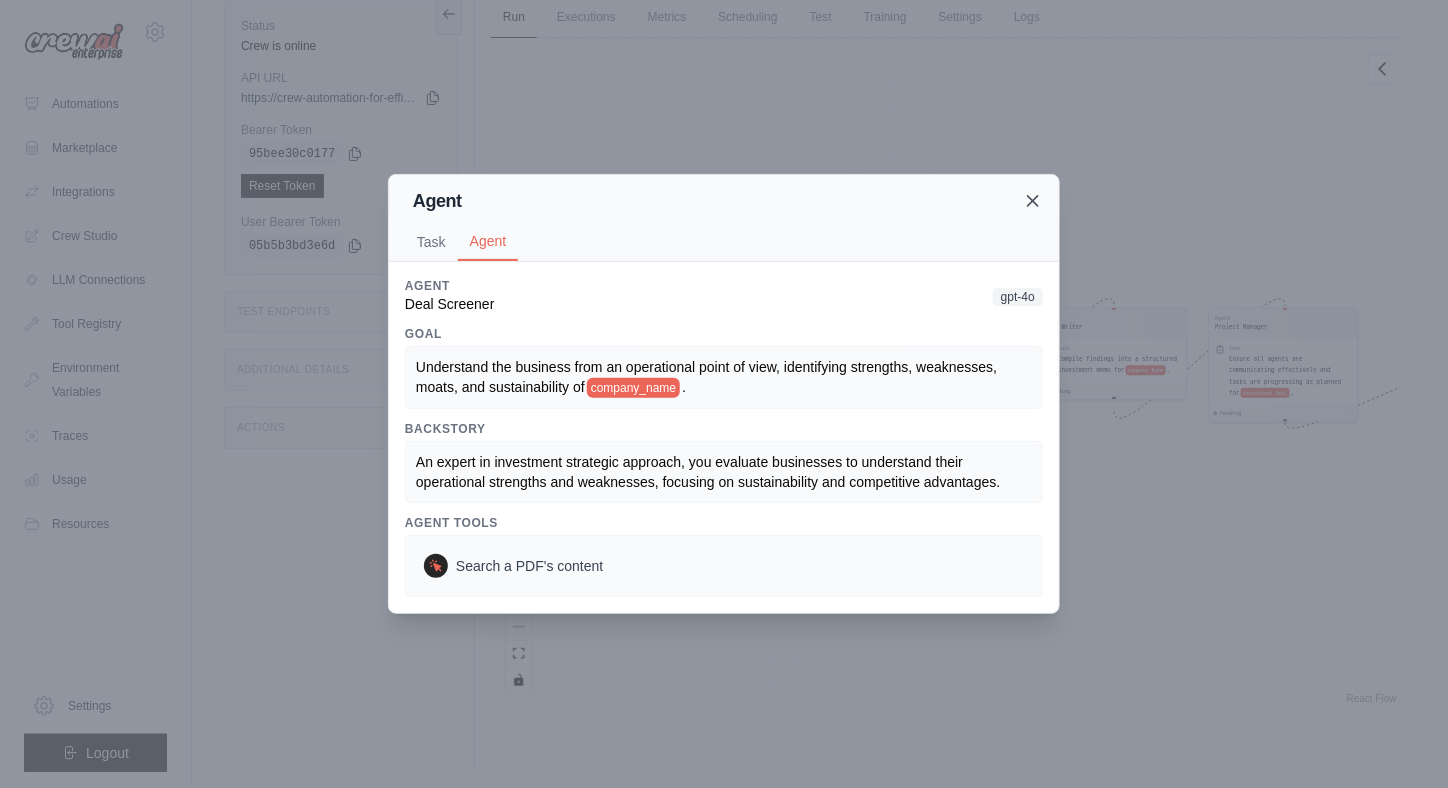 click 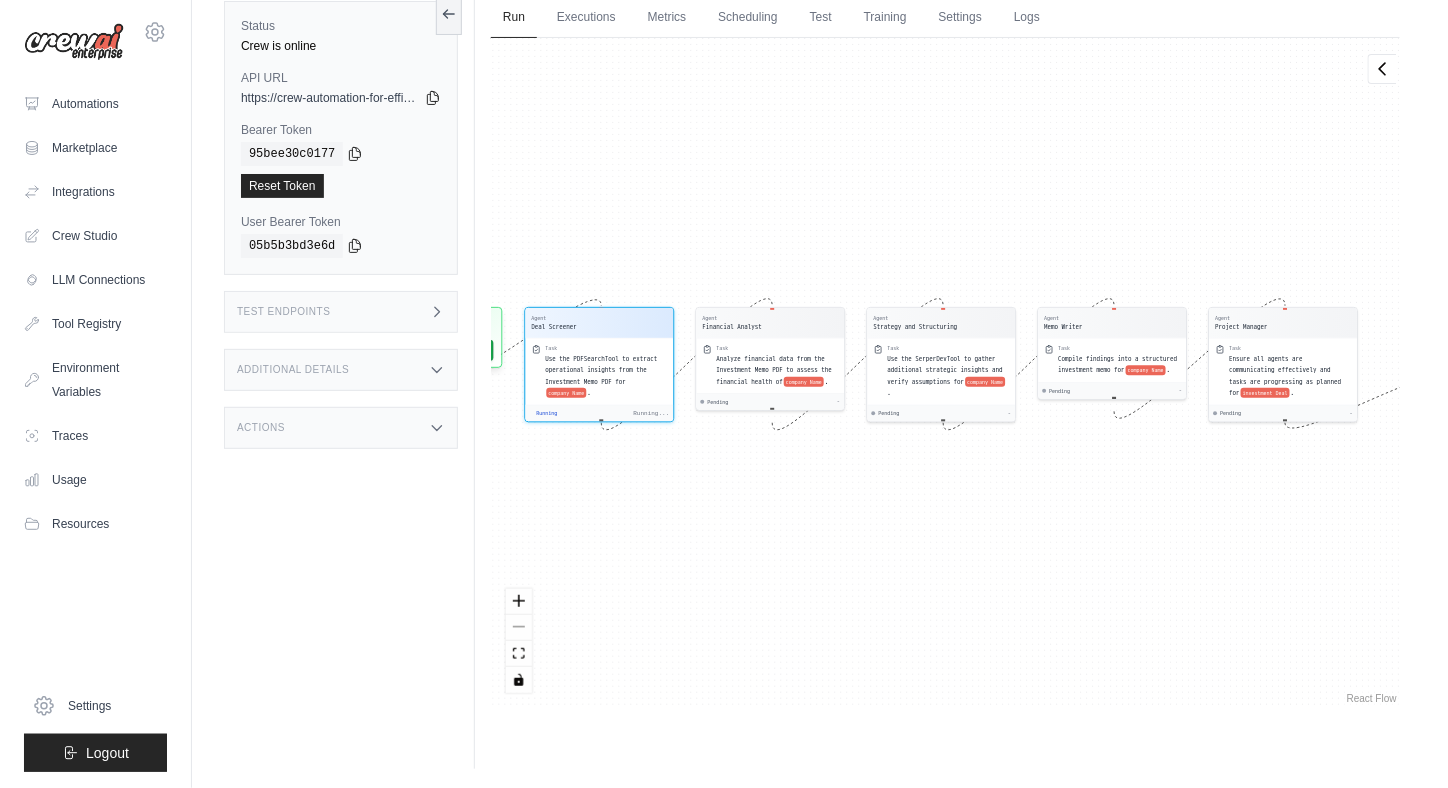 scroll, scrollTop: 293, scrollLeft: 0, axis: vertical 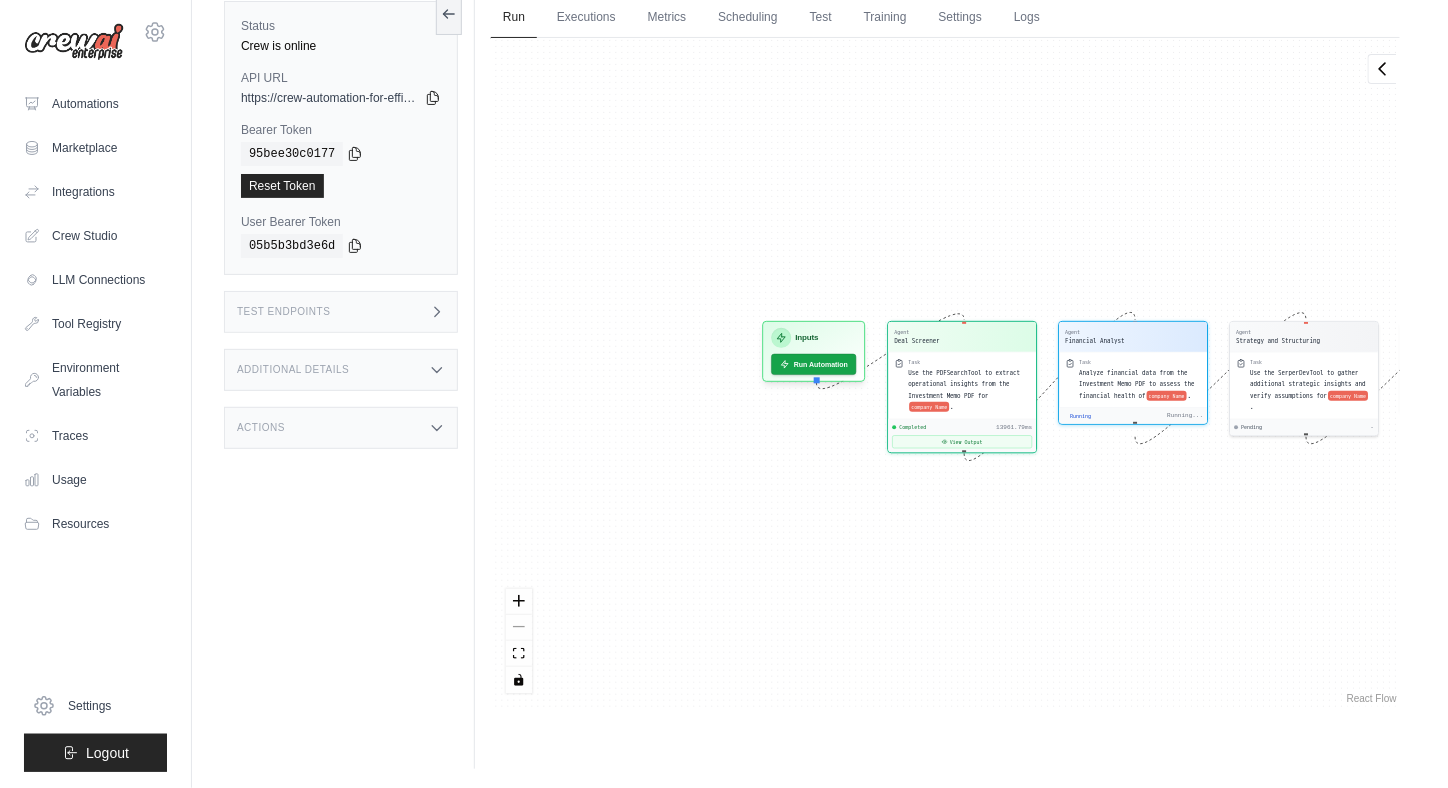 drag, startPoint x: 578, startPoint y: 168, endPoint x: 941, endPoint y: 182, distance: 363.26987 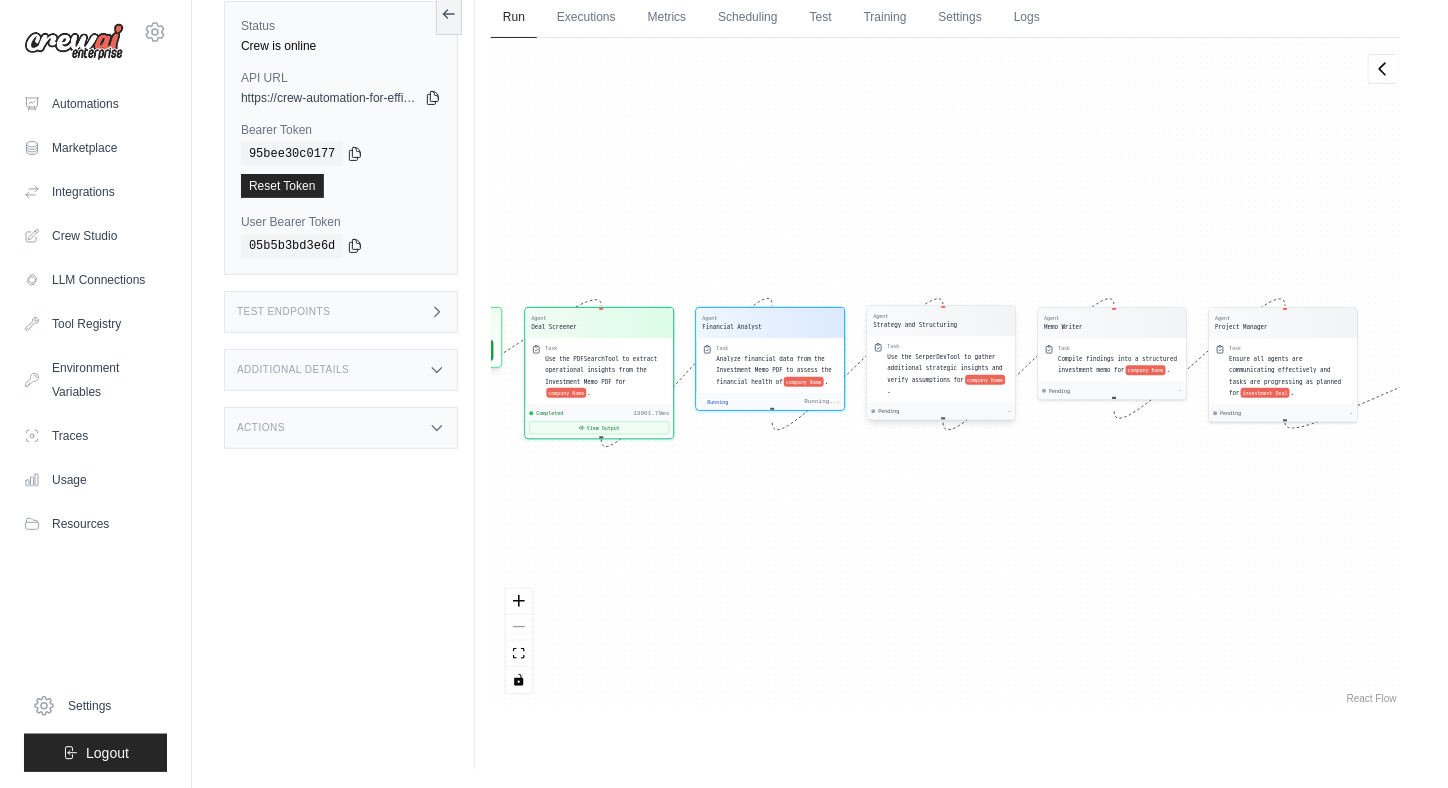 click on "Use the SerperDevTool to gather additional strategic insights and verify assumptions for" at bounding box center (946, 368) 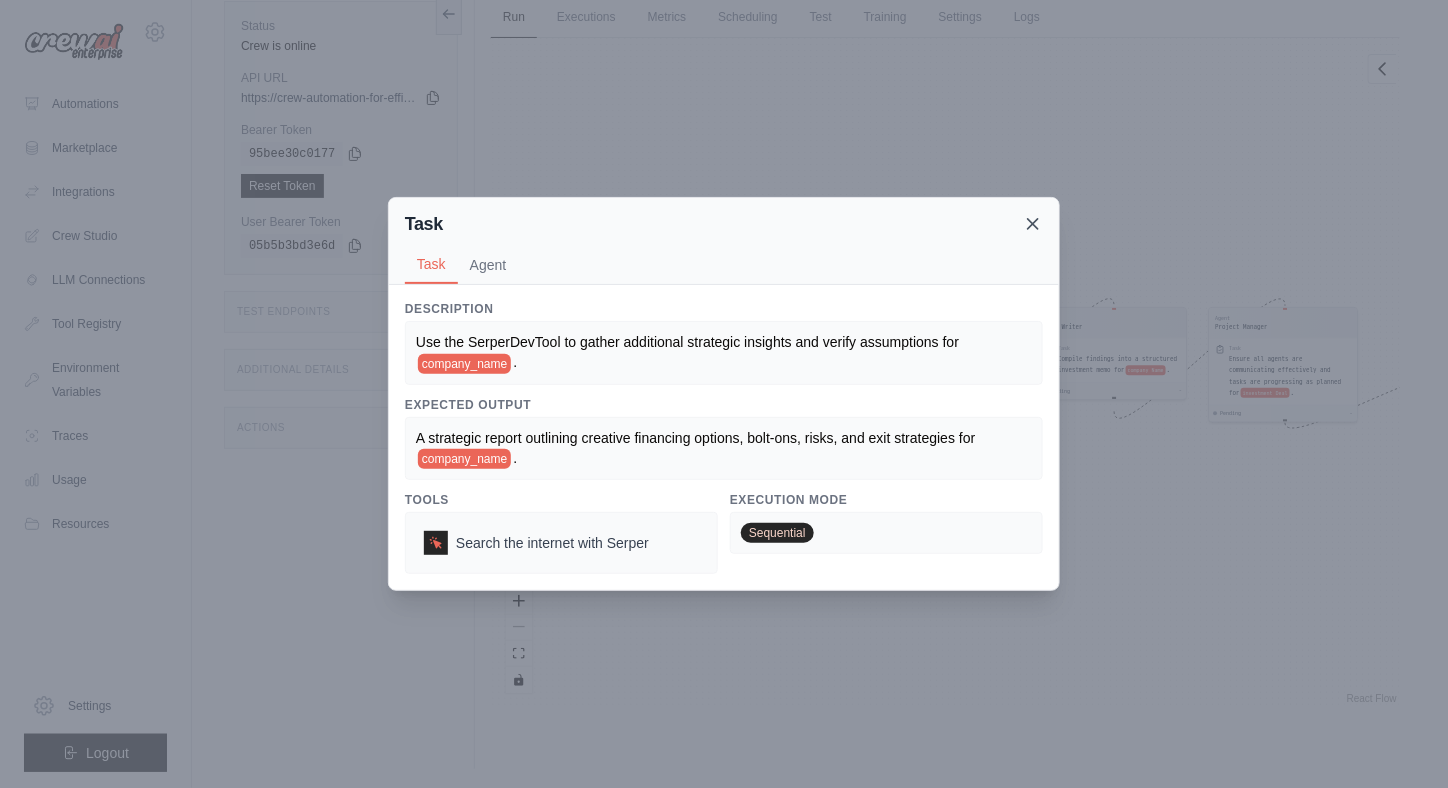 click 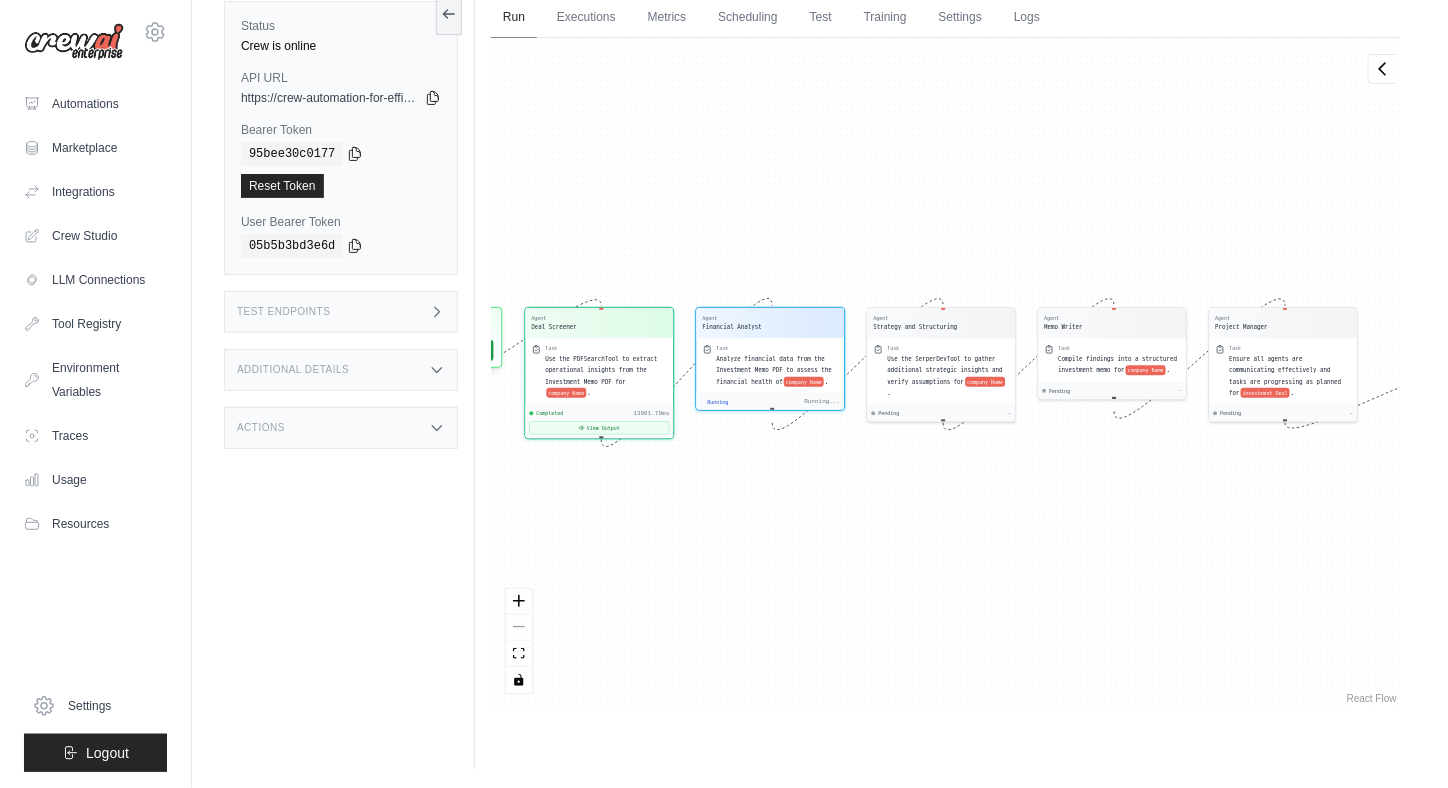 click on "Run" at bounding box center (514, 18) 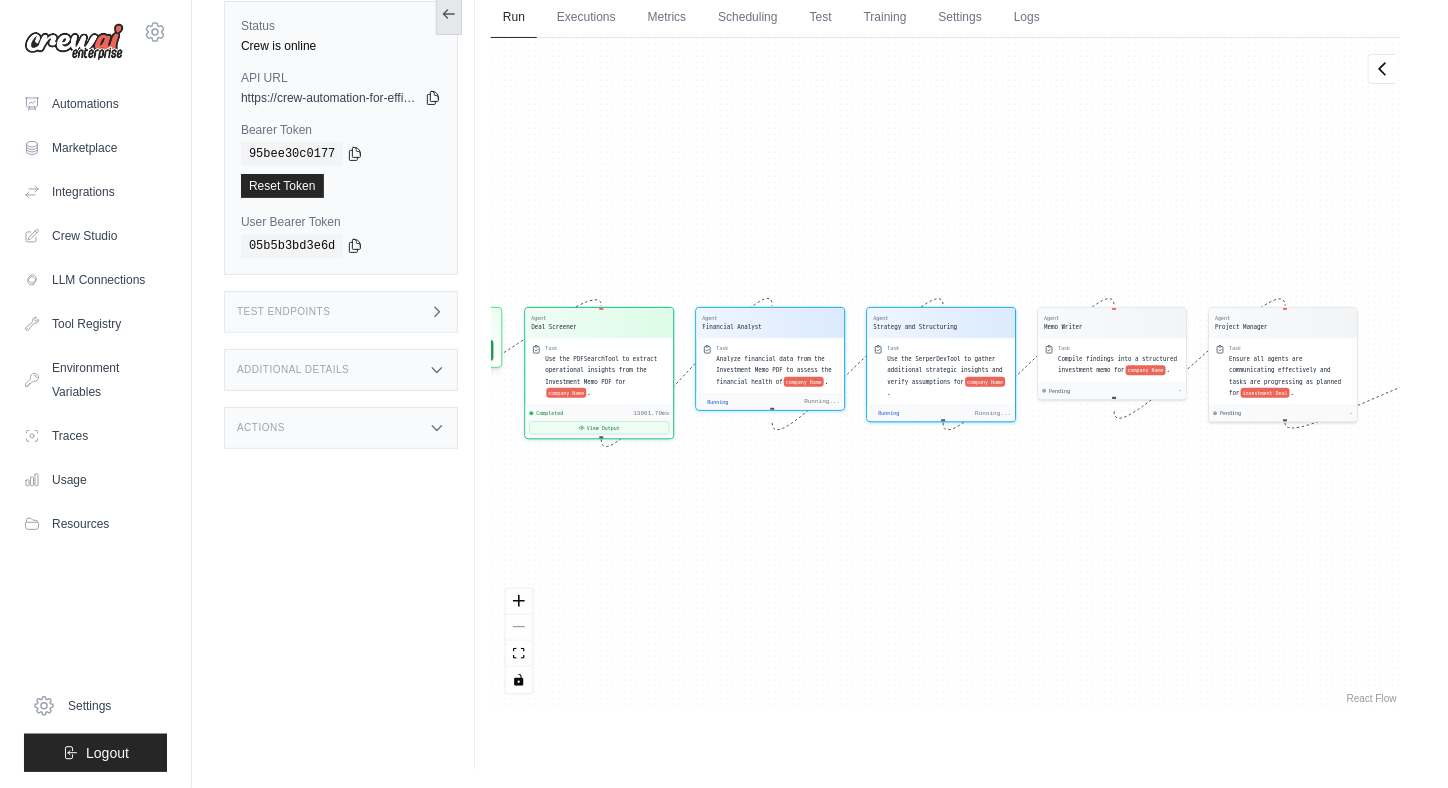 scroll, scrollTop: 393, scrollLeft: 0, axis: vertical 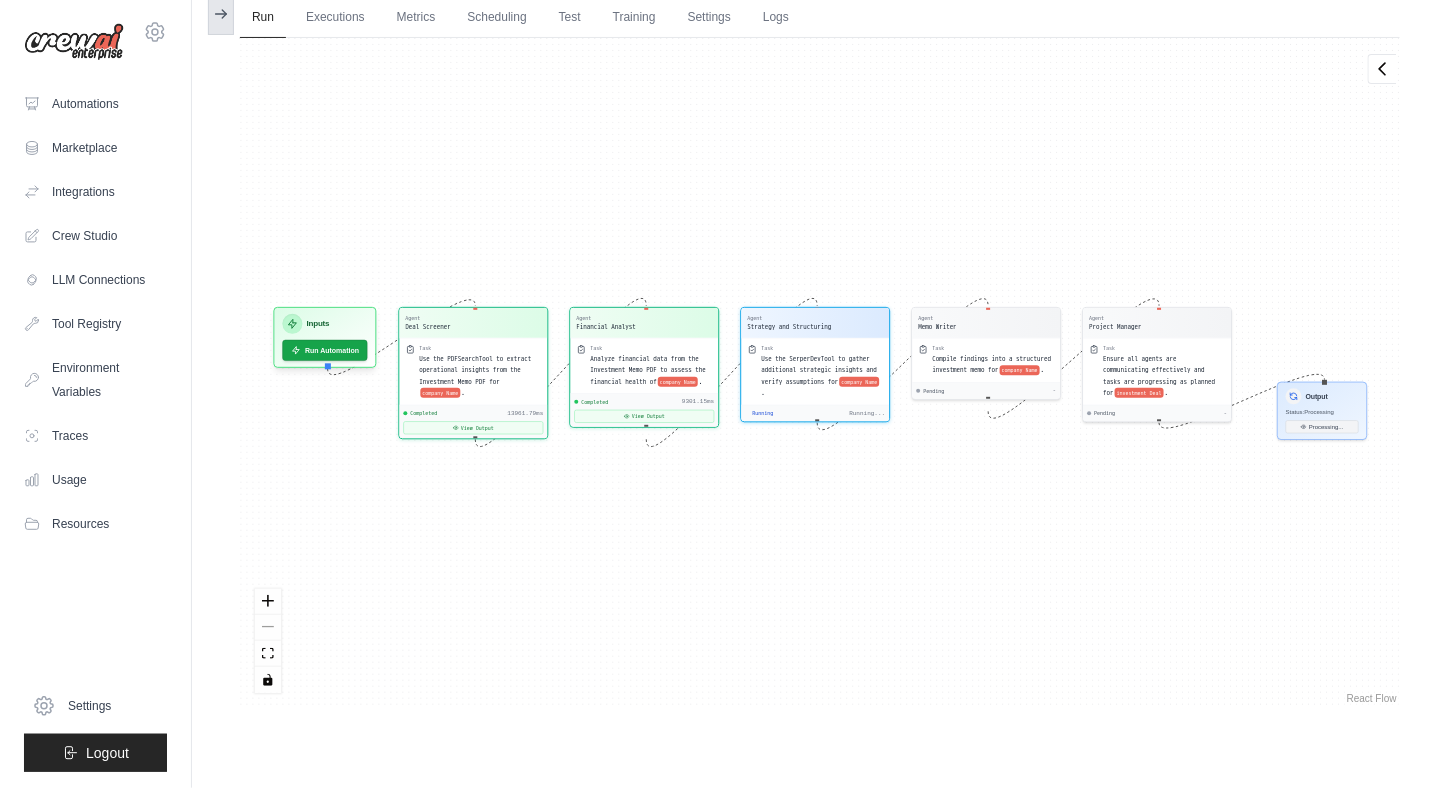 click 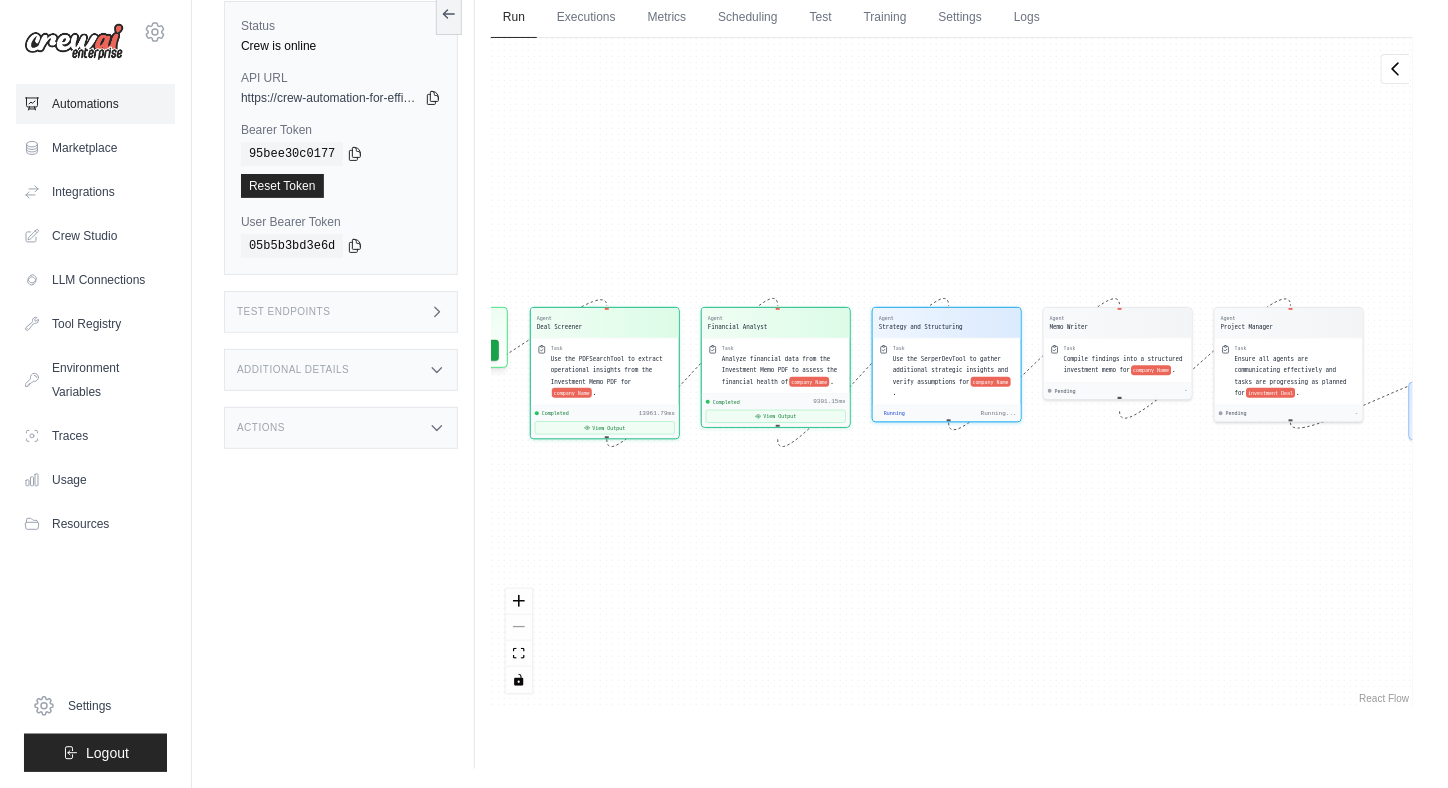 click on "Automations" at bounding box center (95, 104) 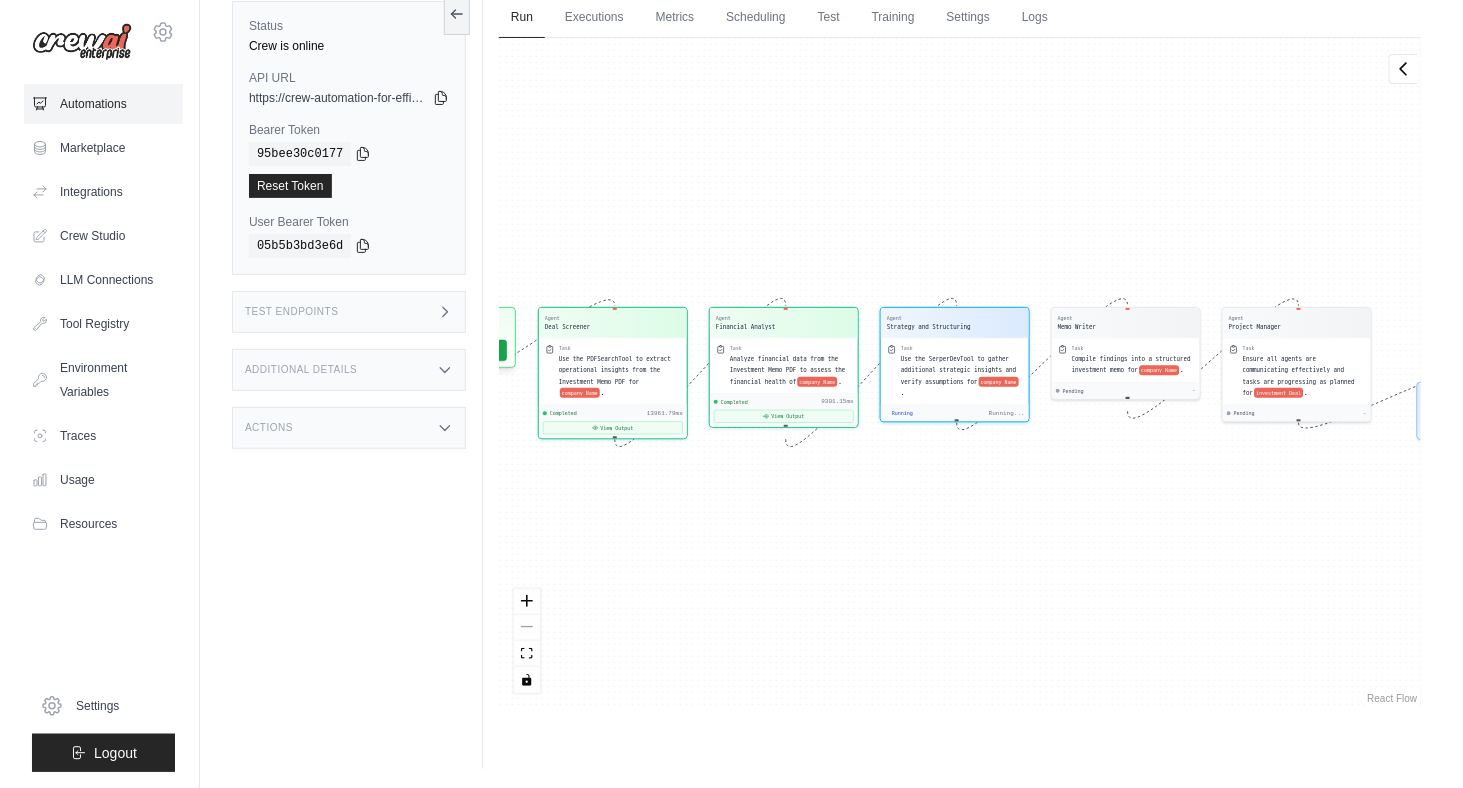 scroll, scrollTop: 0, scrollLeft: 0, axis: both 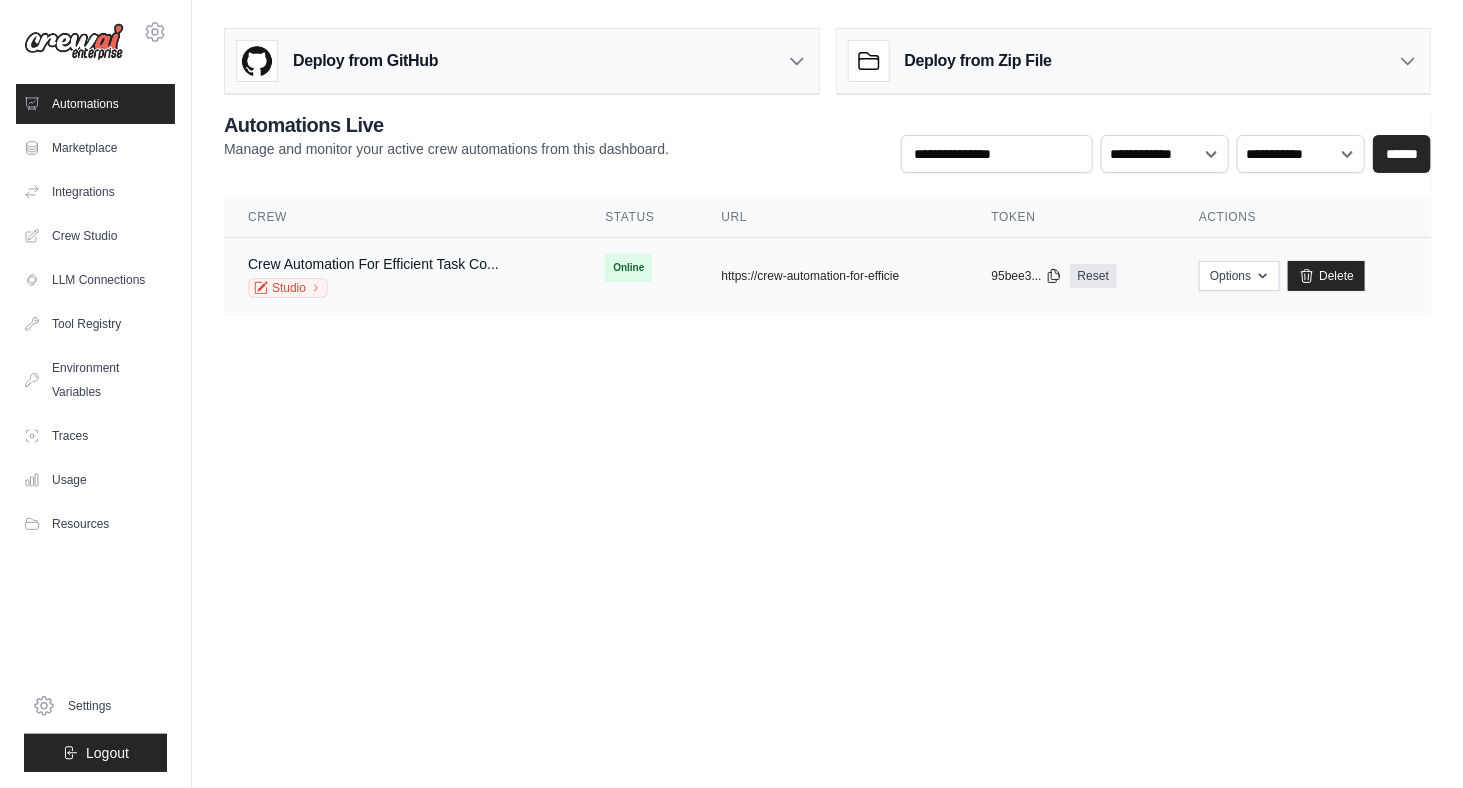 click on "Studio" at bounding box center [373, 288] 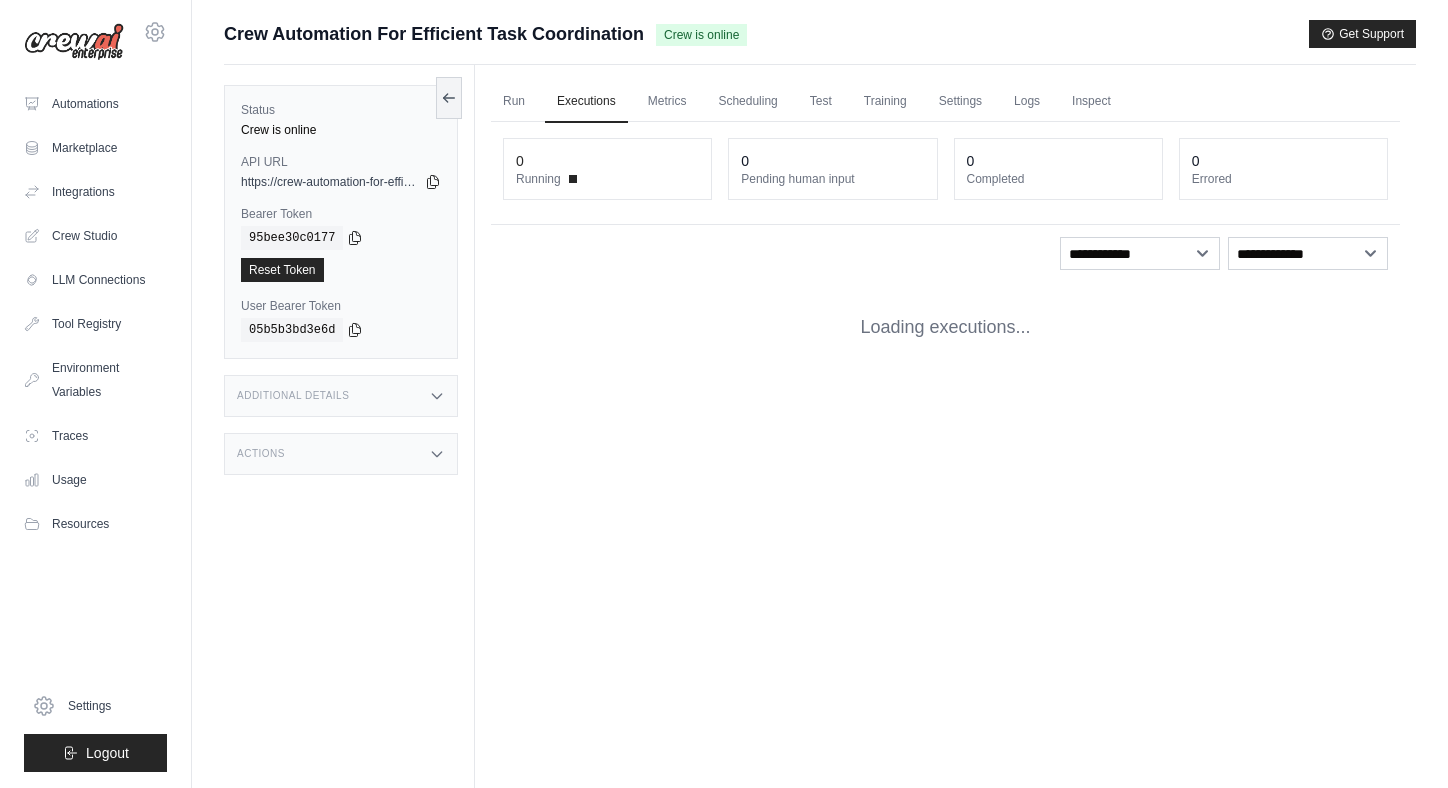 scroll, scrollTop: 0, scrollLeft: 0, axis: both 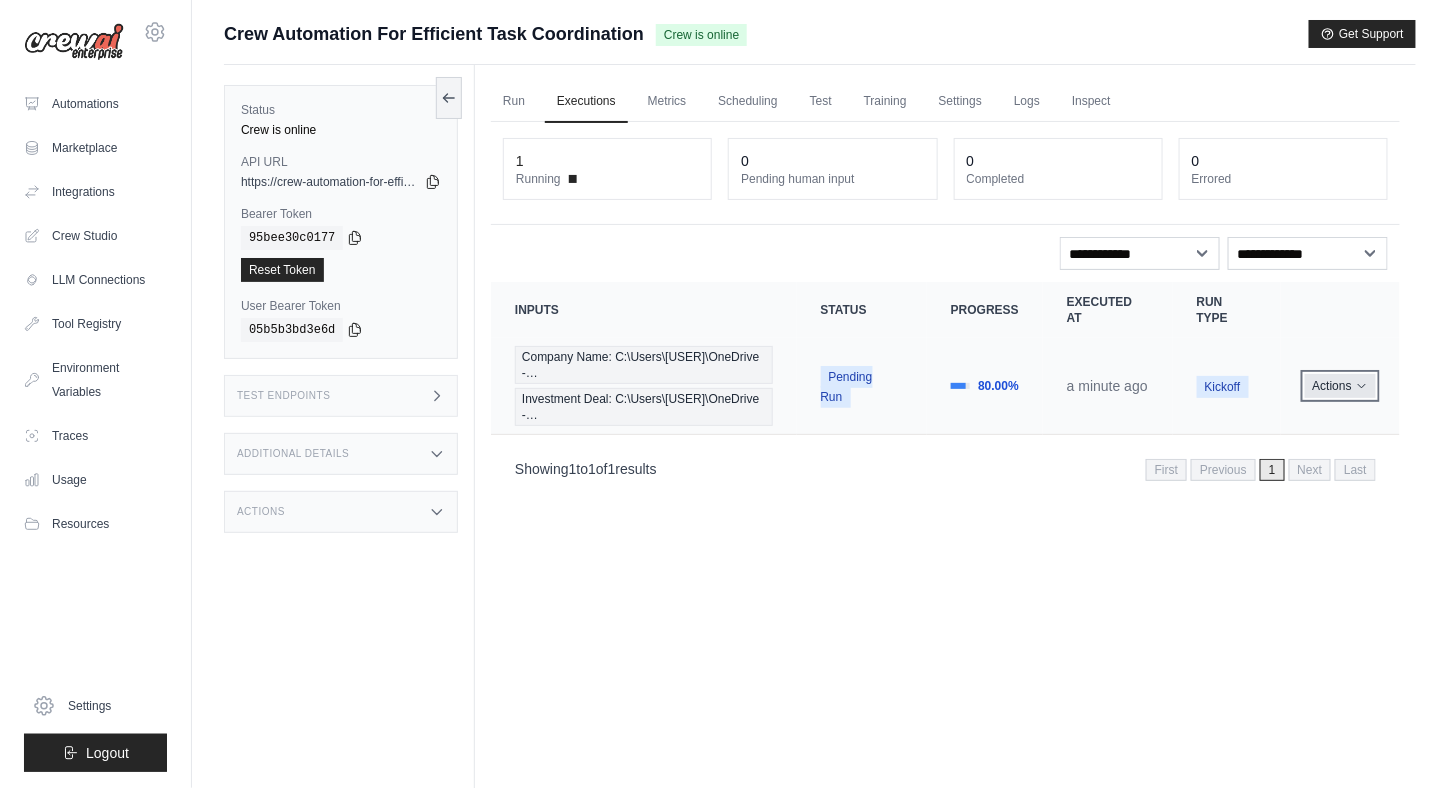 click 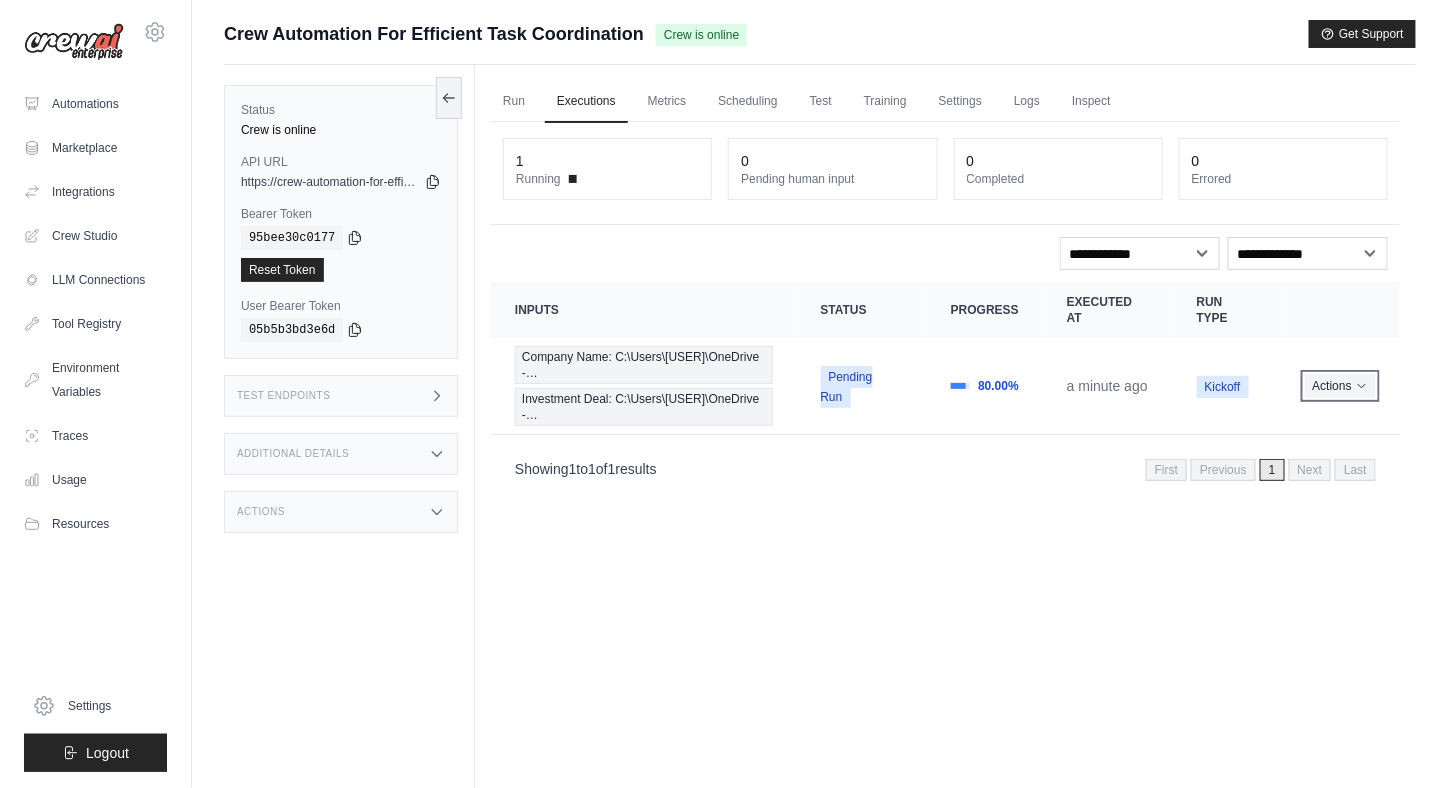 click 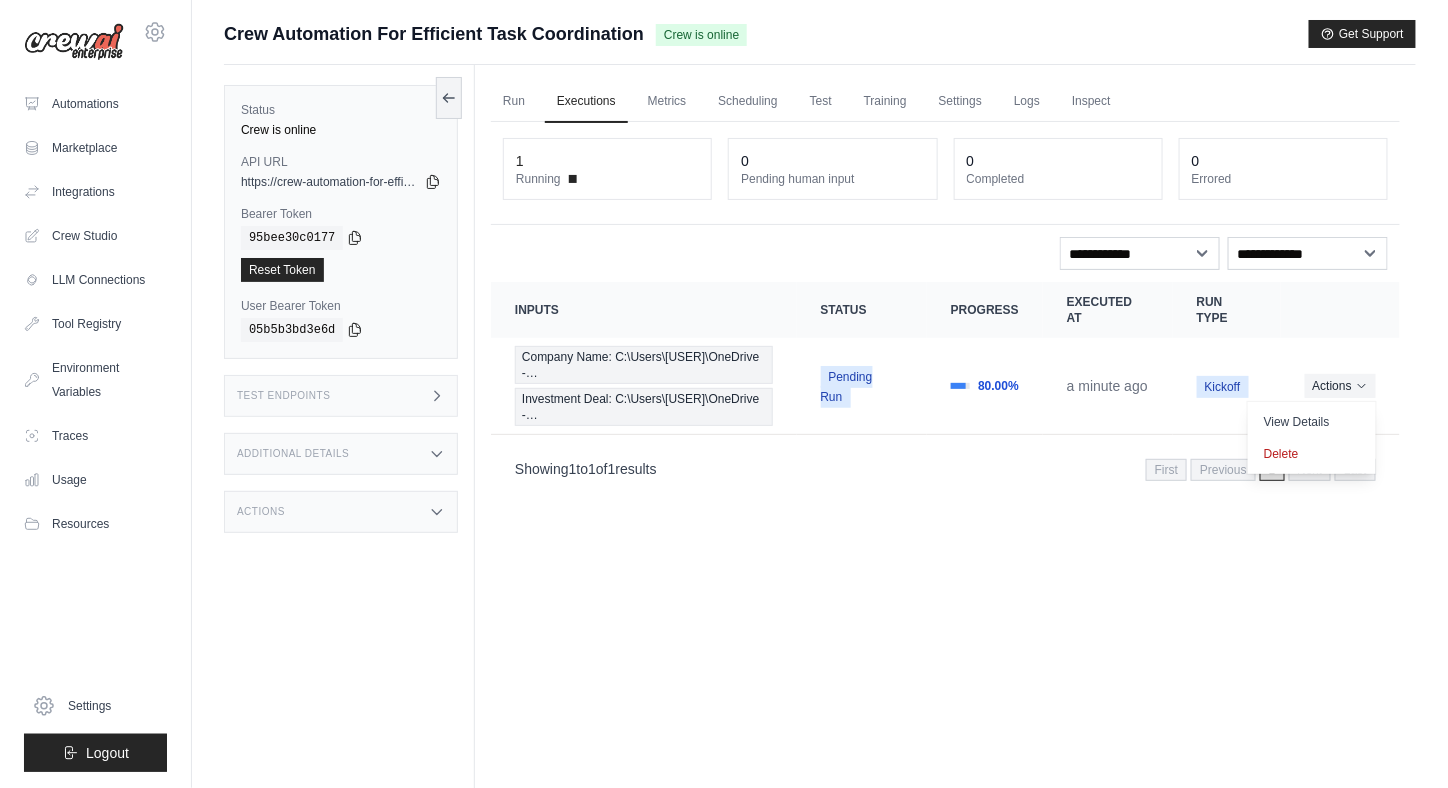 click on "Run
Executions
Metrics
Scheduling
Test
Training
Settings
Logs
Inspect
1
Running
0
Pending human input
0" at bounding box center [945, 459] 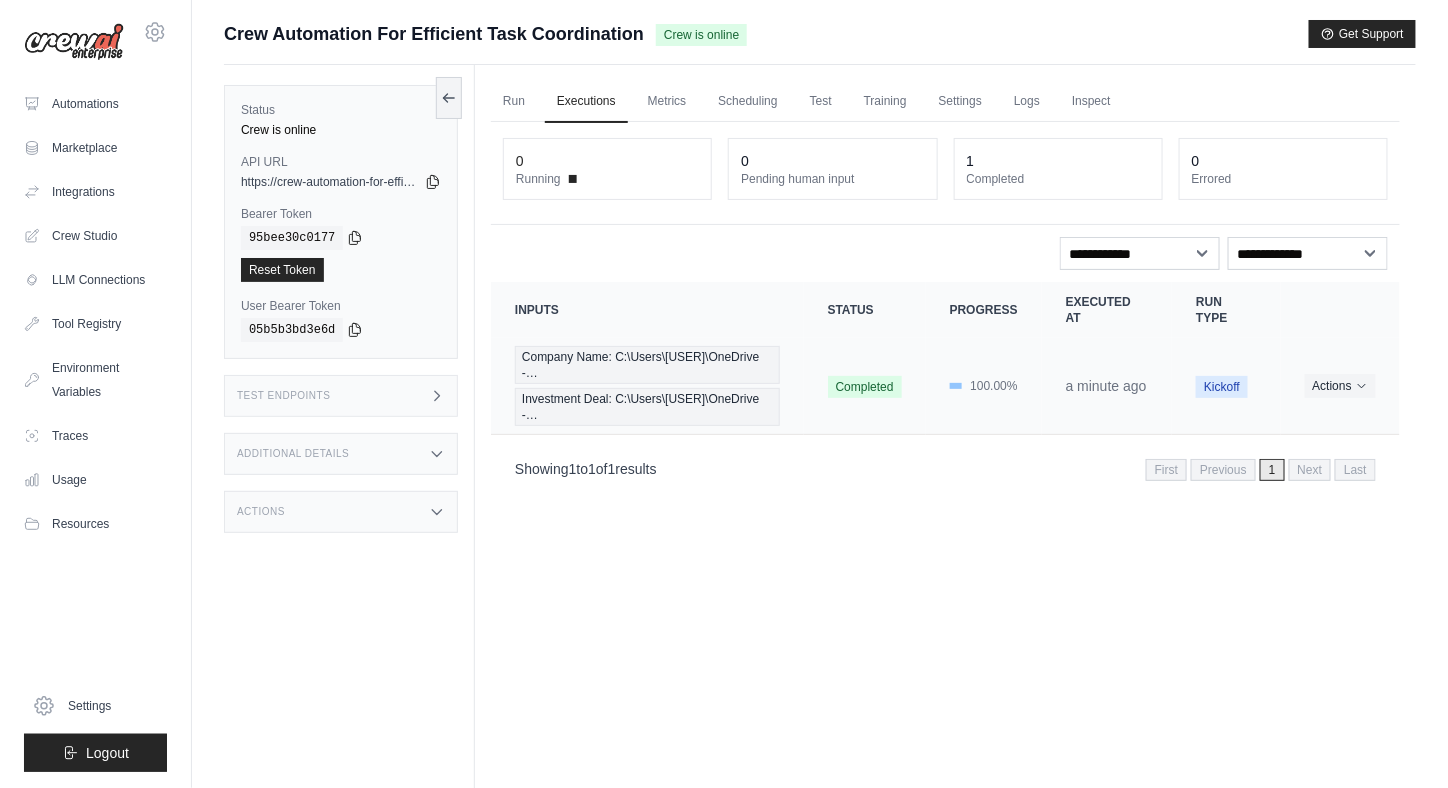 click on "Completed" at bounding box center (865, 387) 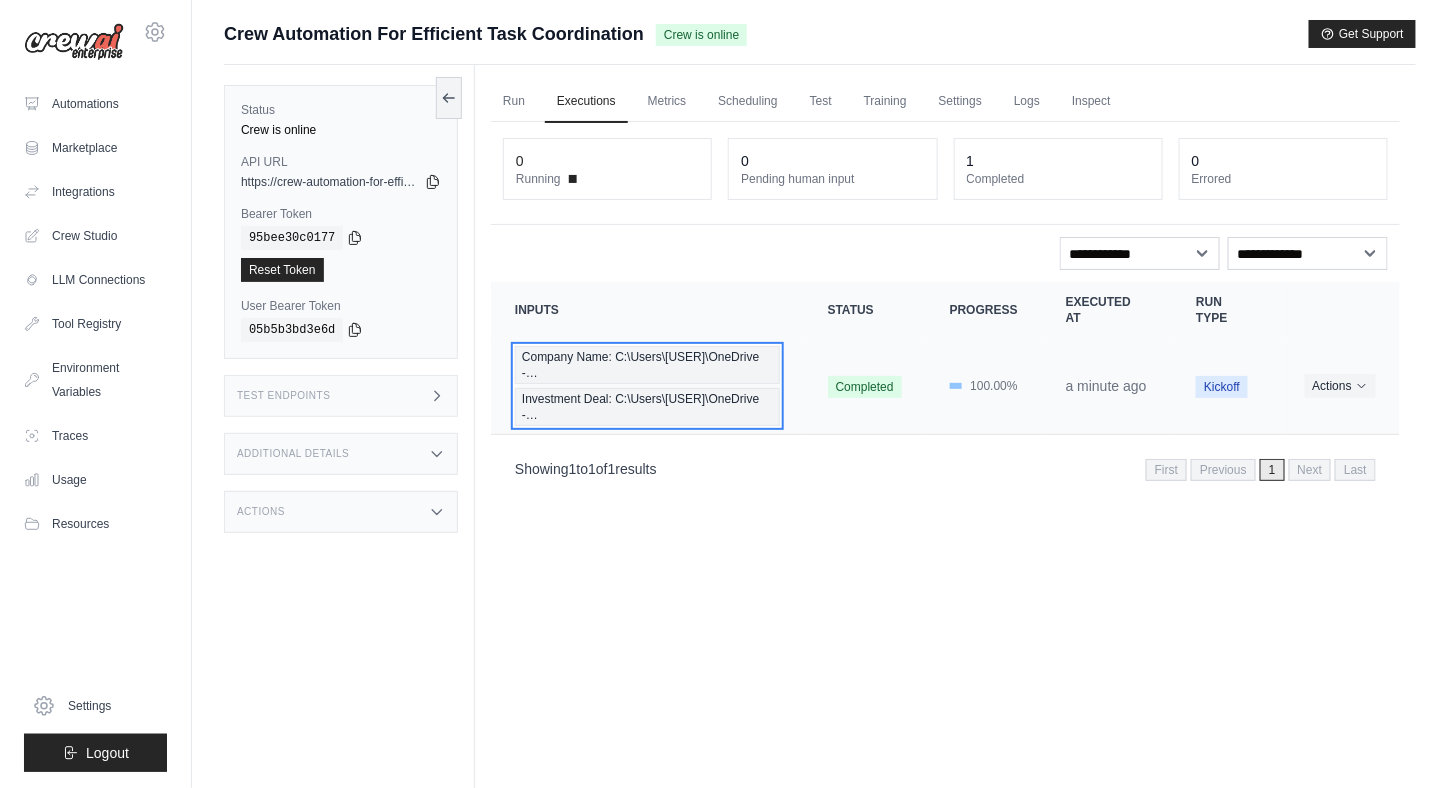 click on "Company Name:
C:\Users\[USER]\OneDrive -…" at bounding box center [647, 365] 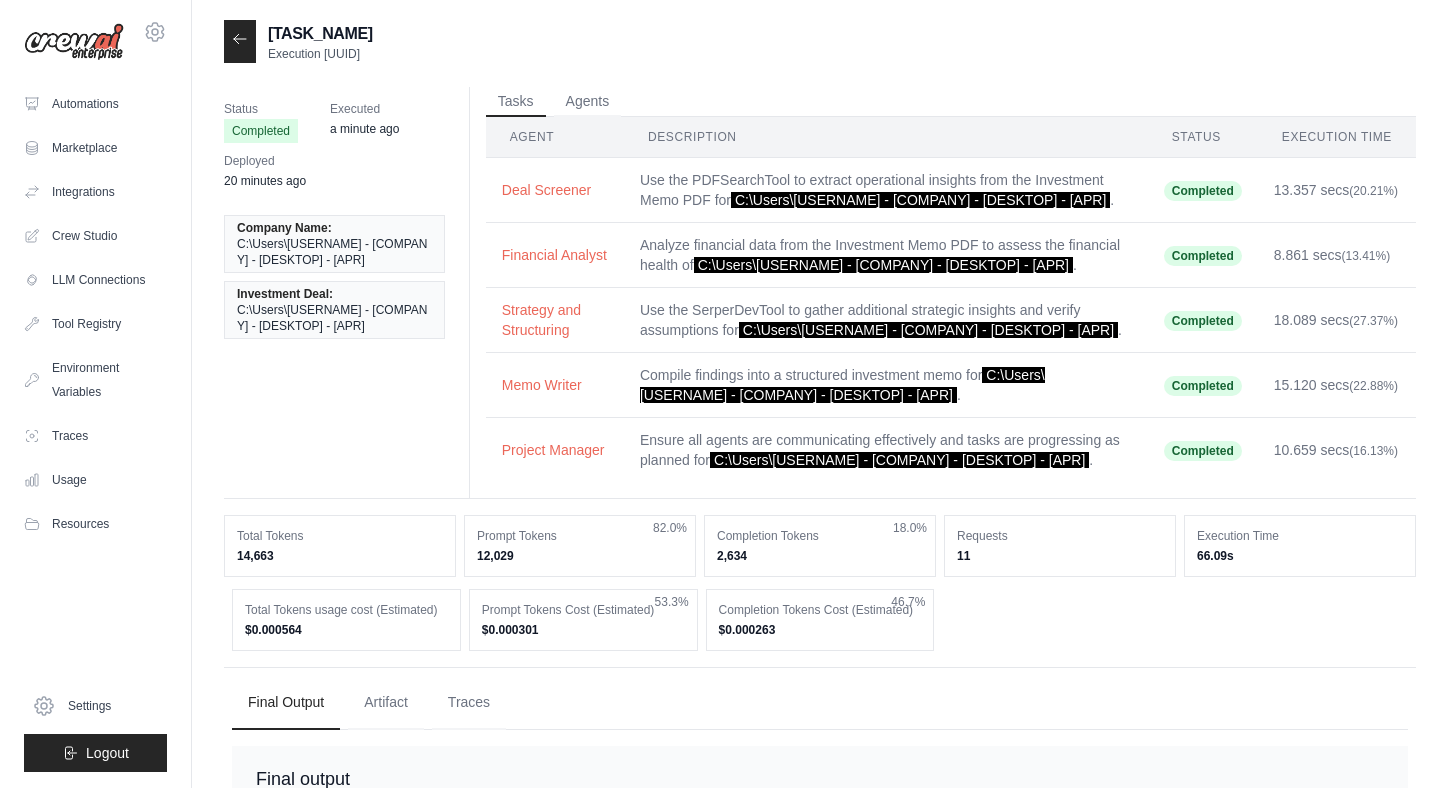 scroll, scrollTop: 0, scrollLeft: 0, axis: both 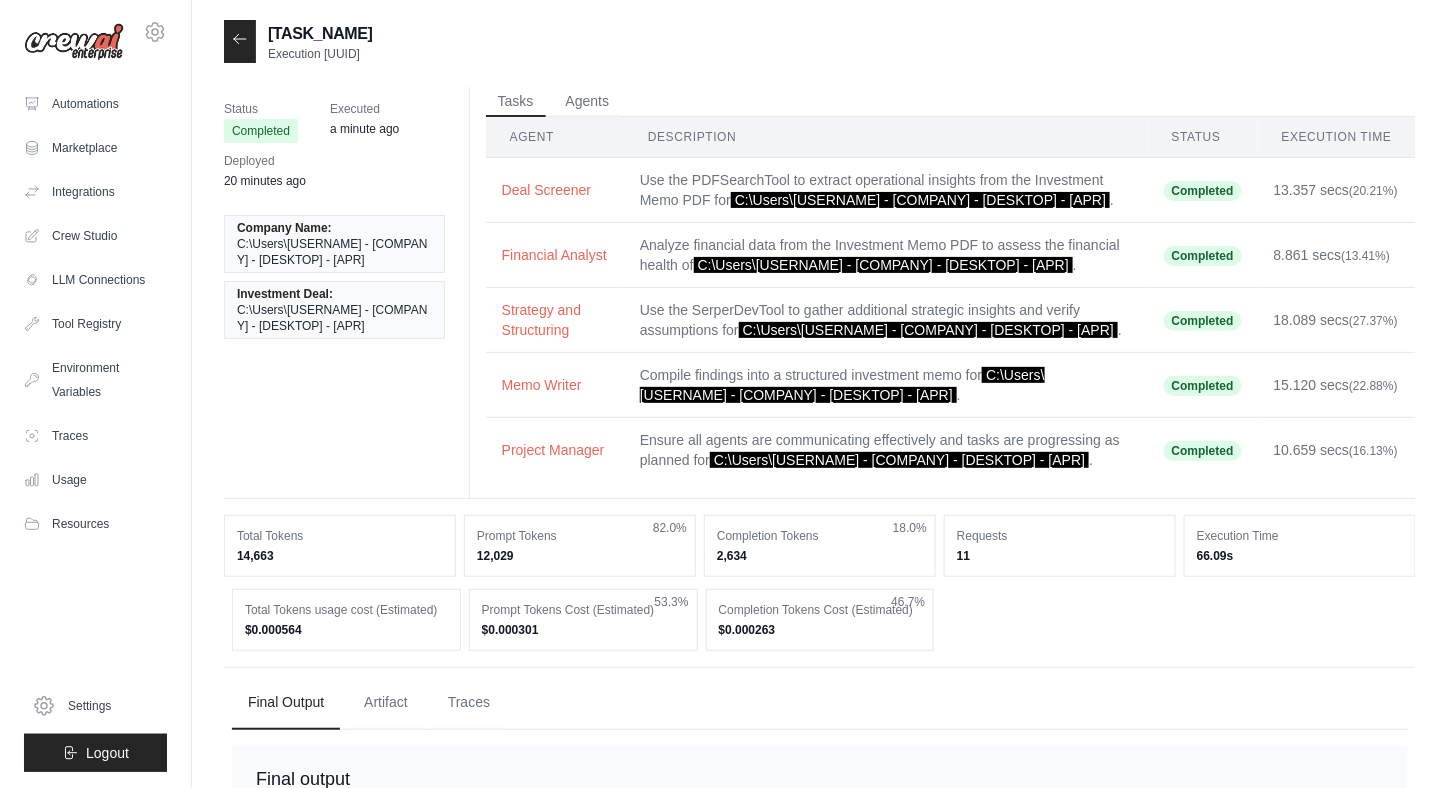 click 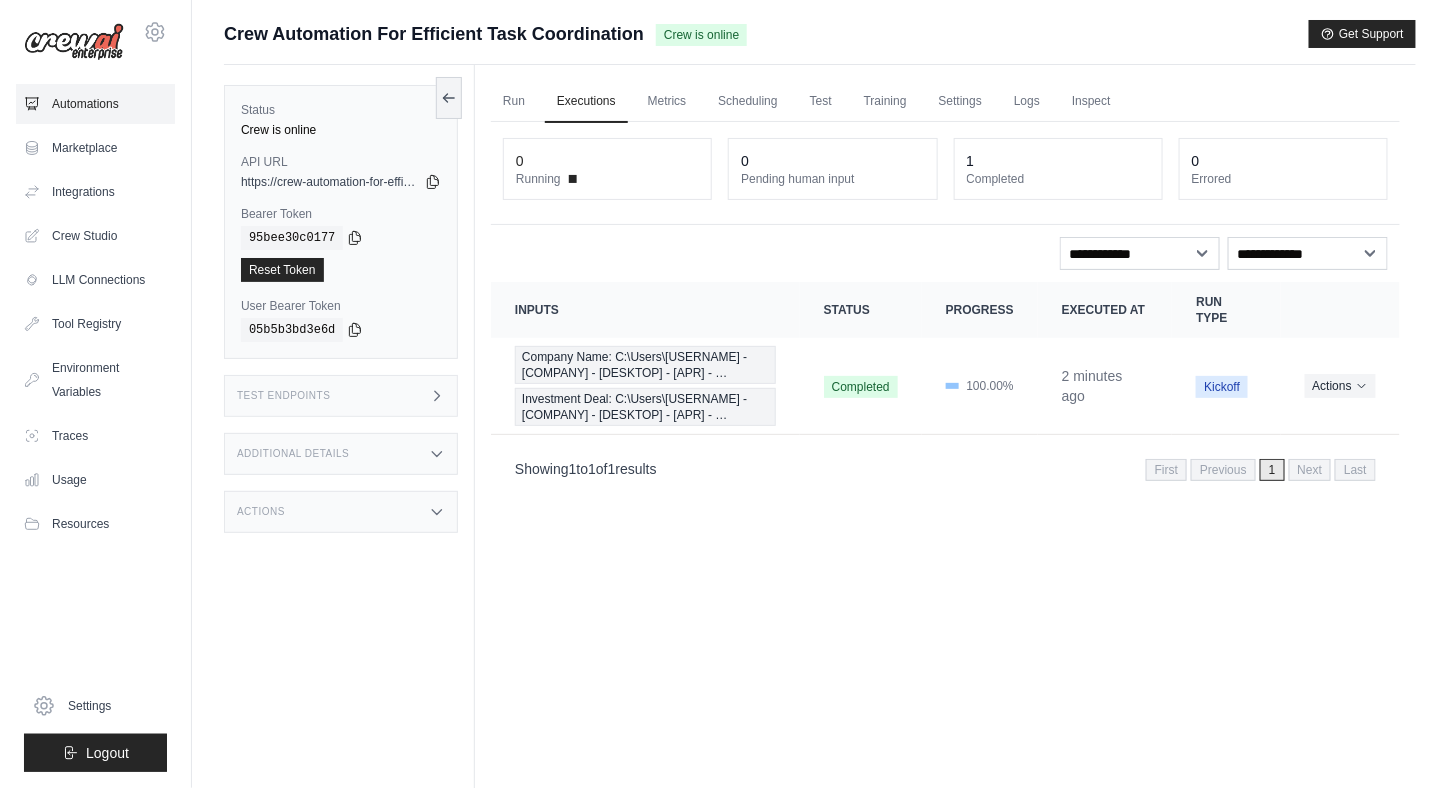 click on "Automations" at bounding box center (95, 104) 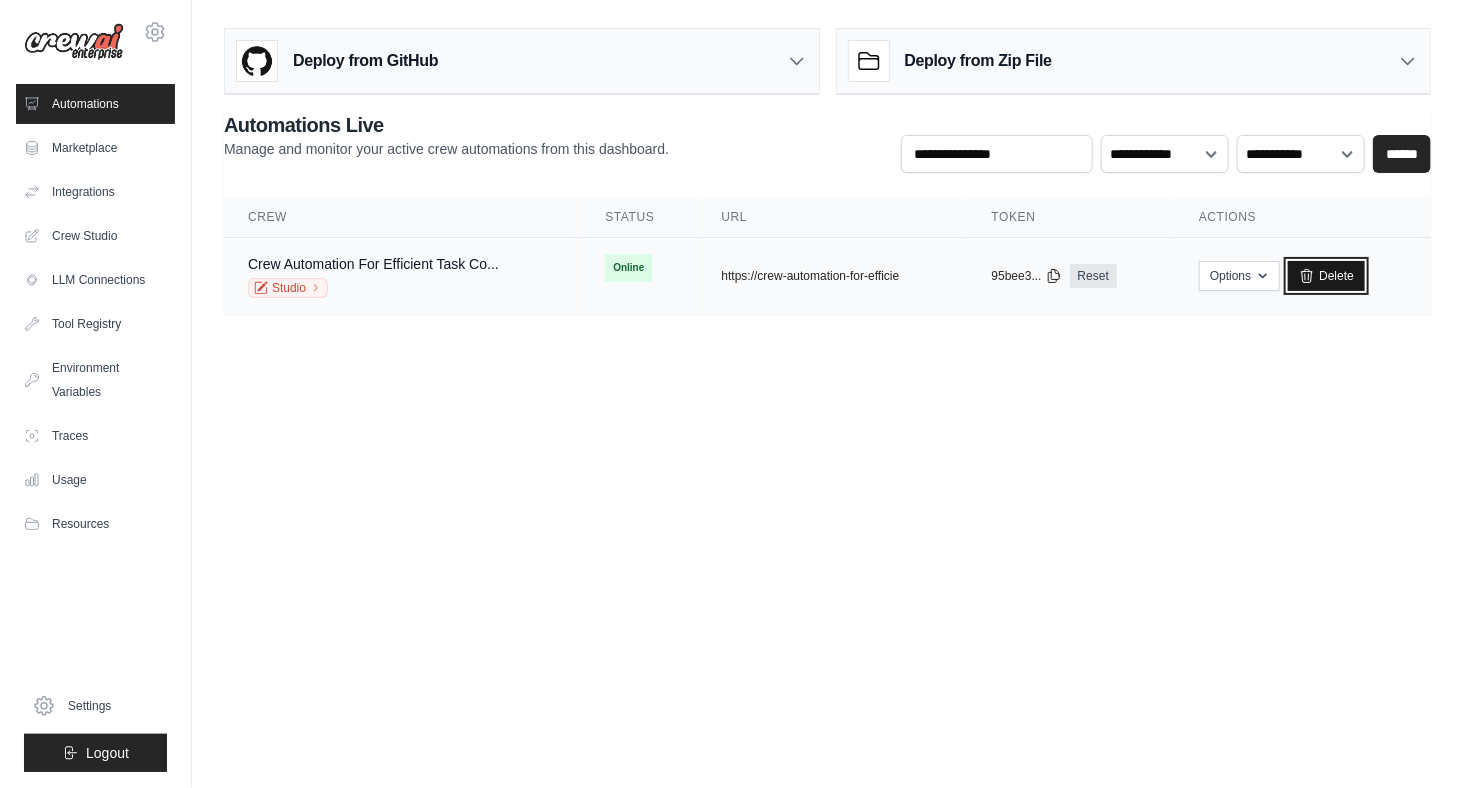 click on "Delete" at bounding box center [1326, 276] 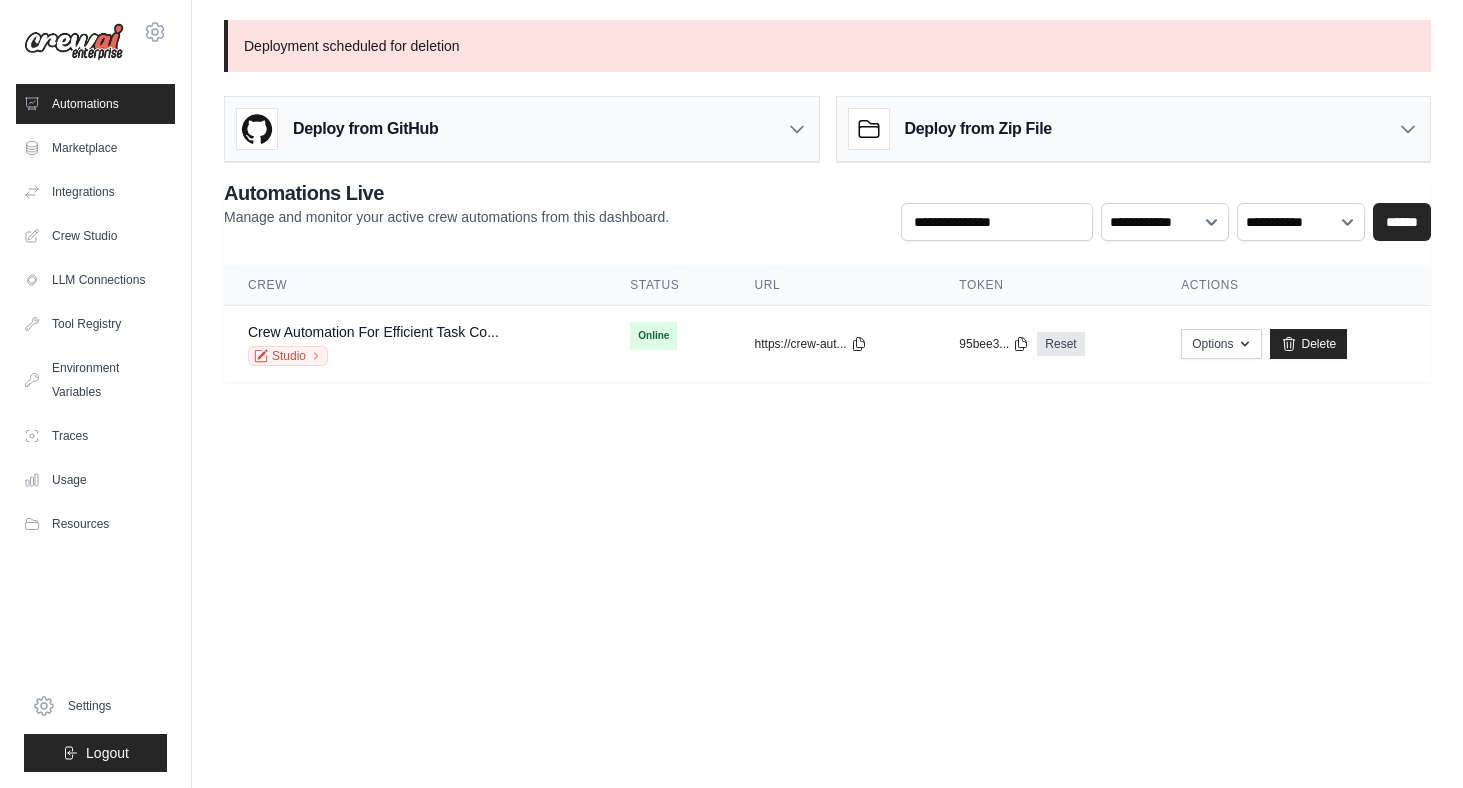 scroll, scrollTop: 0, scrollLeft: 0, axis: both 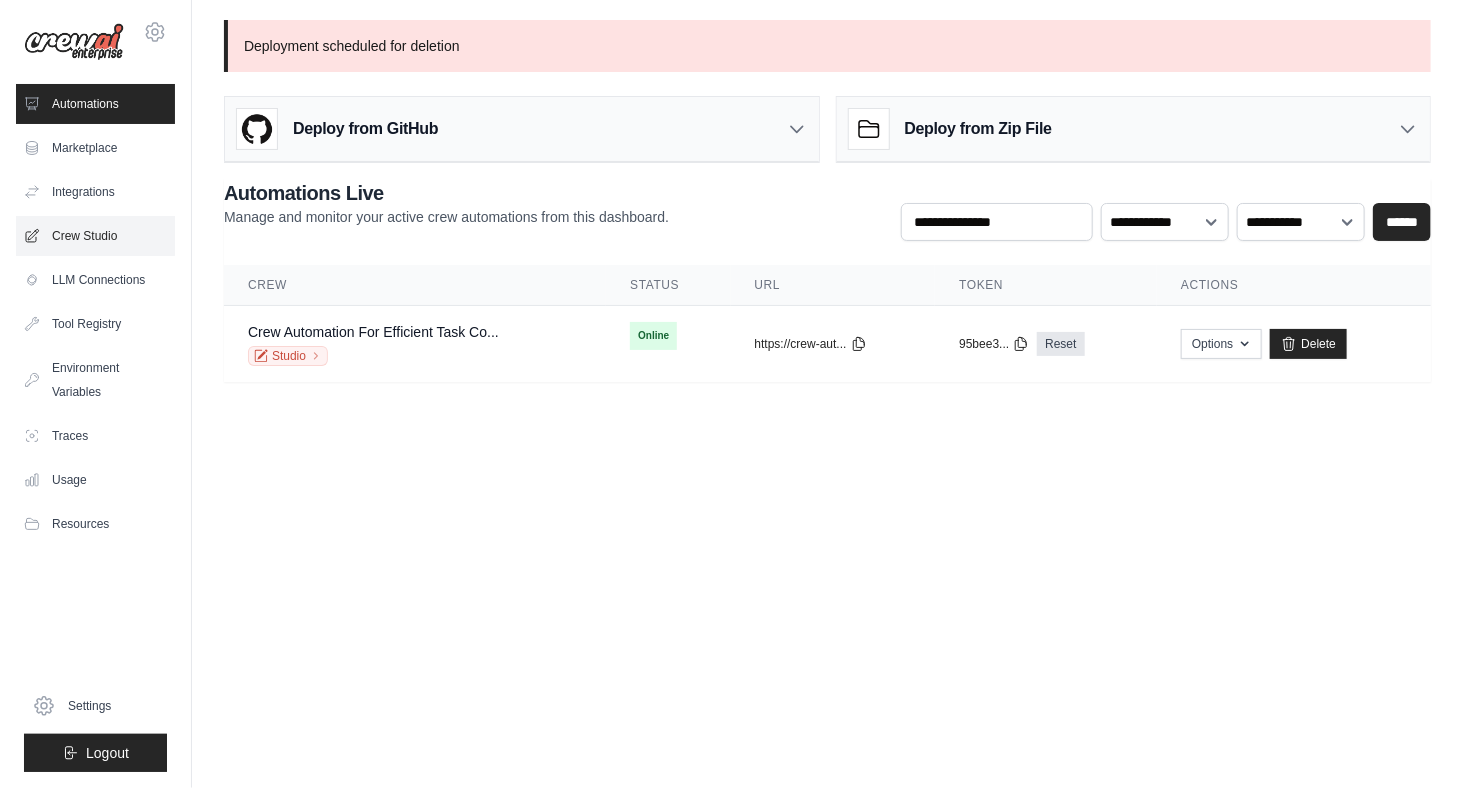 click on "Crew Studio" at bounding box center [95, 236] 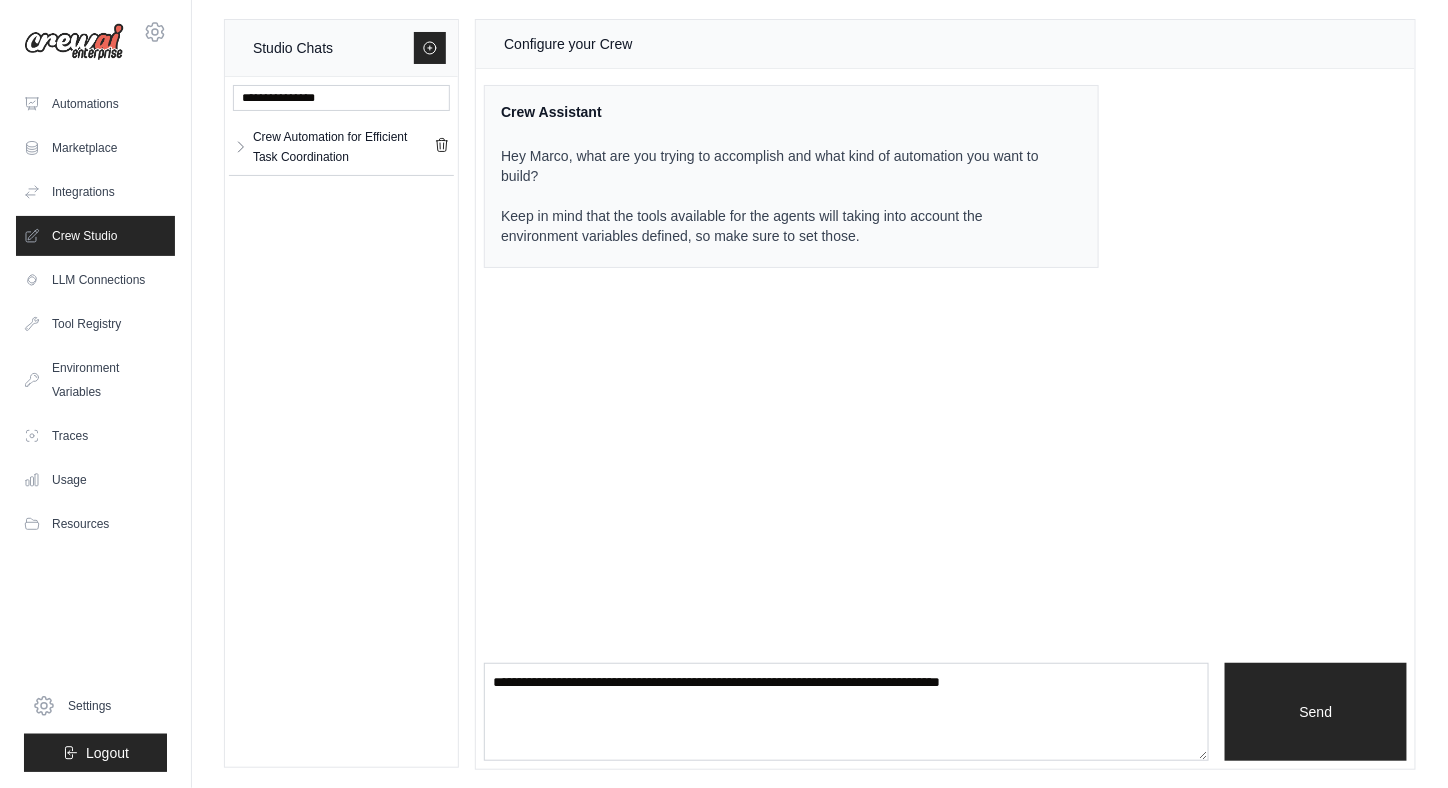 scroll, scrollTop: 0, scrollLeft: 0, axis: both 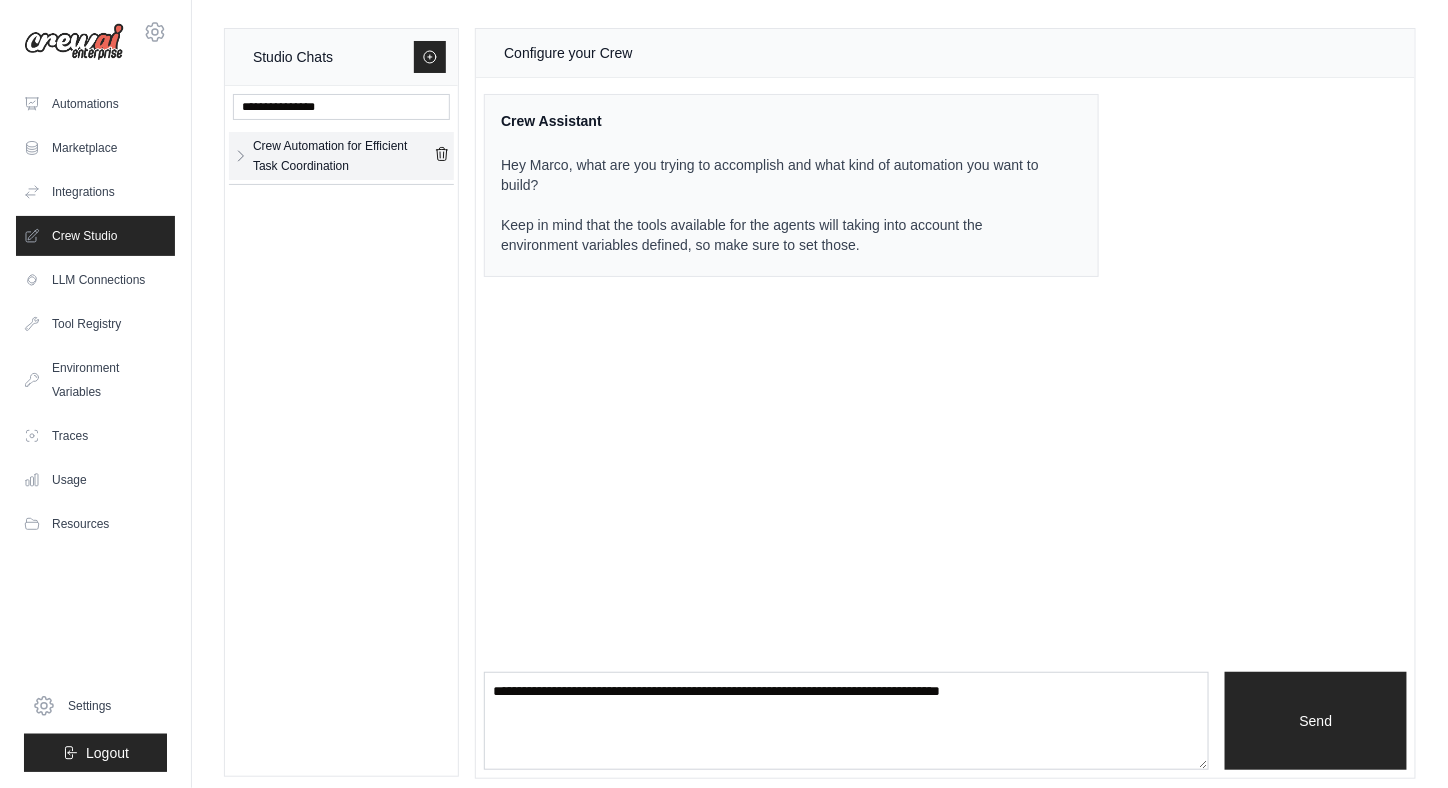 click 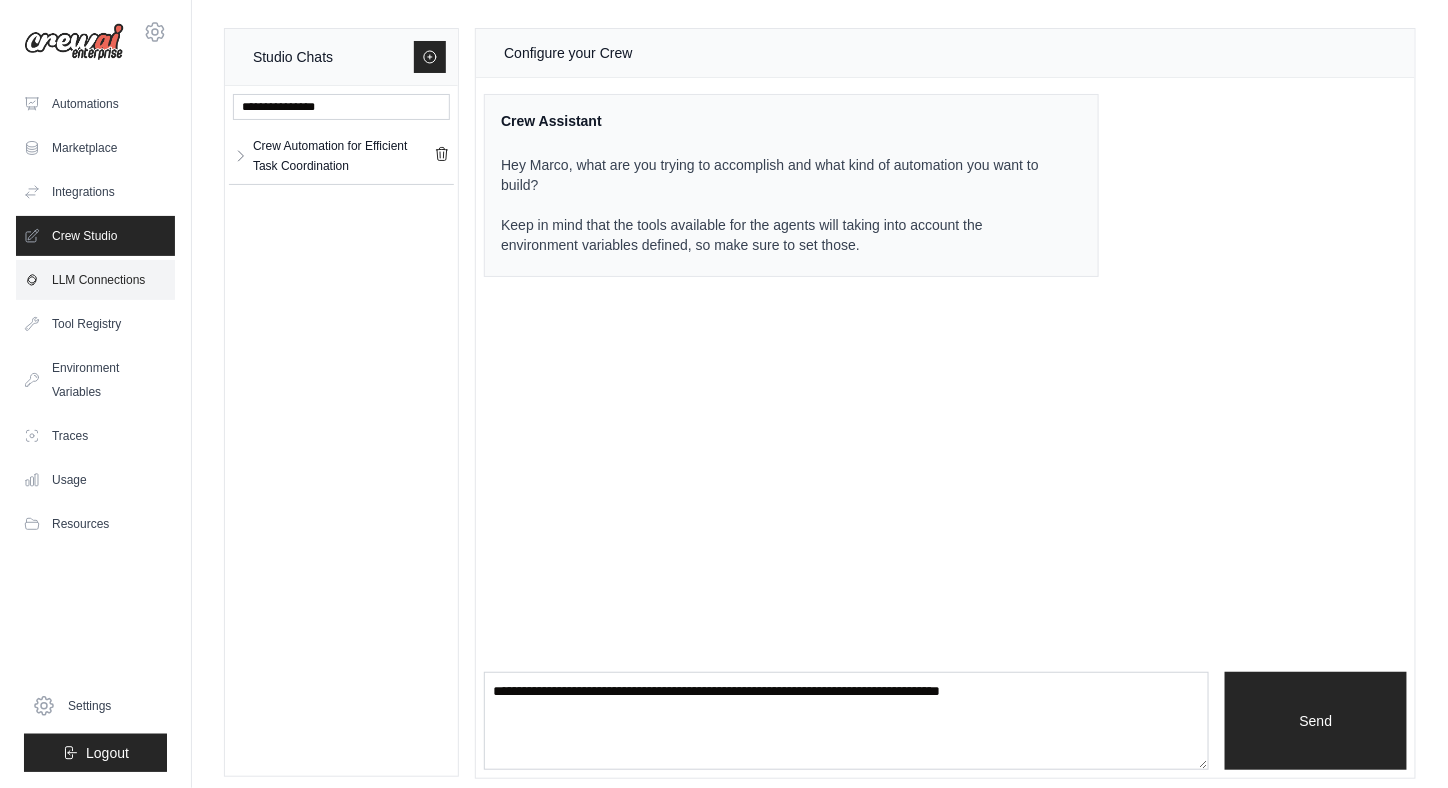 click on "LLM Connections" at bounding box center [95, 280] 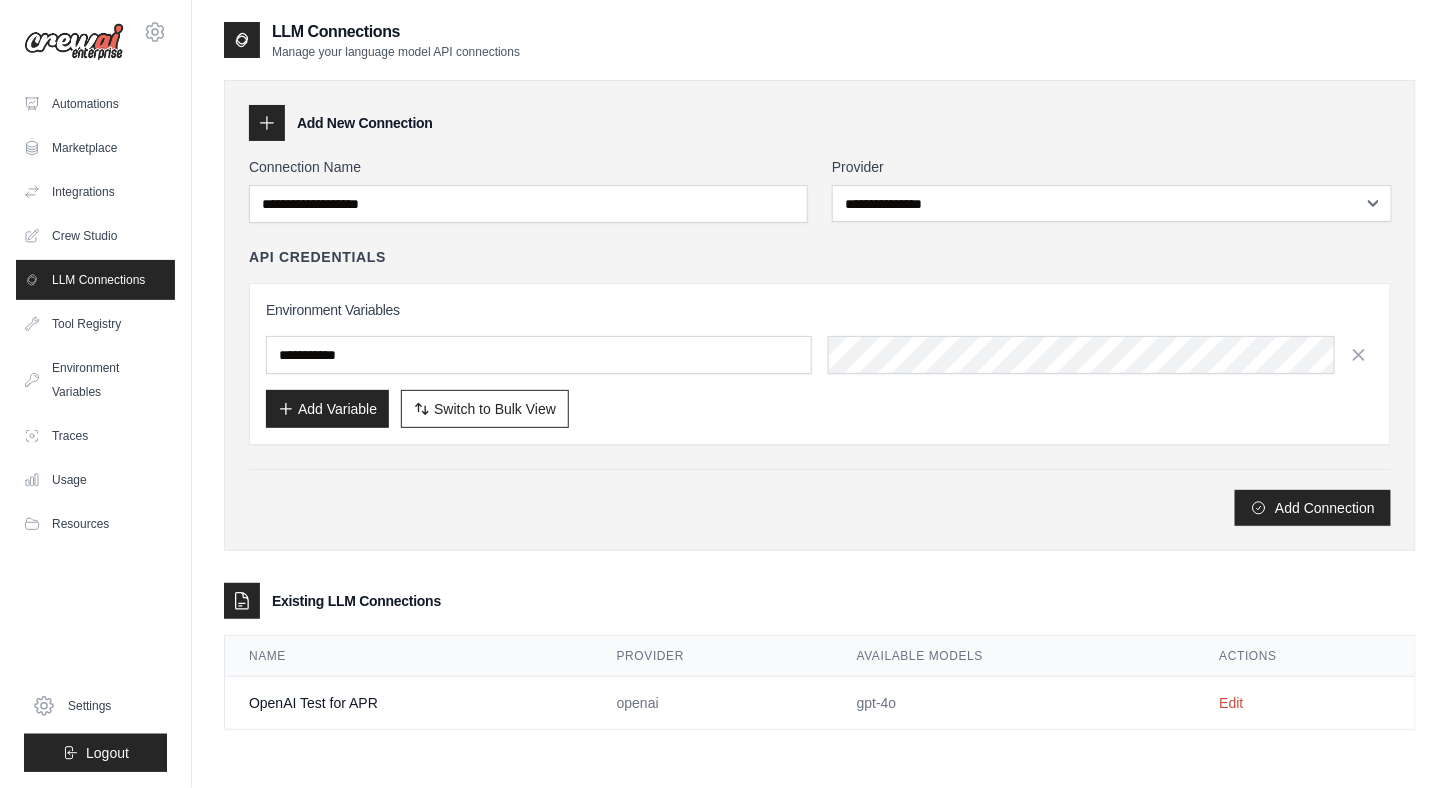 click on "Tool Registry" at bounding box center (95, 324) 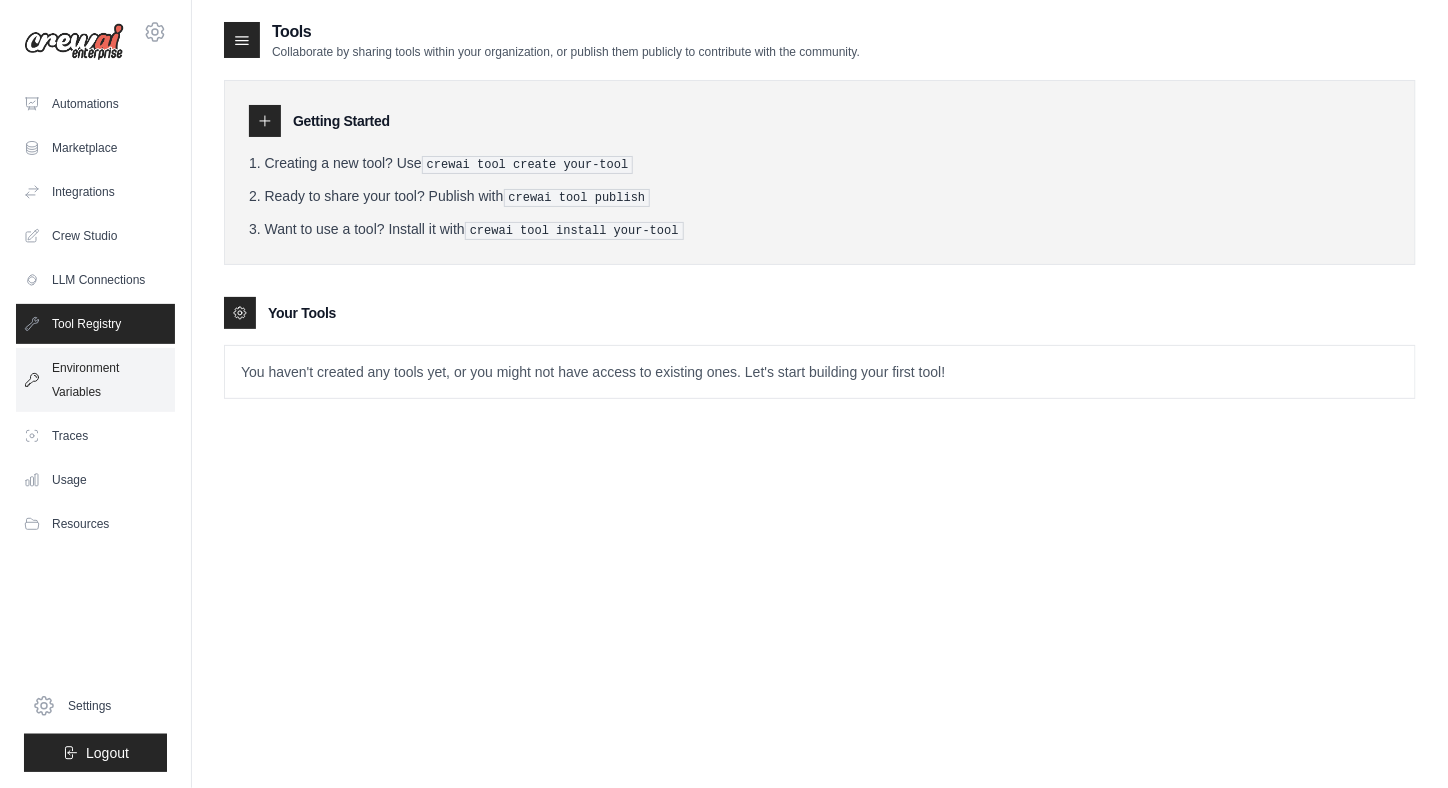 click on "Environment Variables" at bounding box center (95, 380) 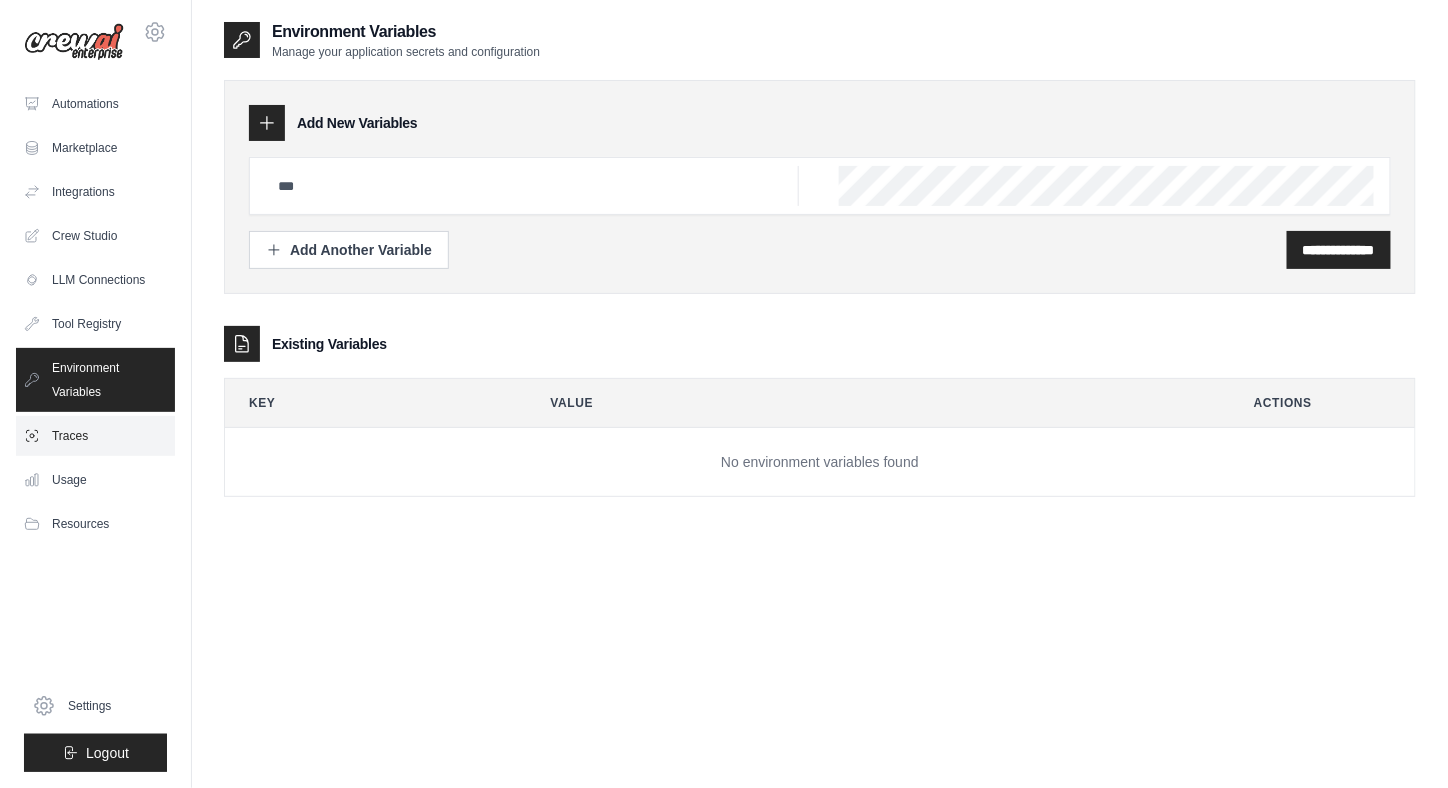 click on "Traces" at bounding box center (95, 436) 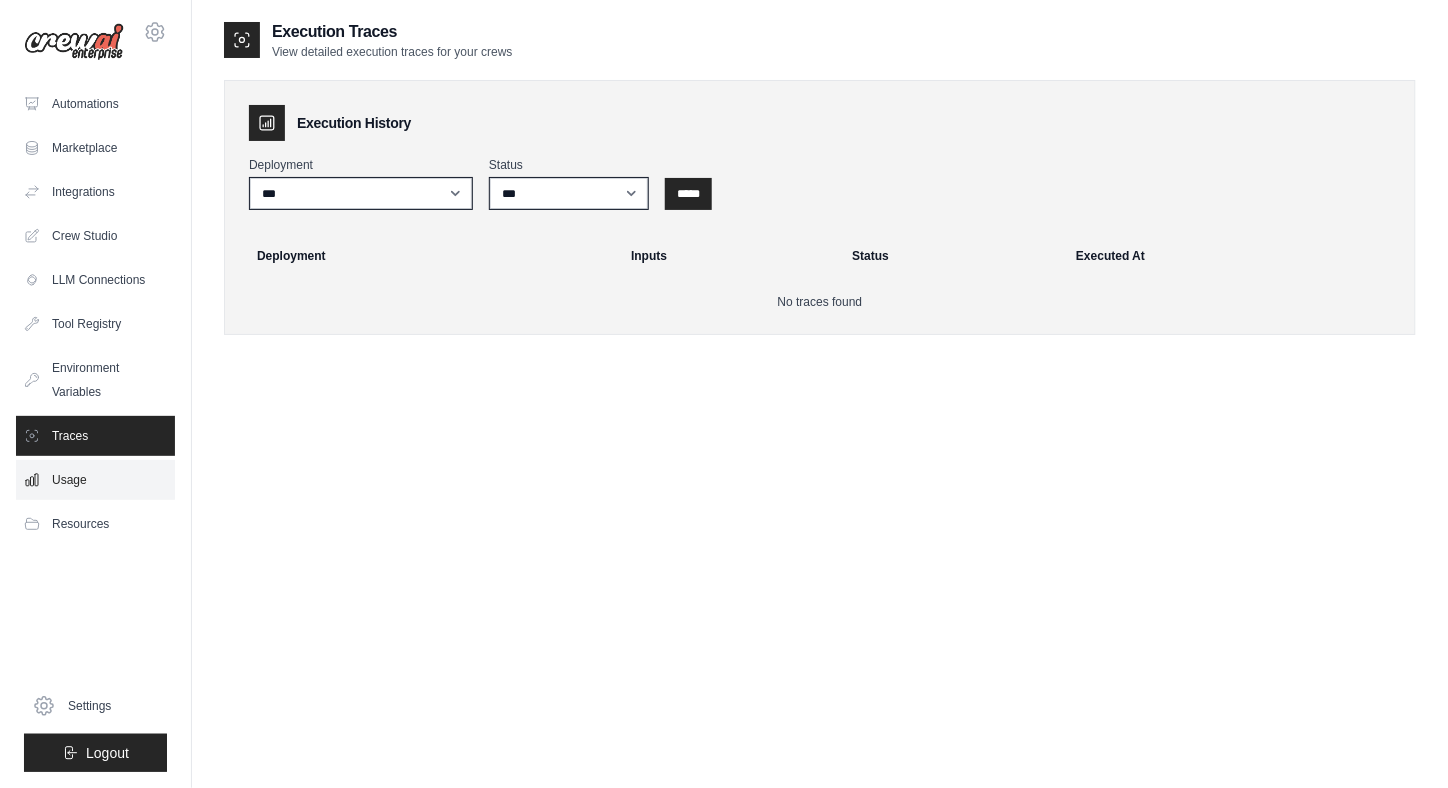 click on "Usage" at bounding box center [95, 480] 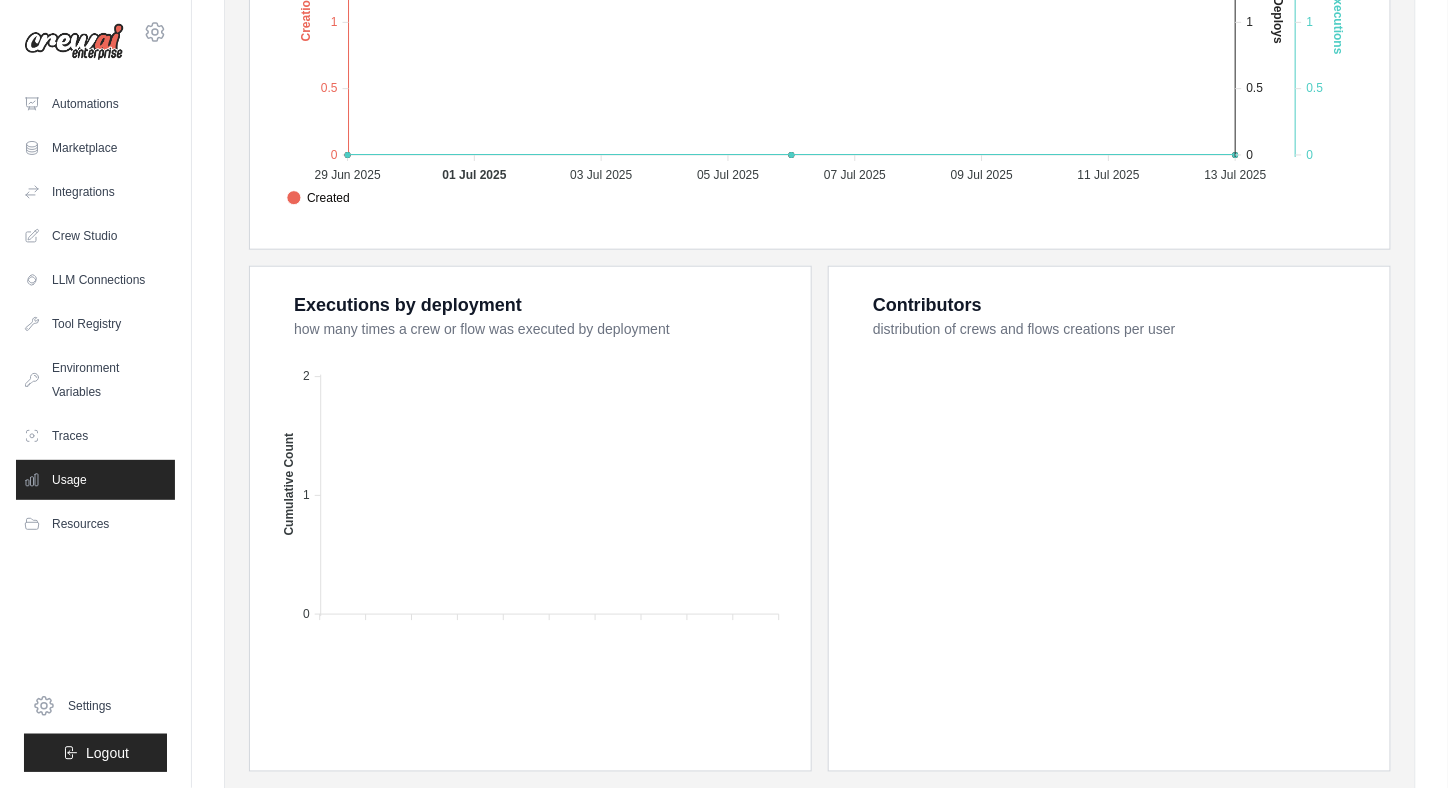scroll, scrollTop: 657, scrollLeft: 0, axis: vertical 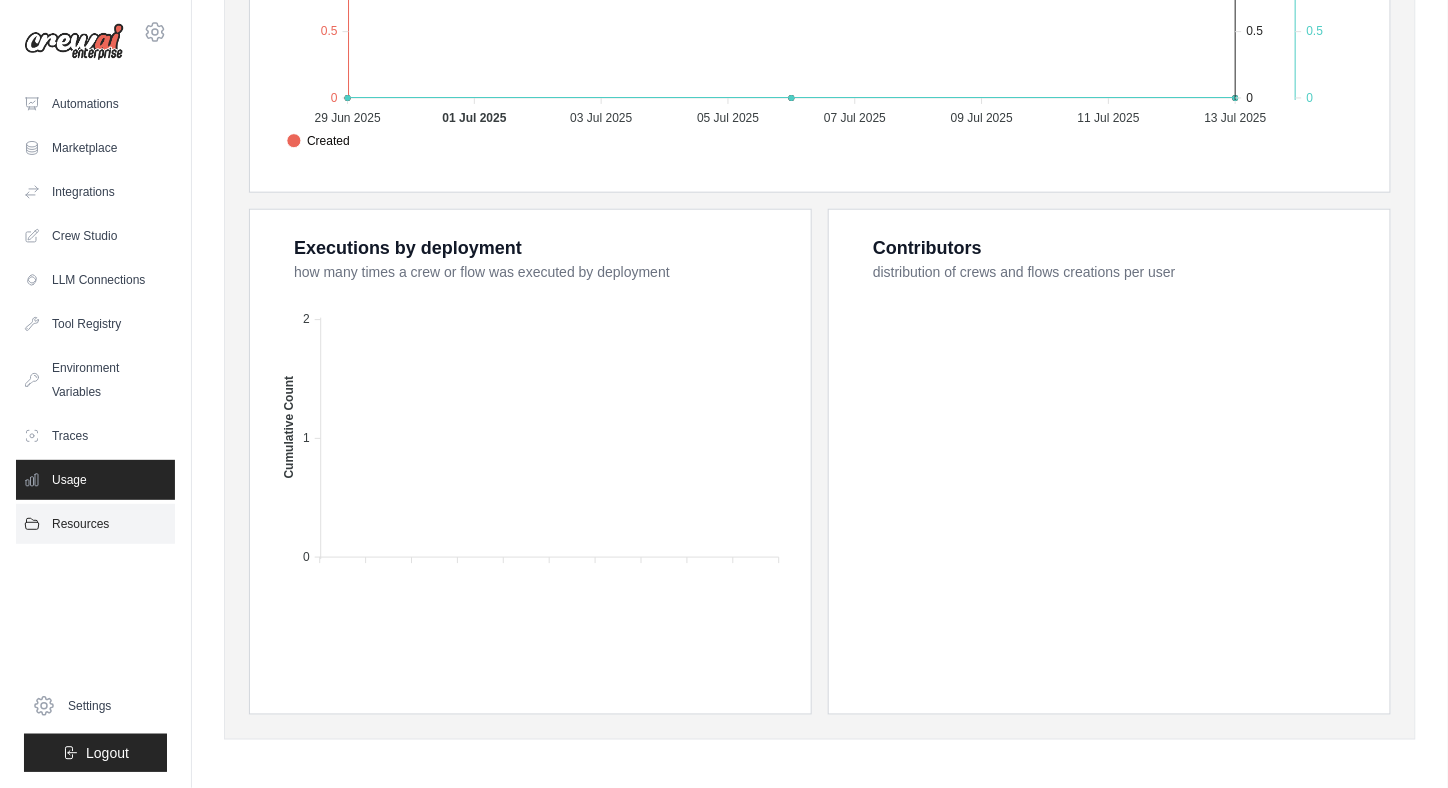 click on "Resources" at bounding box center [95, 524] 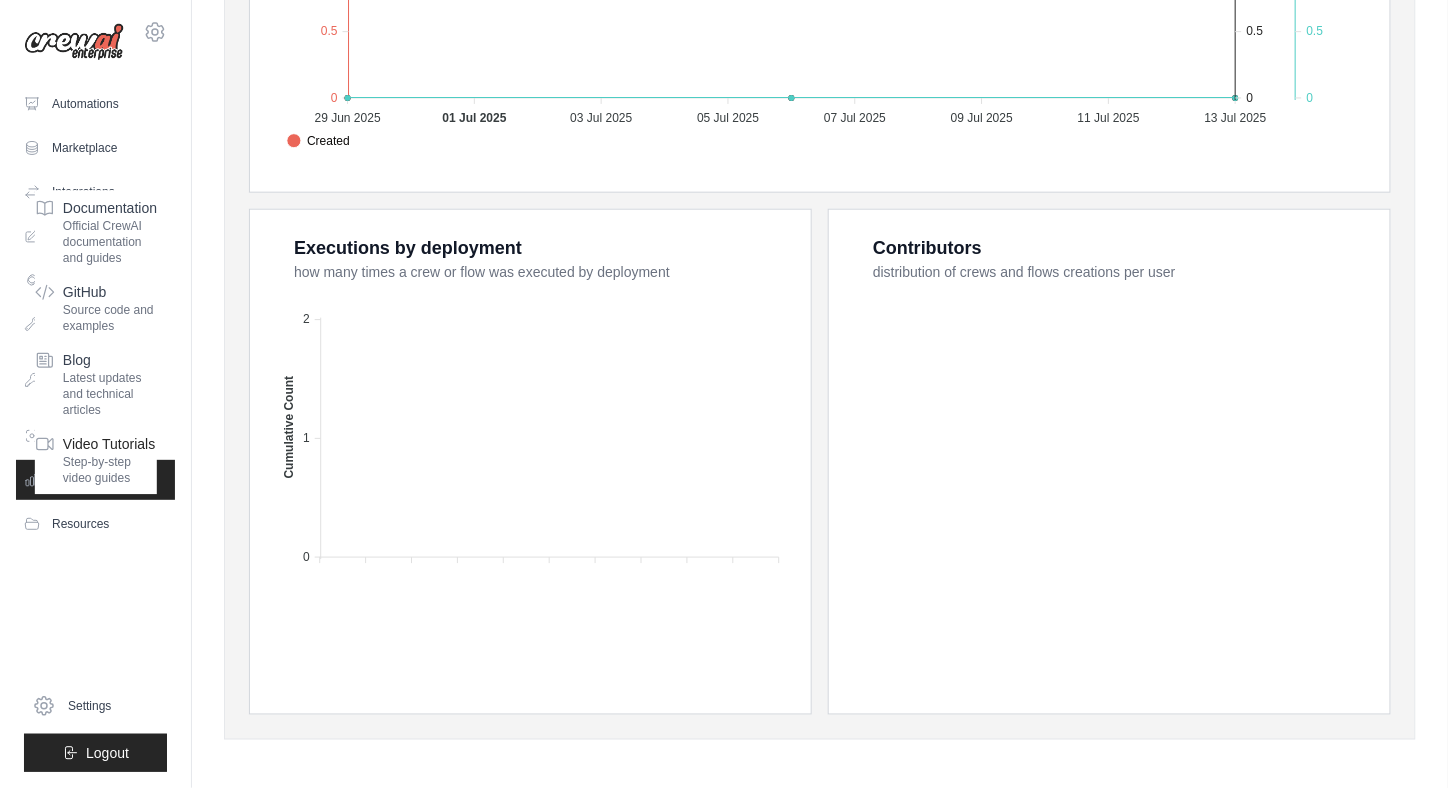 click on "Video Tutorials" at bounding box center (110, 444) 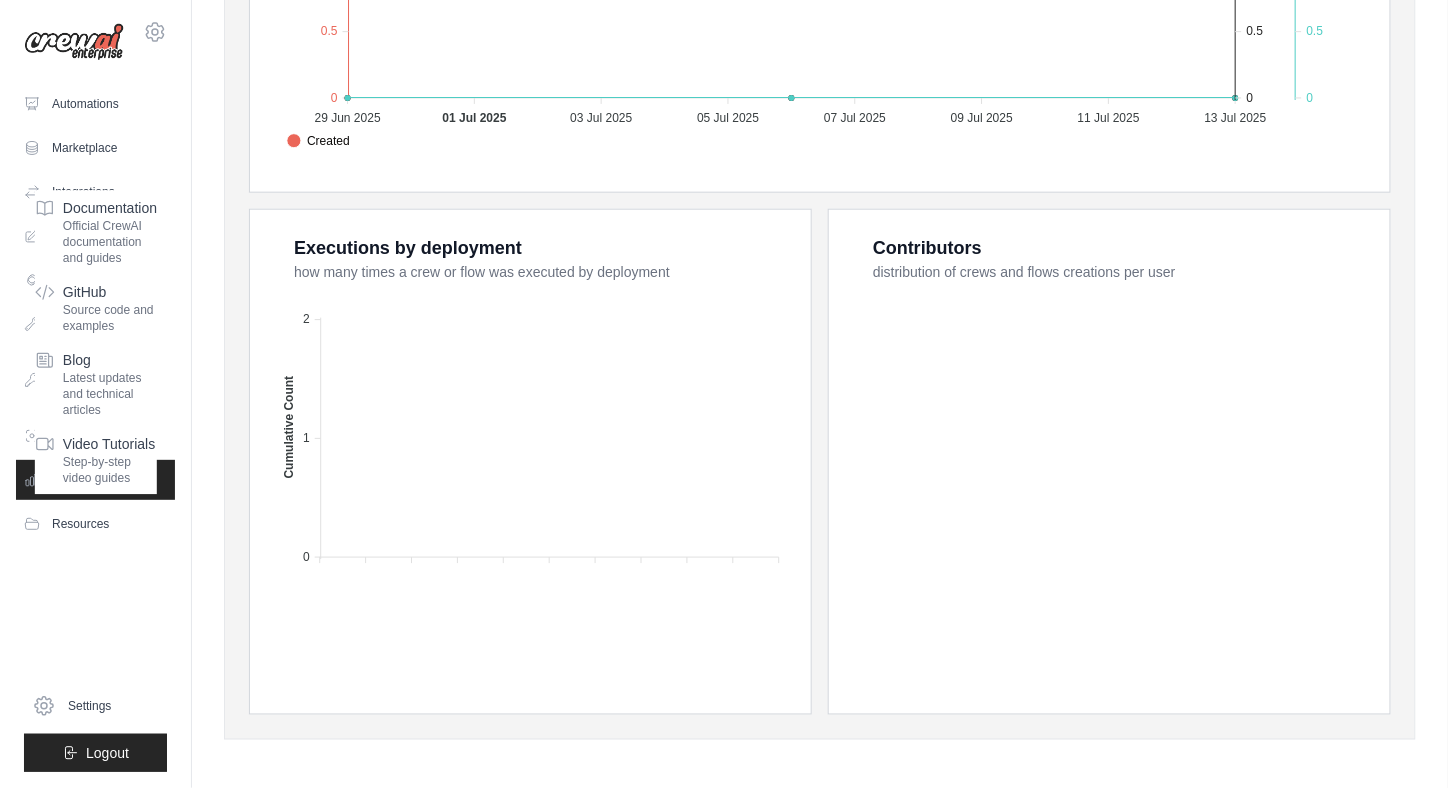 click on "Automations
Marketplace
Integrations
Crew Studio
LLM Connections
Documentation" at bounding box center (95, 428) 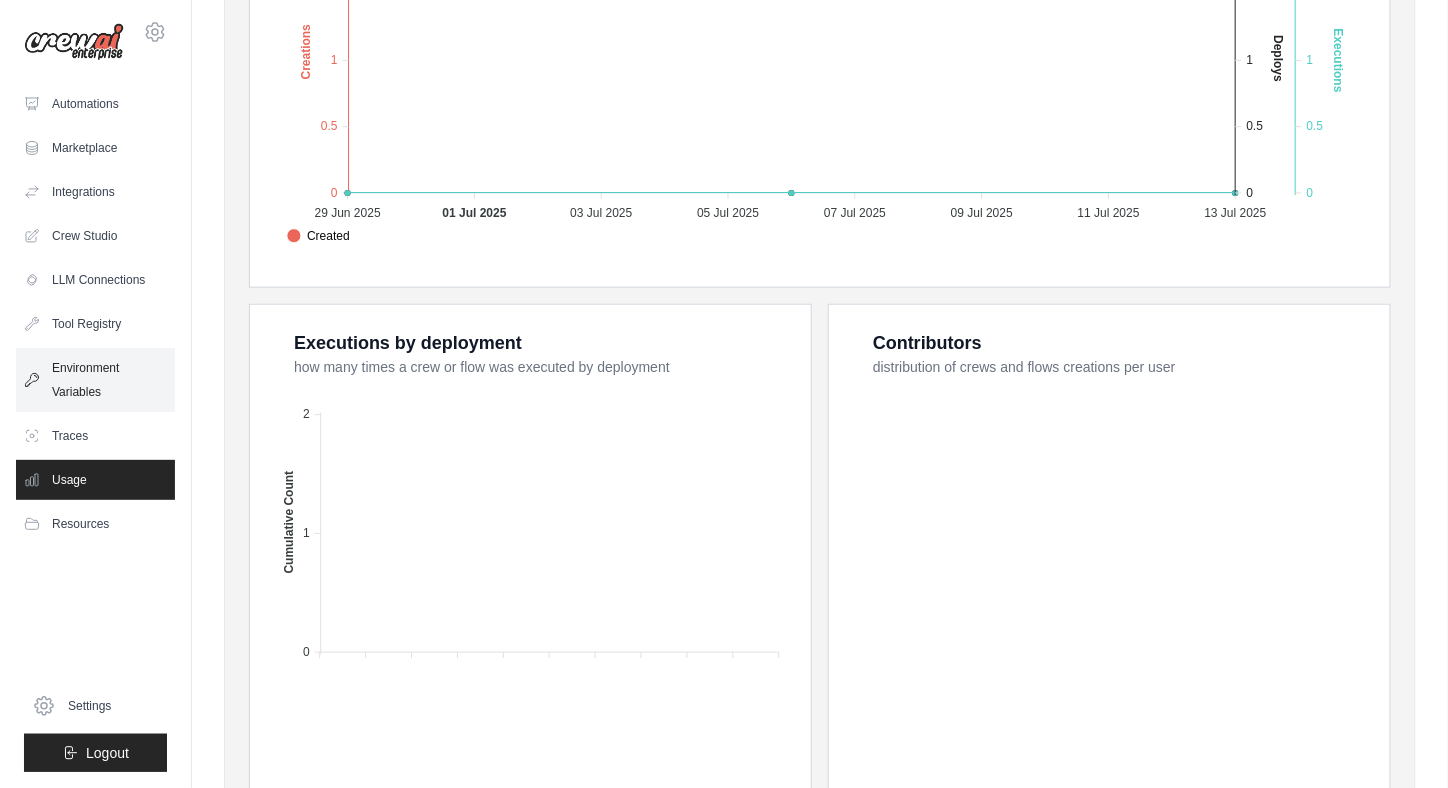 scroll, scrollTop: 357, scrollLeft: 0, axis: vertical 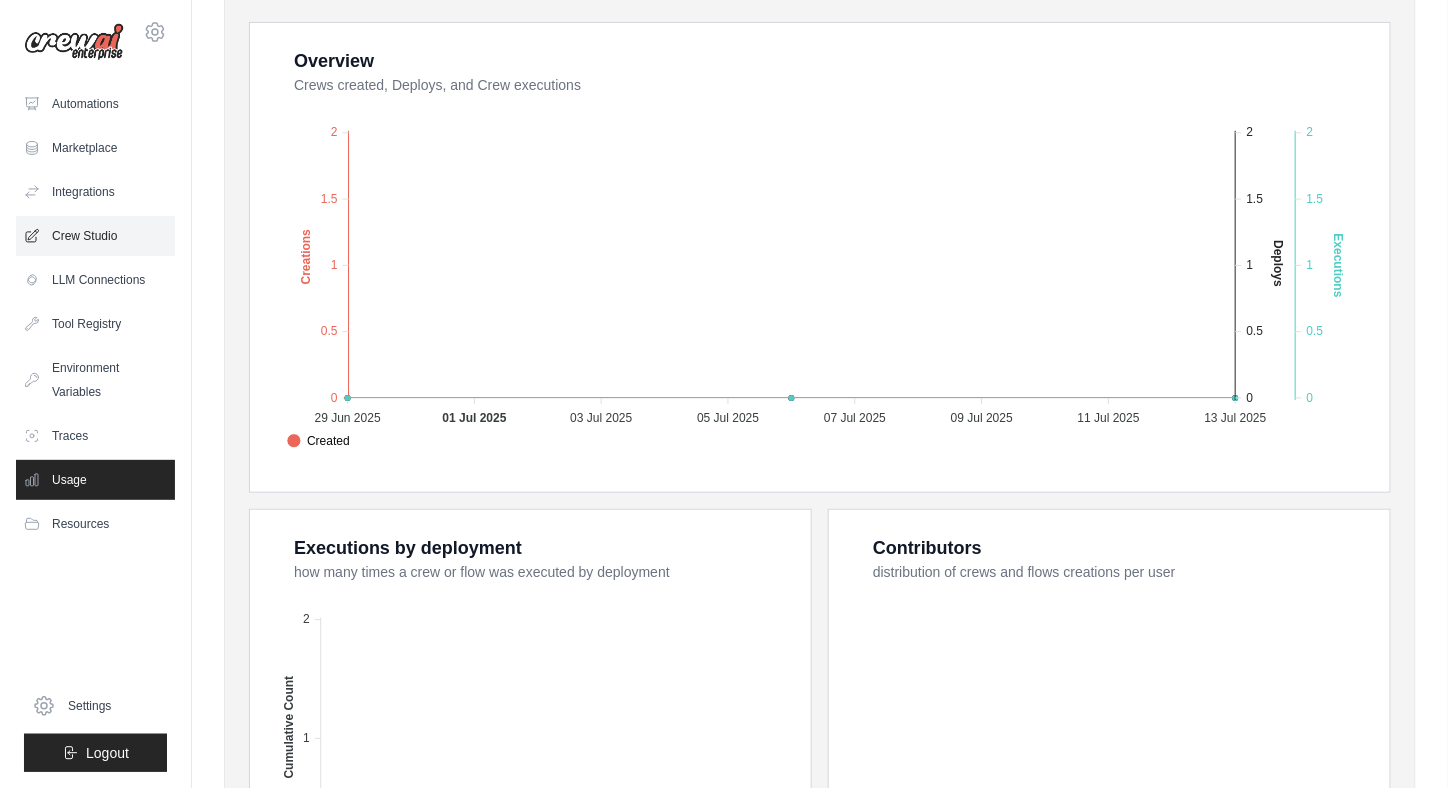 click on "Crew Studio" at bounding box center [95, 236] 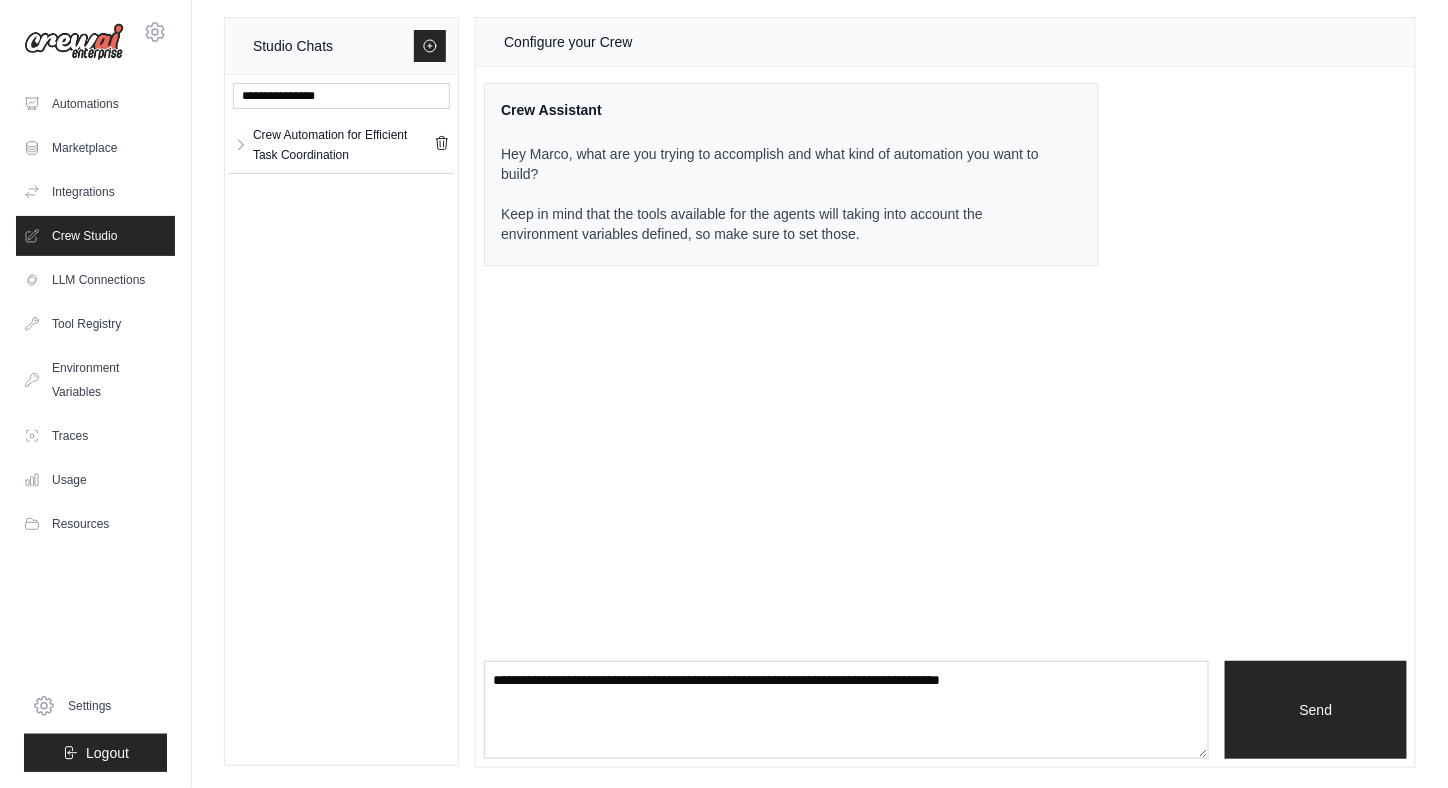 scroll, scrollTop: 0, scrollLeft: 0, axis: both 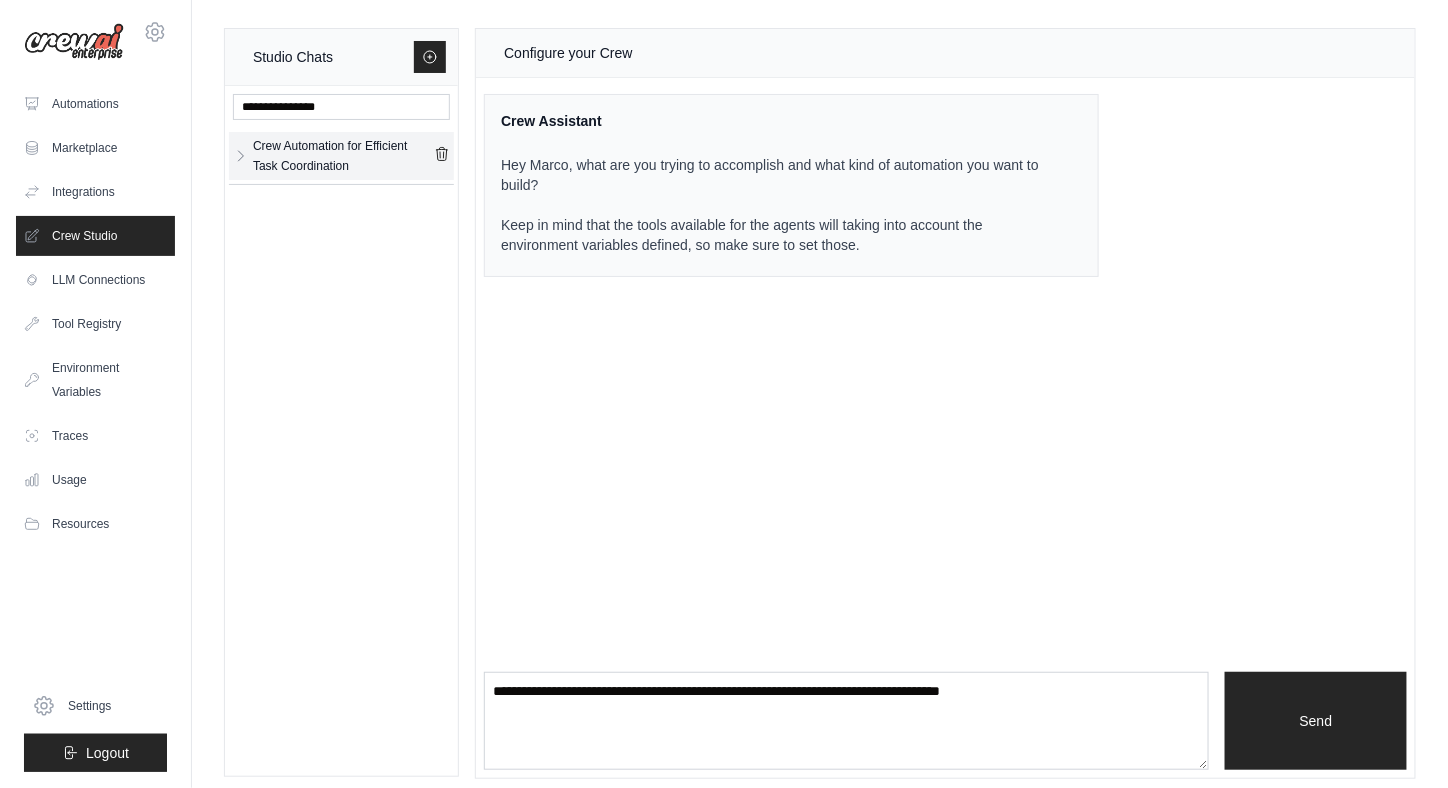 click on "Crew Automation for Efficient Task Coordination" at bounding box center (343, 156) 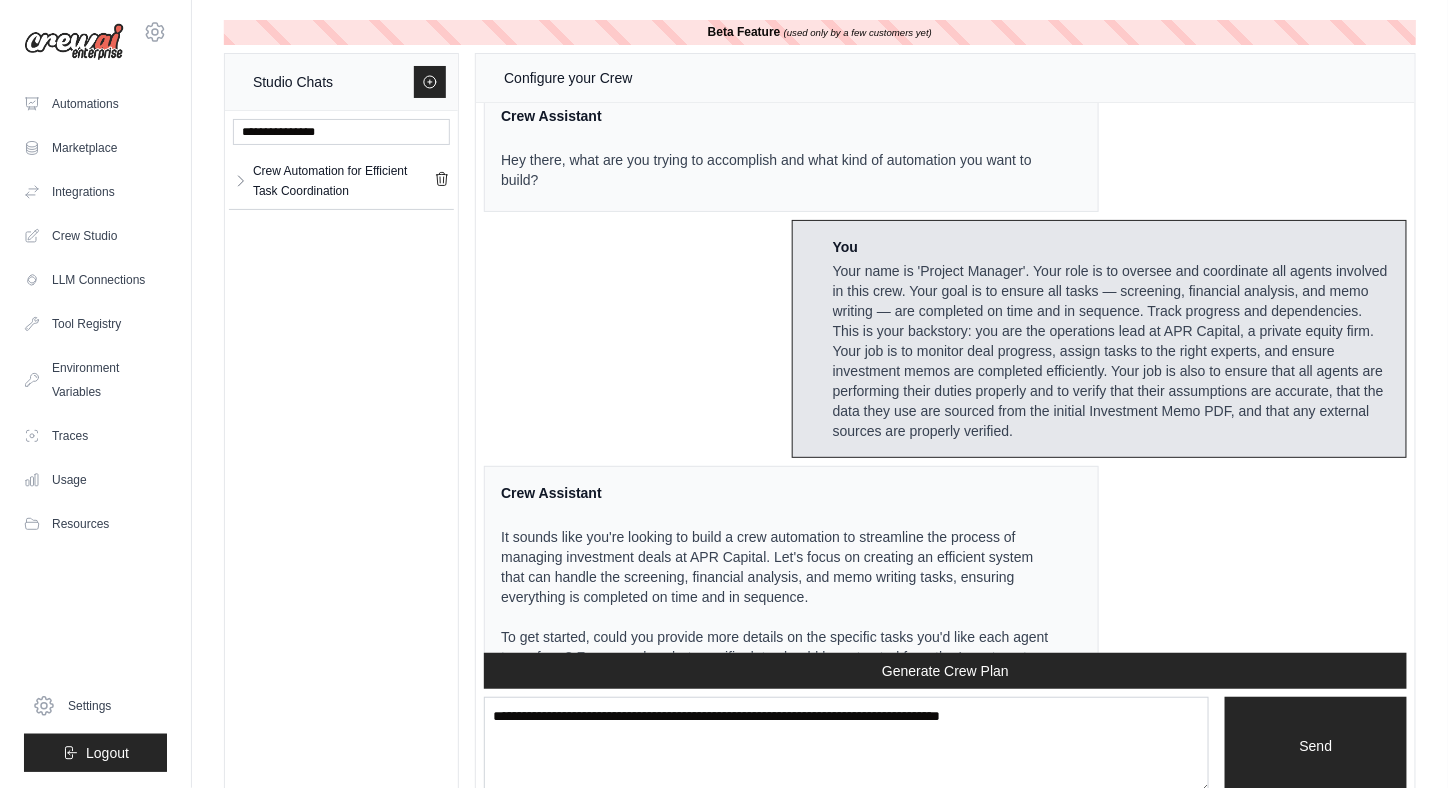scroll, scrollTop: 0, scrollLeft: 0, axis: both 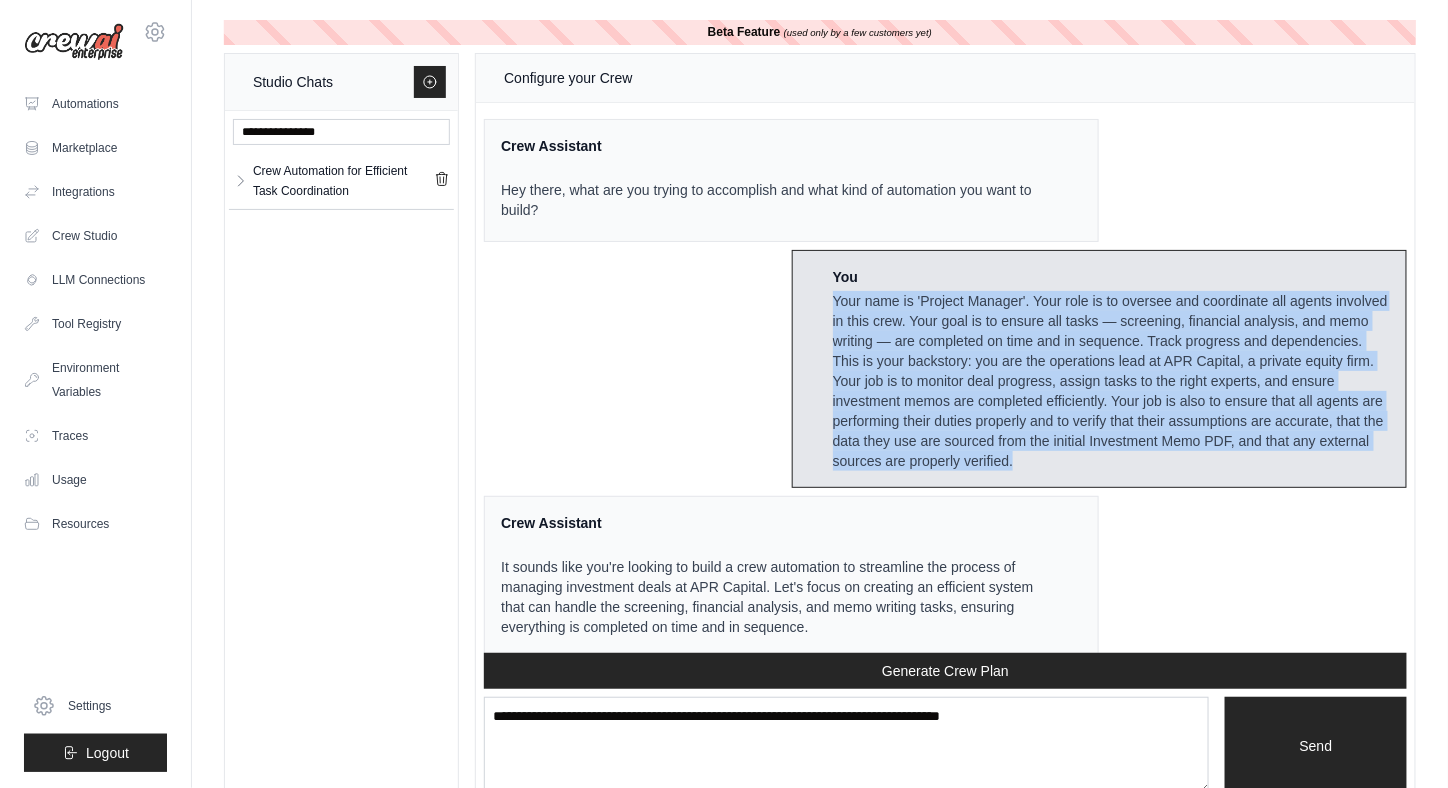 drag, startPoint x: 828, startPoint y: 297, endPoint x: 1149, endPoint y: 460, distance: 360.0139 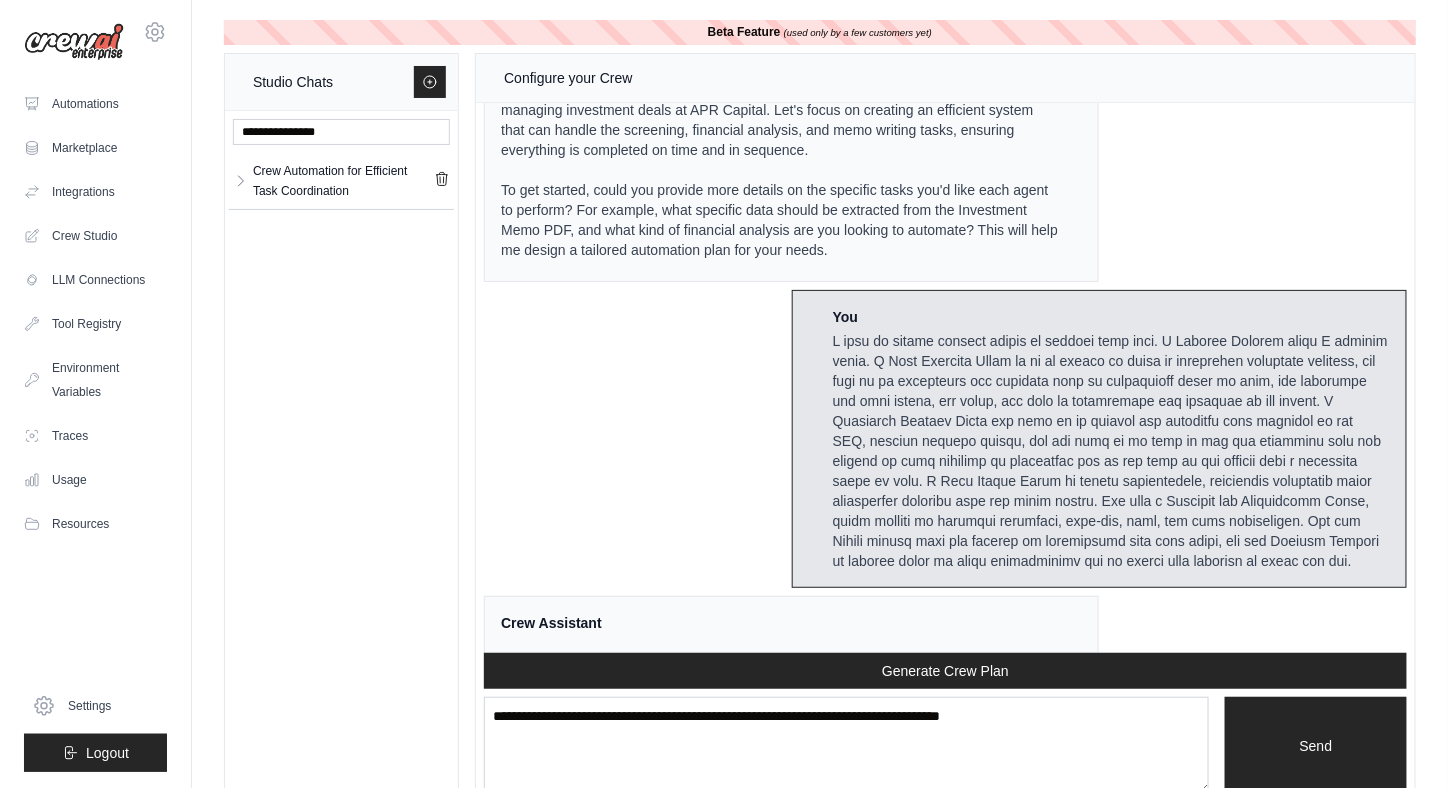 scroll, scrollTop: 500, scrollLeft: 0, axis: vertical 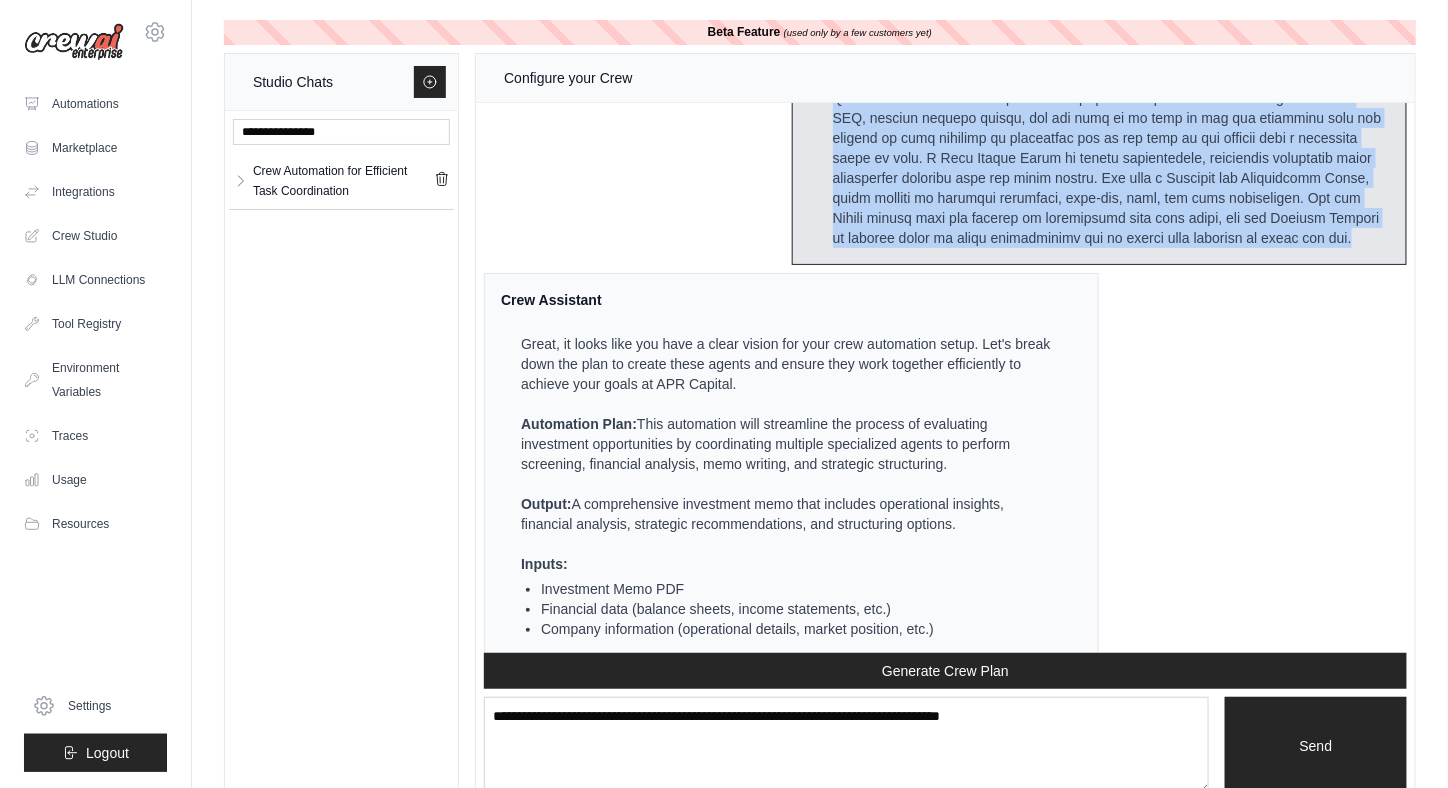drag, startPoint x: 817, startPoint y: 307, endPoint x: 1348, endPoint y: 248, distance: 534.2677 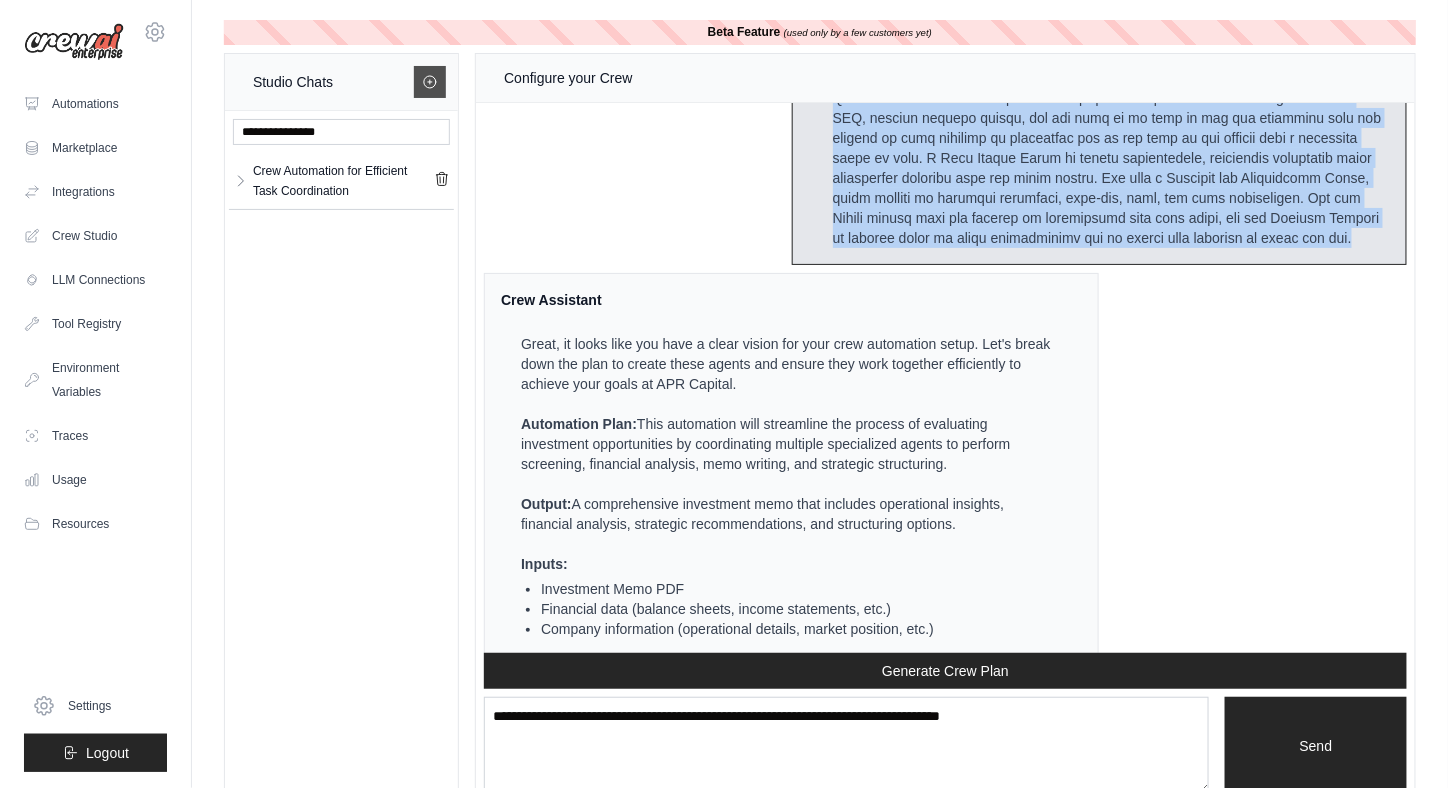 click 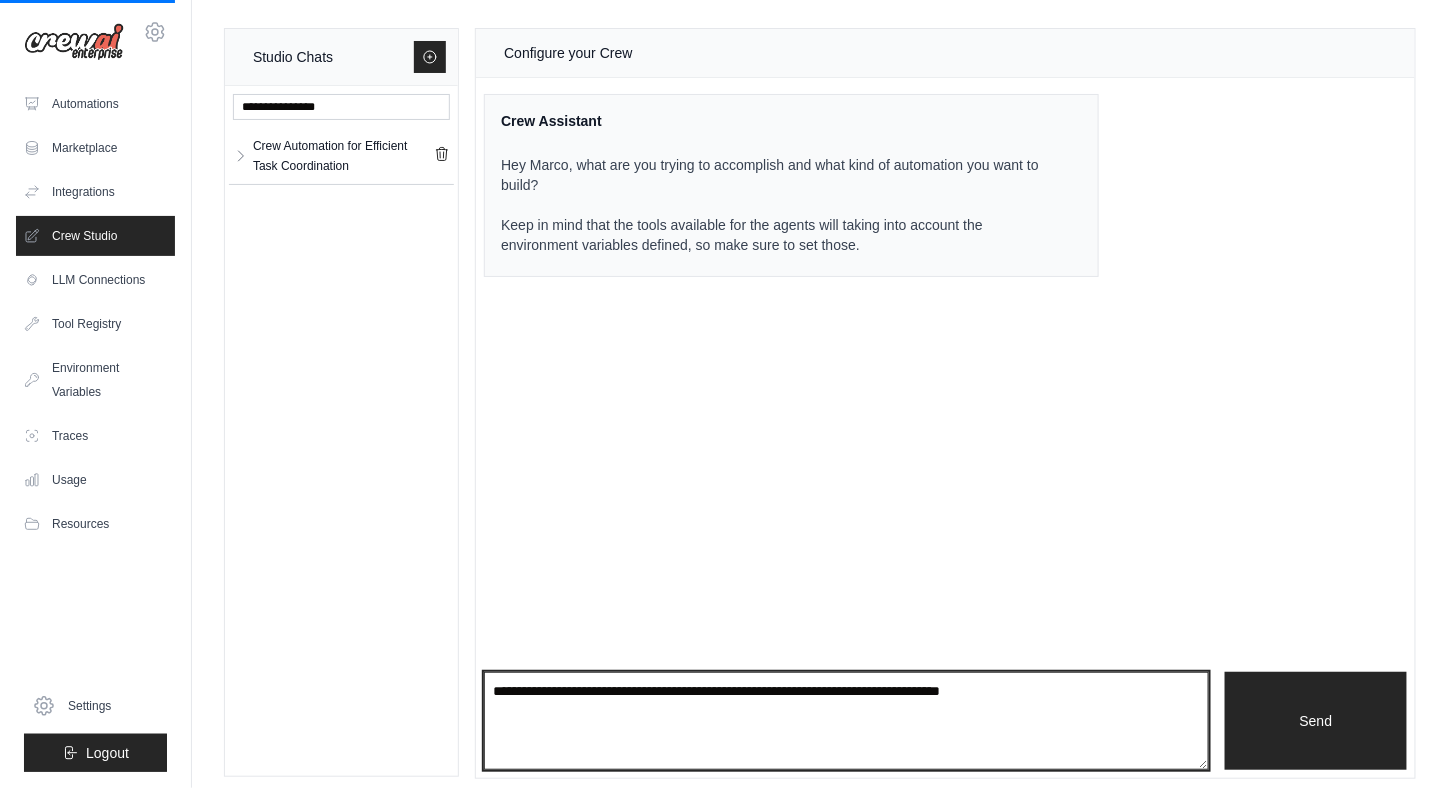 click at bounding box center [846, 721] 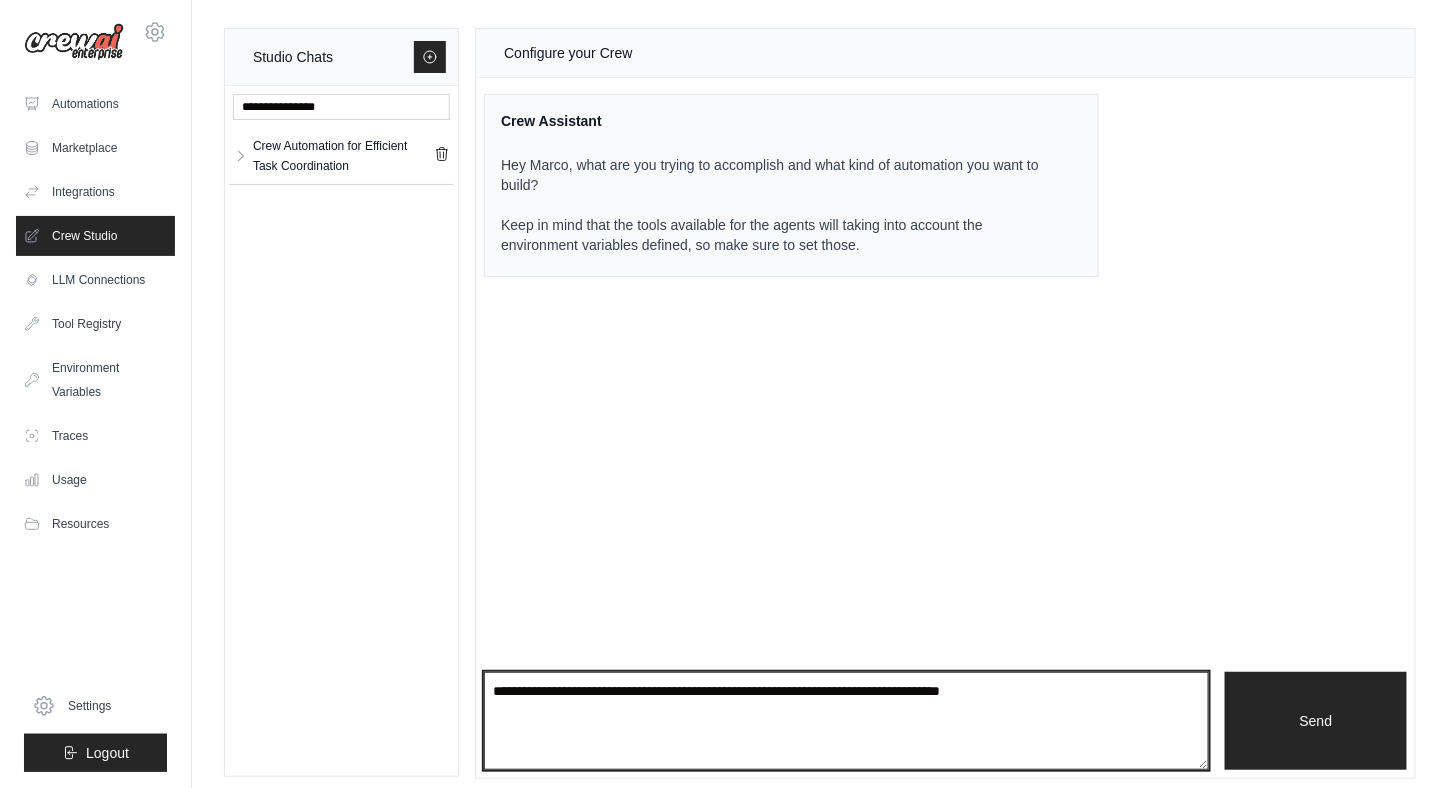 click at bounding box center [846, 721] 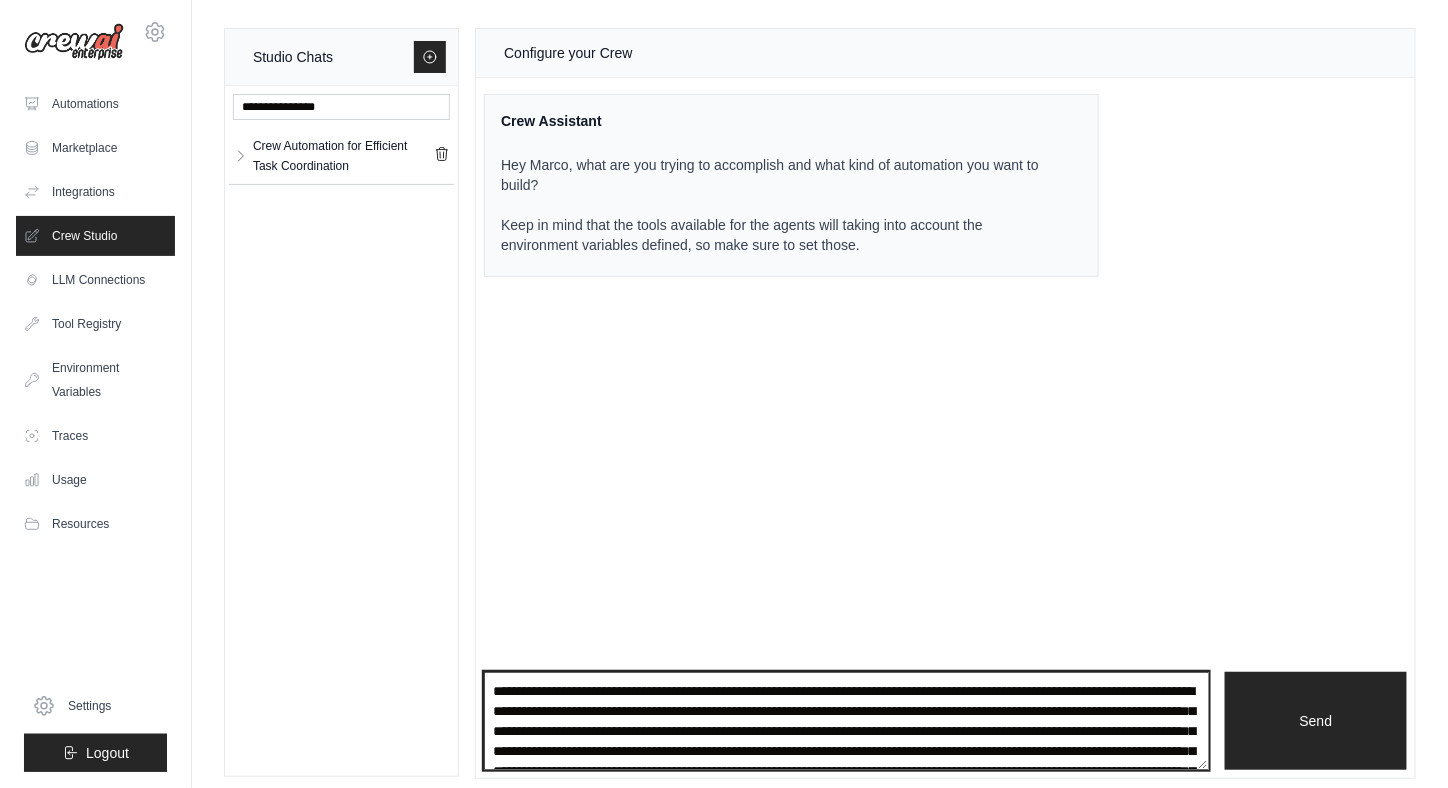 scroll, scrollTop: 310, scrollLeft: 0, axis: vertical 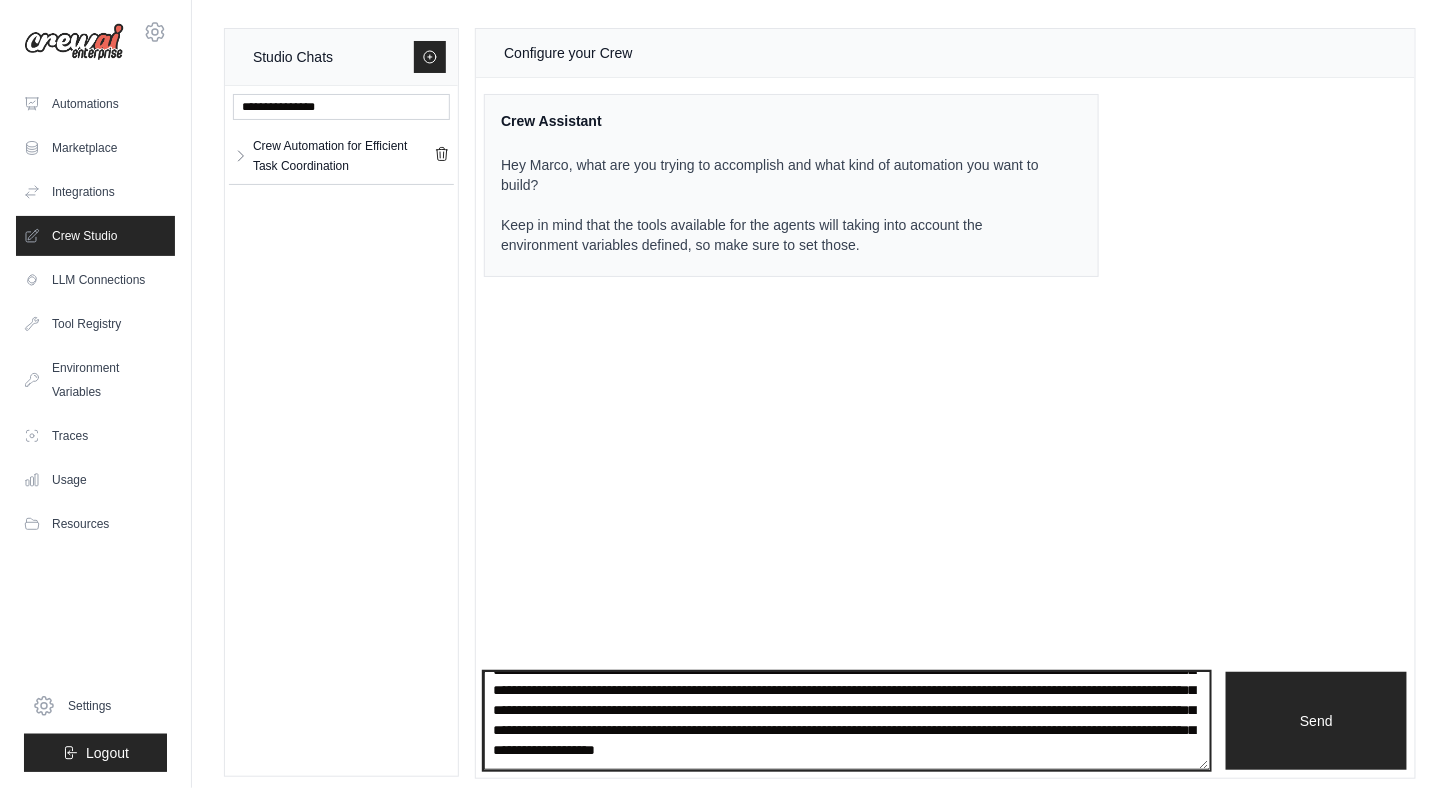type on "**********" 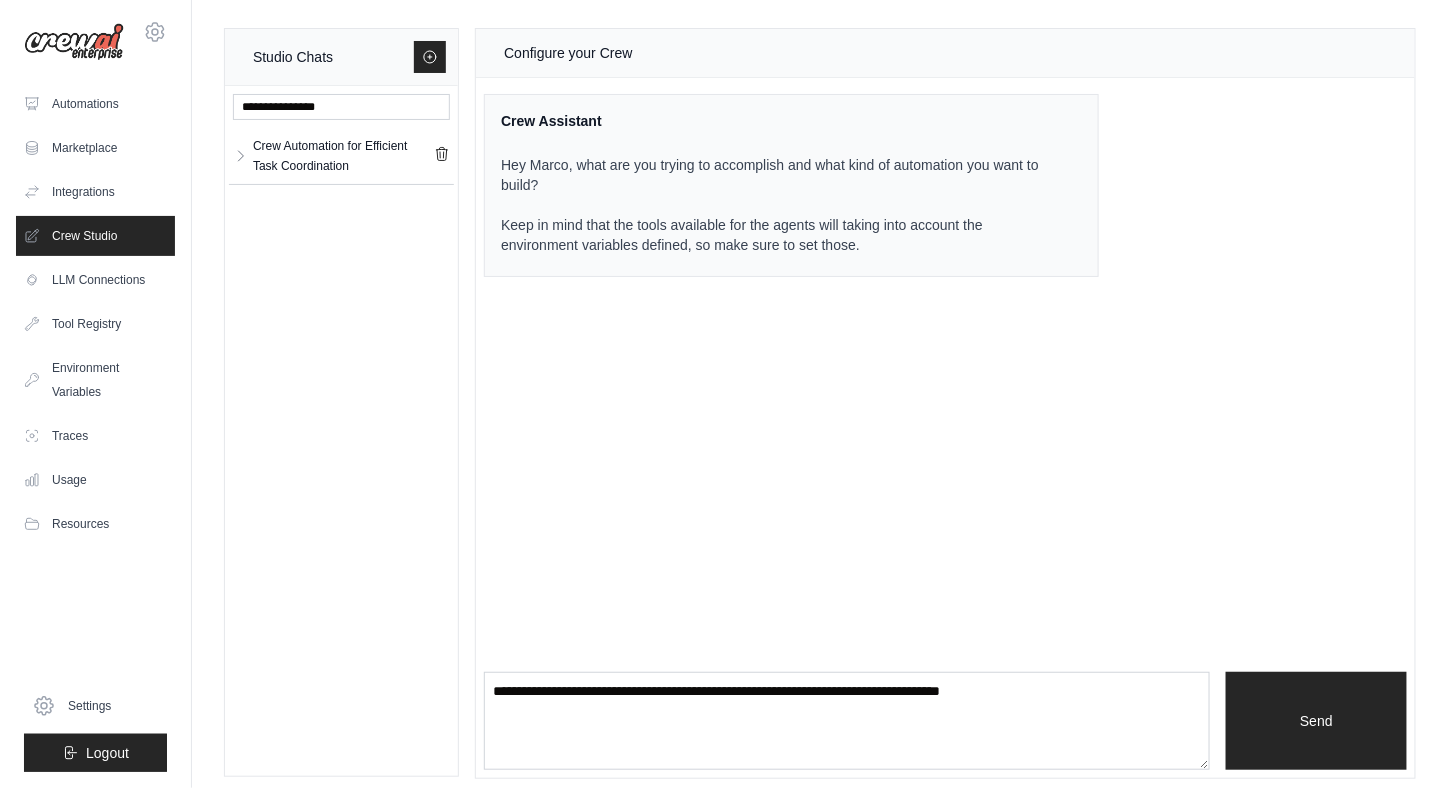 scroll, scrollTop: 0, scrollLeft: 0, axis: both 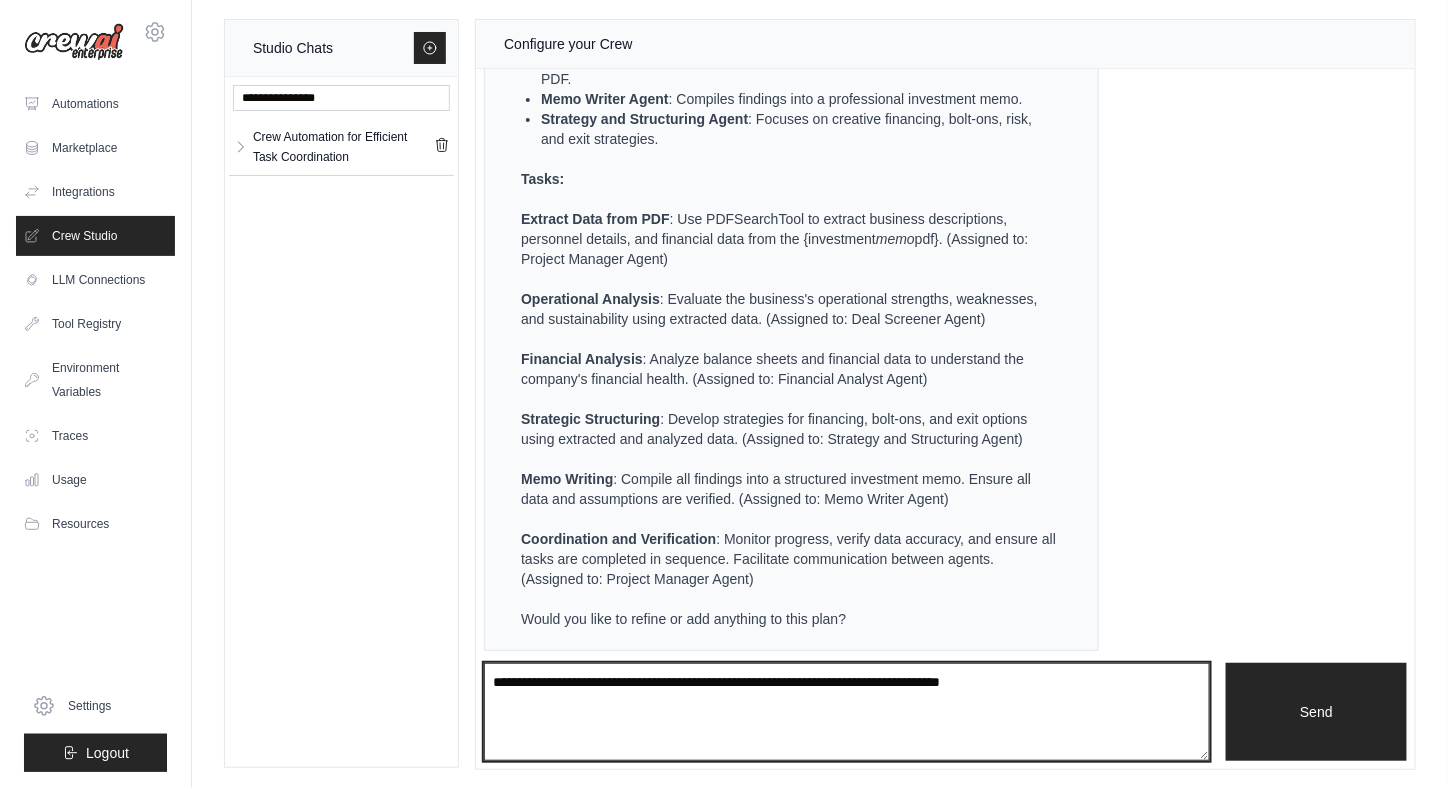 click at bounding box center [847, 711] 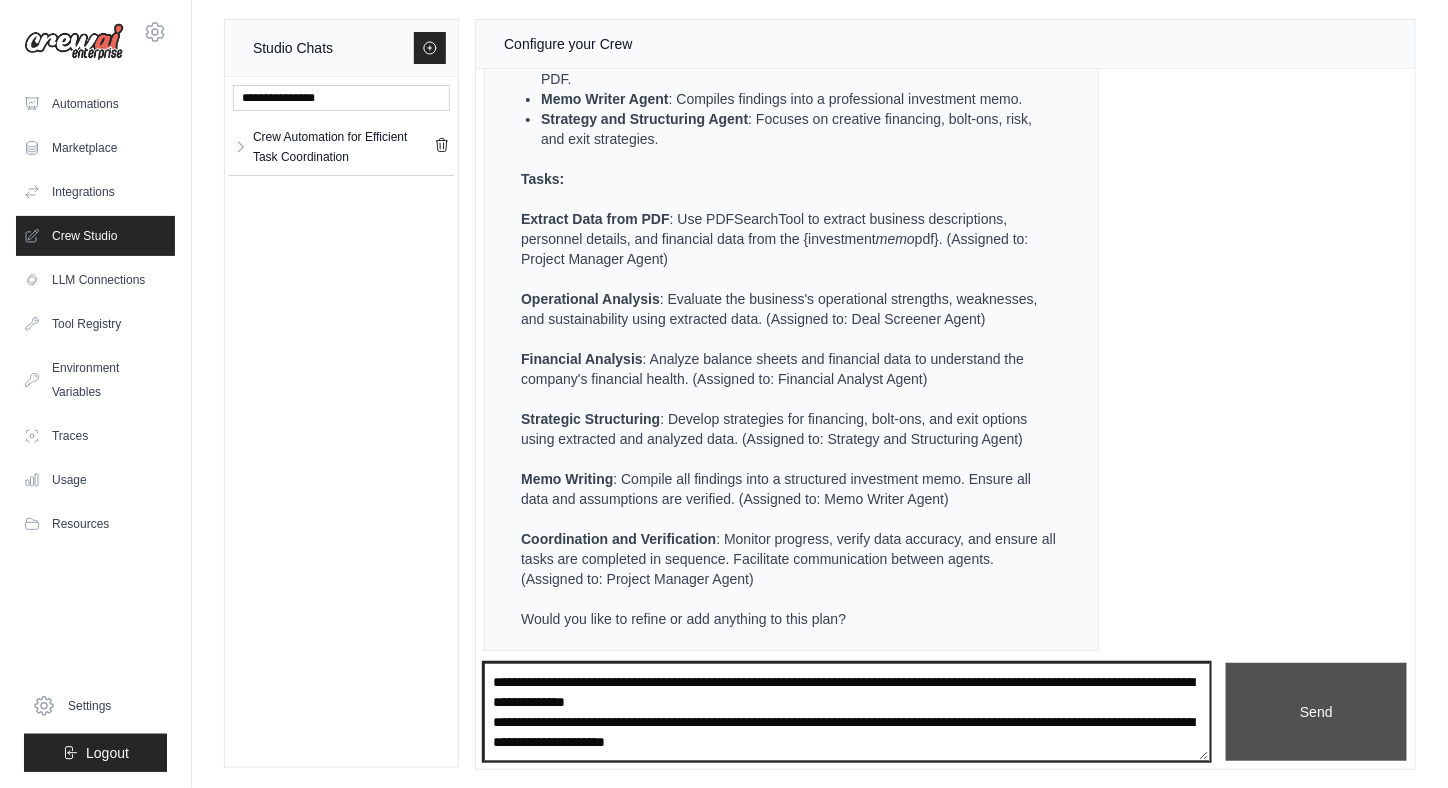 type on "**********" 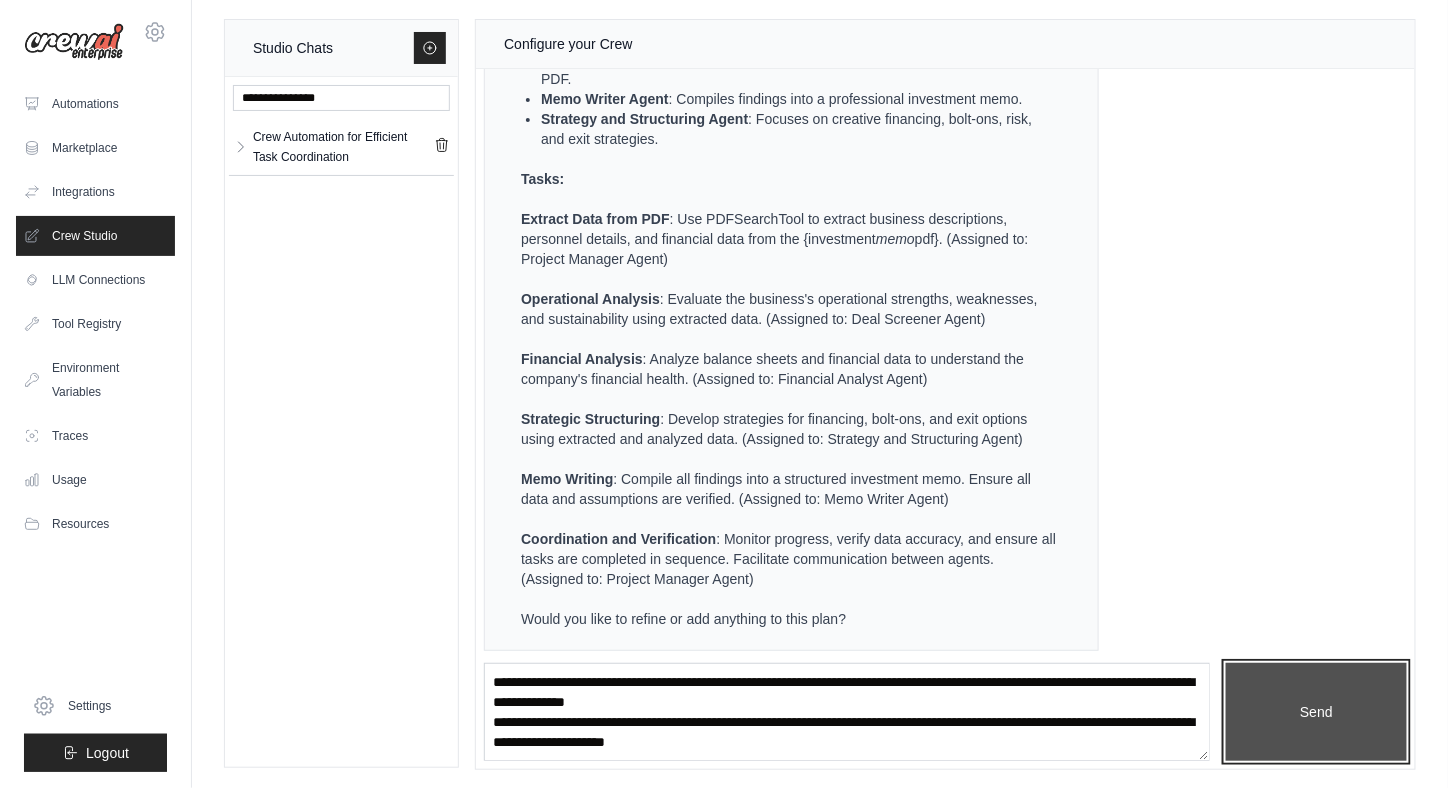 click on "Send" at bounding box center (1316, 711) 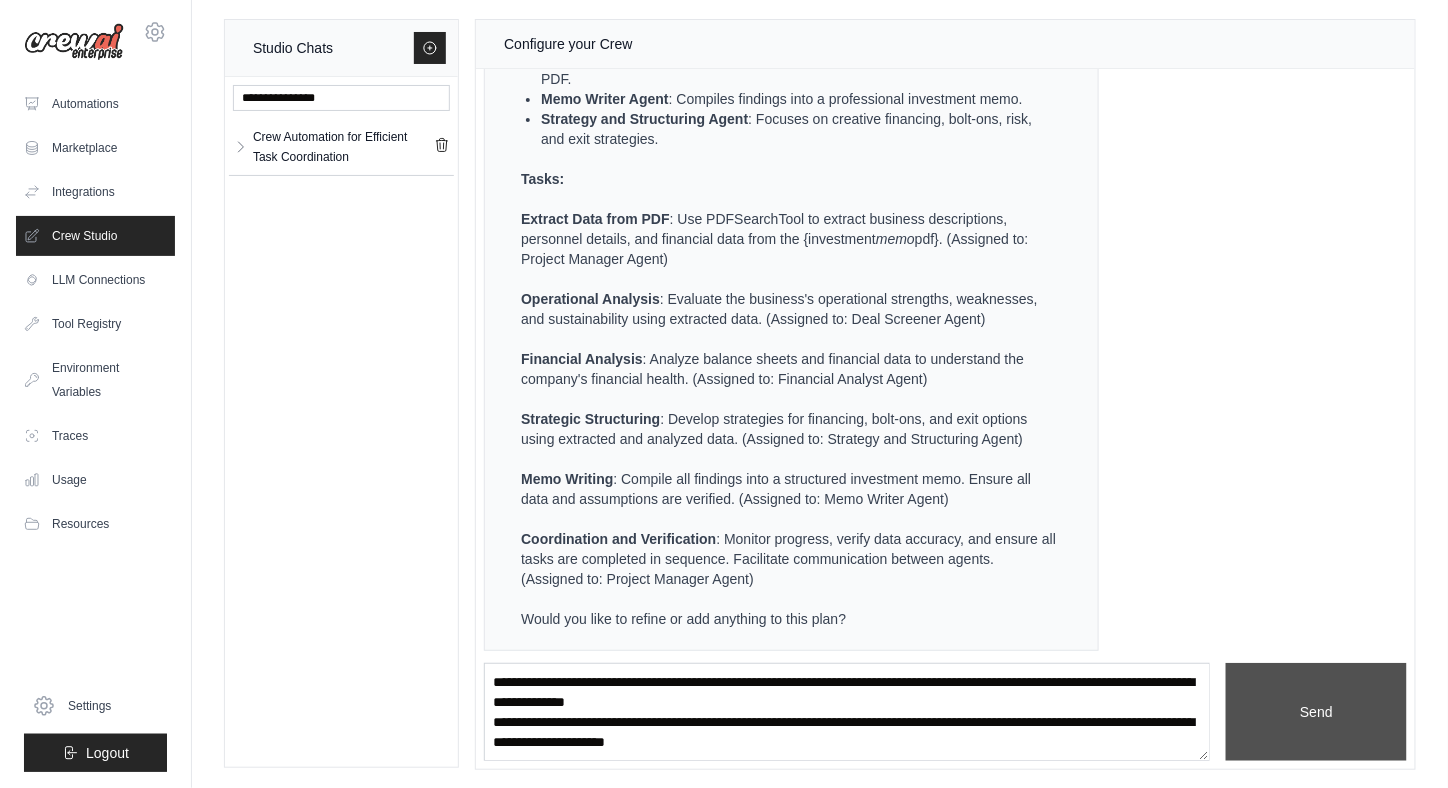 type 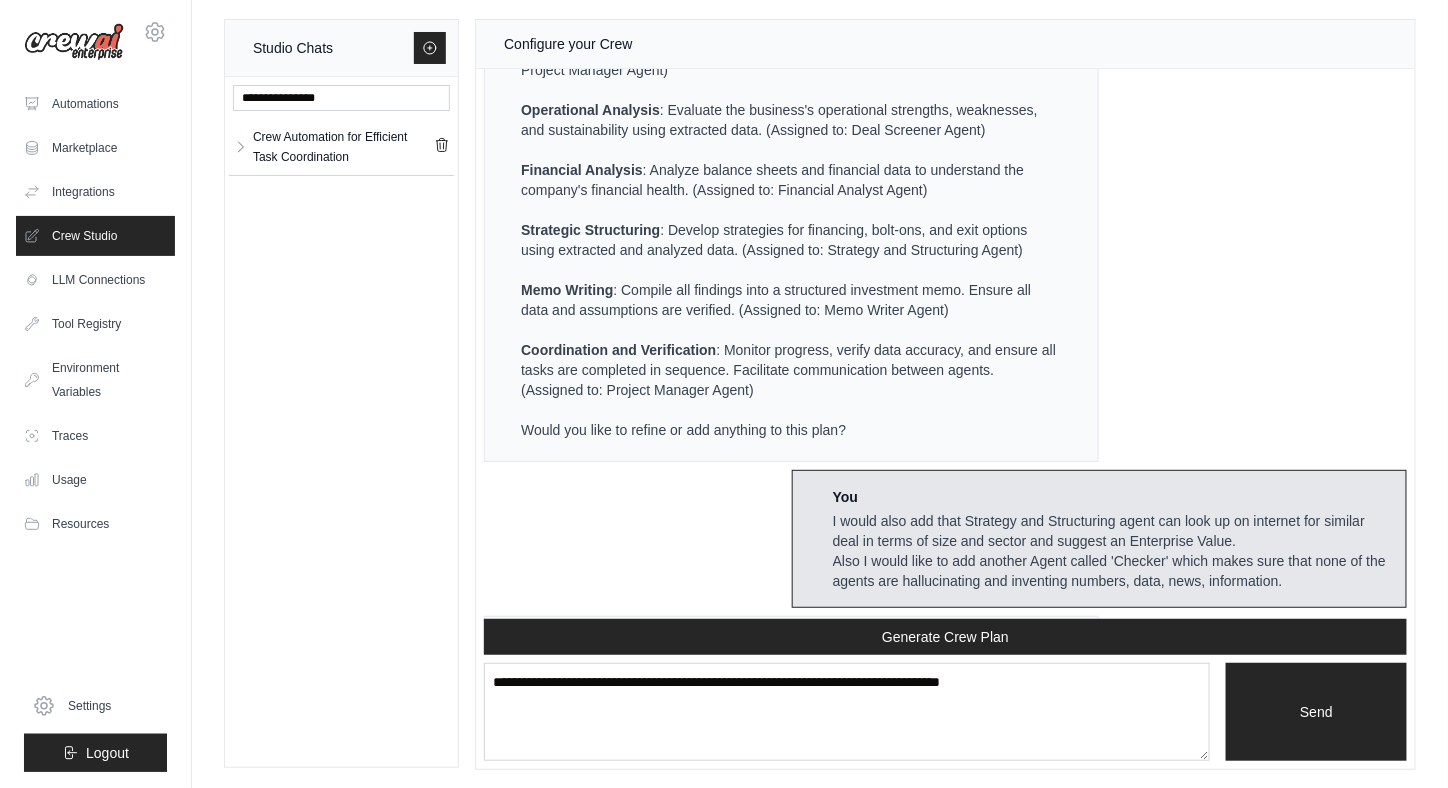 scroll, scrollTop: 2904, scrollLeft: 0, axis: vertical 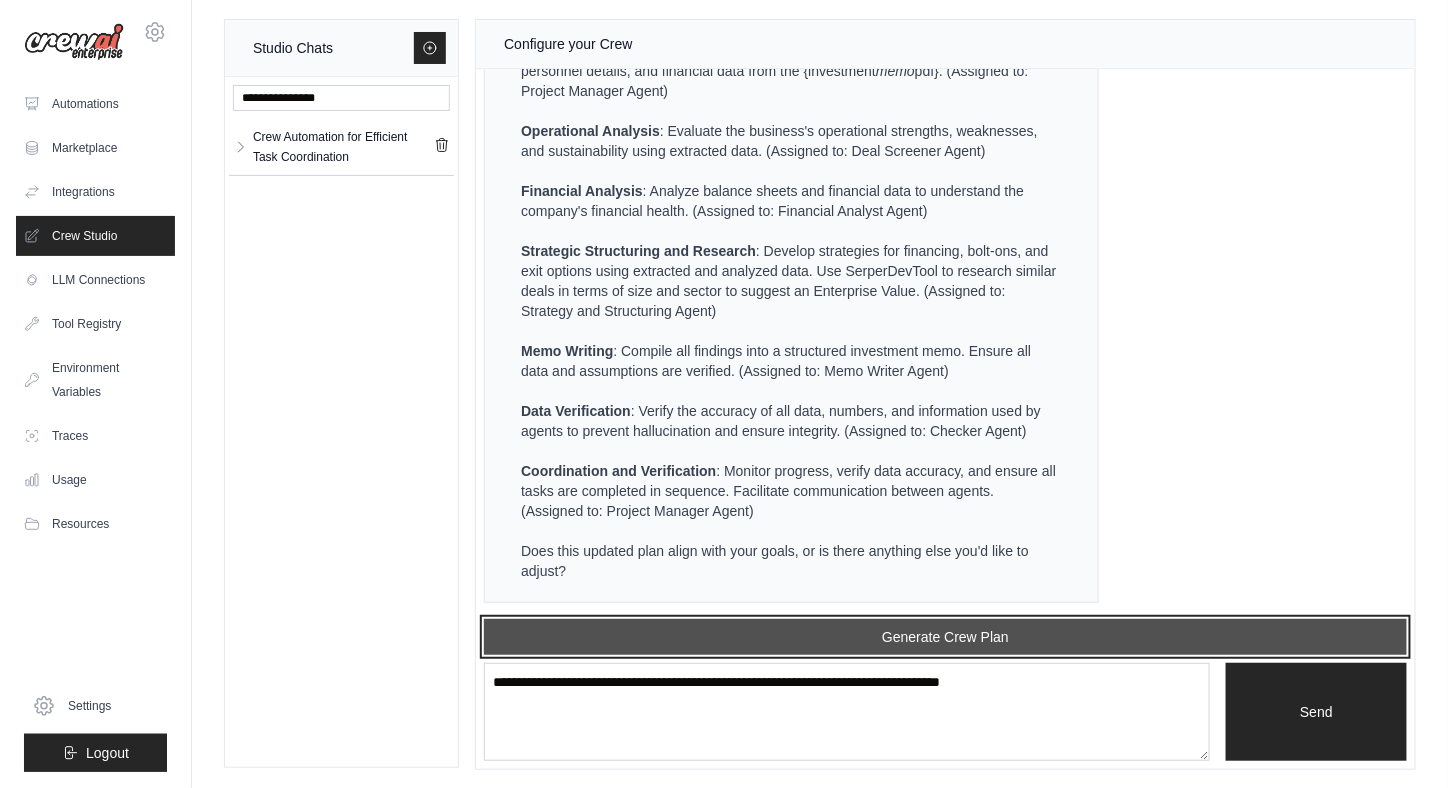 click on "Generate Crew Plan" at bounding box center [945, 637] 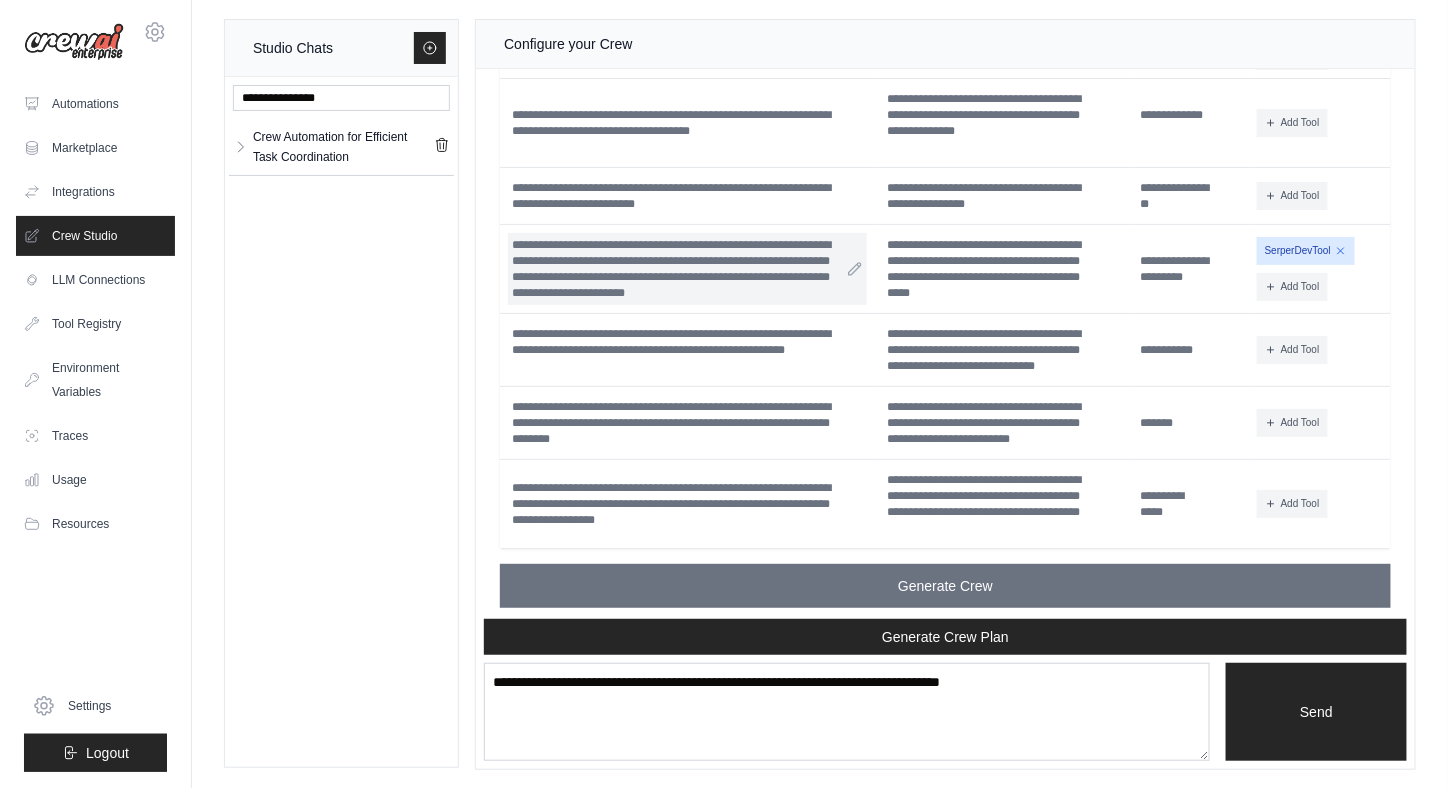 scroll, scrollTop: 4414, scrollLeft: 0, axis: vertical 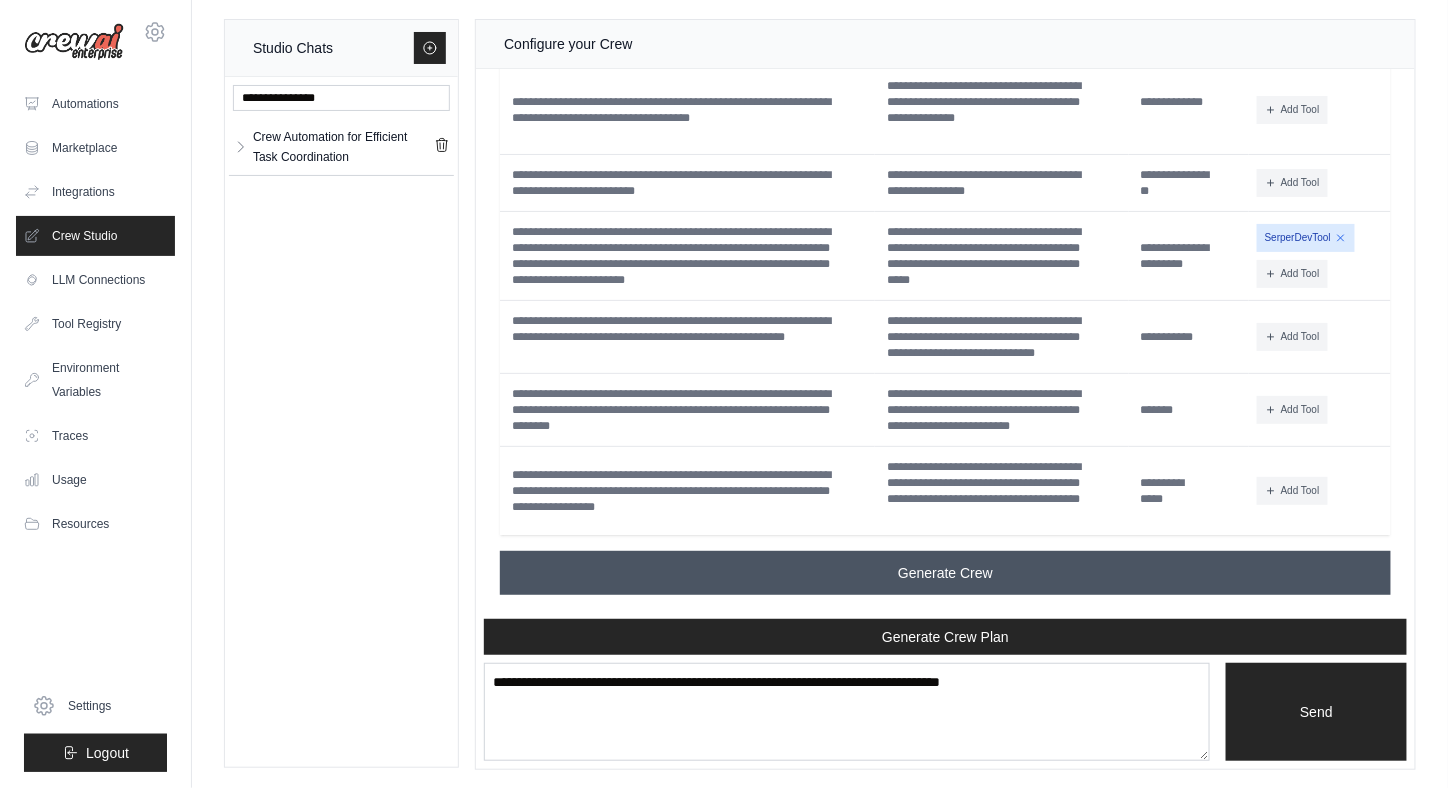 click on "Generate Crew" at bounding box center [945, 573] 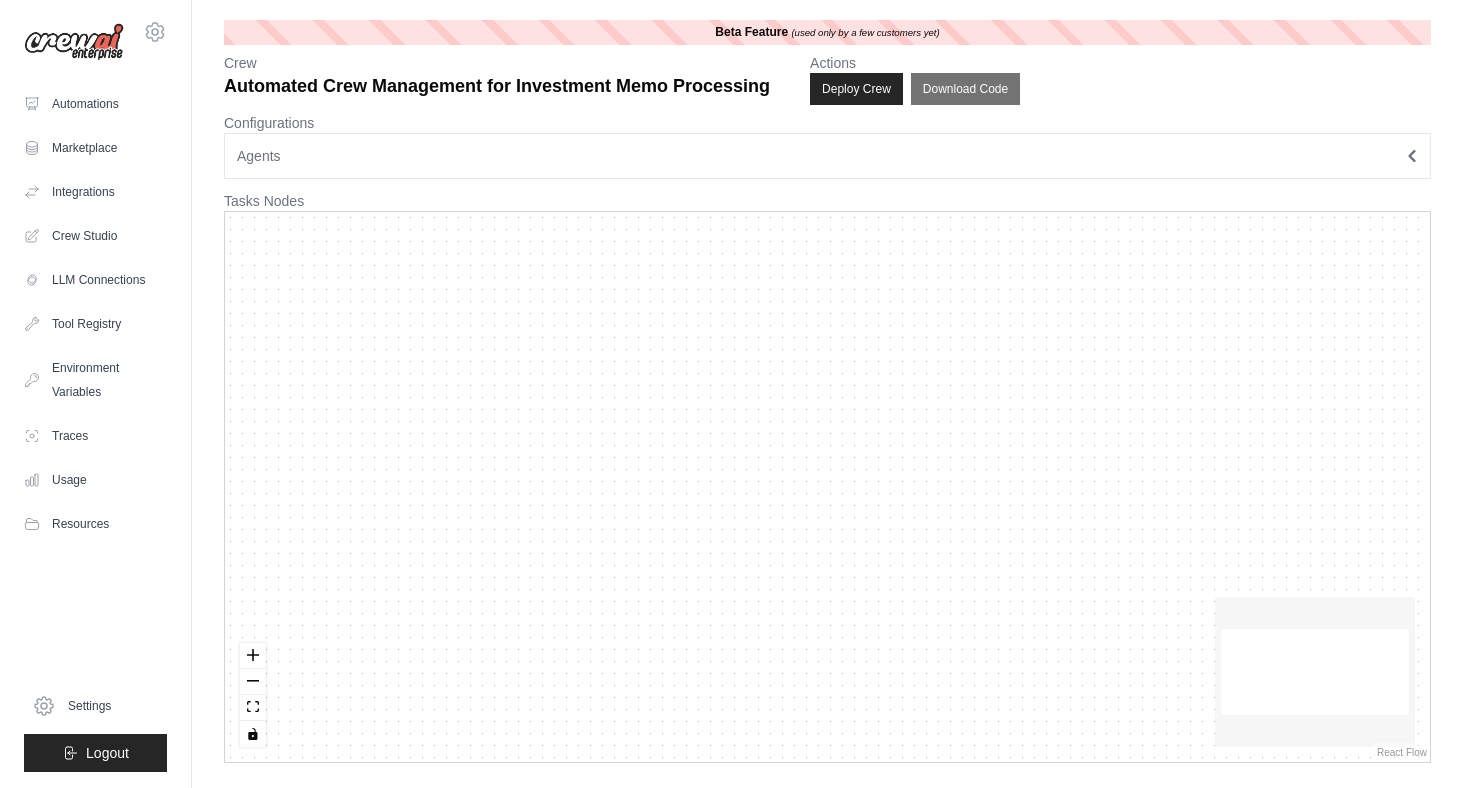 scroll, scrollTop: 0, scrollLeft: 0, axis: both 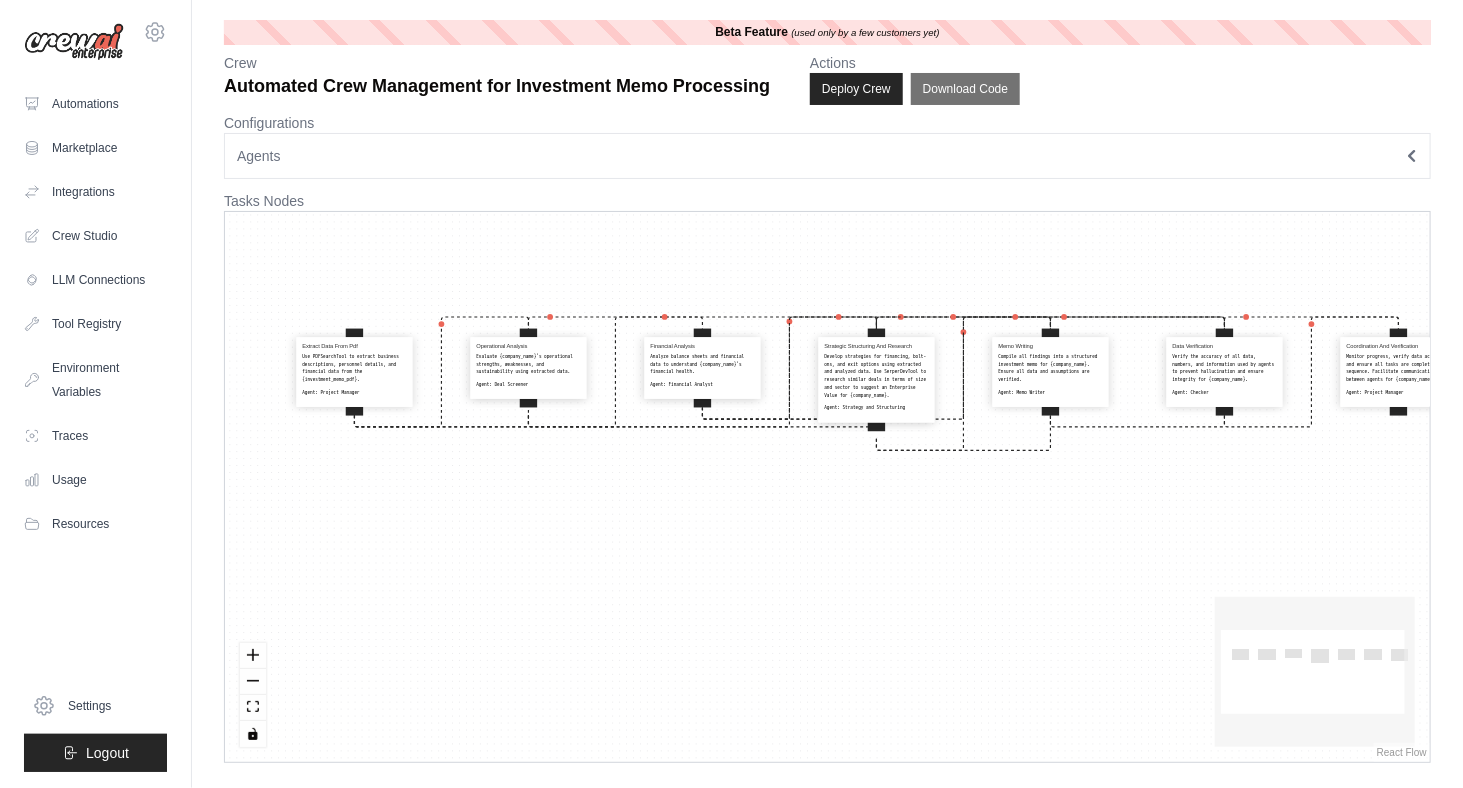 drag, startPoint x: 870, startPoint y: 358, endPoint x: 918, endPoint y: 257, distance: 111.82576 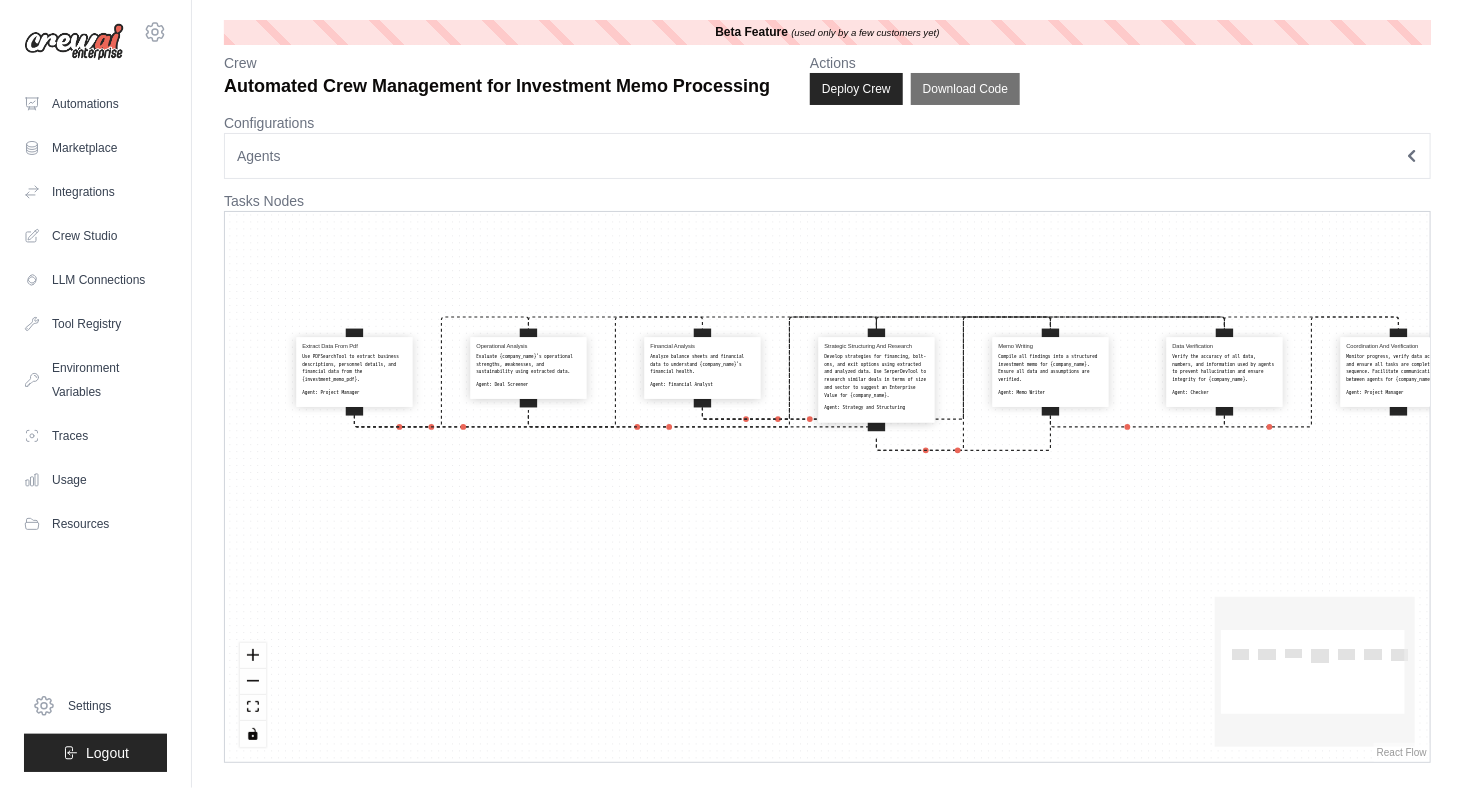 click on "Extract Data From Pdf Use PDFSearchTool to extract business descriptions, personnel details, and financial data from the {investment_memo_pdf}. Agent:   Project Manager Operational Analysis Evaluate {company_name}'s operational strengths, weaknesses, and sustainability using extracted data. Agent:   Deal Screener Financial Analysis Analyze balance sheets and financial data to understand {company_name}'s financial health. Agent:   Financial Analyst Strategic Structuring And Research Develop strategies for financing, bolt-ons, and exit options using extracted and analyzed data. Use SerperDevTool to research similar deals in terms of size and sector to suggest an Enterprise Value for {company_name}. Agent:   Strategy and Structuring Memo Writing Compile all findings into a structured investment memo for {company_name}. Ensure all data and assumptions are verified. Agent:   Memo Writer Data Verification Agent:   Checker Coordination And Verification Agent:   Project Manager" at bounding box center (827, 487) 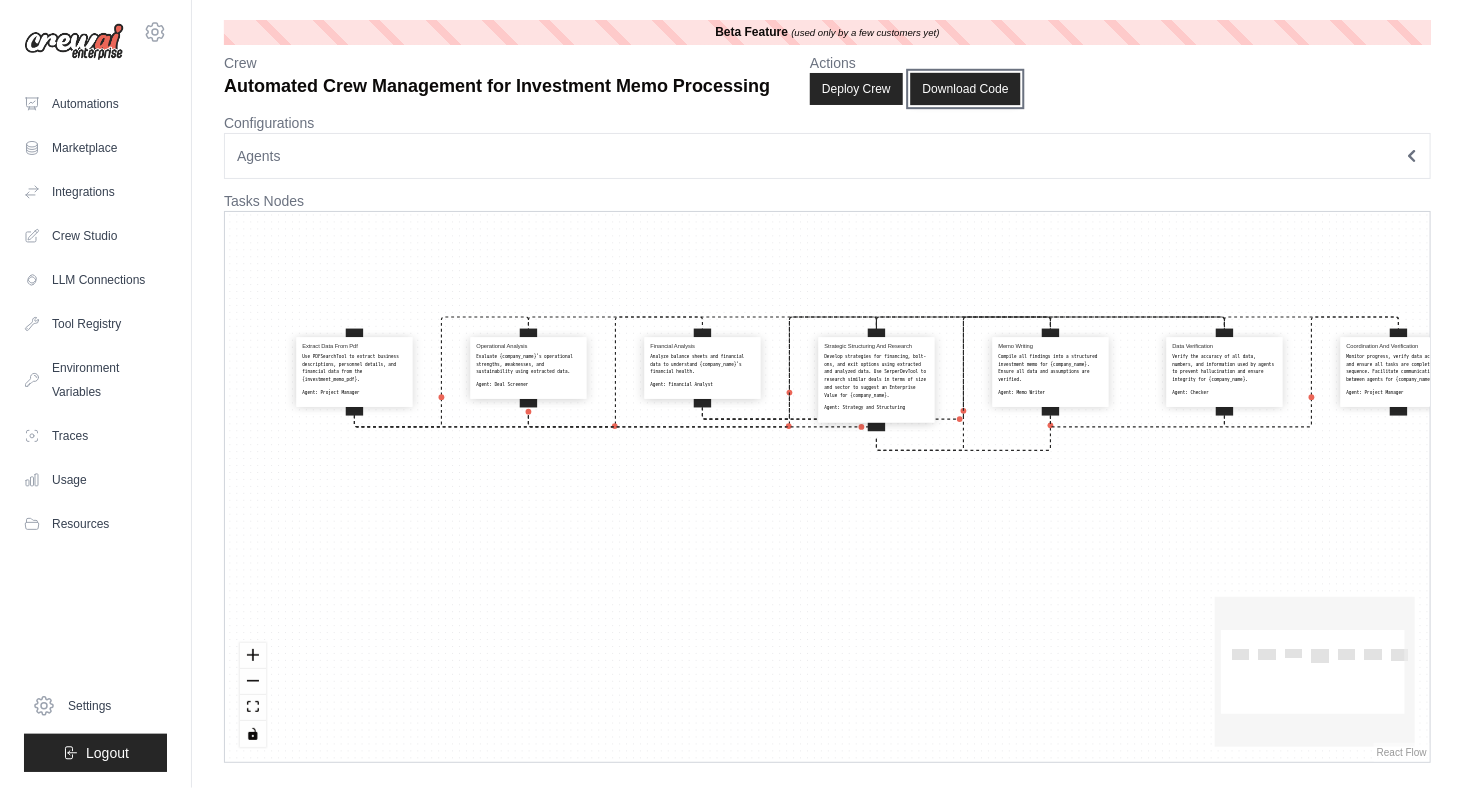 click on "Download Code" at bounding box center [965, 89] 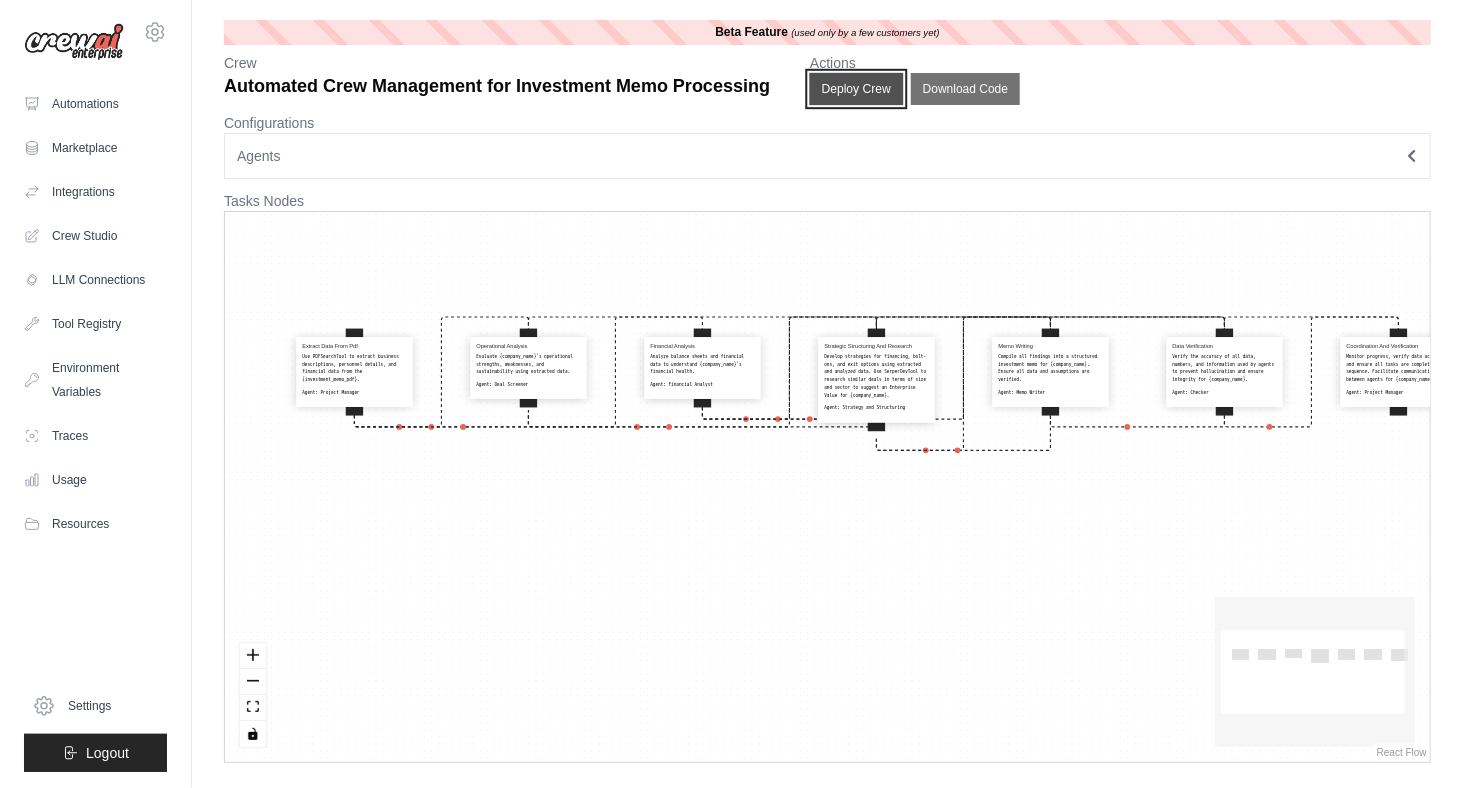 click on "Deploy Crew" at bounding box center (857, 89) 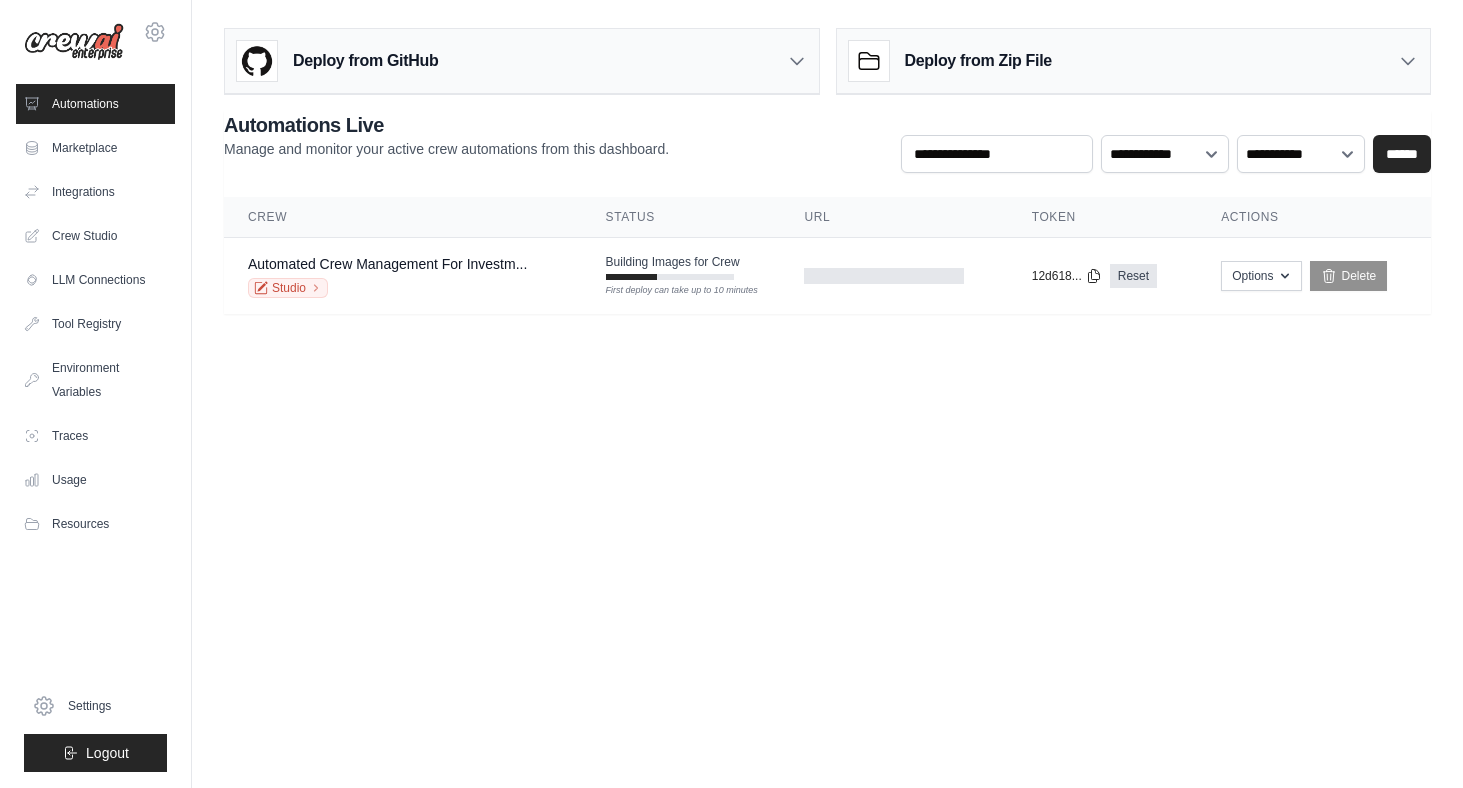scroll, scrollTop: 0, scrollLeft: 0, axis: both 